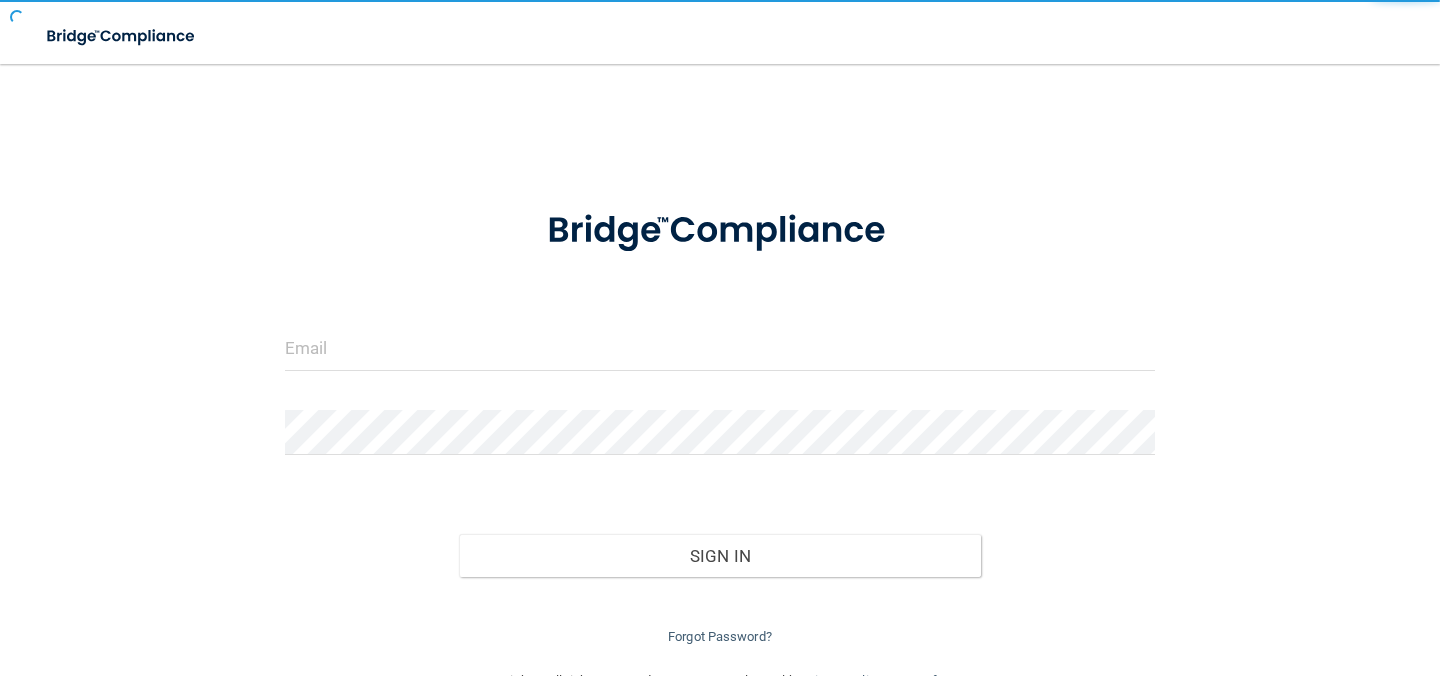scroll, scrollTop: 0, scrollLeft: 0, axis: both 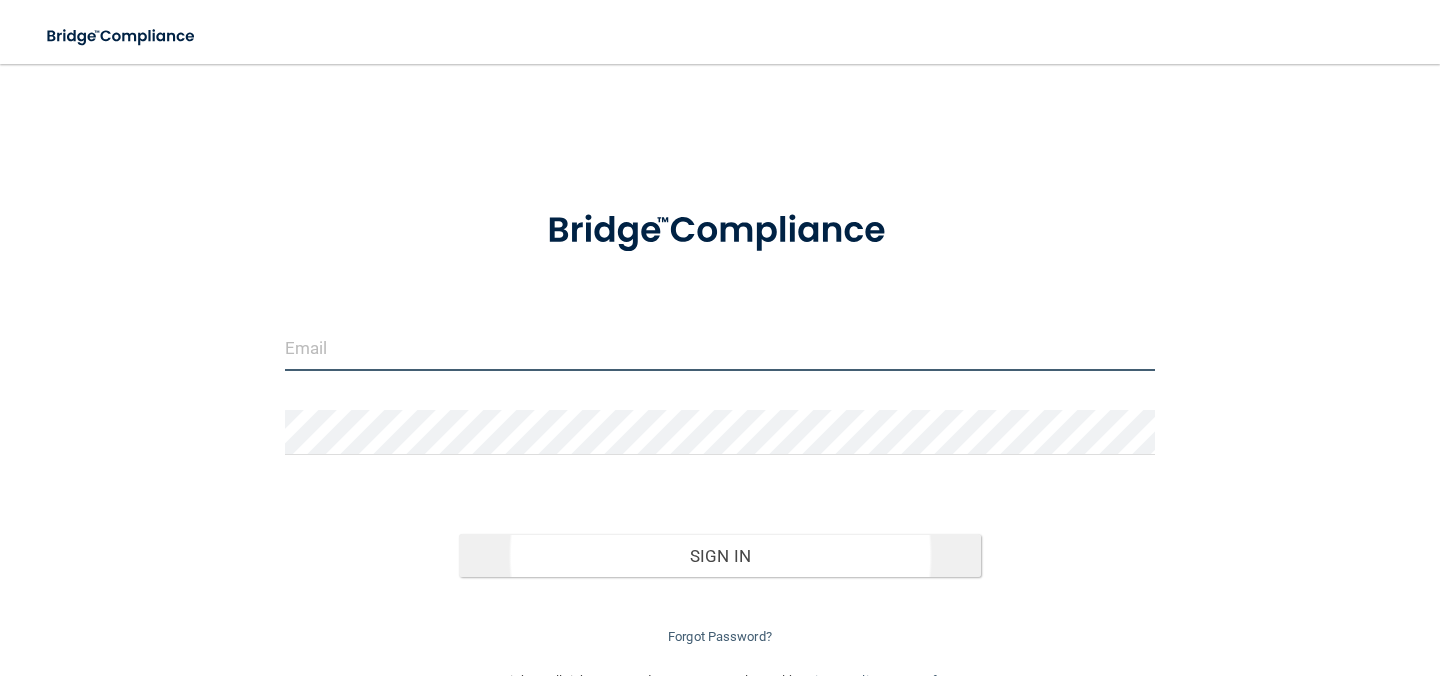 type on "[USERNAME]@[DOMAIN]" 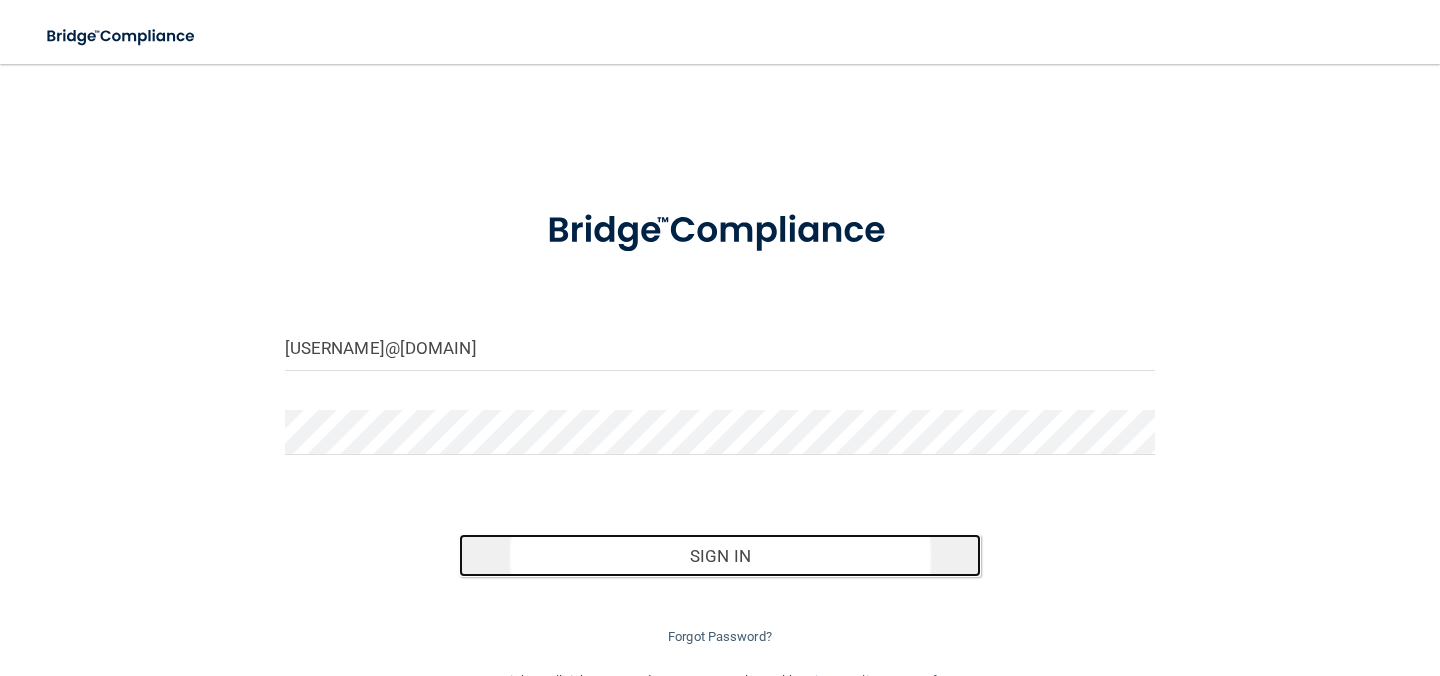click on "Sign In" at bounding box center (720, 556) 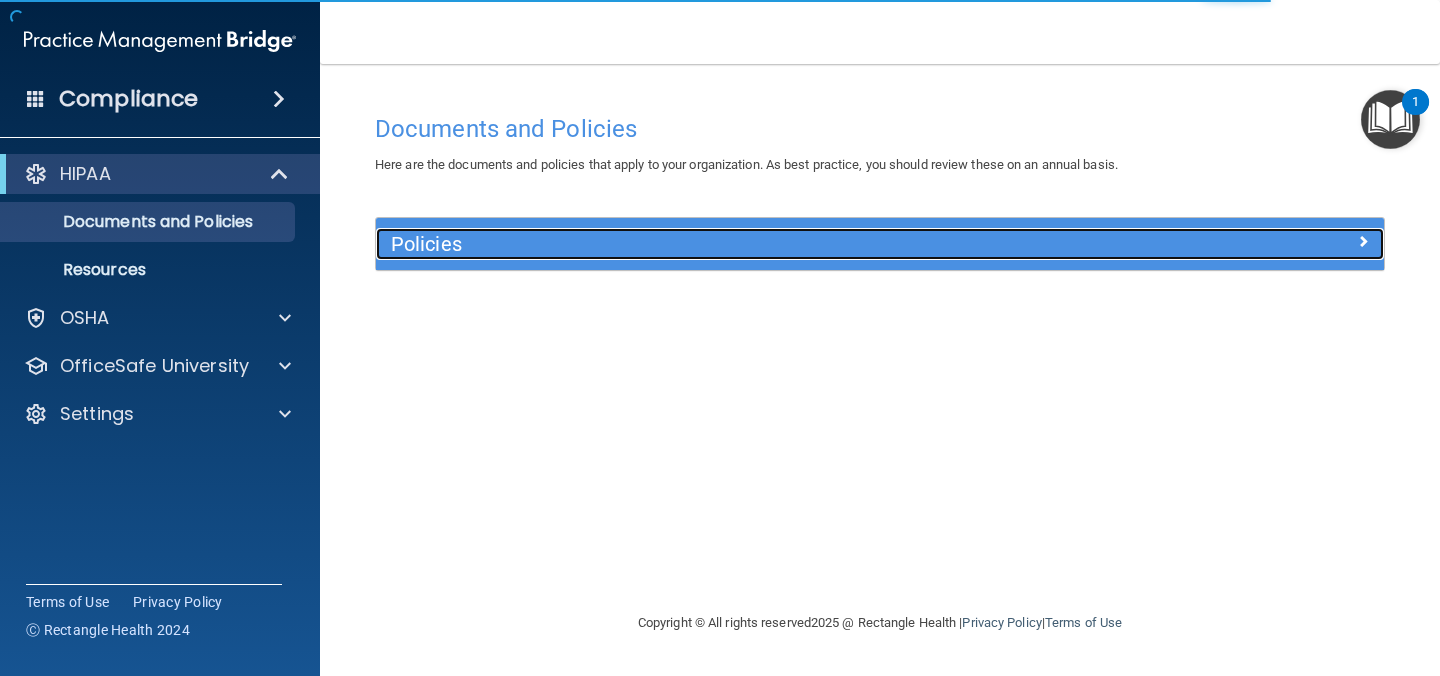 click on "Policies" at bounding box center (754, 244) 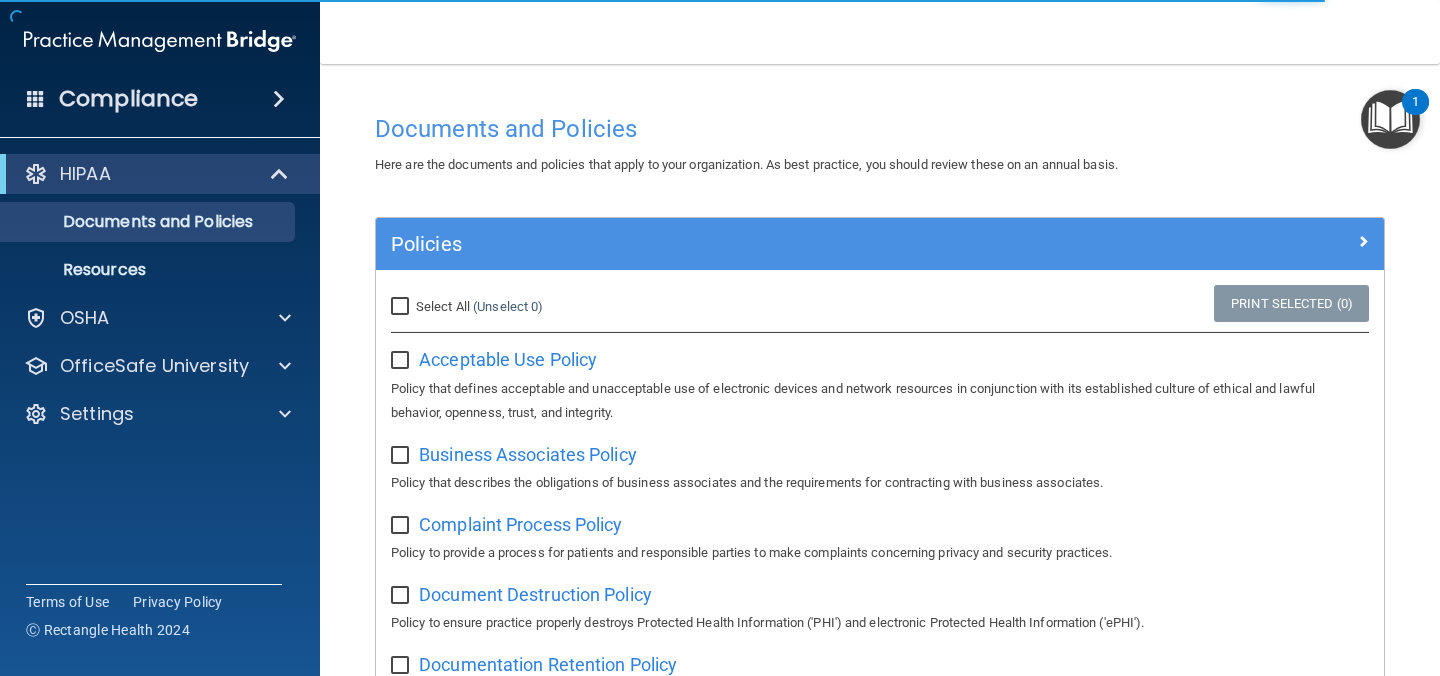click on "Select All   (Unselect 0)    Unselect All" at bounding box center [402, 307] 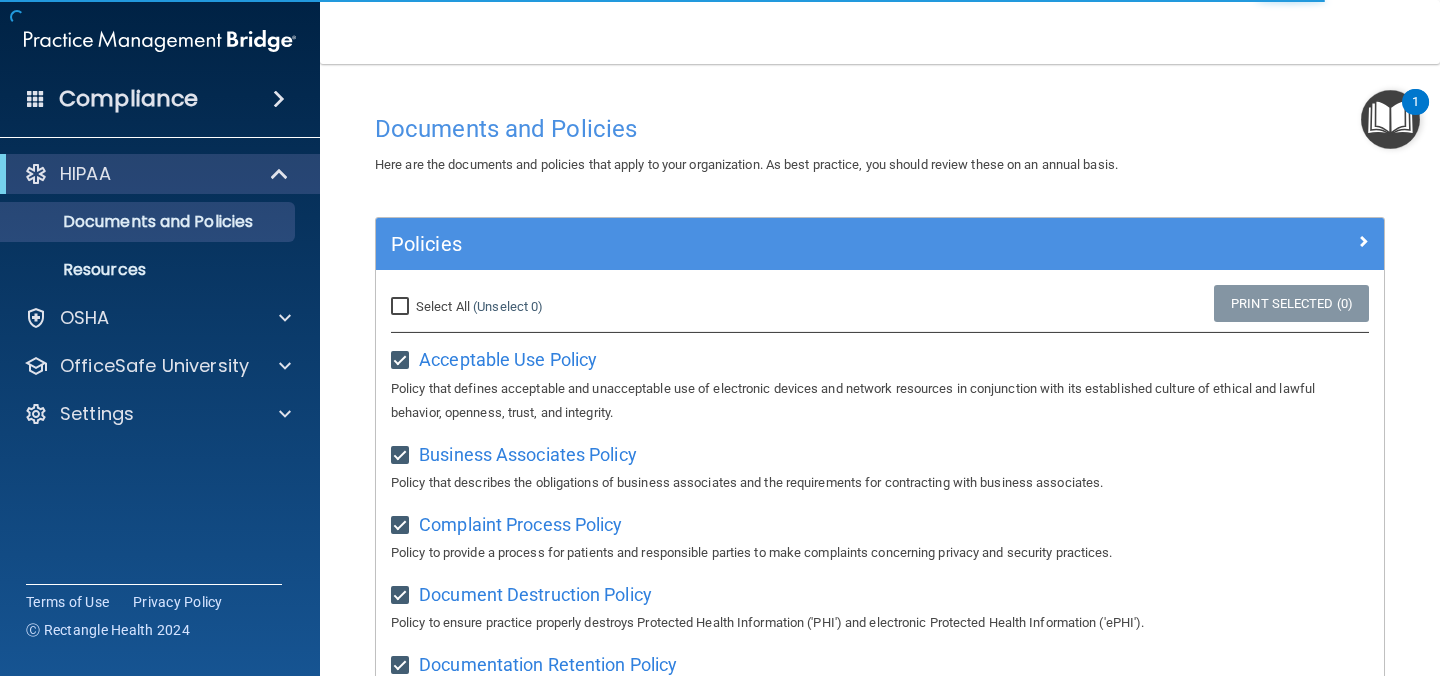 checkbox on "true" 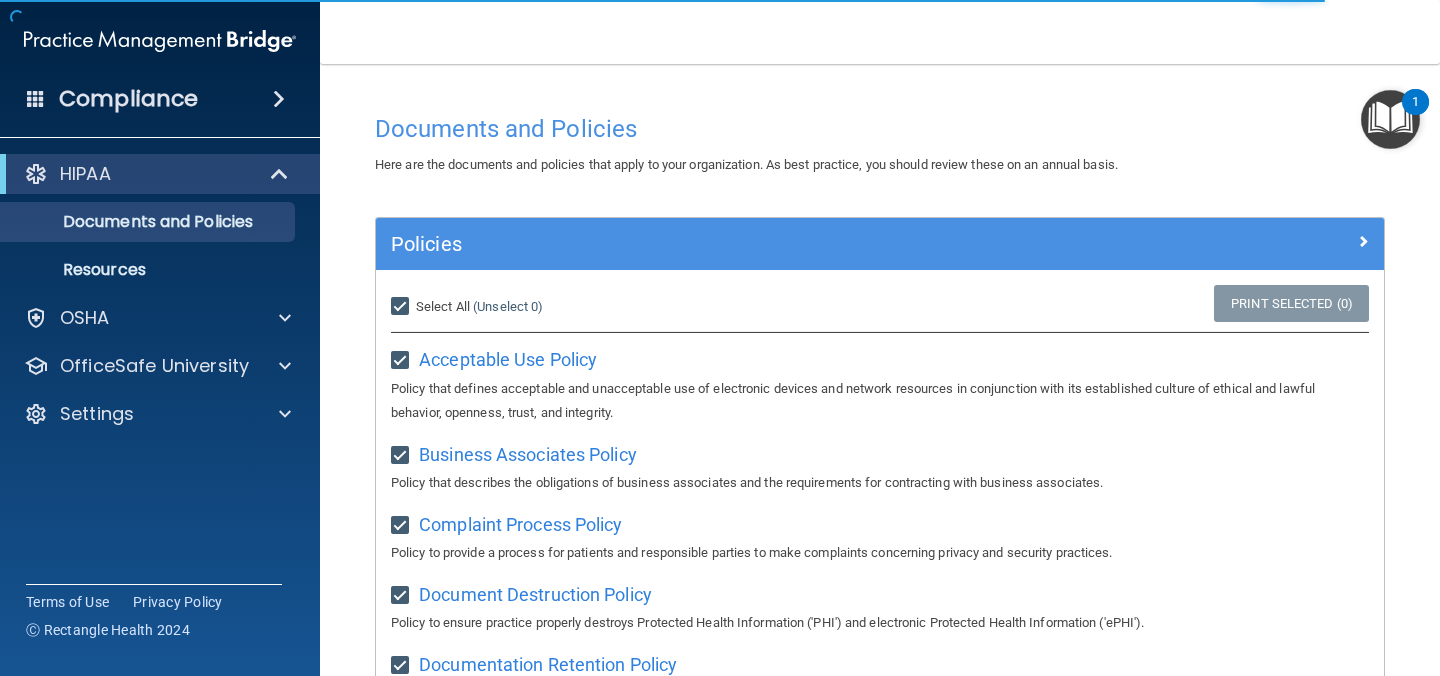 checkbox on "true" 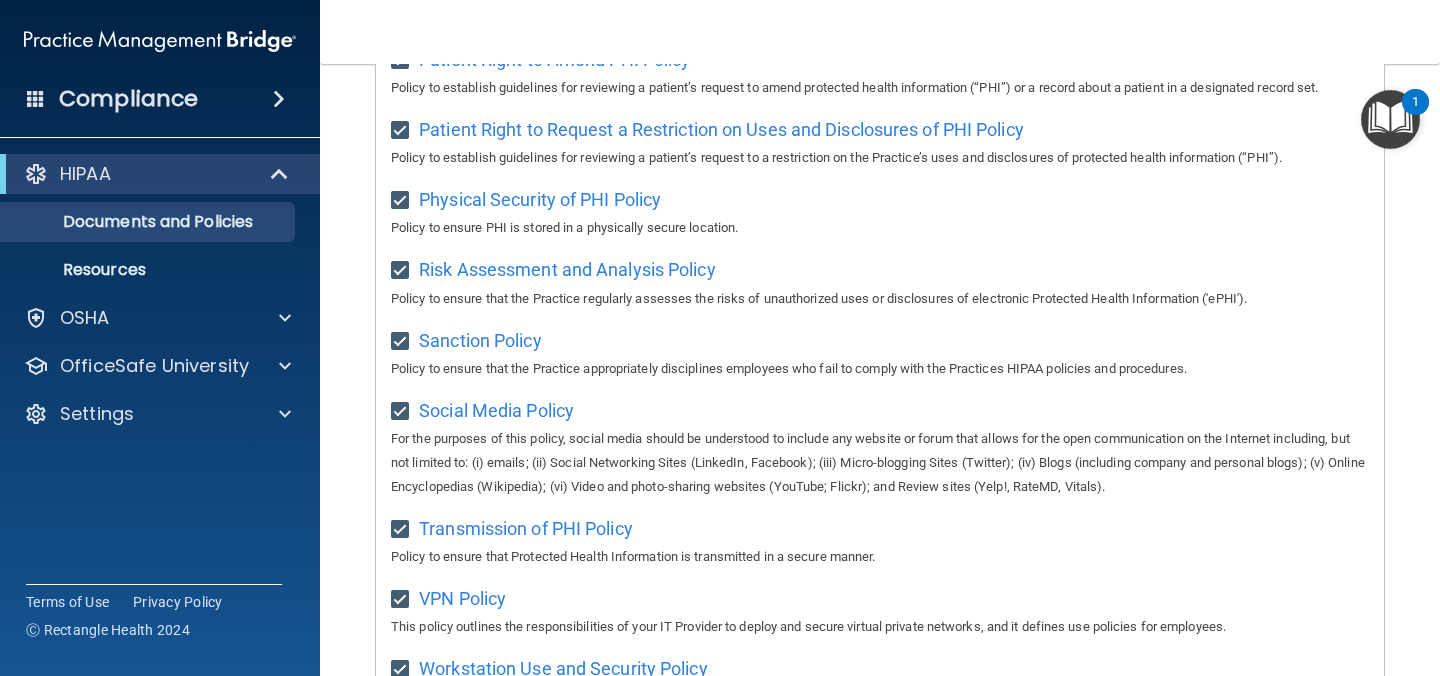 scroll, scrollTop: 1367, scrollLeft: 0, axis: vertical 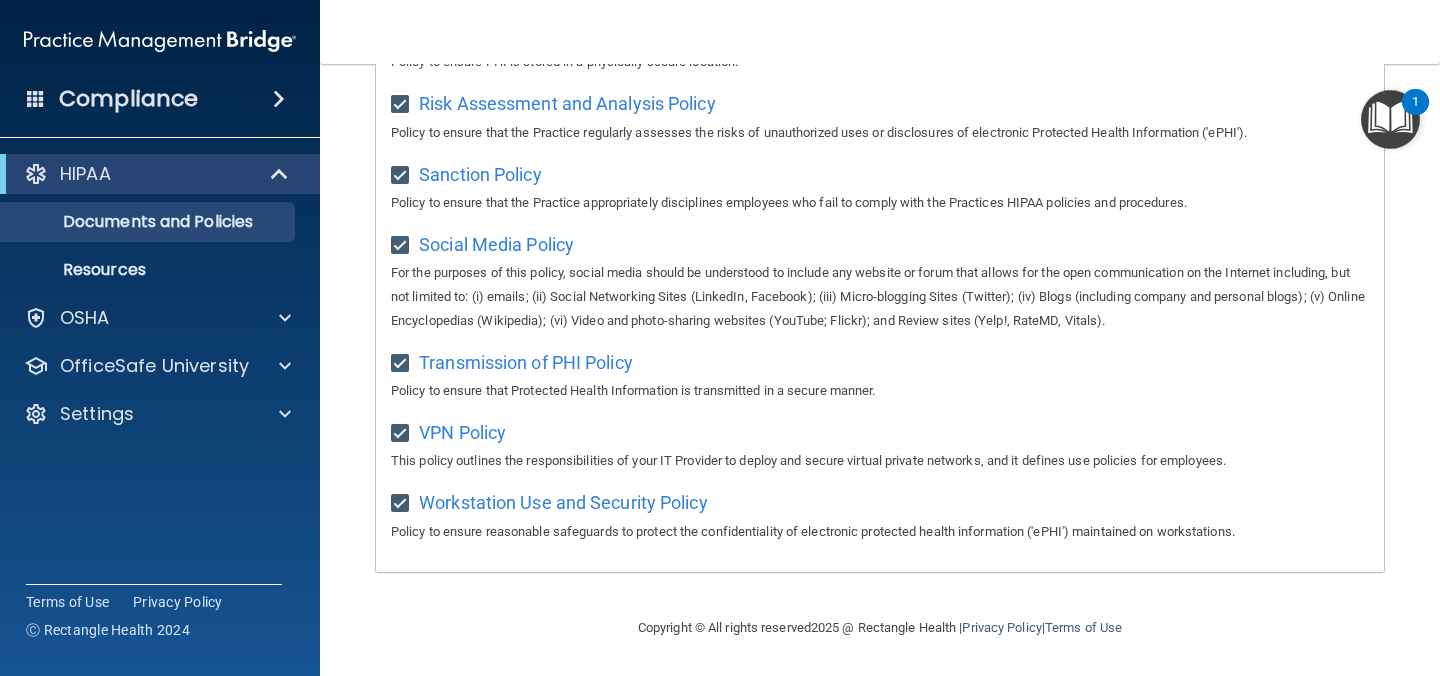 click at bounding box center [1390, 119] 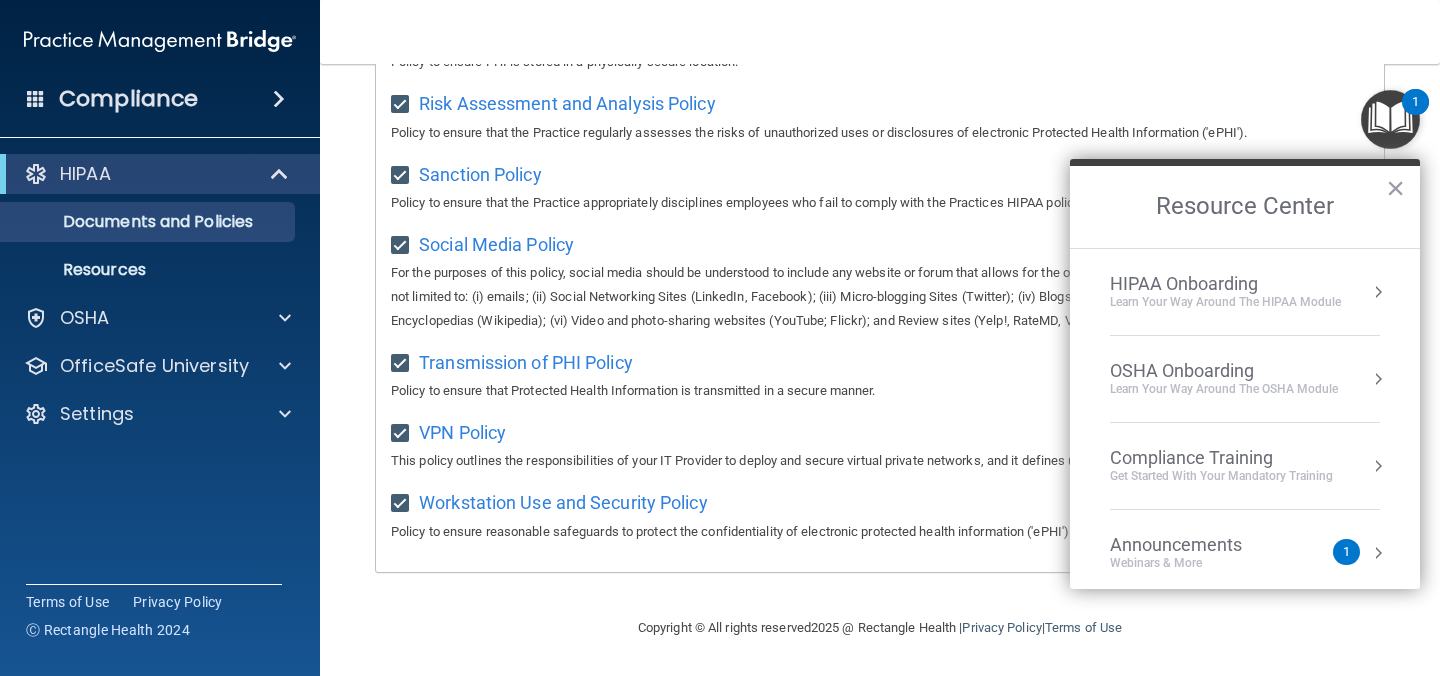 click on "HIPAA Onboarding" at bounding box center [1225, 284] 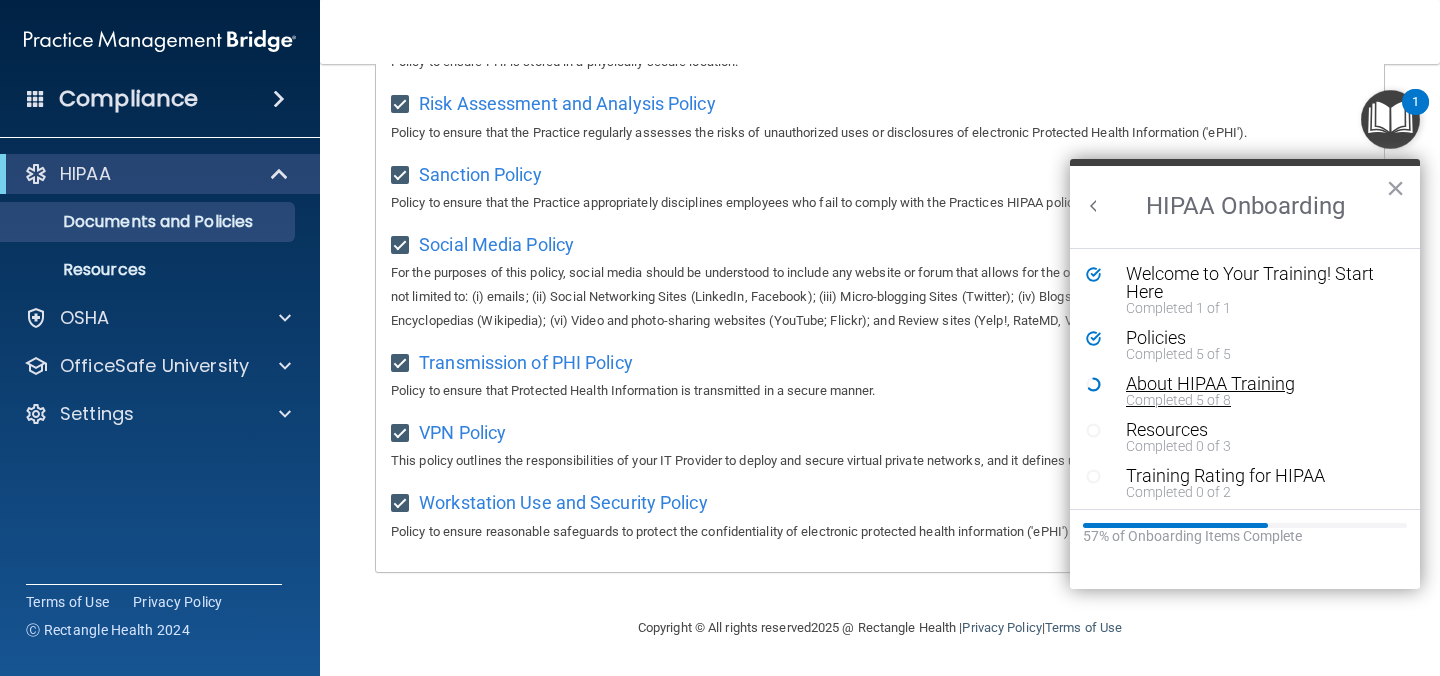click on "Completed 5 of 8" at bounding box center [1260, 400] 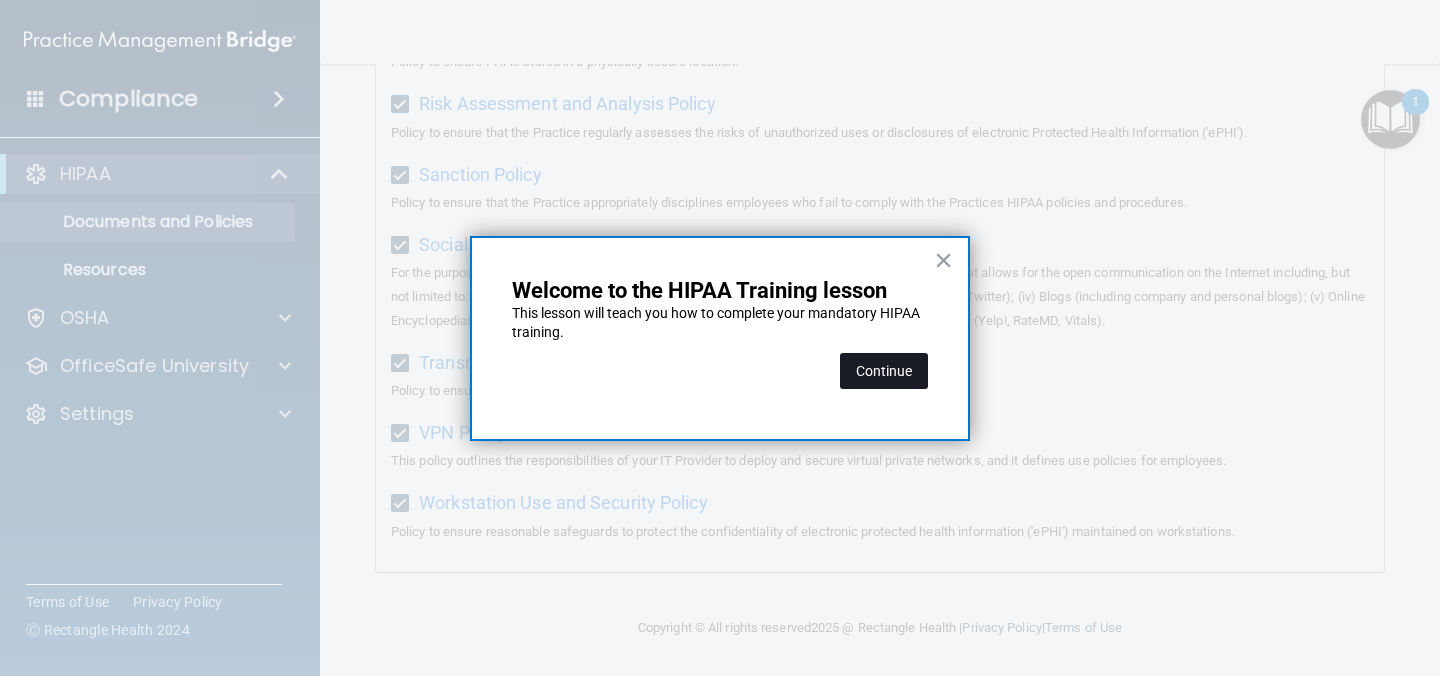 click on "Continue" at bounding box center [884, 371] 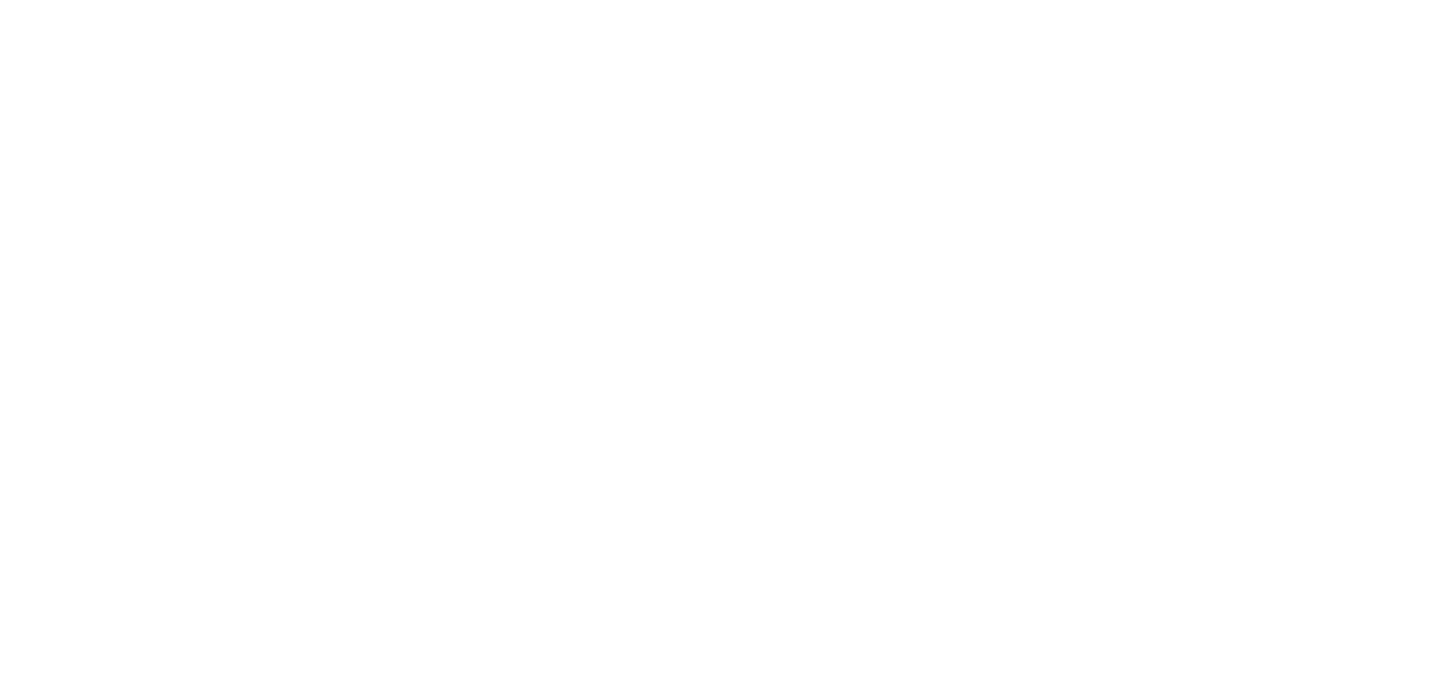scroll, scrollTop: 0, scrollLeft: 0, axis: both 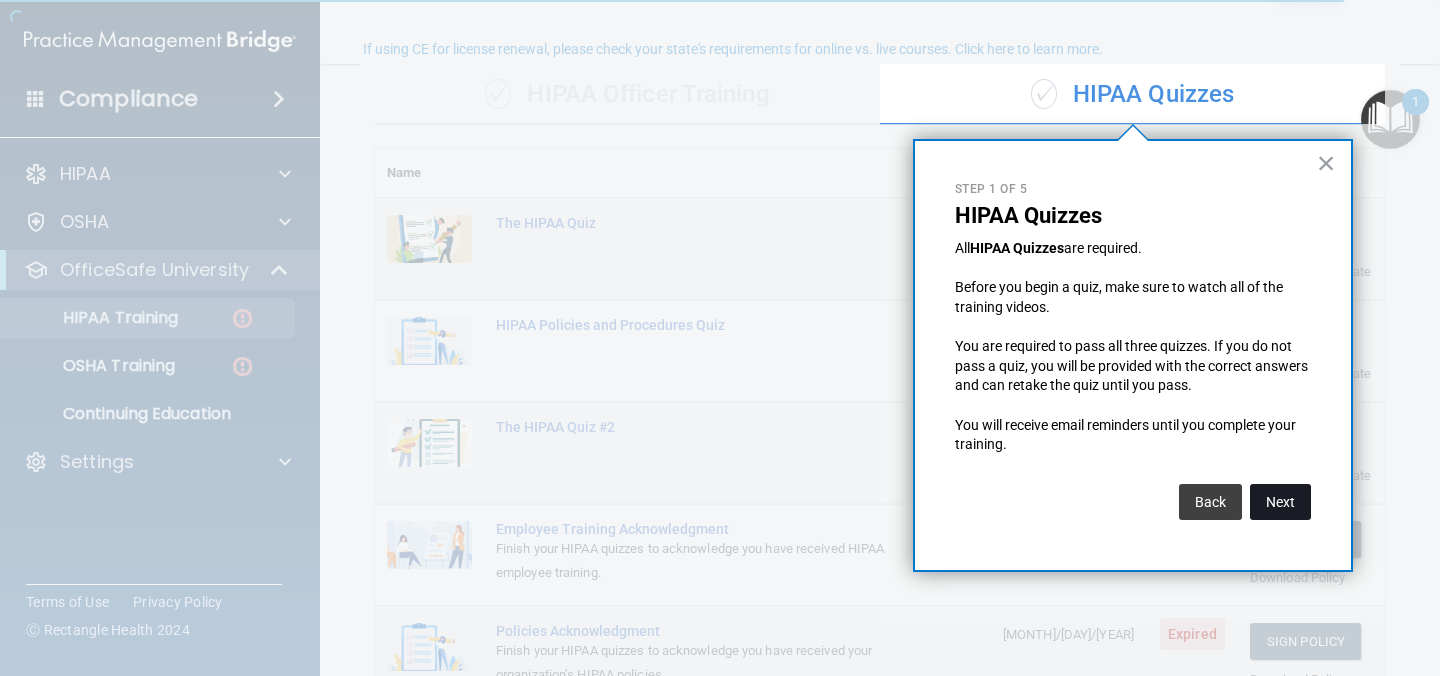click on "Next" at bounding box center [1280, 502] 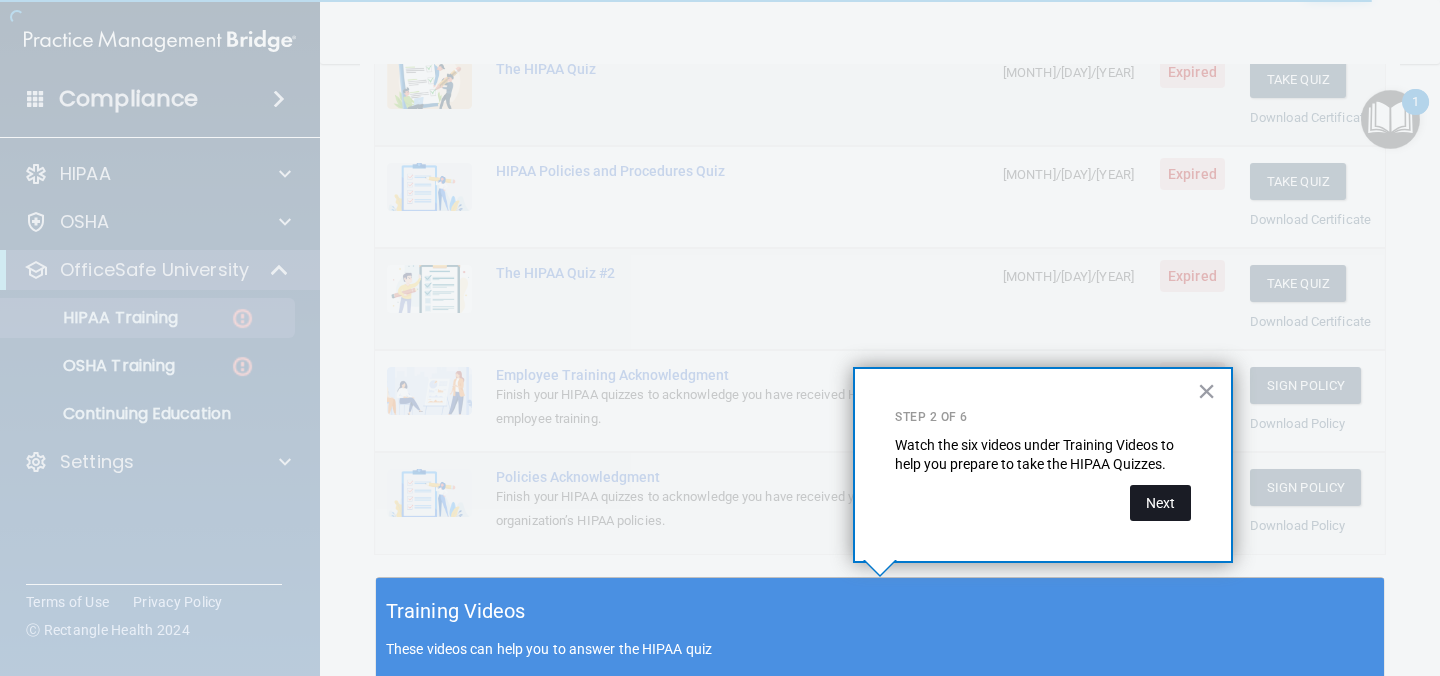 click on "Next" at bounding box center (1160, 503) 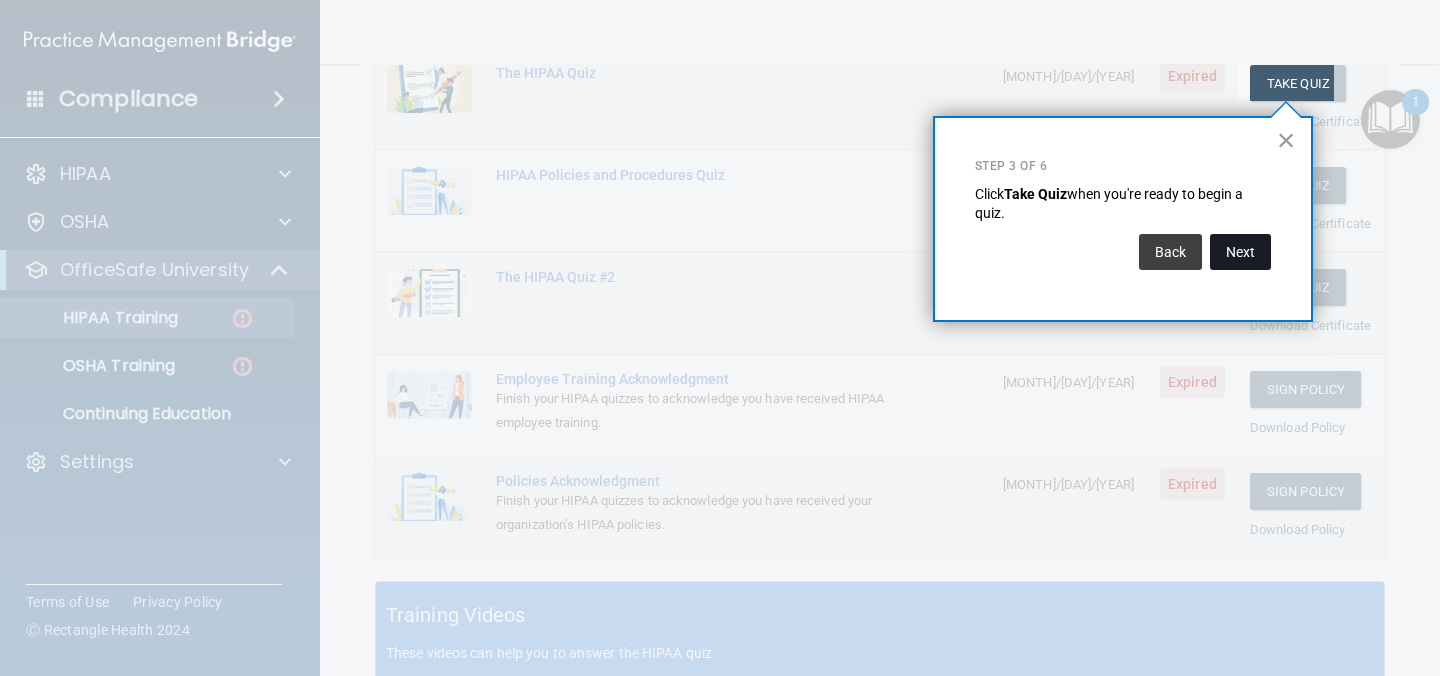 click on "Next" at bounding box center (1240, 252) 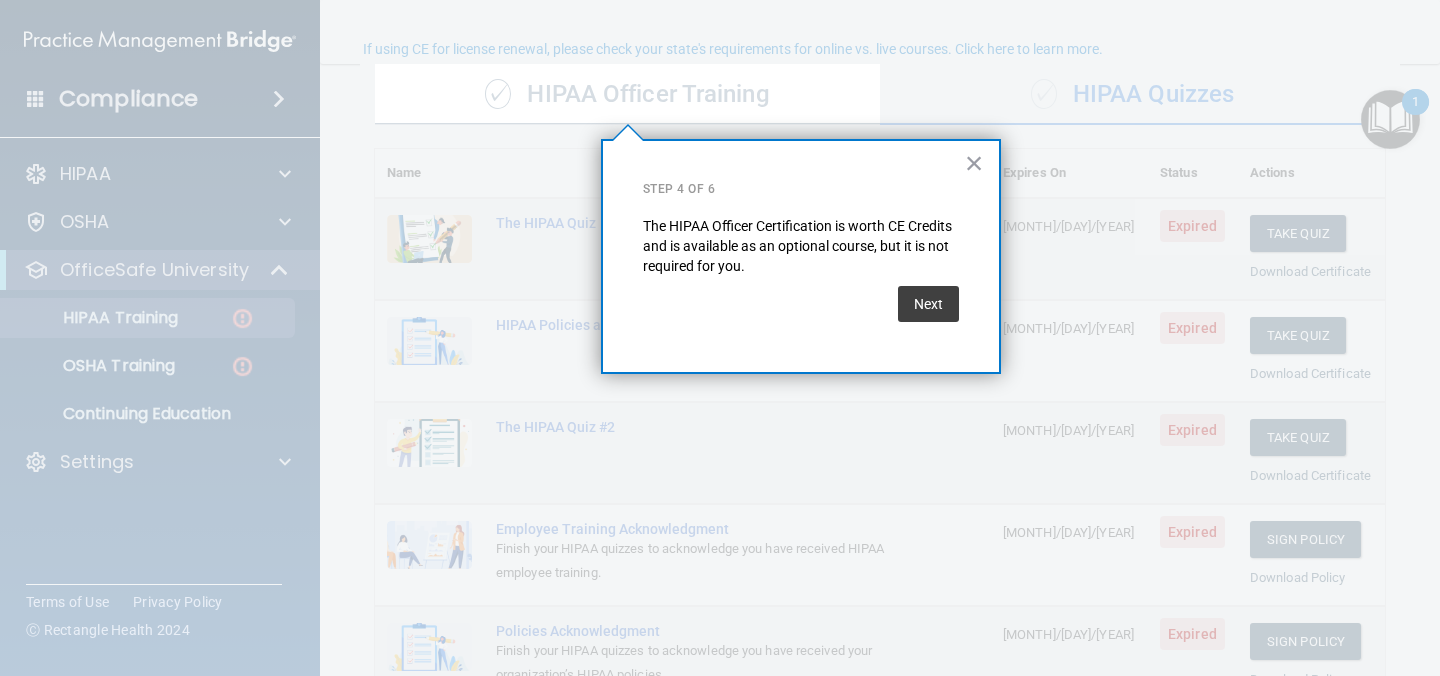 click on "× Step 4 of 6 The HIPAA Officer Certification is worth CE Credits and is available as an optional course, but it is not required for you. Next" at bounding box center [801, 256] 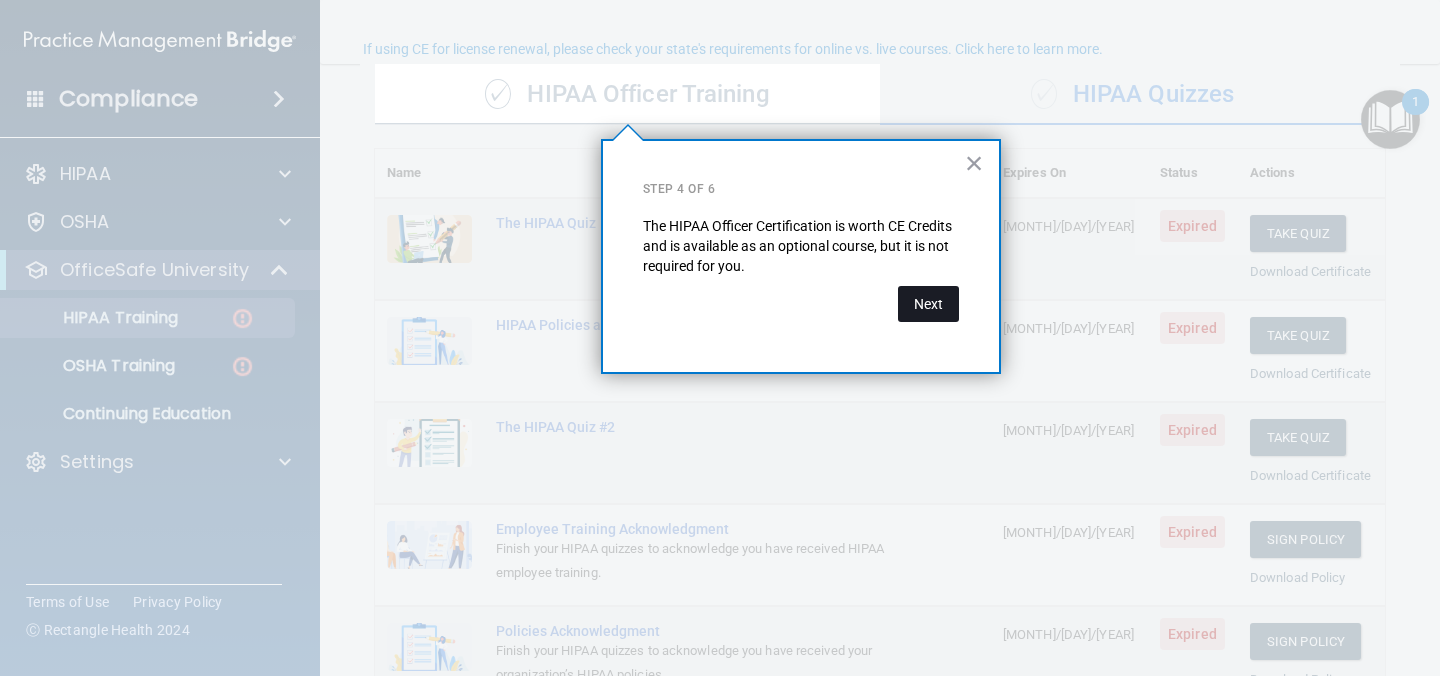 click on "Next" at bounding box center [928, 304] 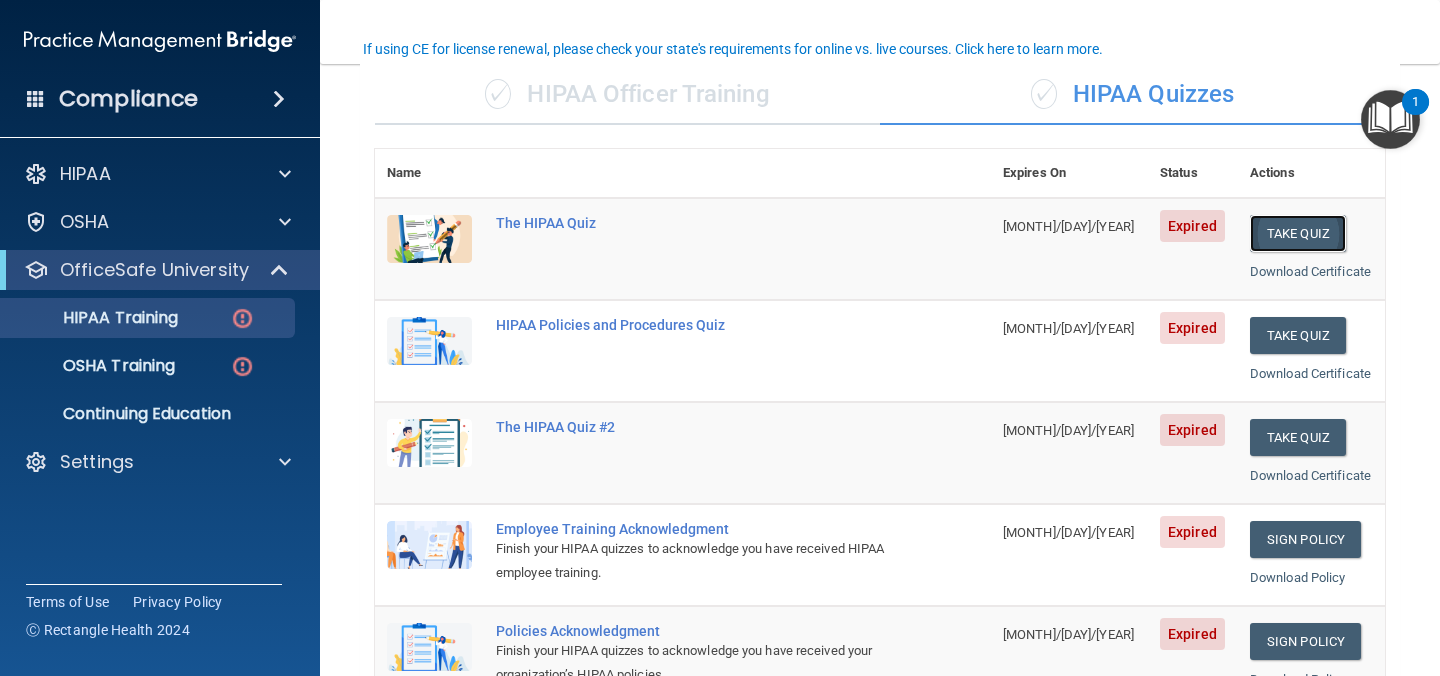 click on "Take Quiz" at bounding box center (1298, 233) 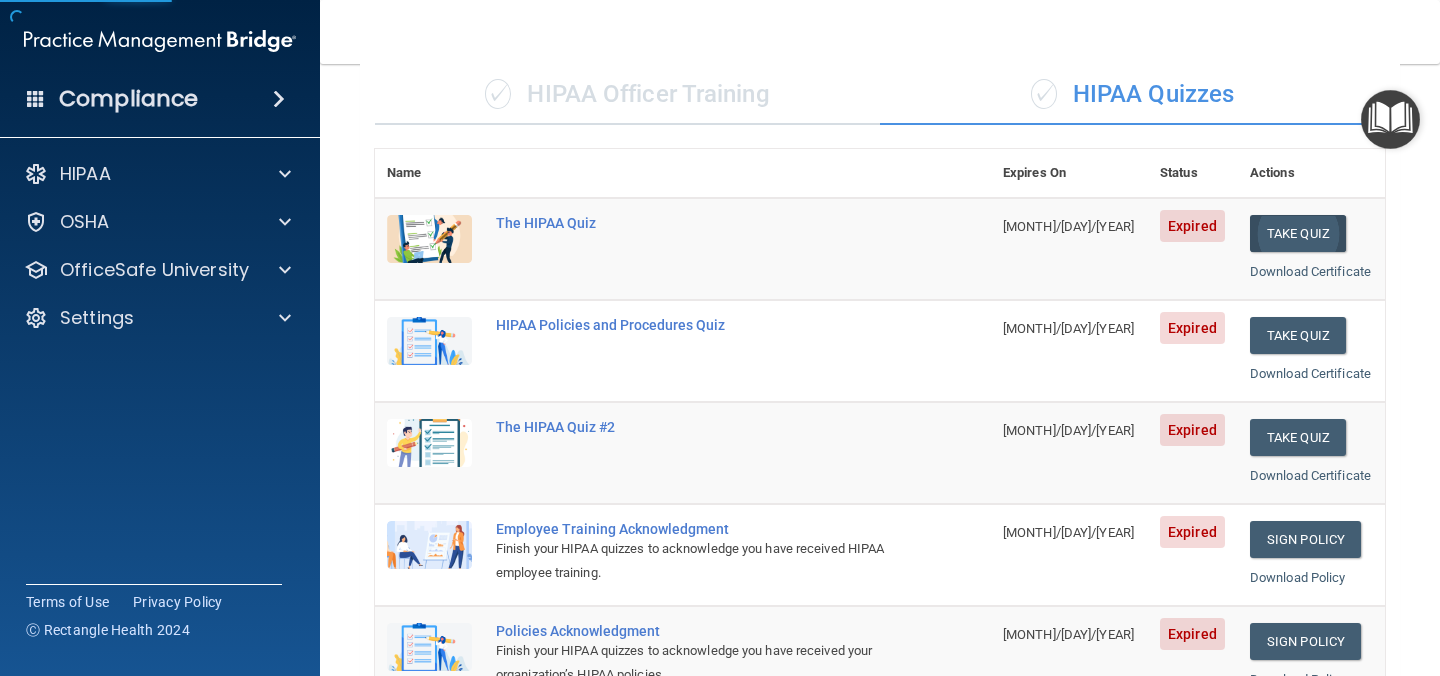 scroll, scrollTop: 0, scrollLeft: 0, axis: both 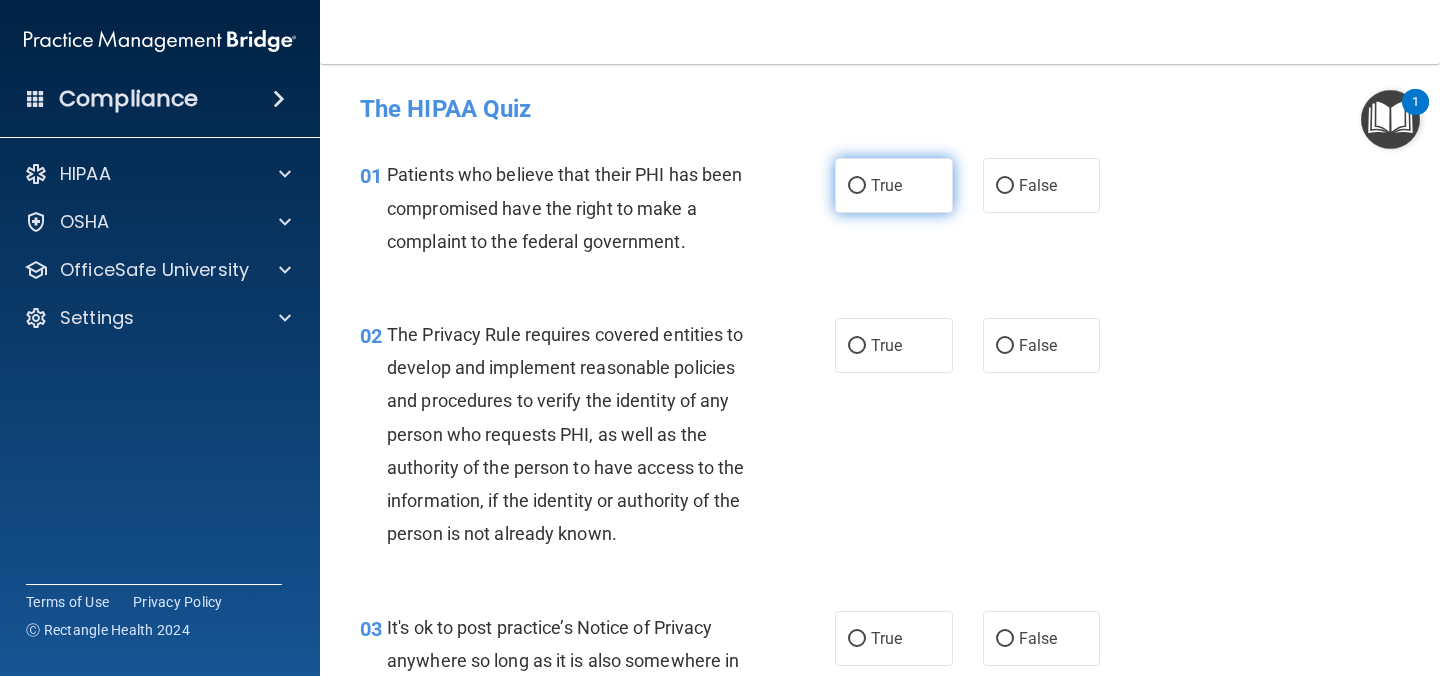 click on "True" at bounding box center (857, 186) 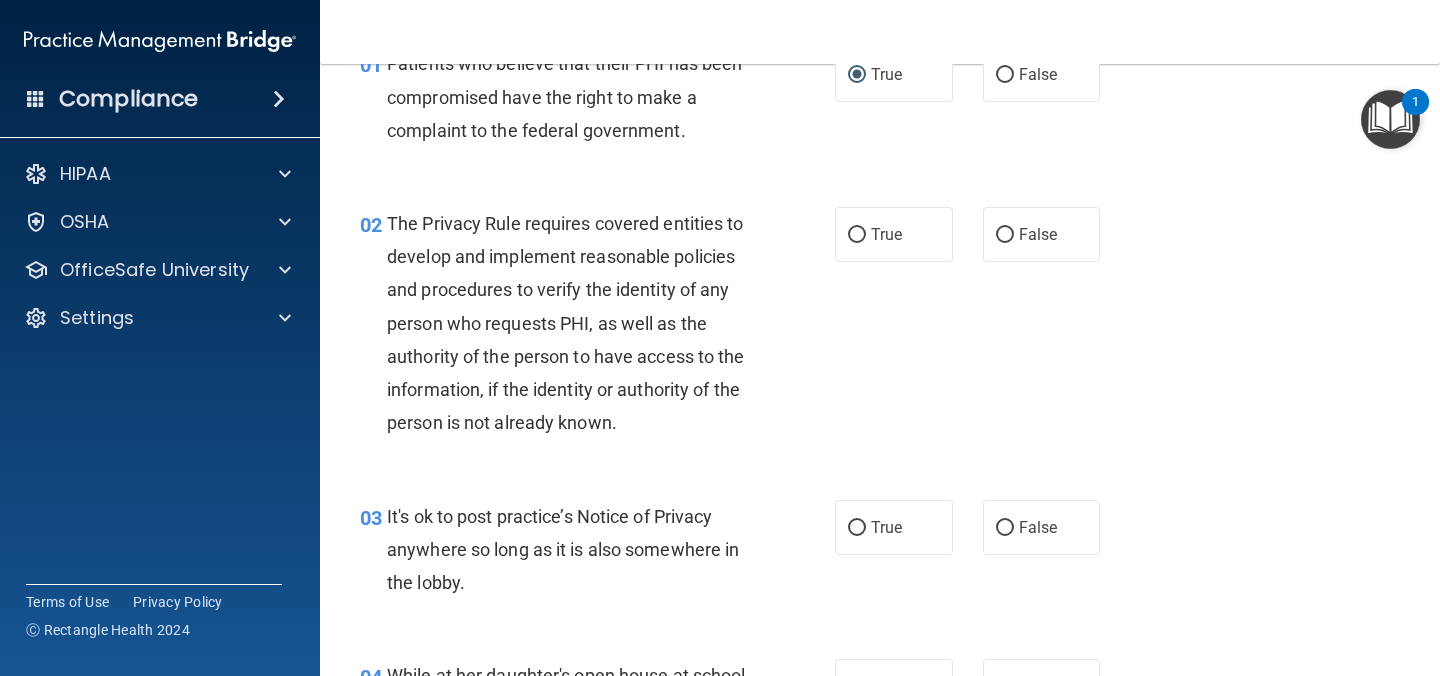 scroll, scrollTop: 112, scrollLeft: 0, axis: vertical 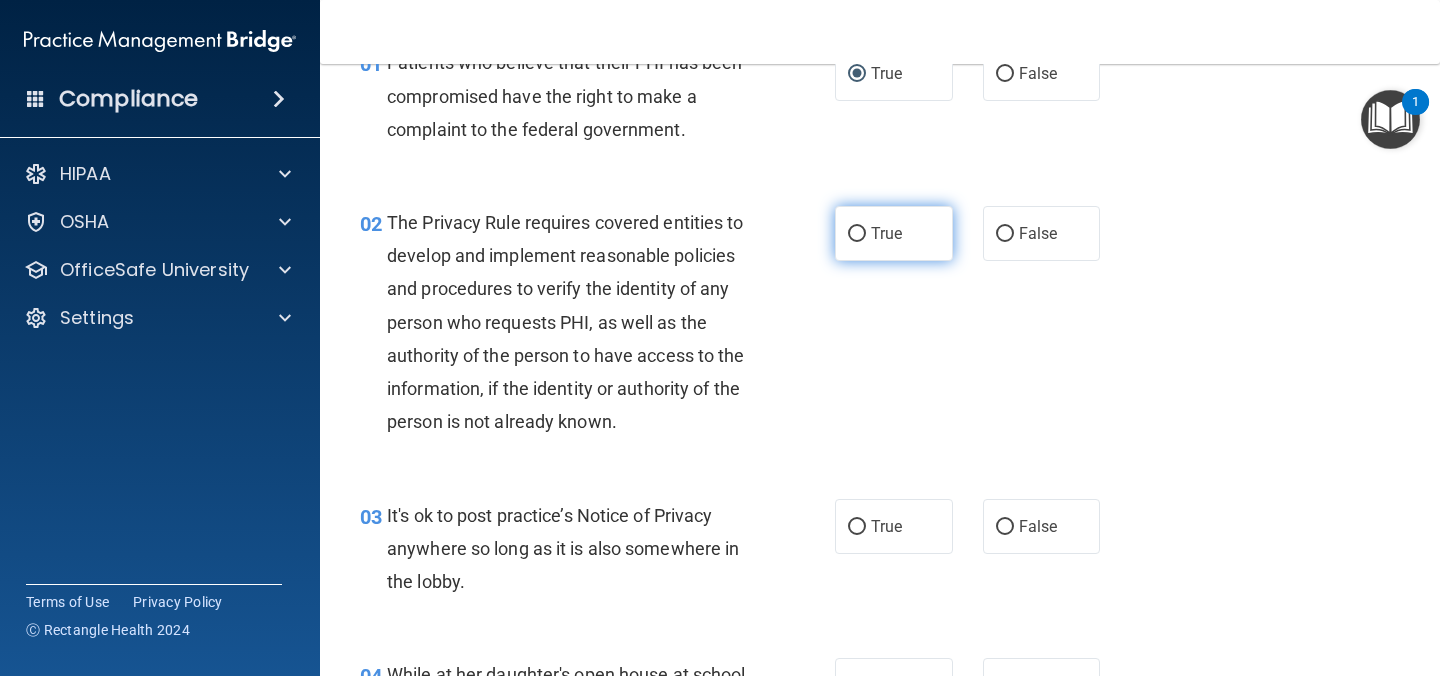 click on "True" at bounding box center (857, 234) 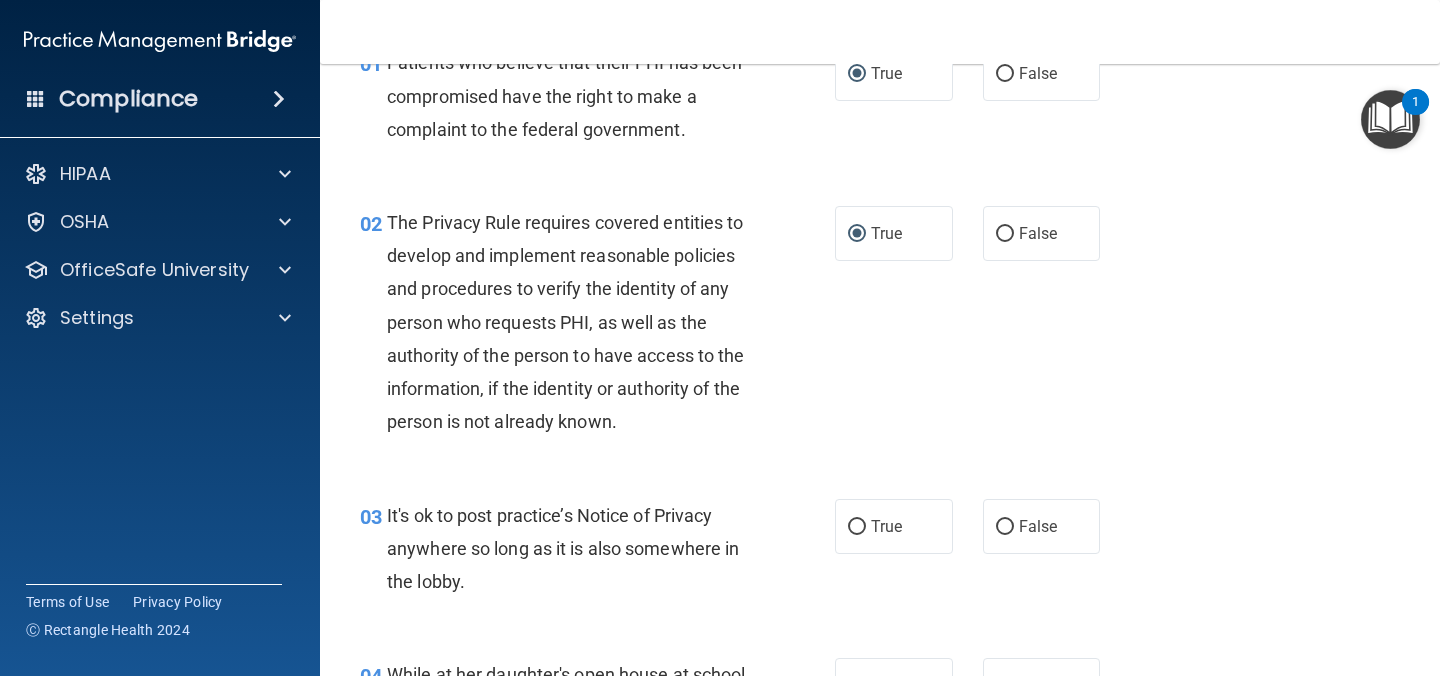 scroll, scrollTop: 255, scrollLeft: 0, axis: vertical 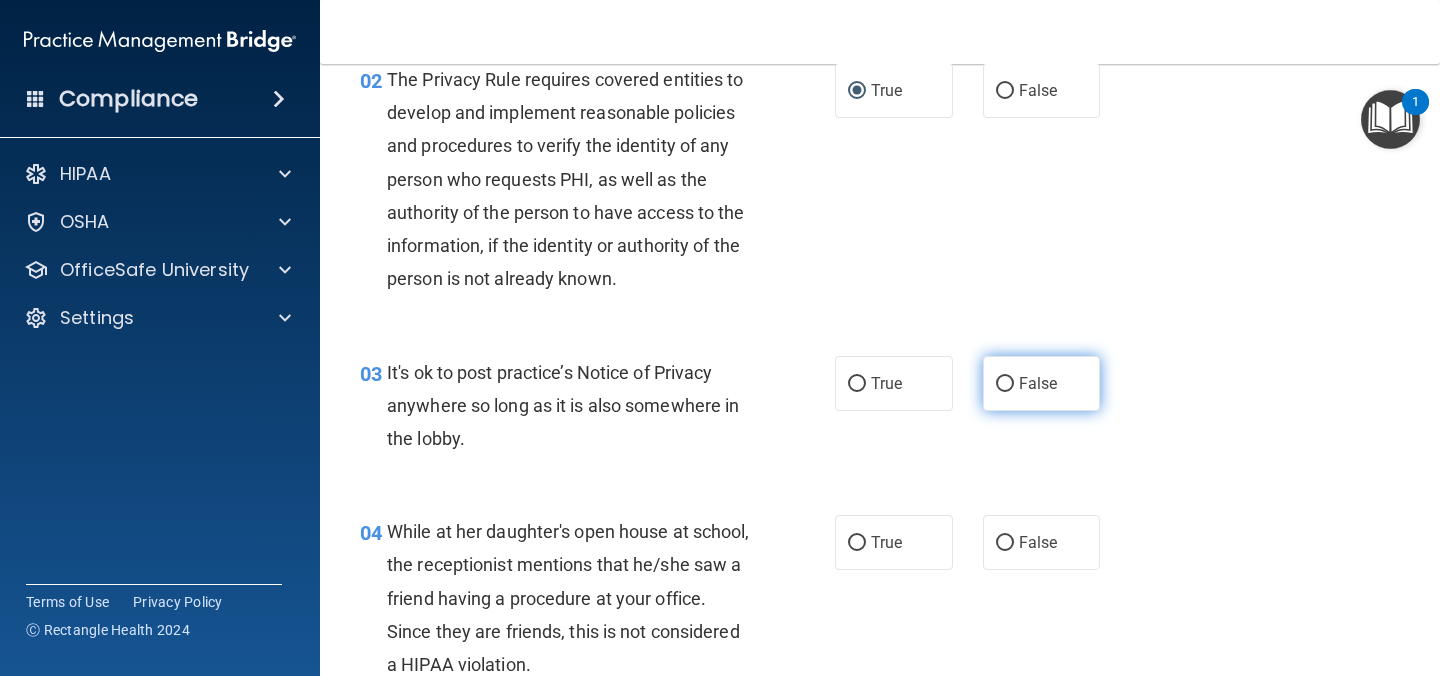 click on "False" at bounding box center [1038, 383] 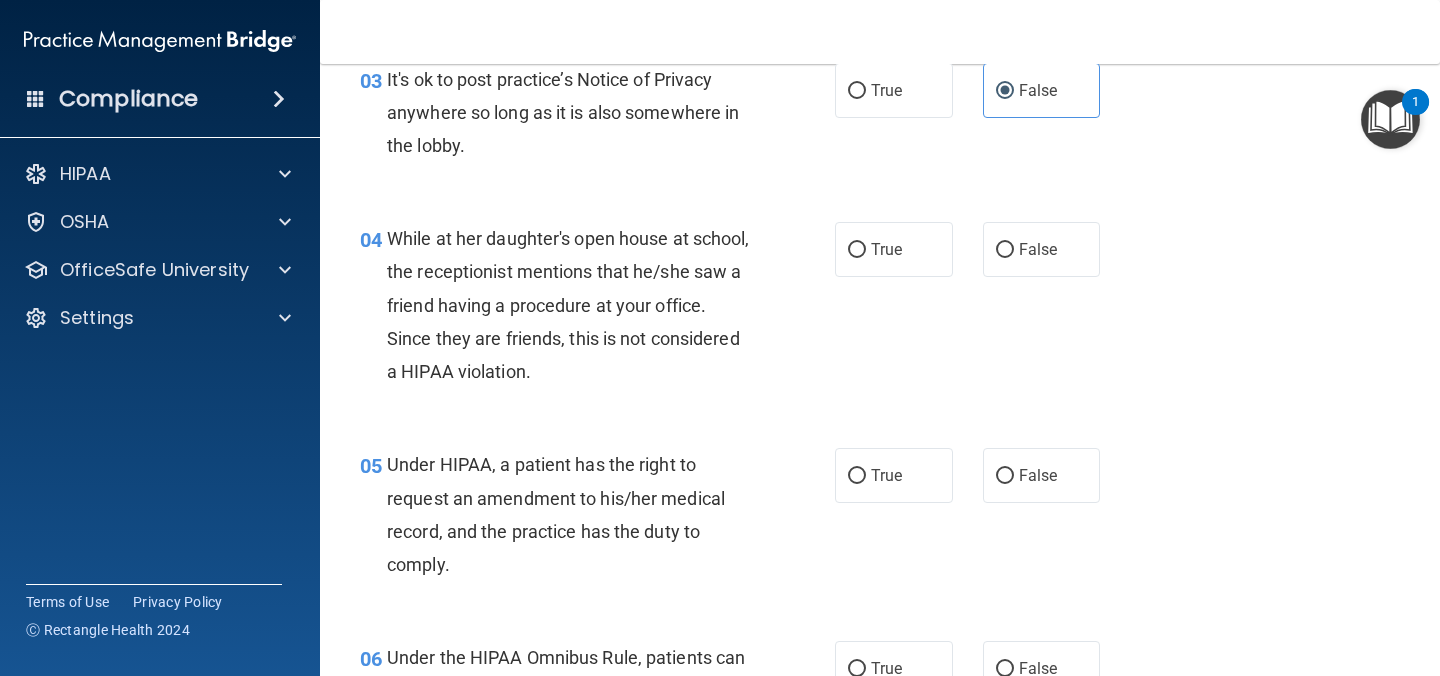 scroll, scrollTop: 566, scrollLeft: 0, axis: vertical 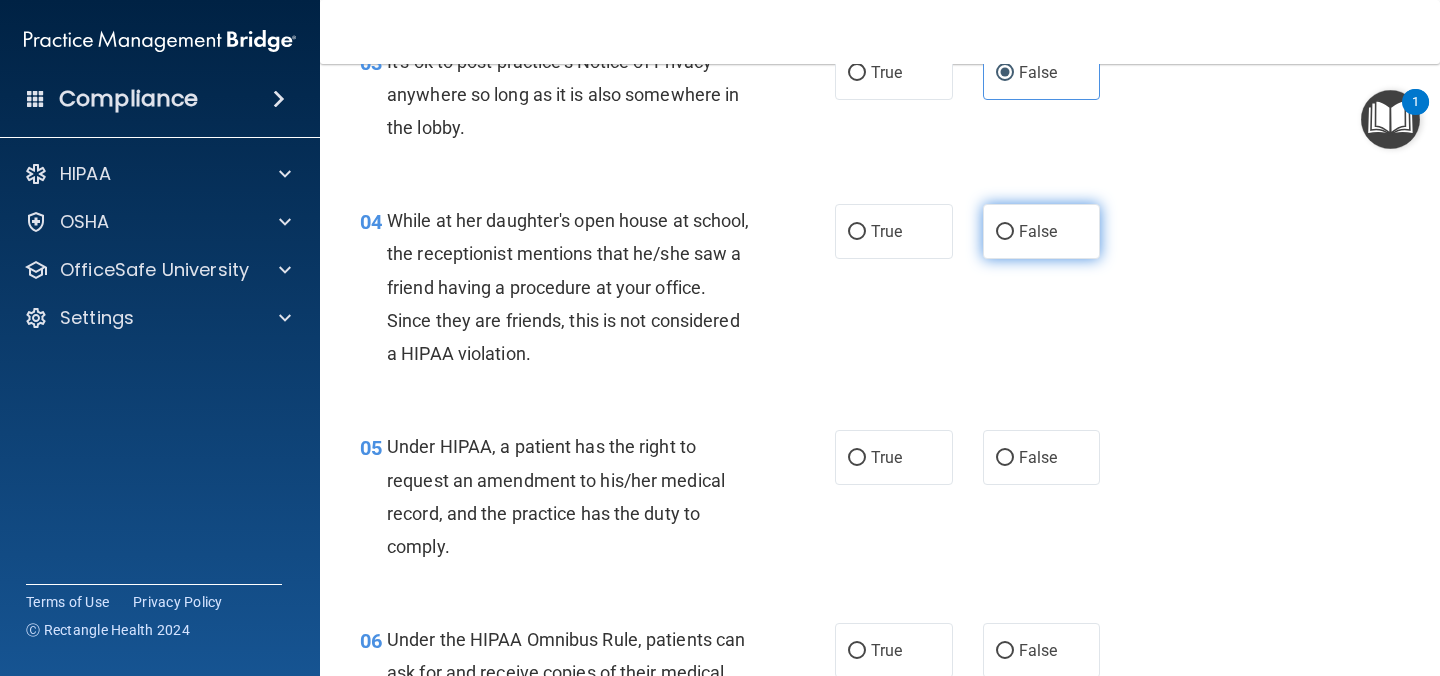 click on "False" at bounding box center (1038, 231) 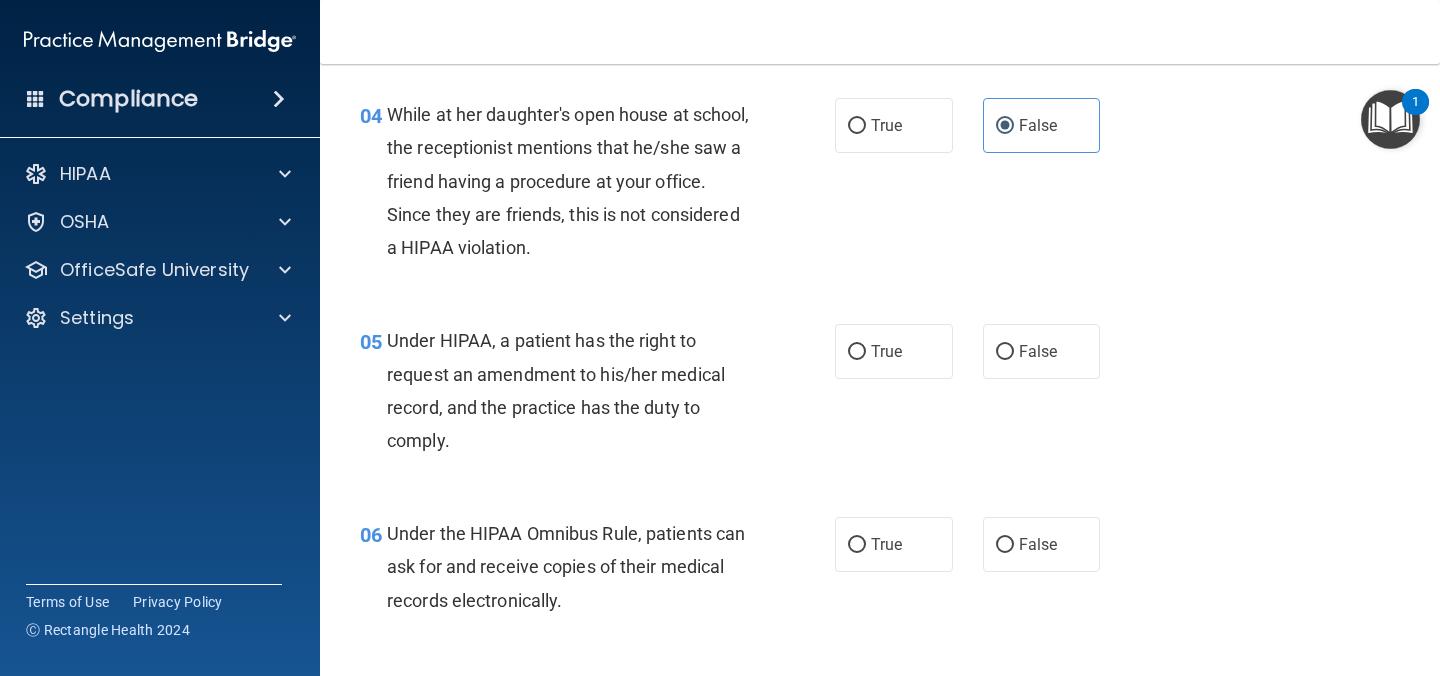 scroll, scrollTop: 675, scrollLeft: 0, axis: vertical 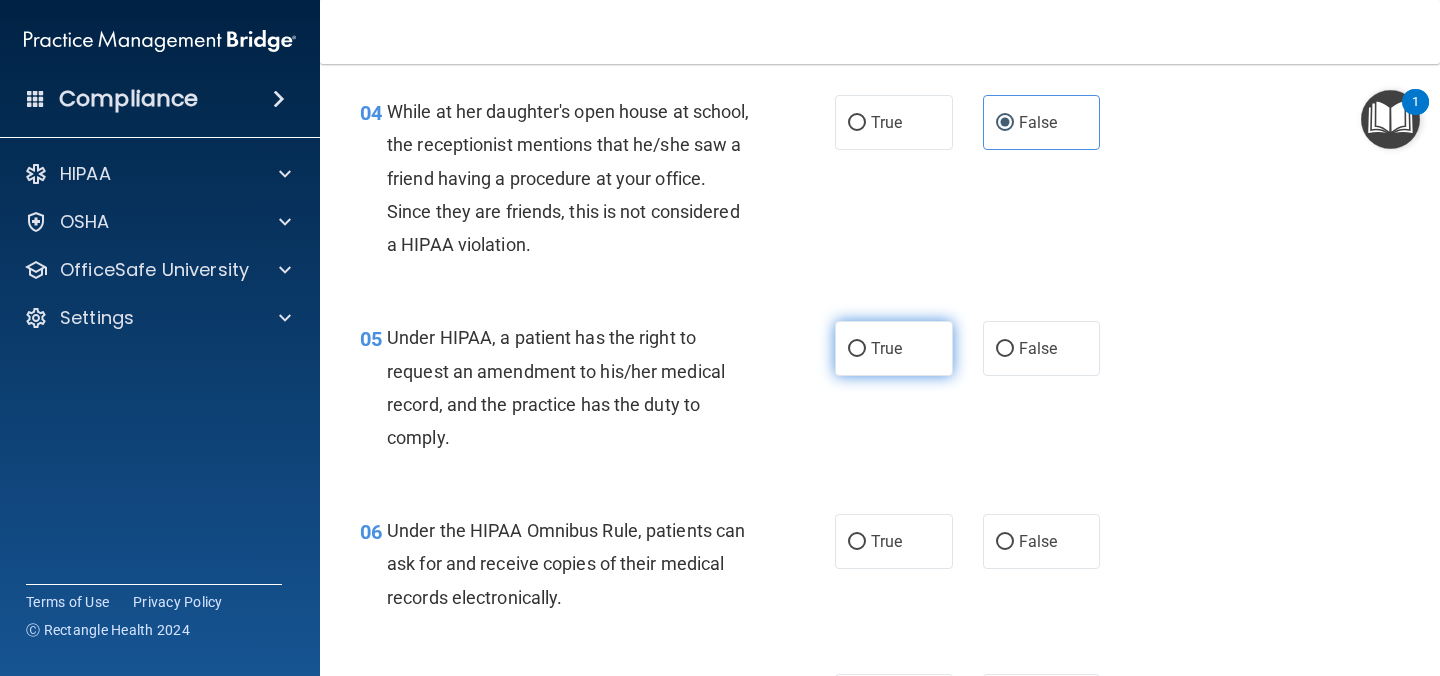 click on "True" at bounding box center (894, 348) 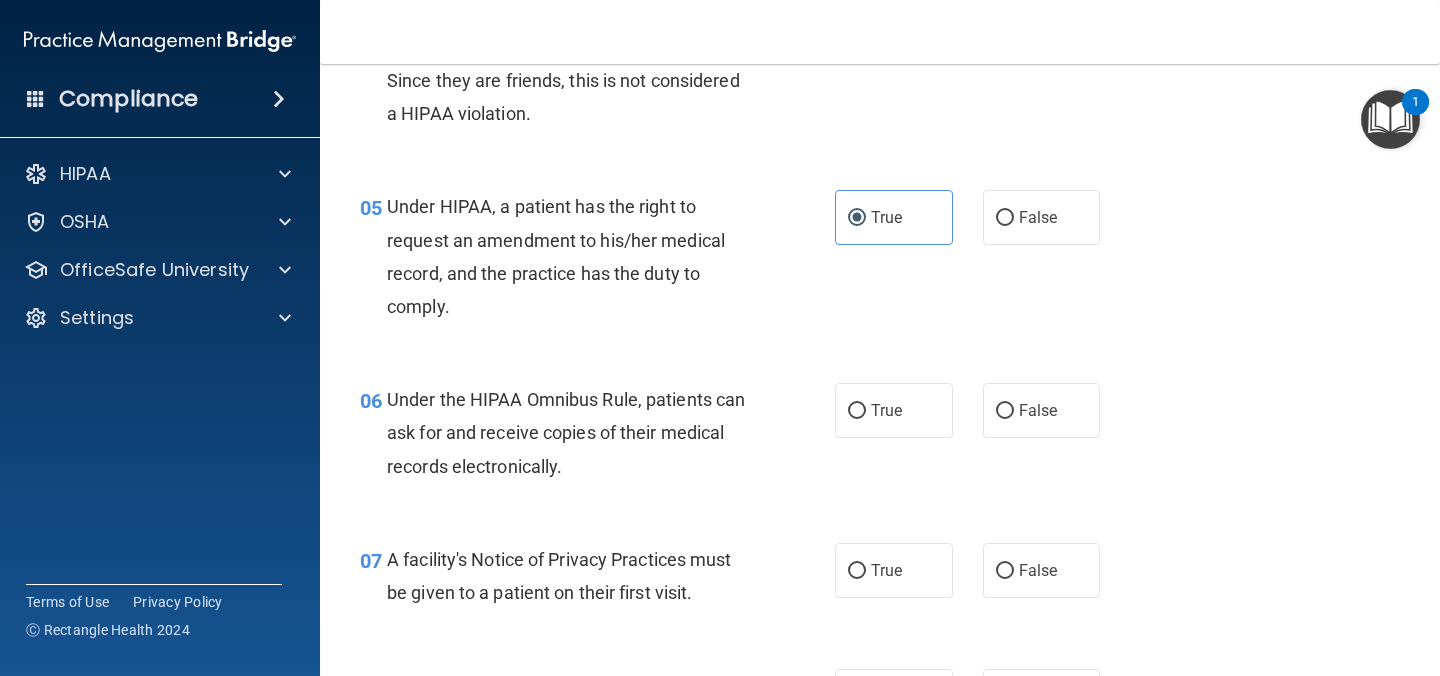 scroll, scrollTop: 863, scrollLeft: 0, axis: vertical 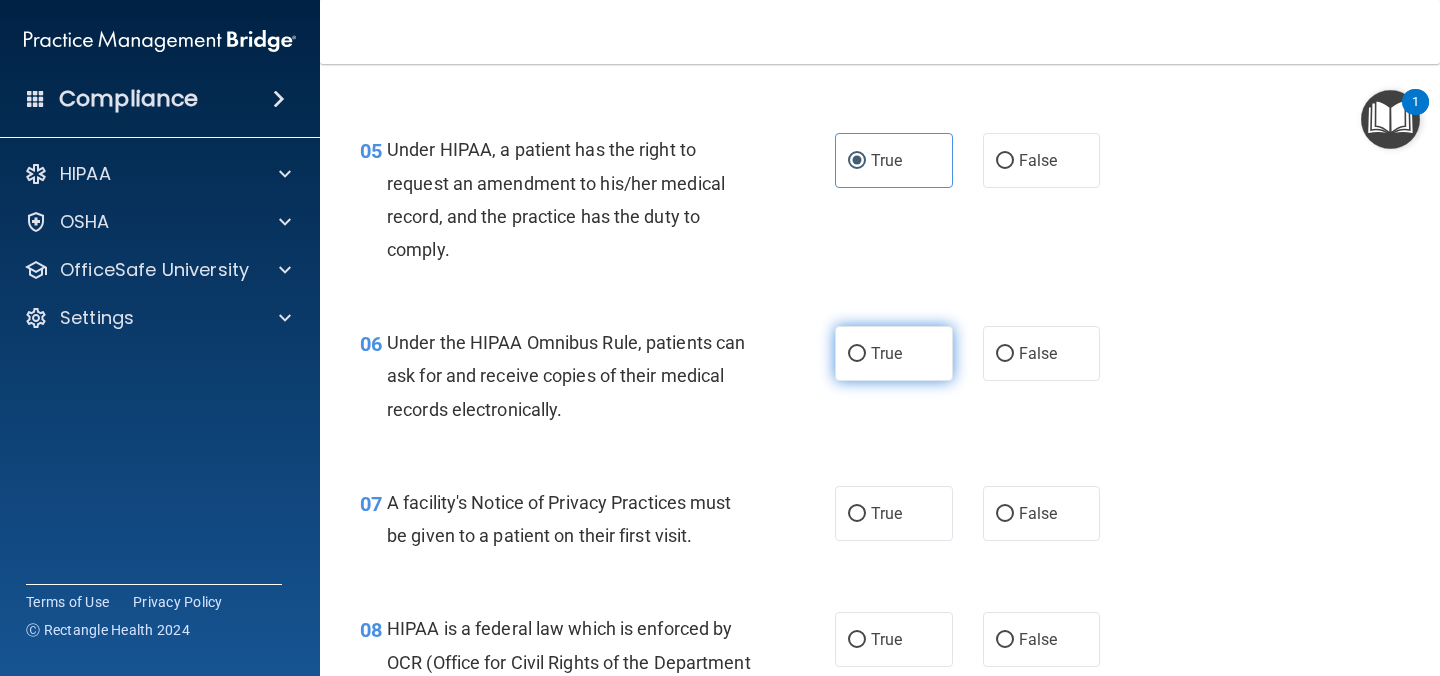 click on "True" at bounding box center (894, 353) 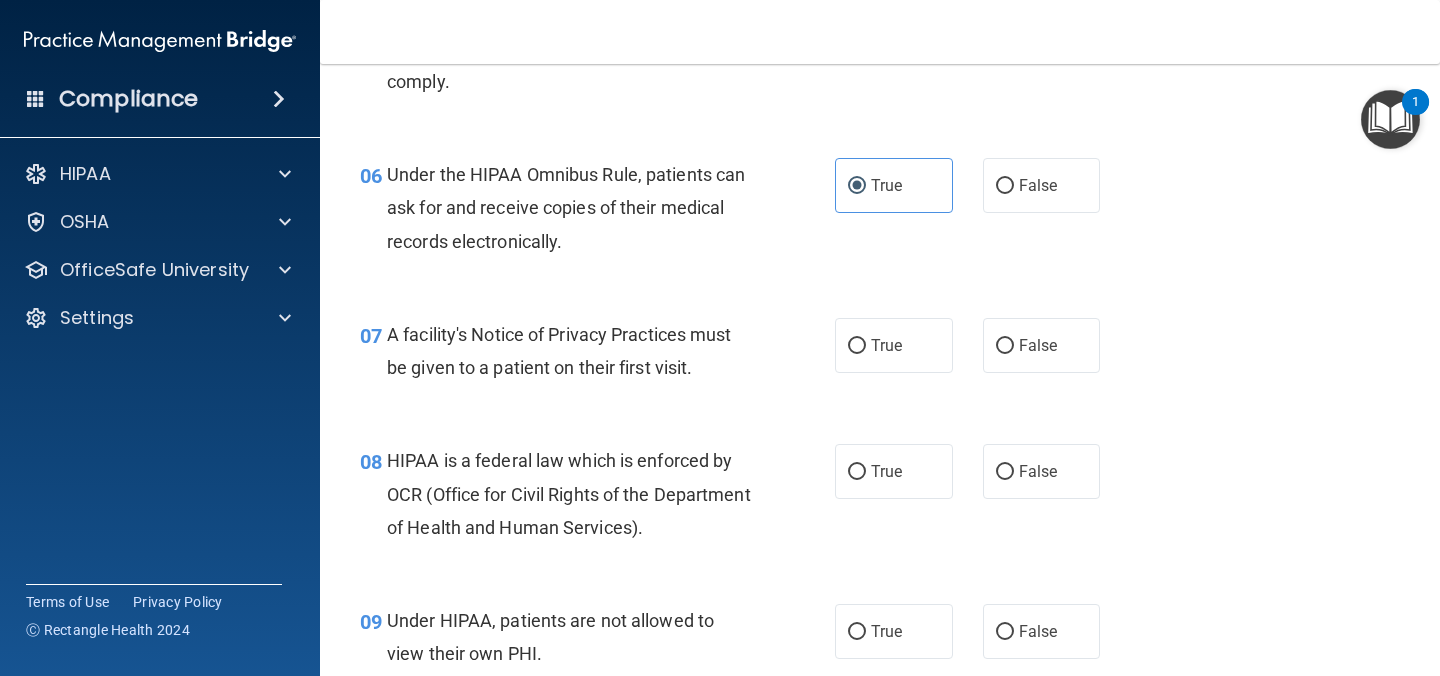 scroll, scrollTop: 1067, scrollLeft: 0, axis: vertical 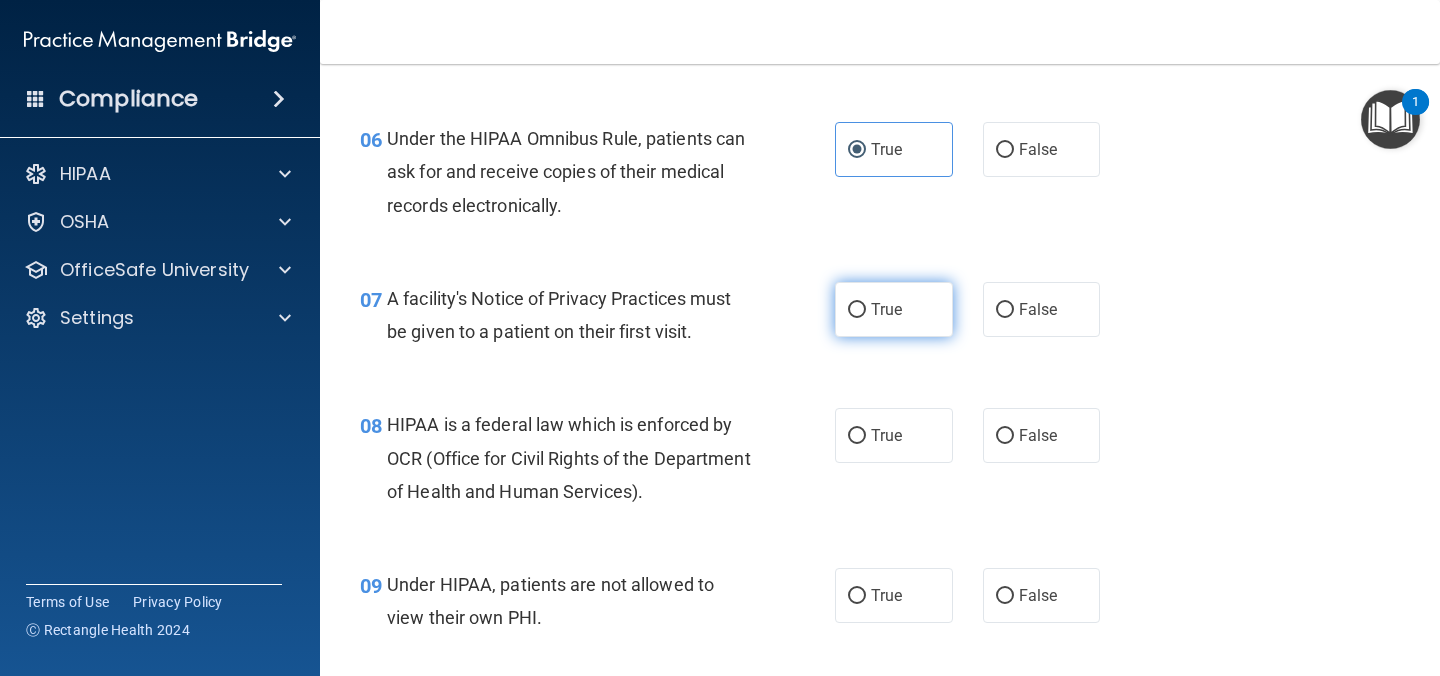 click on "True" at bounding box center (886, 309) 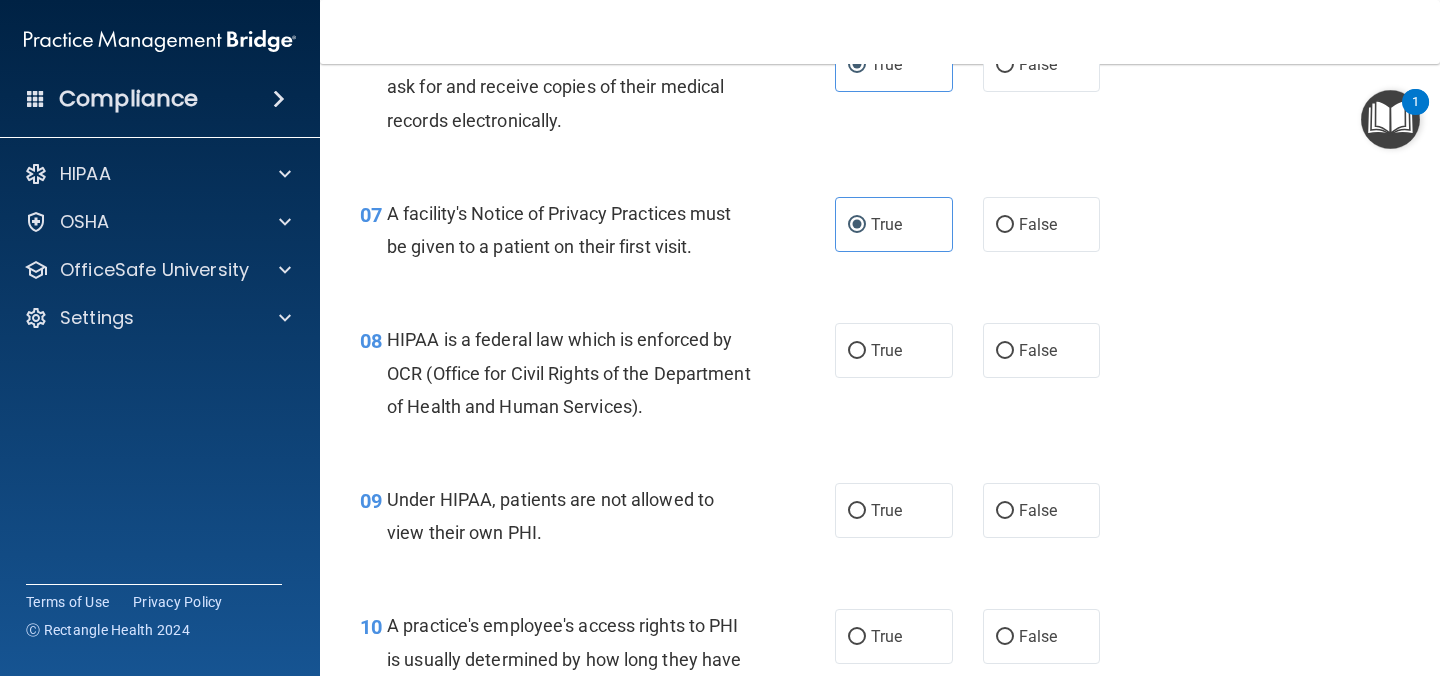scroll, scrollTop: 1162, scrollLeft: 0, axis: vertical 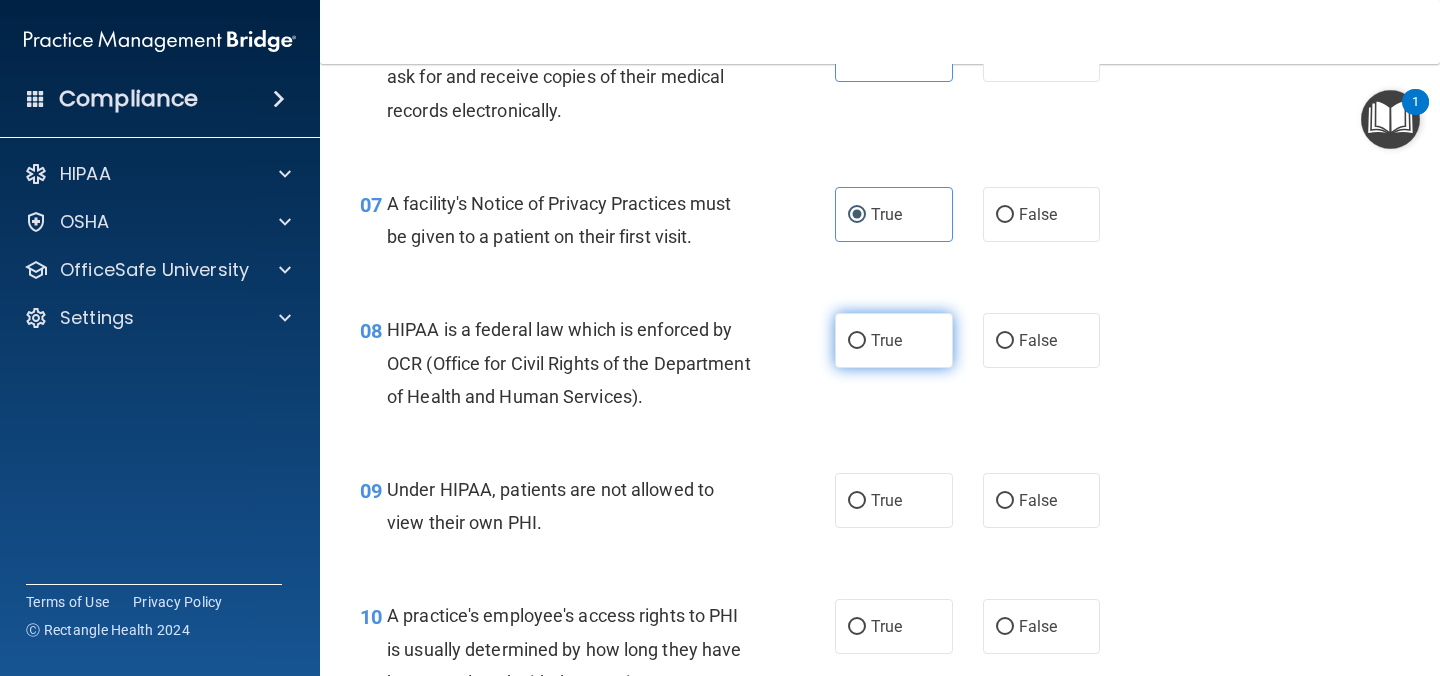 click on "True" at bounding box center [894, 340] 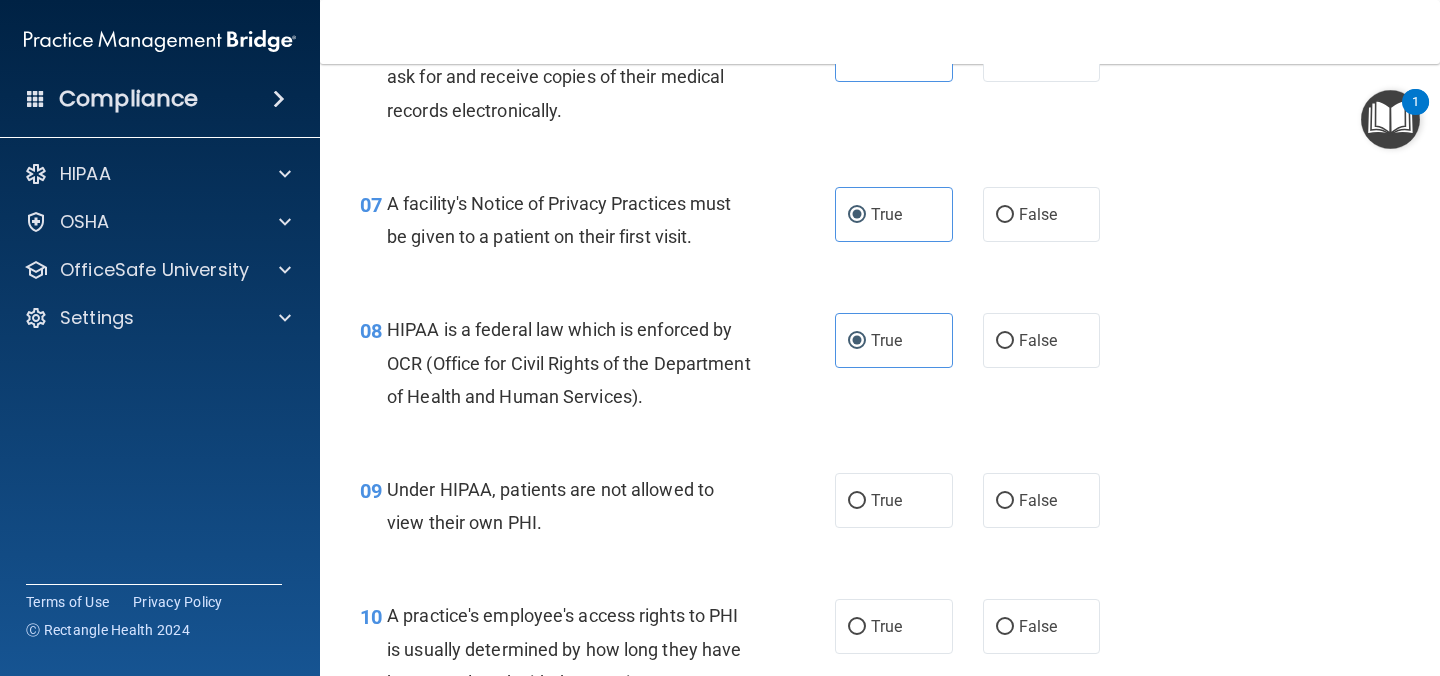 scroll, scrollTop: 1239, scrollLeft: 0, axis: vertical 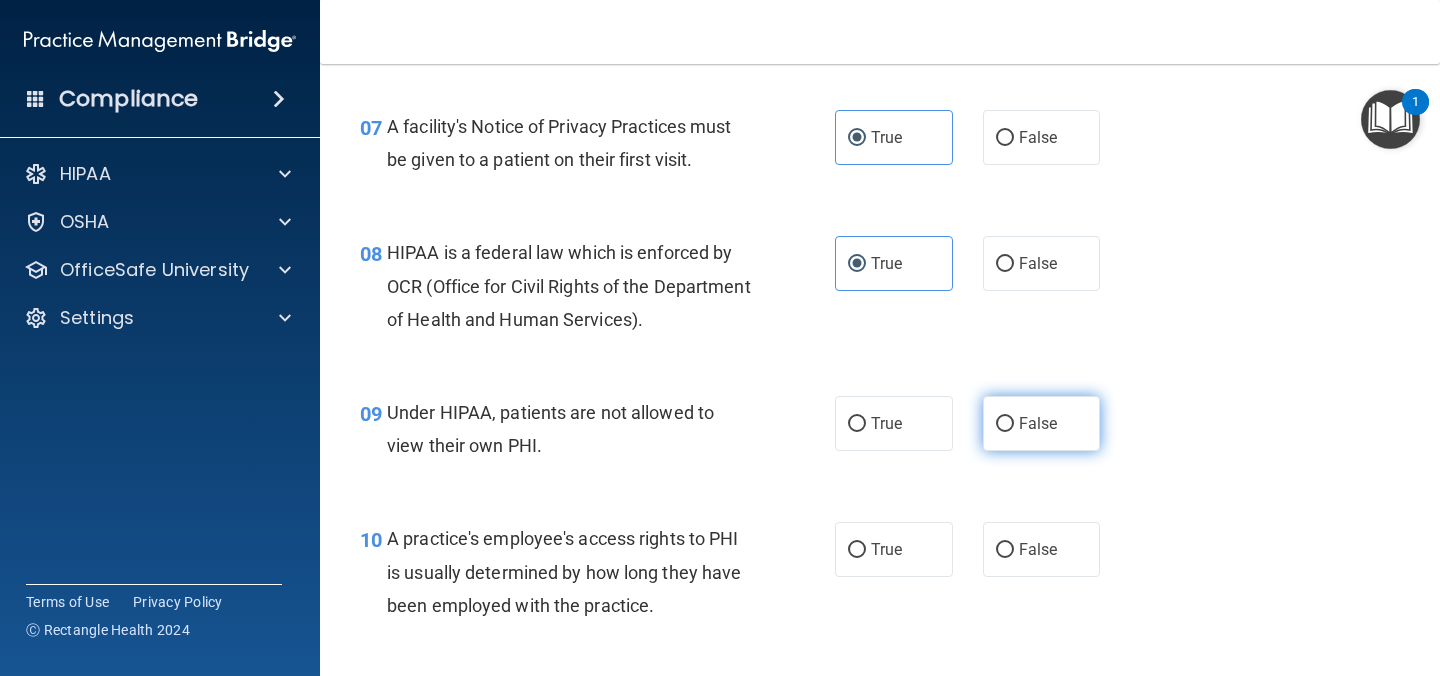 click on "False" at bounding box center (1005, 424) 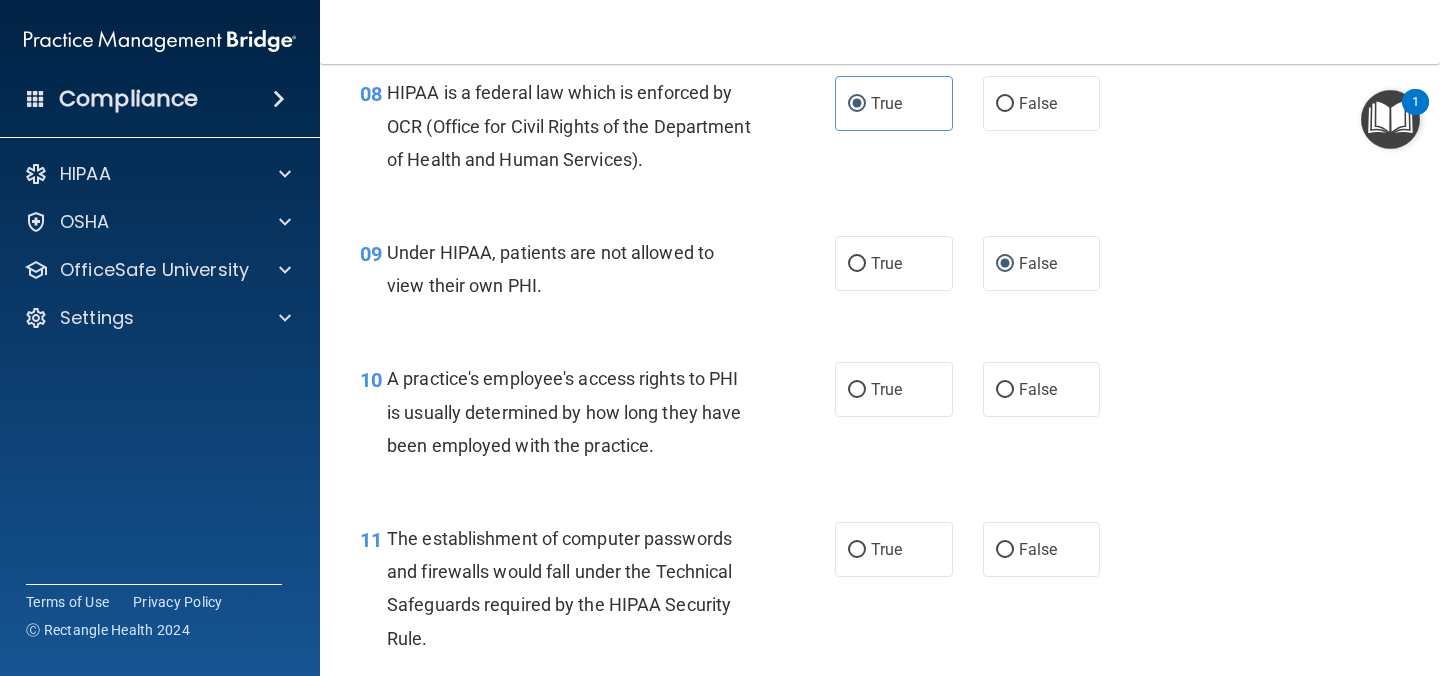 scroll, scrollTop: 1400, scrollLeft: 0, axis: vertical 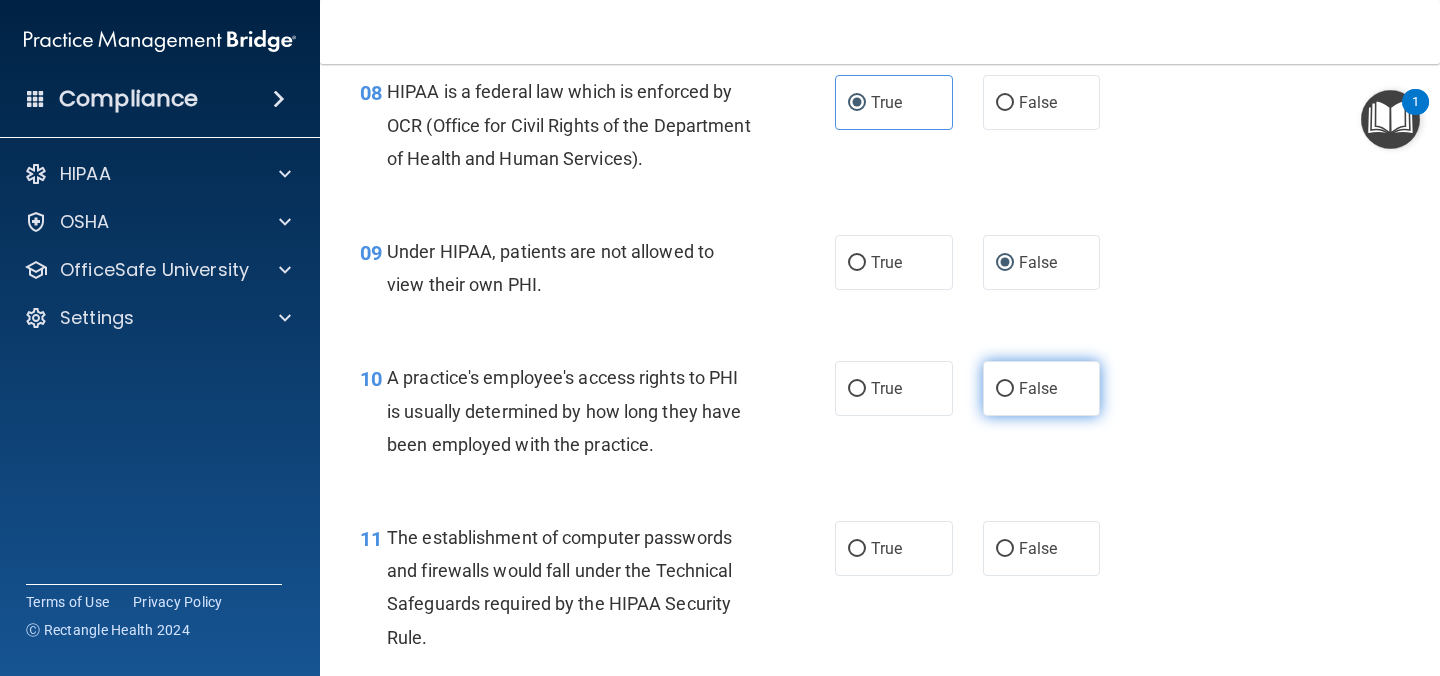 click on "False" at bounding box center [1042, 388] 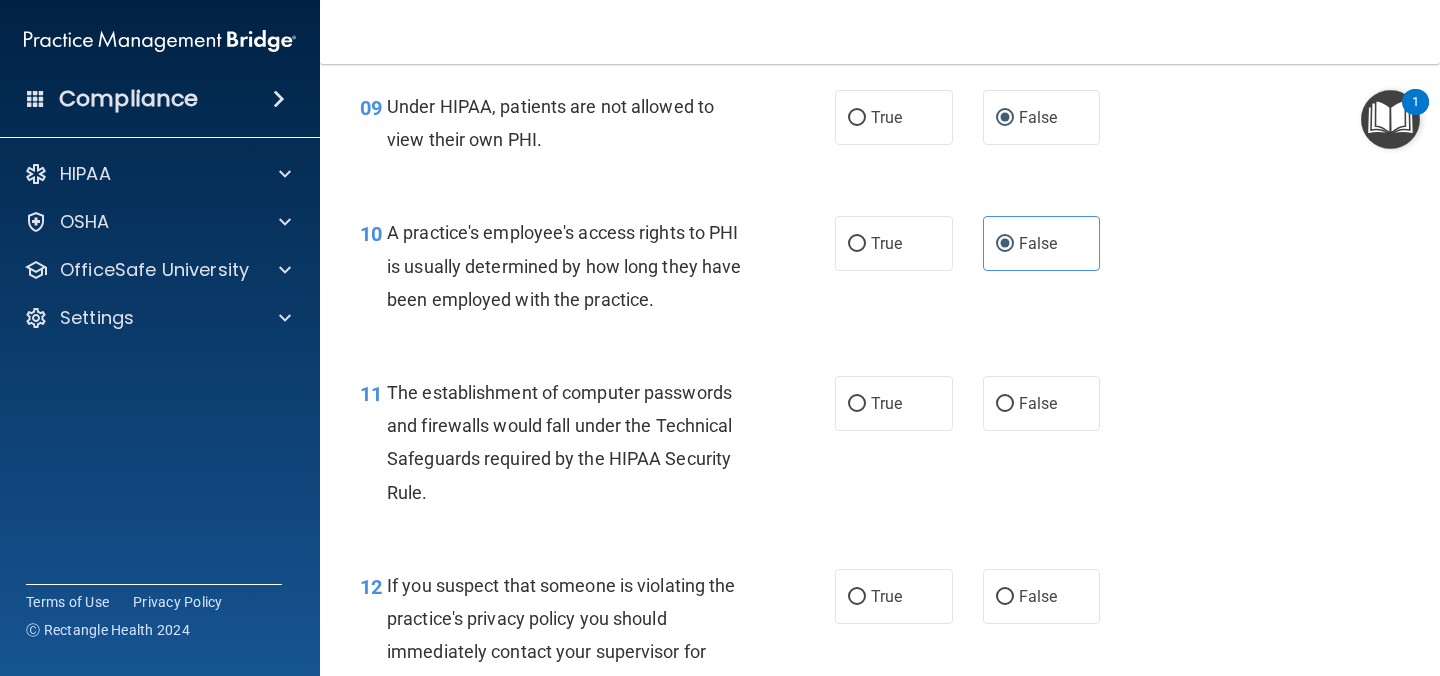 scroll, scrollTop: 1604, scrollLeft: 0, axis: vertical 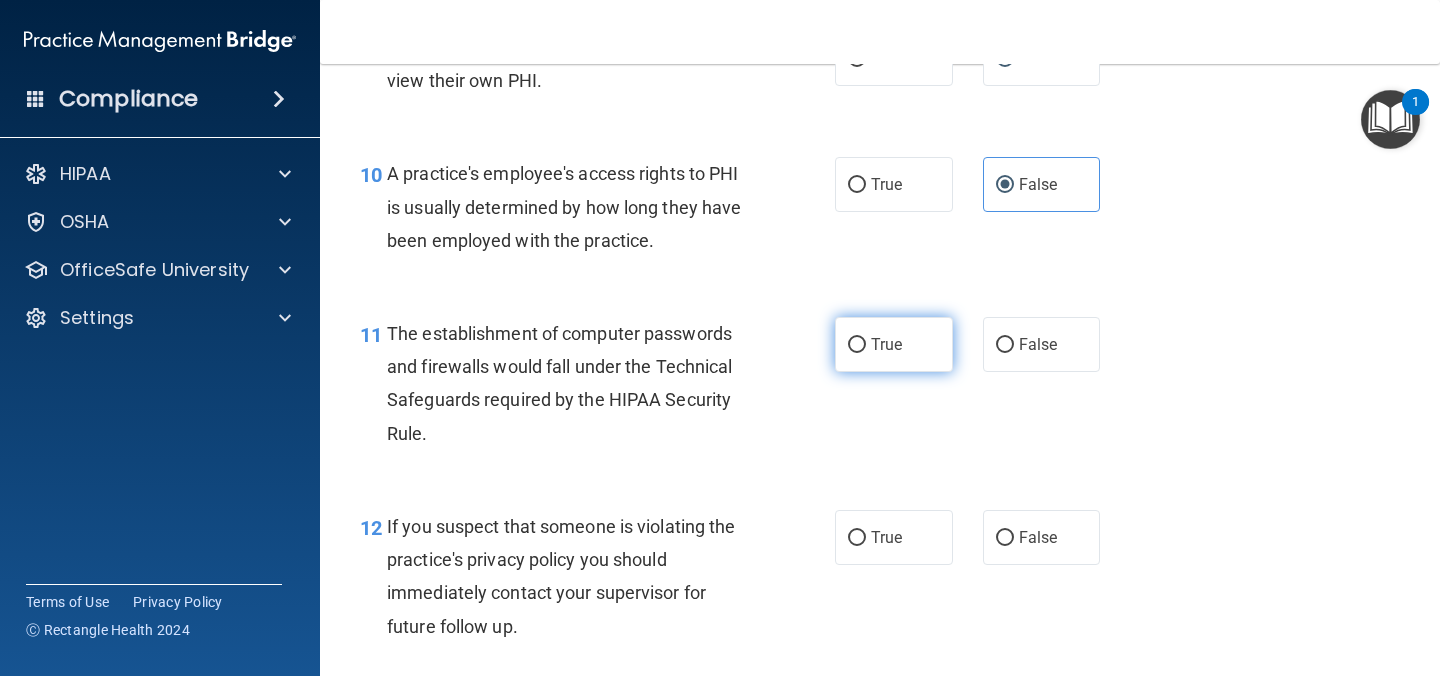 click on "True" at bounding box center (894, 344) 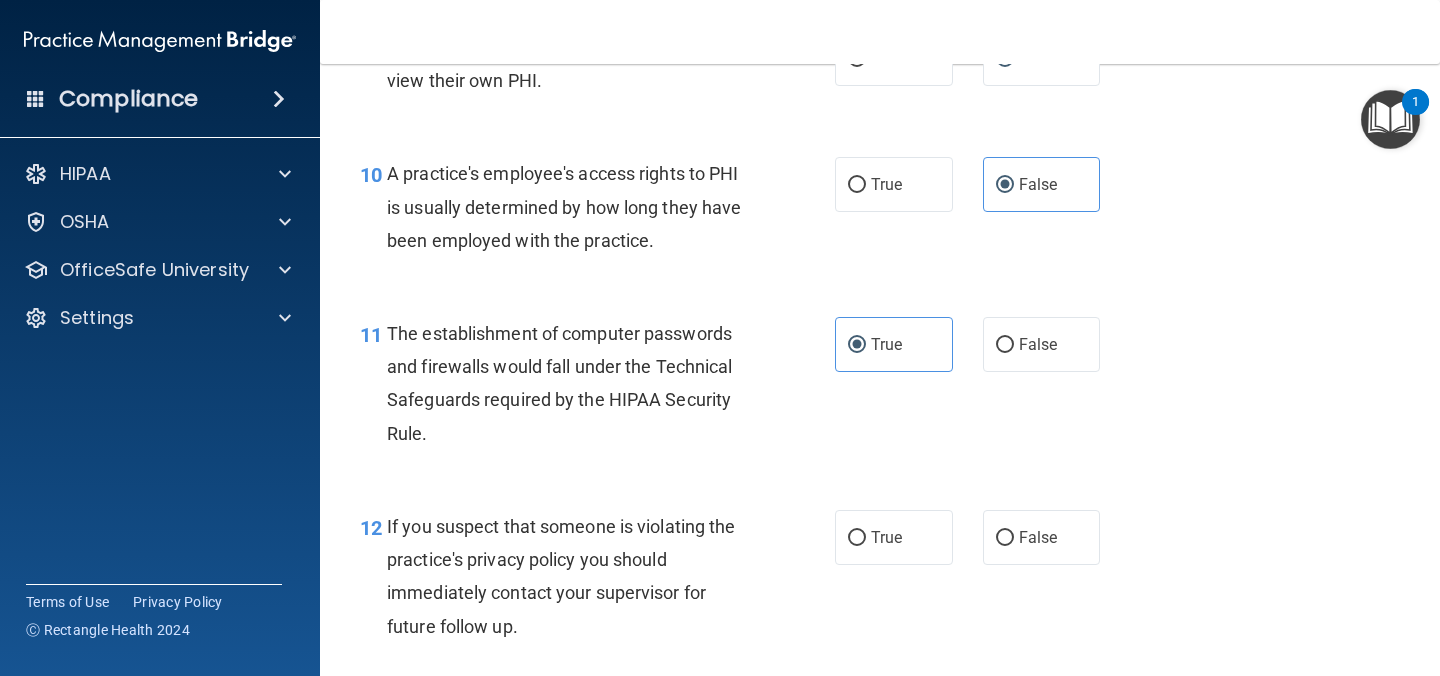 scroll, scrollTop: 1723, scrollLeft: 0, axis: vertical 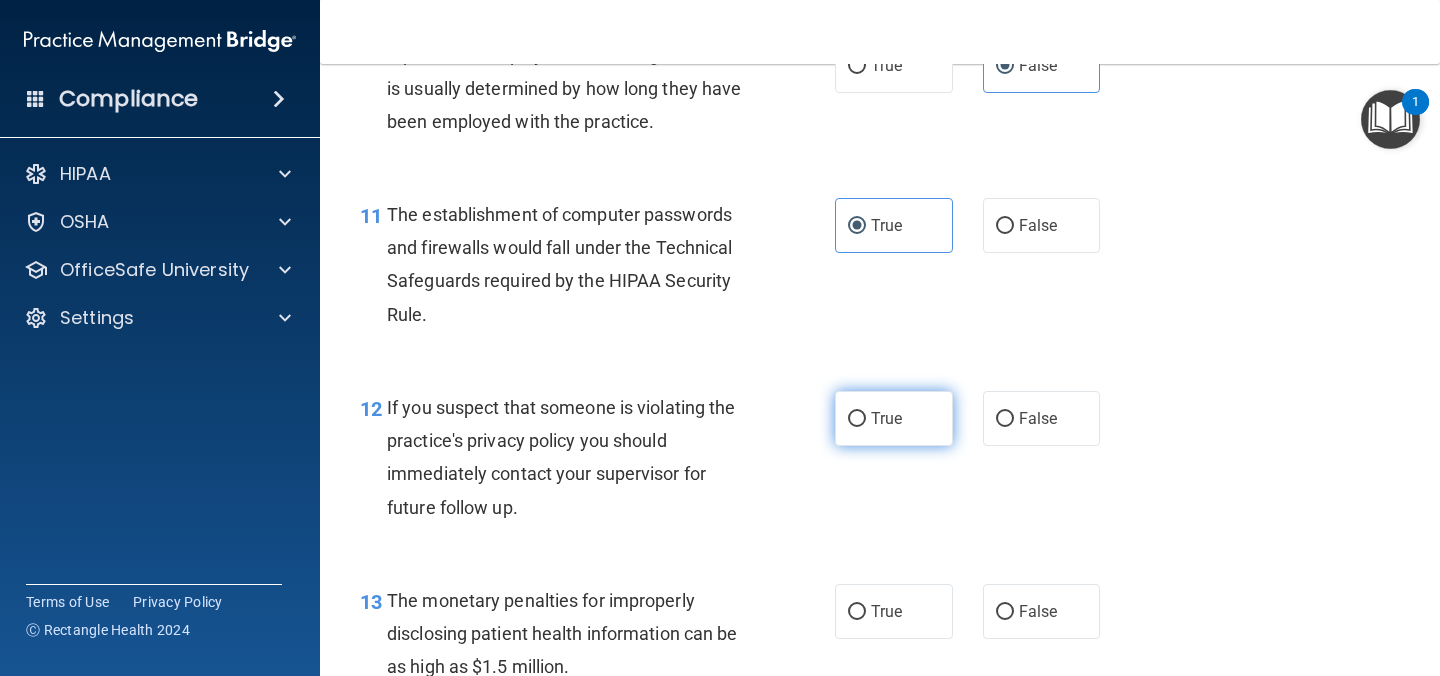 click on "True" at bounding box center [857, 419] 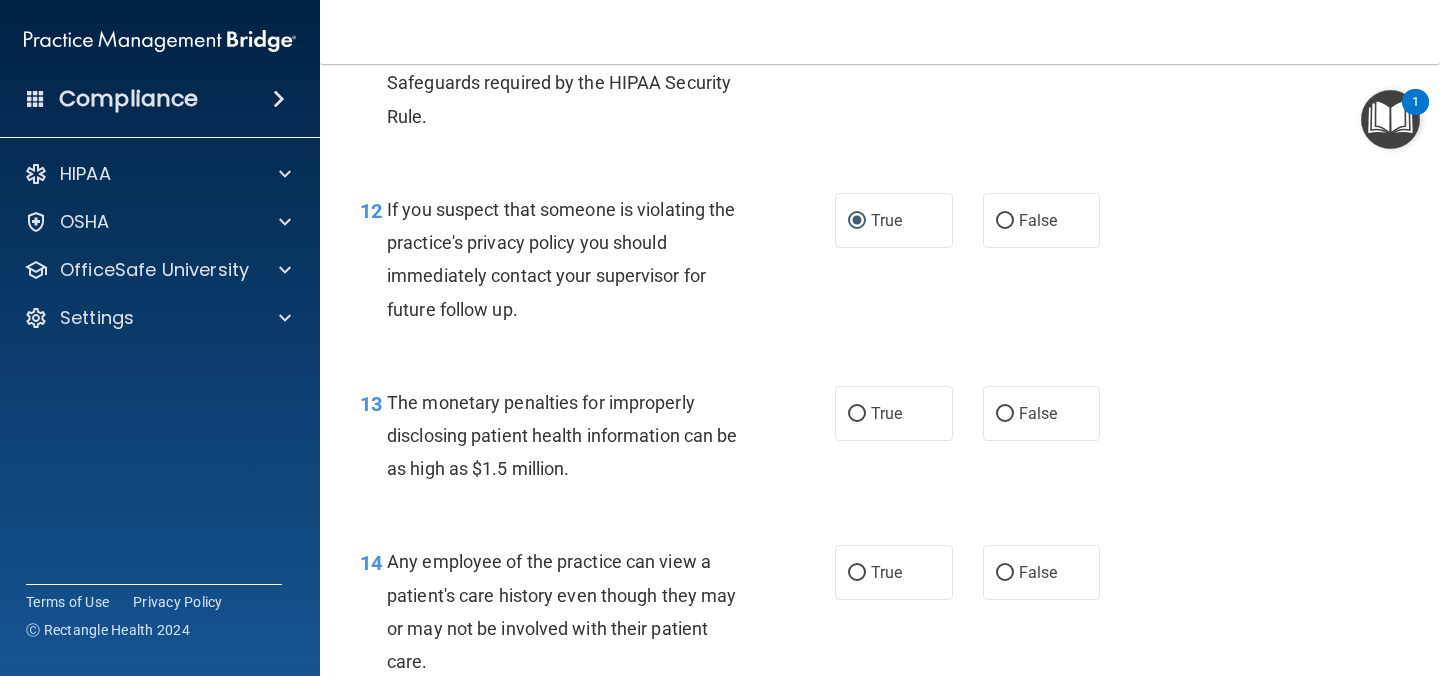 scroll, scrollTop: 1926, scrollLeft: 0, axis: vertical 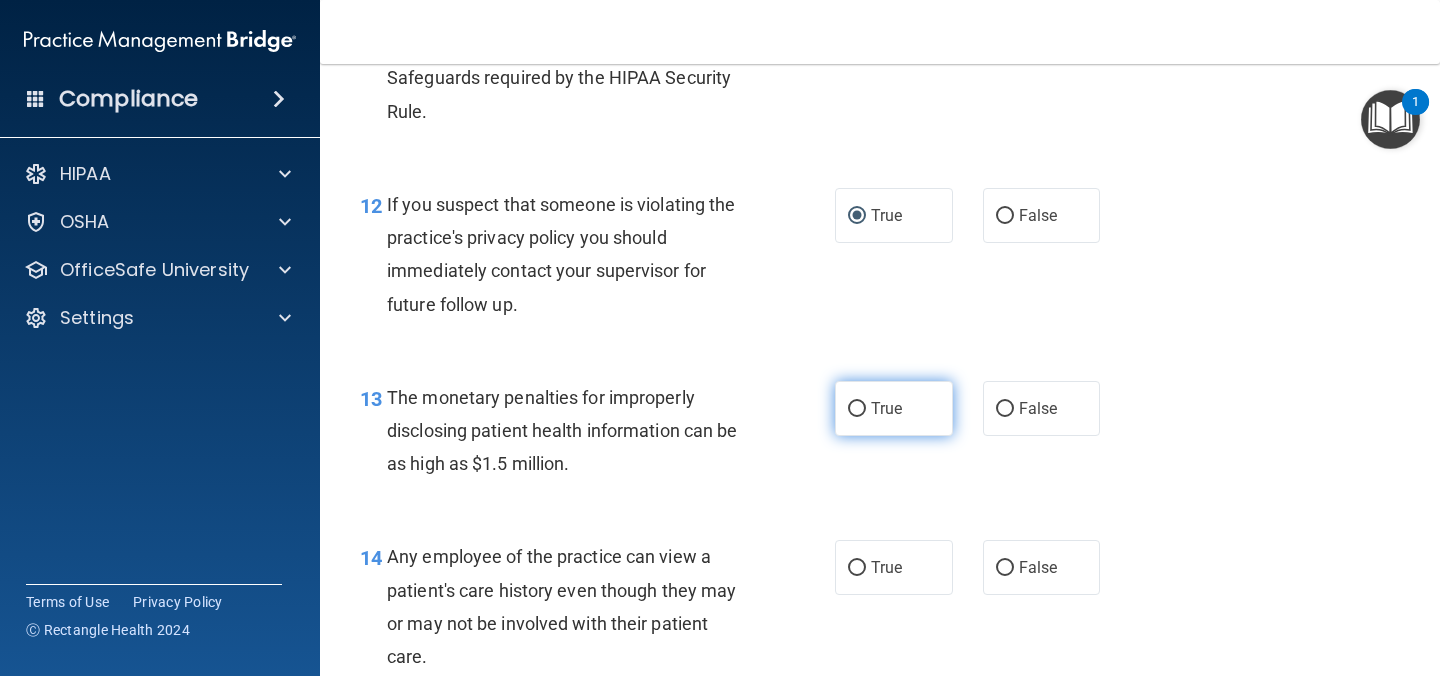 click on "True" at bounding box center [886, 408] 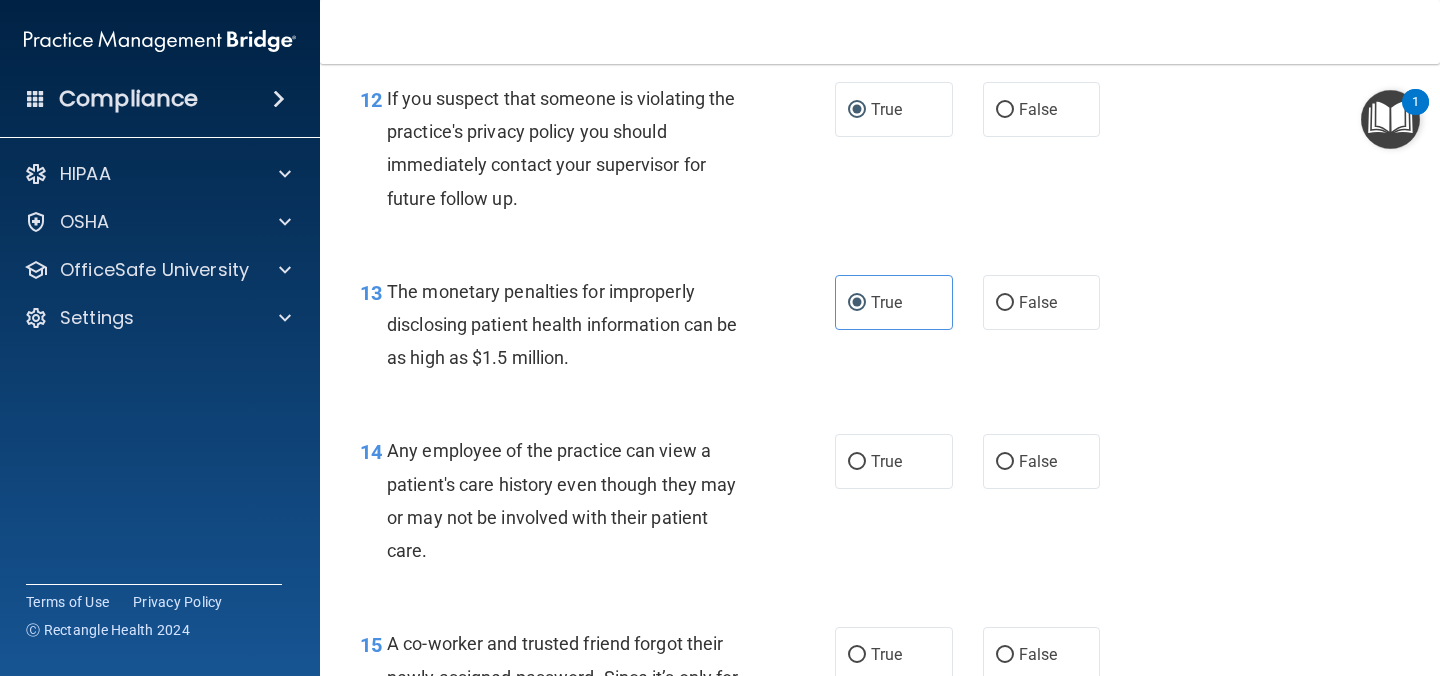 scroll, scrollTop: 2034, scrollLeft: 0, axis: vertical 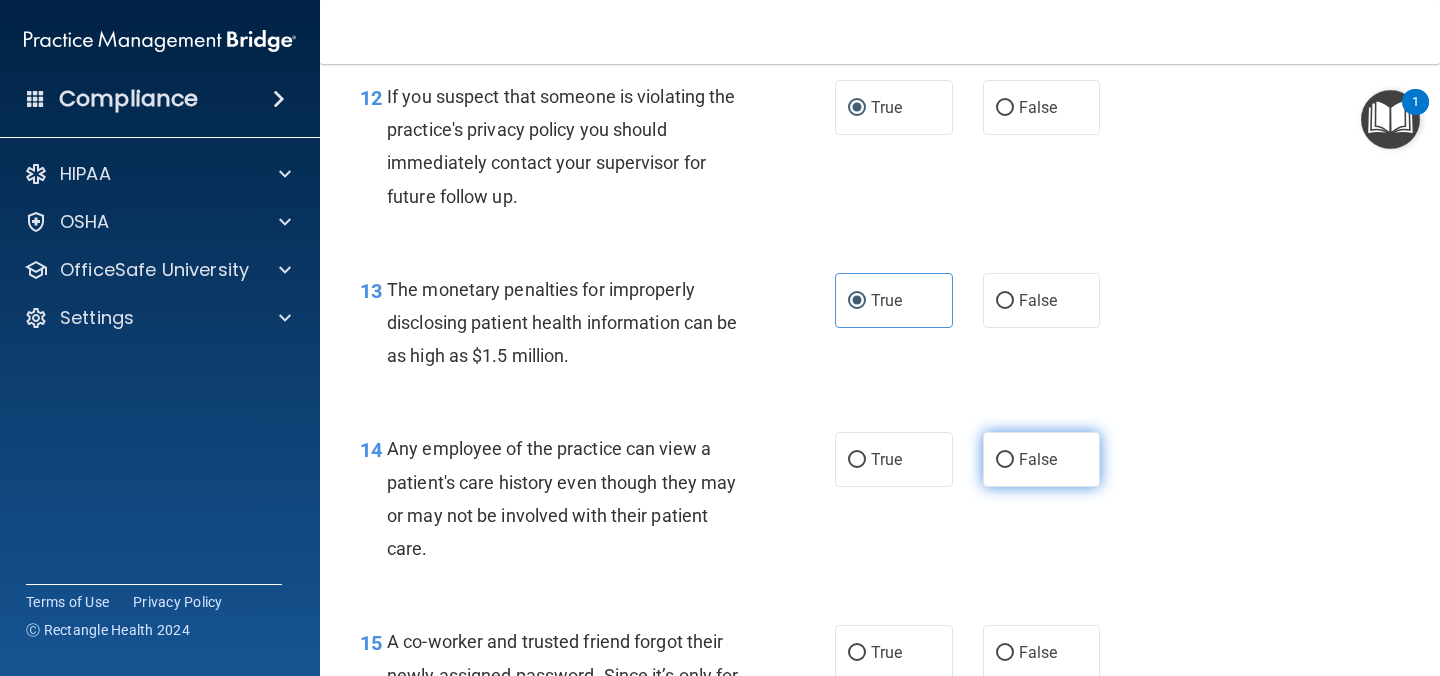 click on "False" at bounding box center [1042, 459] 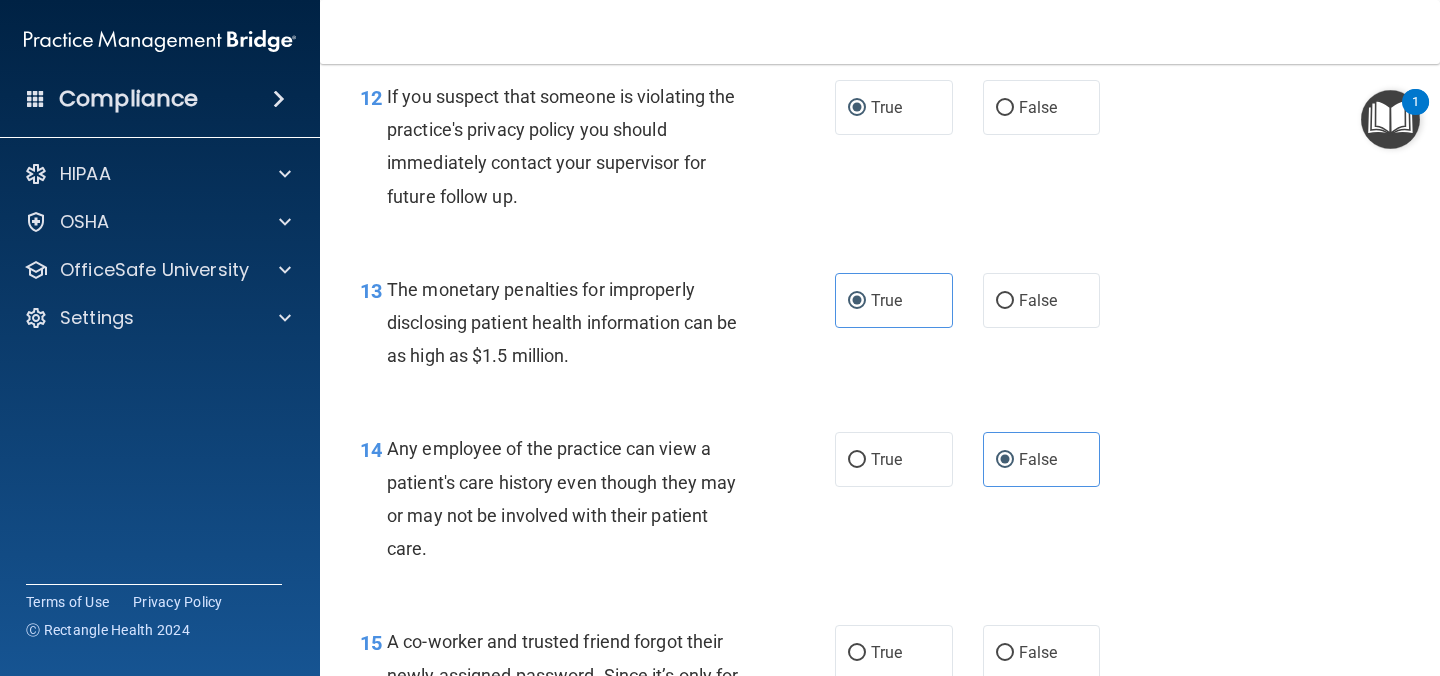 scroll, scrollTop: 2208, scrollLeft: 0, axis: vertical 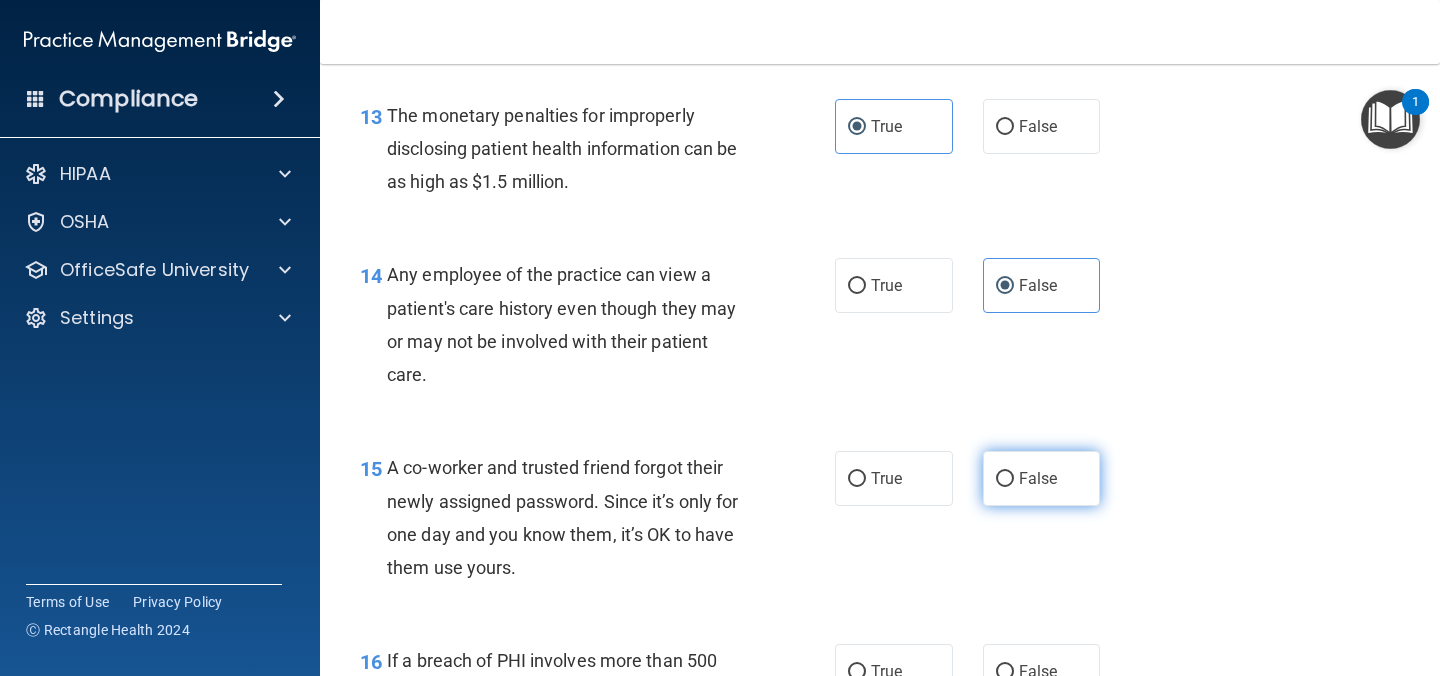 click on "False" at bounding box center (1038, 478) 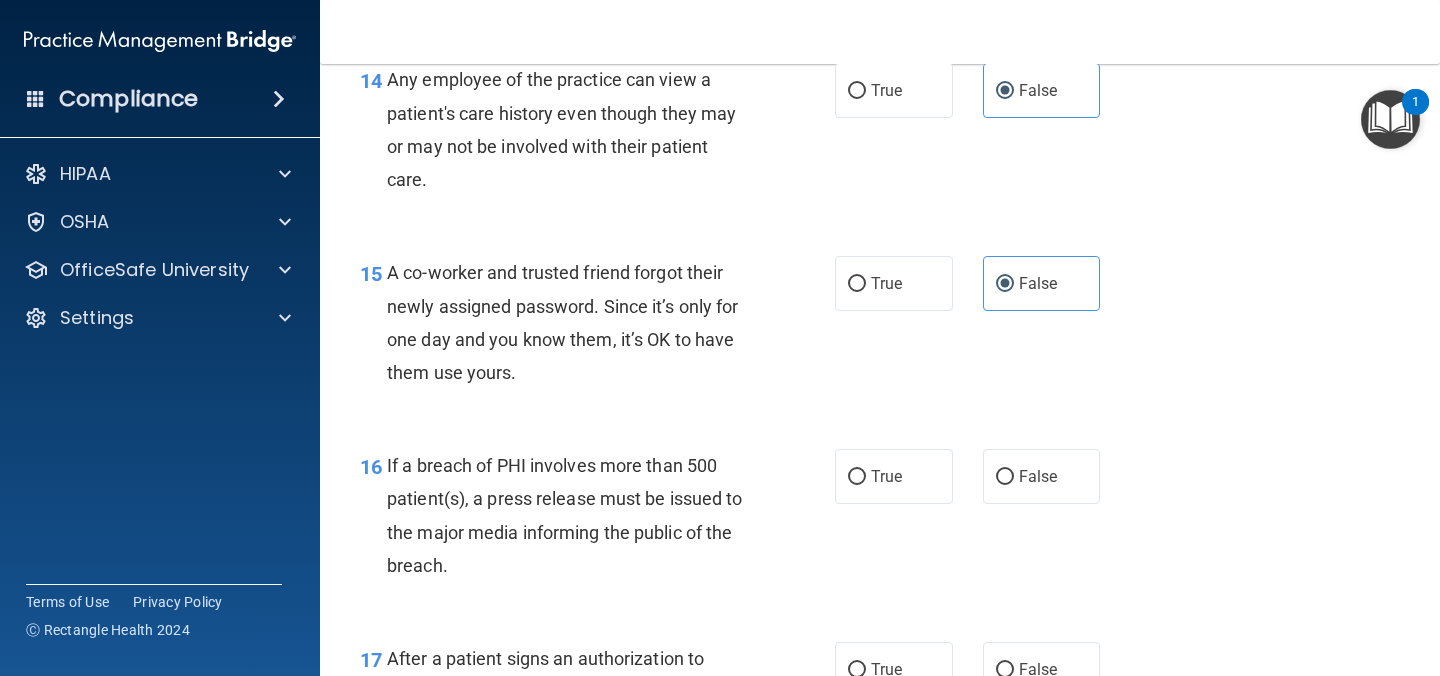 scroll, scrollTop: 2404, scrollLeft: 0, axis: vertical 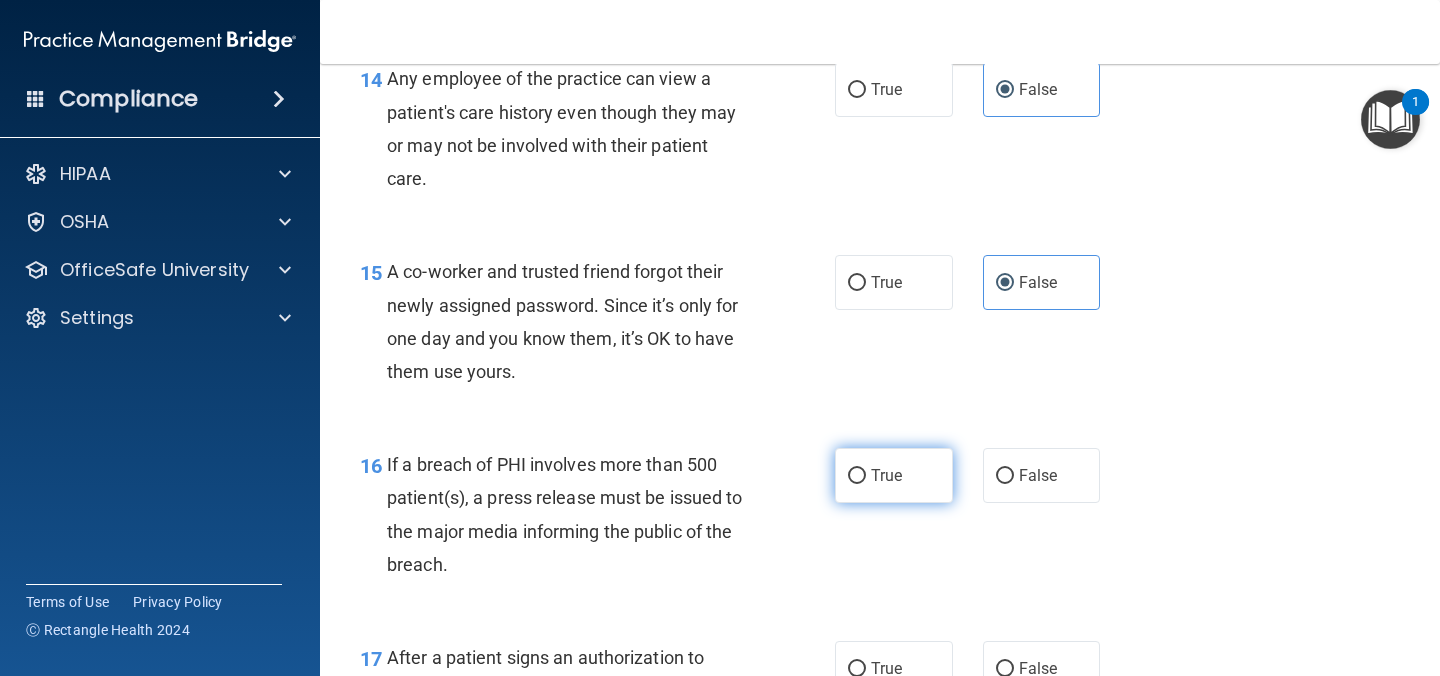 click on "True" at bounding box center (894, 475) 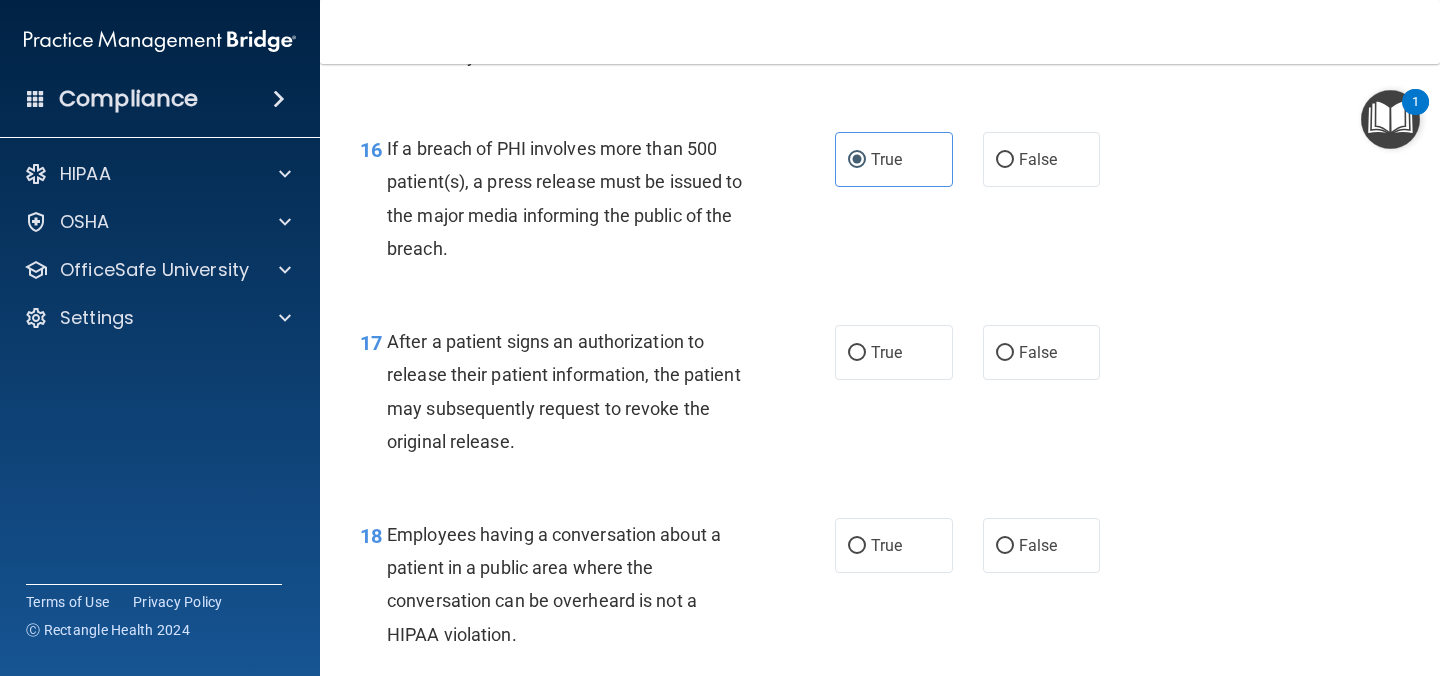 scroll, scrollTop: 2723, scrollLeft: 0, axis: vertical 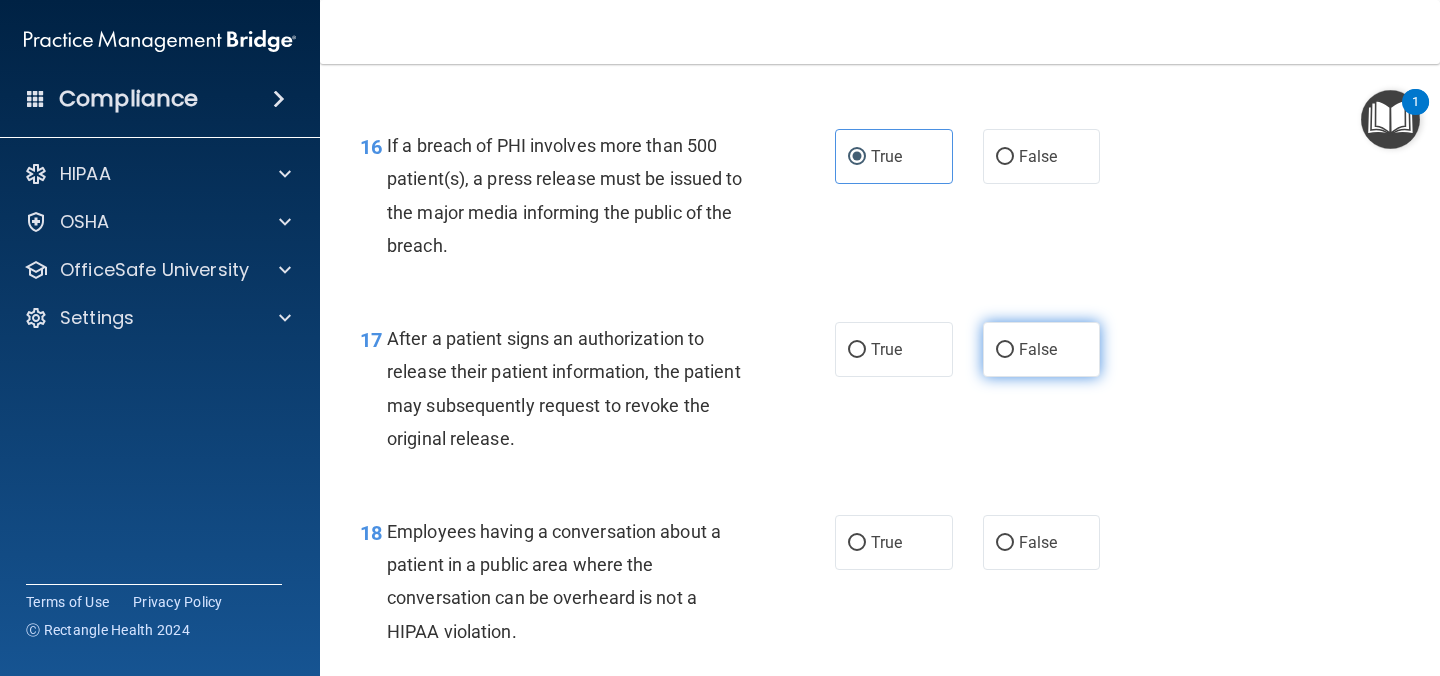 click on "False" at bounding box center [1042, 349] 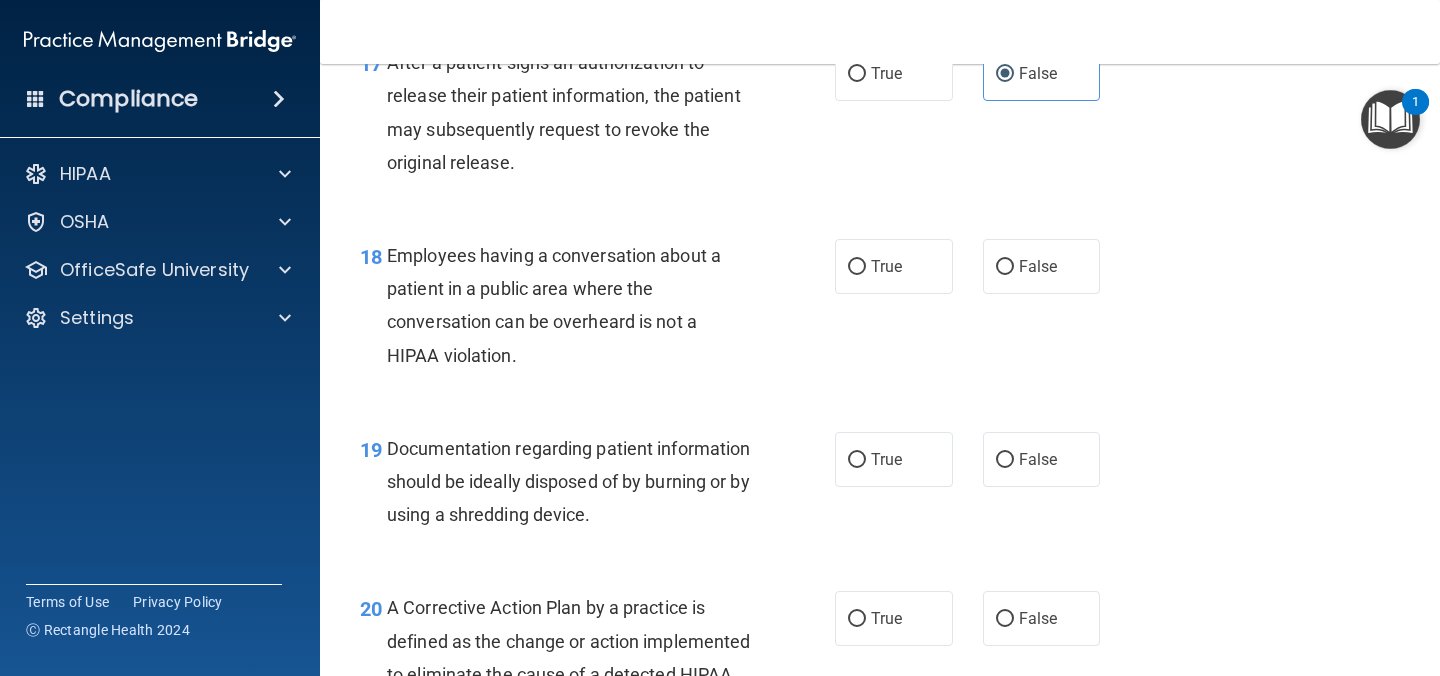 scroll, scrollTop: 3004, scrollLeft: 0, axis: vertical 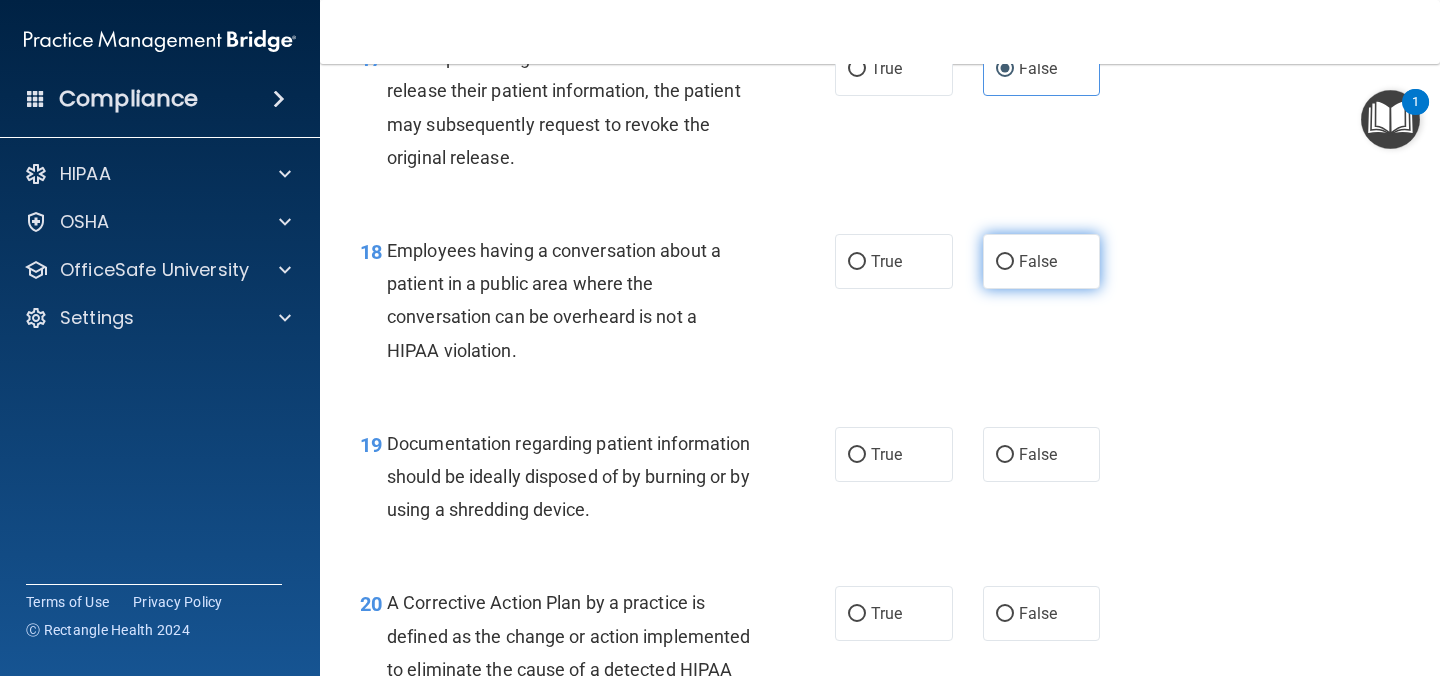 click on "False" at bounding box center [1005, 262] 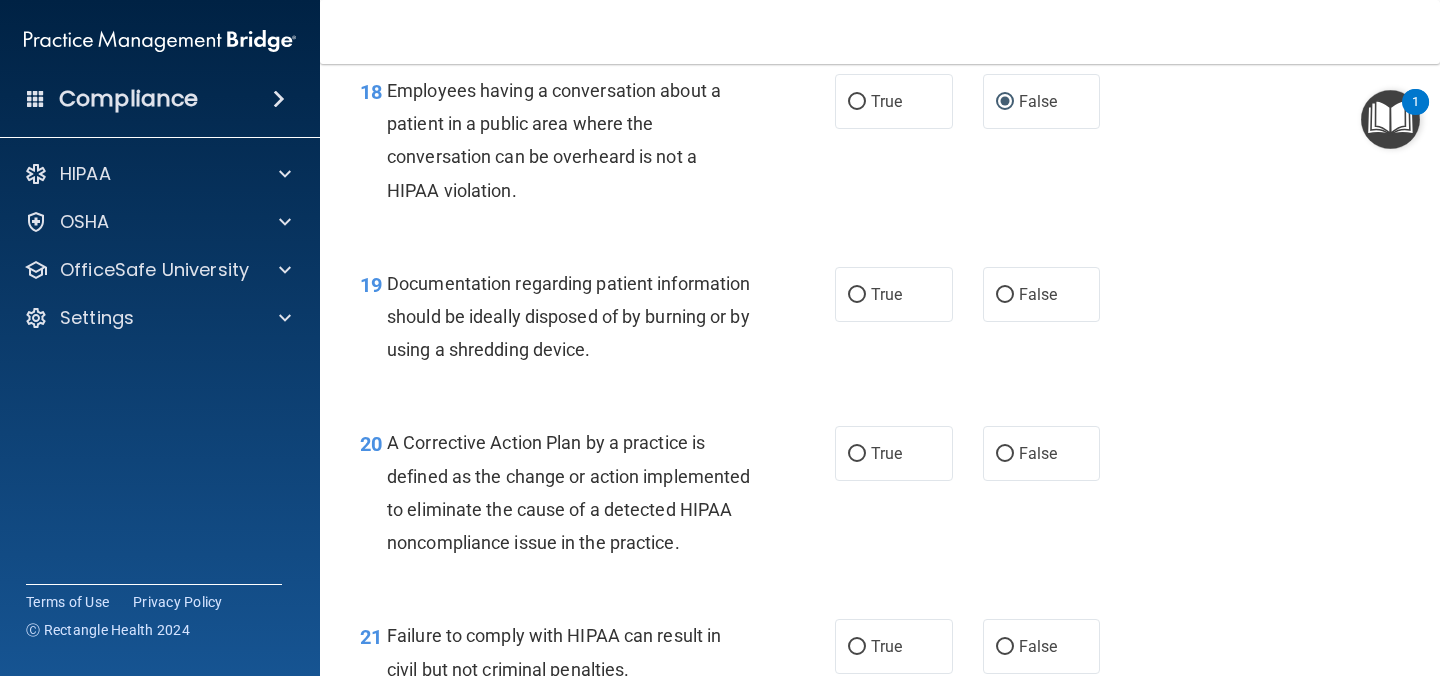 scroll, scrollTop: 3189, scrollLeft: 0, axis: vertical 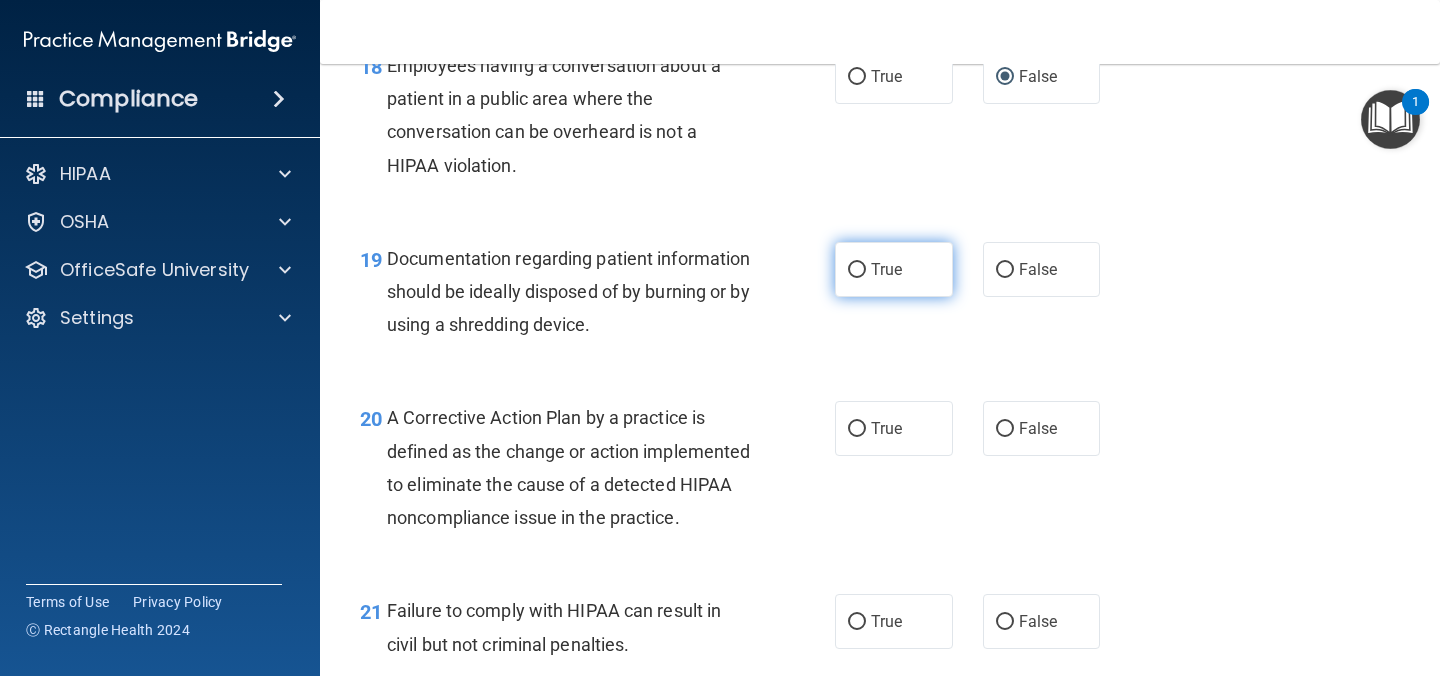click on "True" at bounding box center [894, 269] 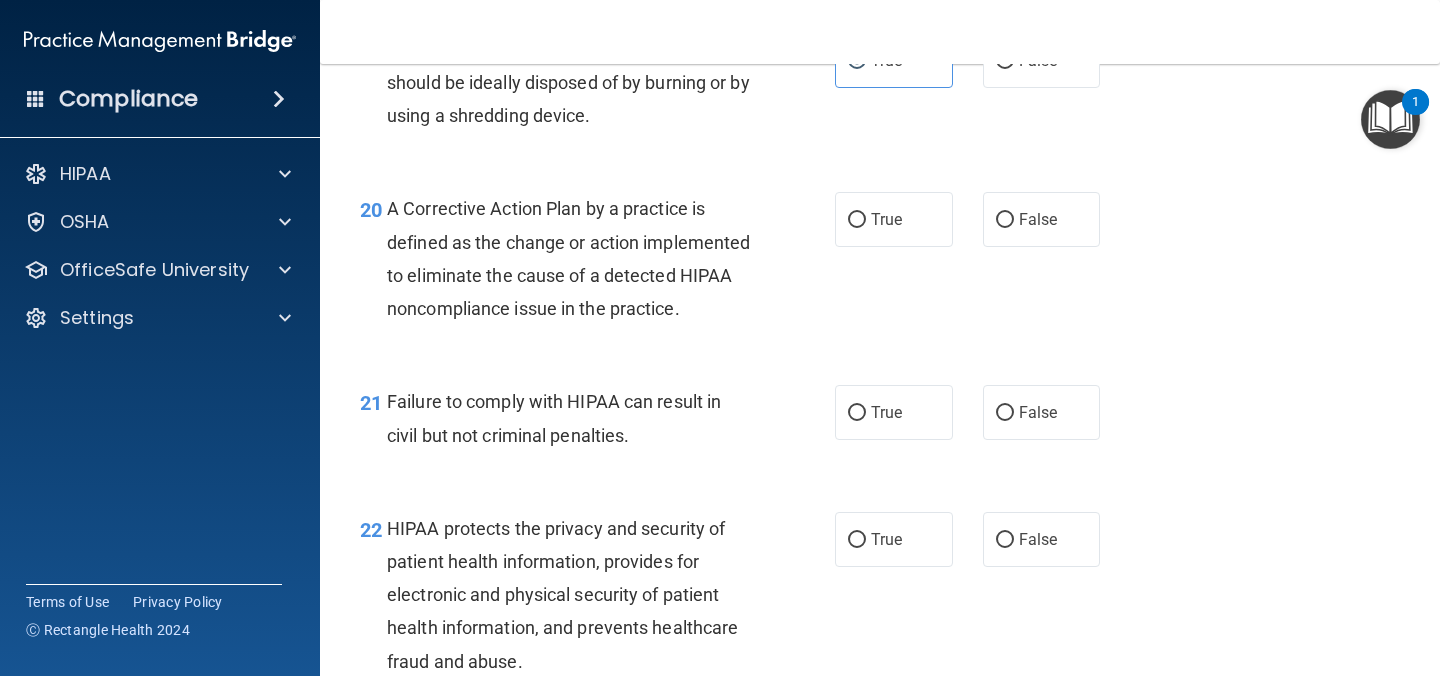 scroll, scrollTop: 3409, scrollLeft: 0, axis: vertical 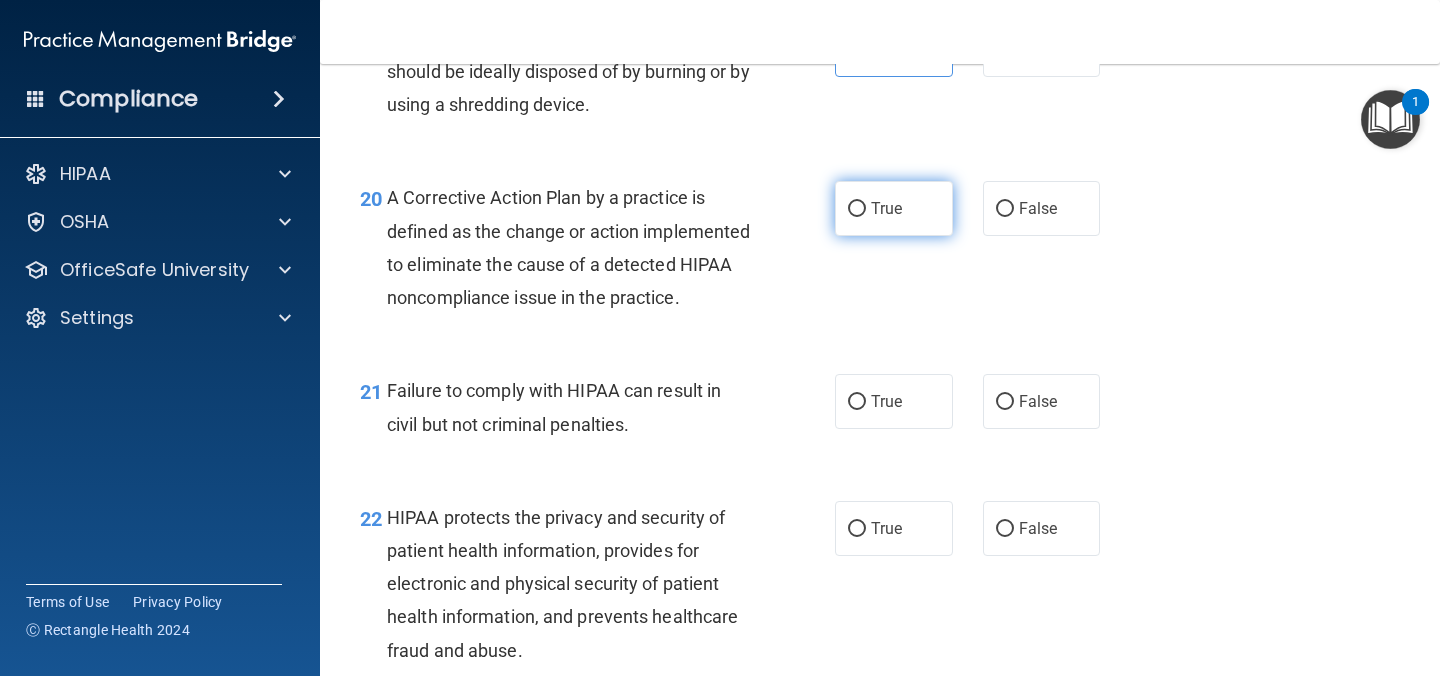 click on "True" at bounding box center [886, 208] 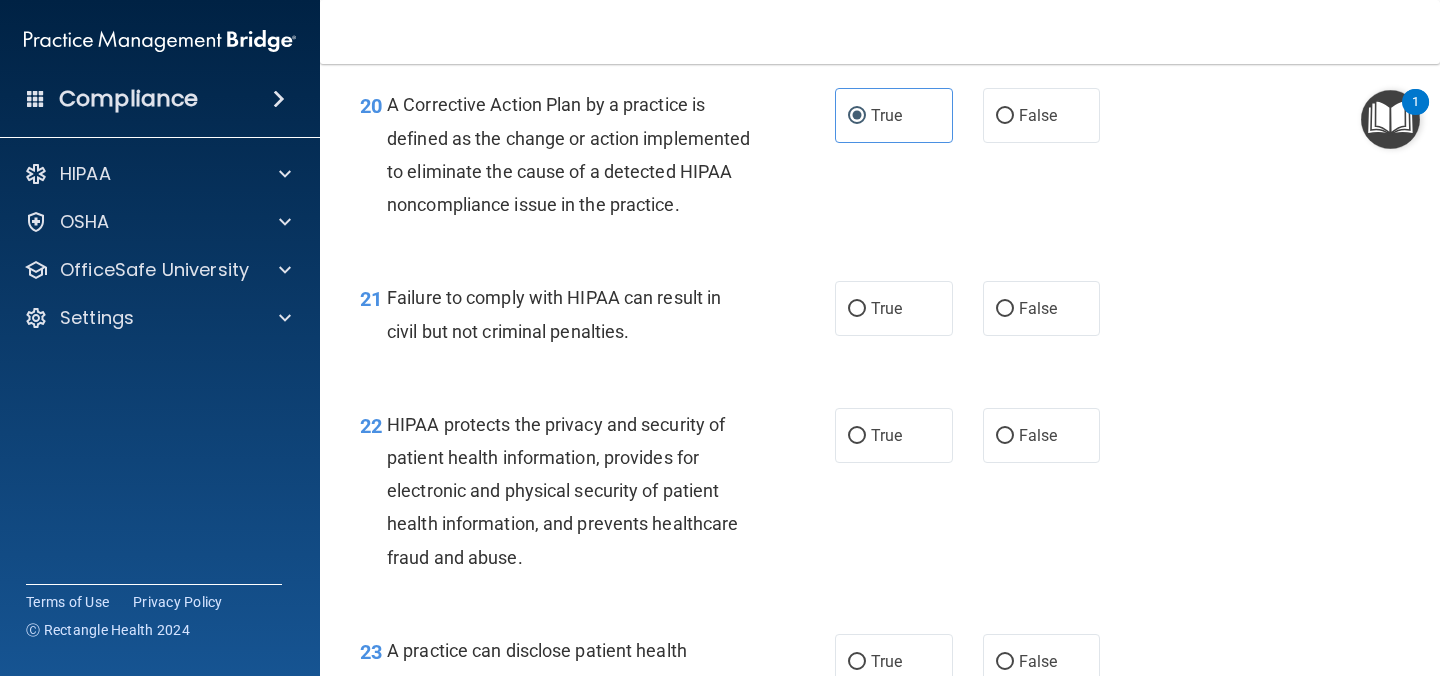 scroll, scrollTop: 3504, scrollLeft: 0, axis: vertical 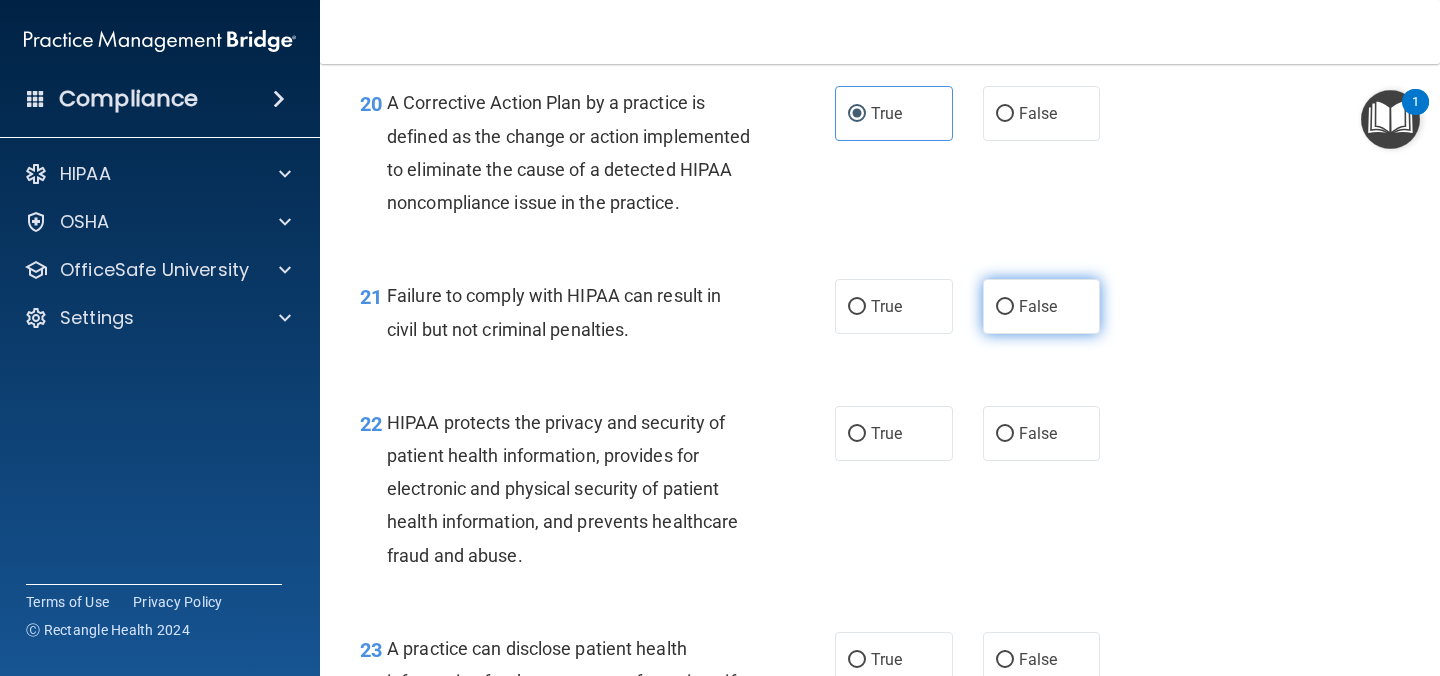 click on "False" at bounding box center (1005, 307) 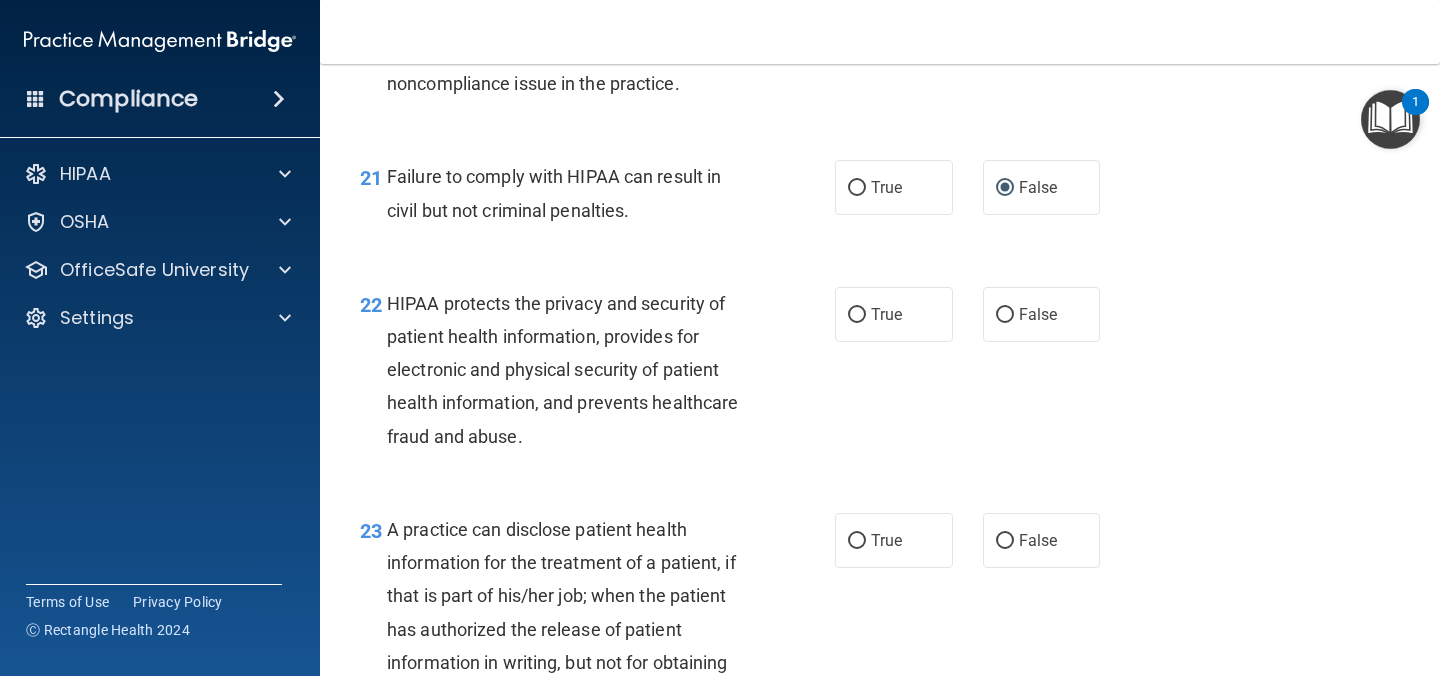 scroll, scrollTop: 3624, scrollLeft: 0, axis: vertical 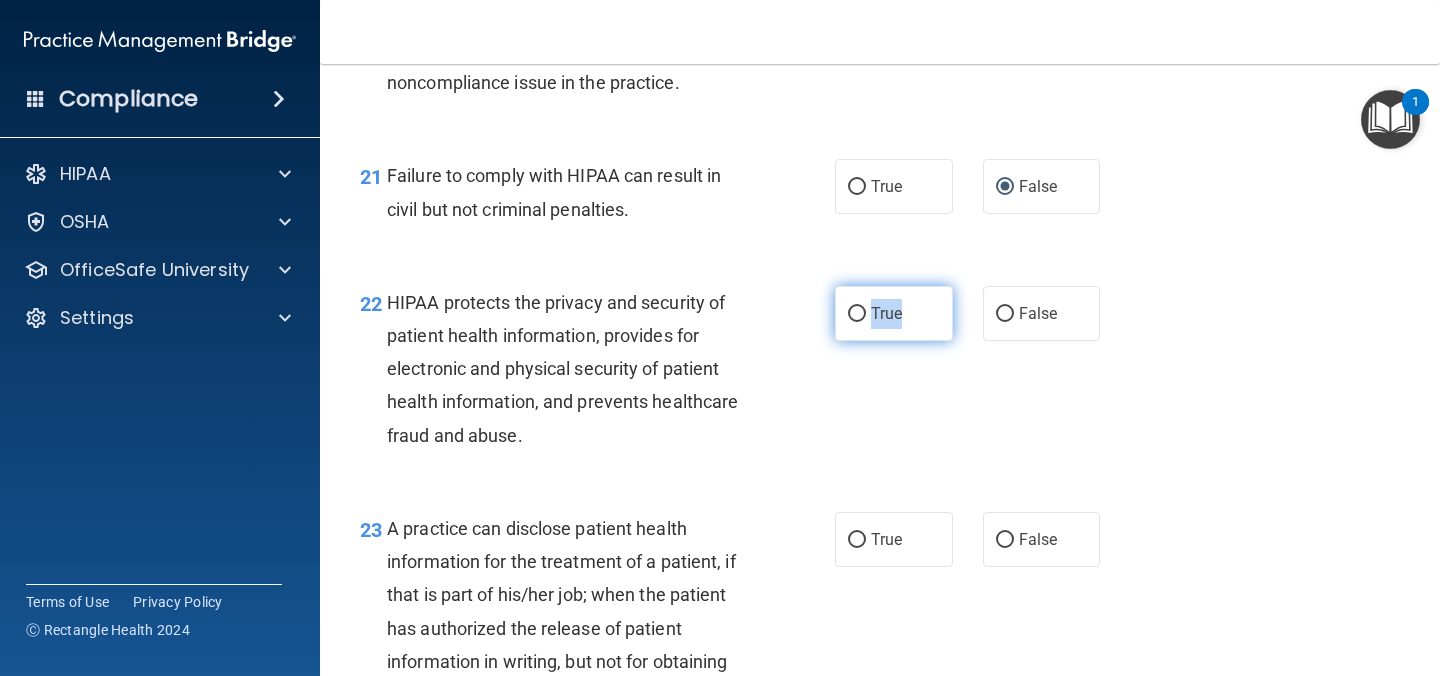 click on "True" at bounding box center (894, 313) 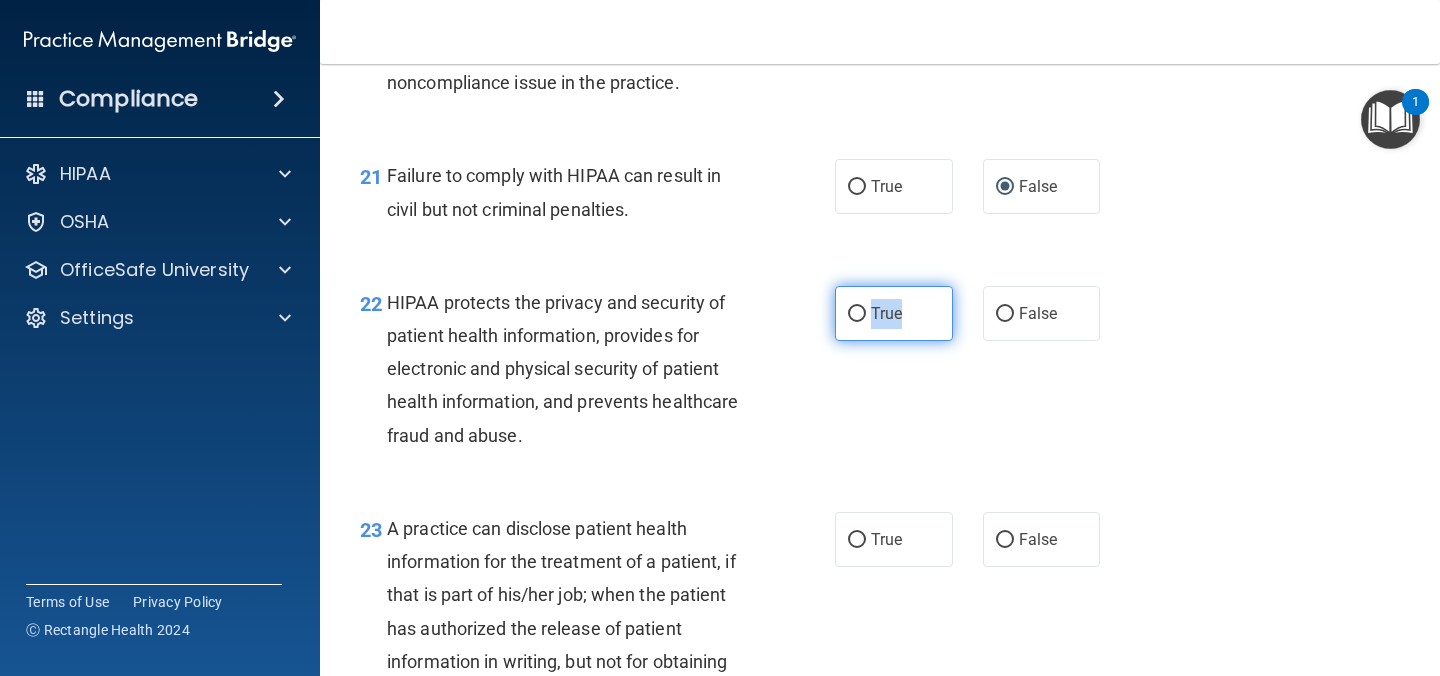 click on "True" at bounding box center [857, 314] 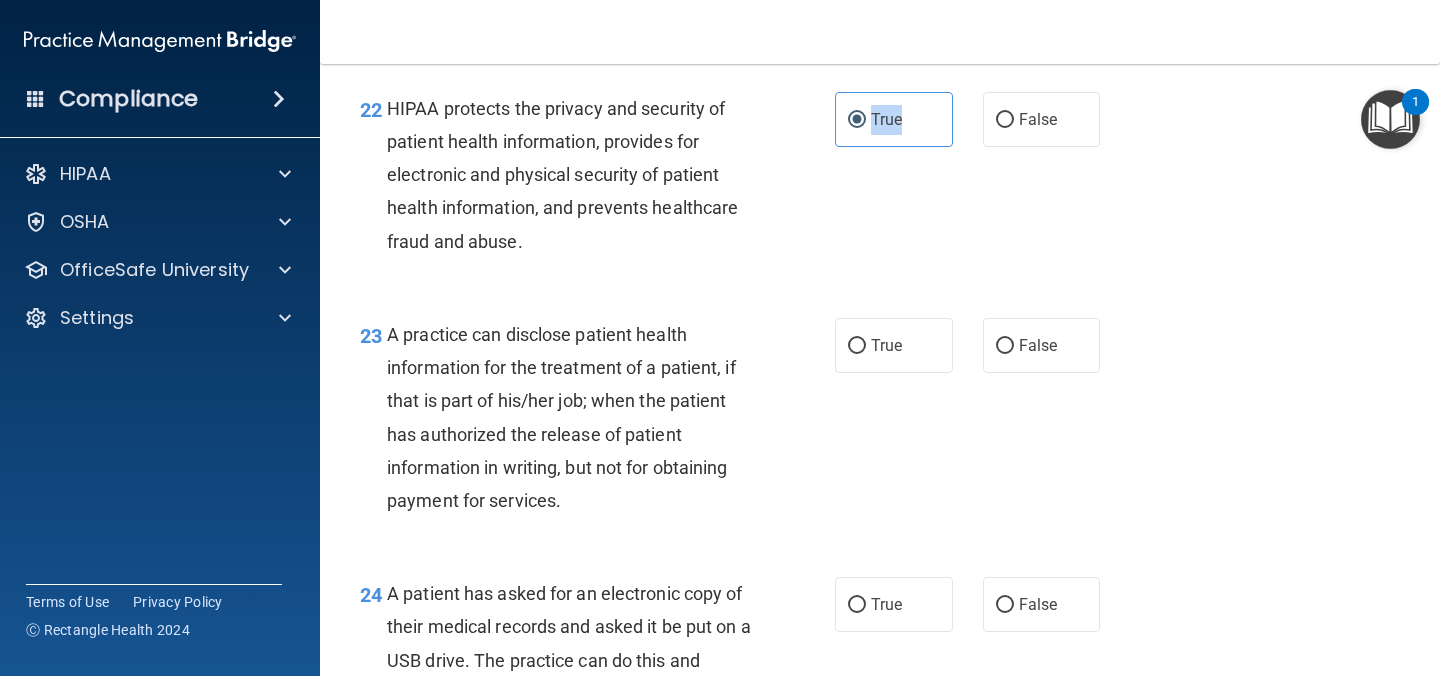 scroll, scrollTop: 3855, scrollLeft: 0, axis: vertical 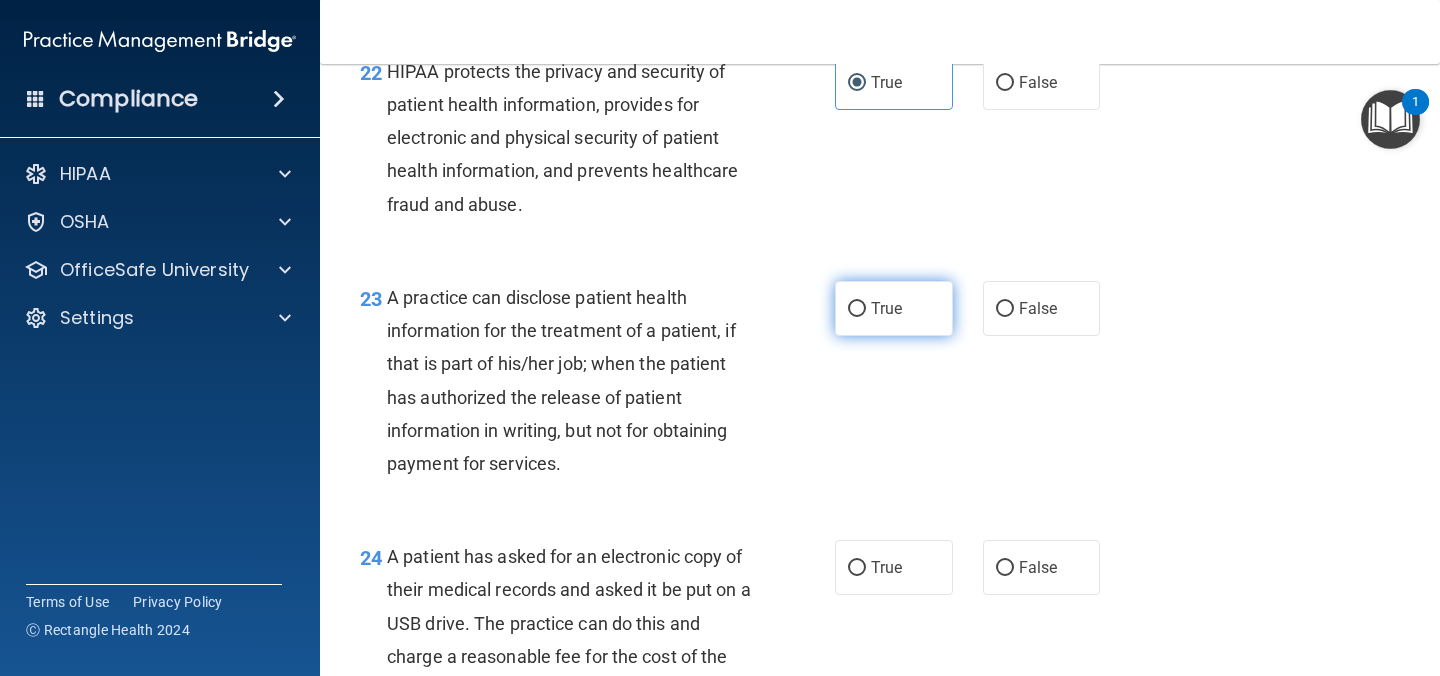 click on "True" at bounding box center (894, 308) 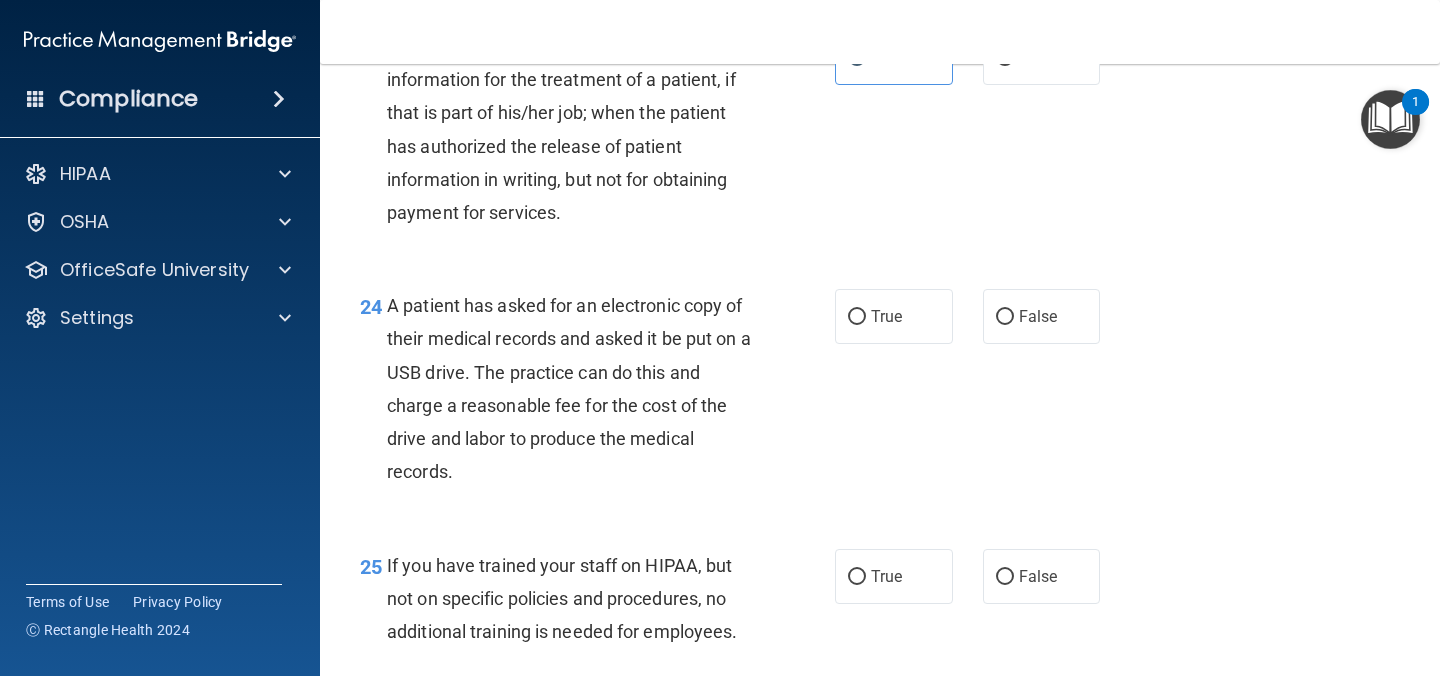 scroll, scrollTop: 4109, scrollLeft: 0, axis: vertical 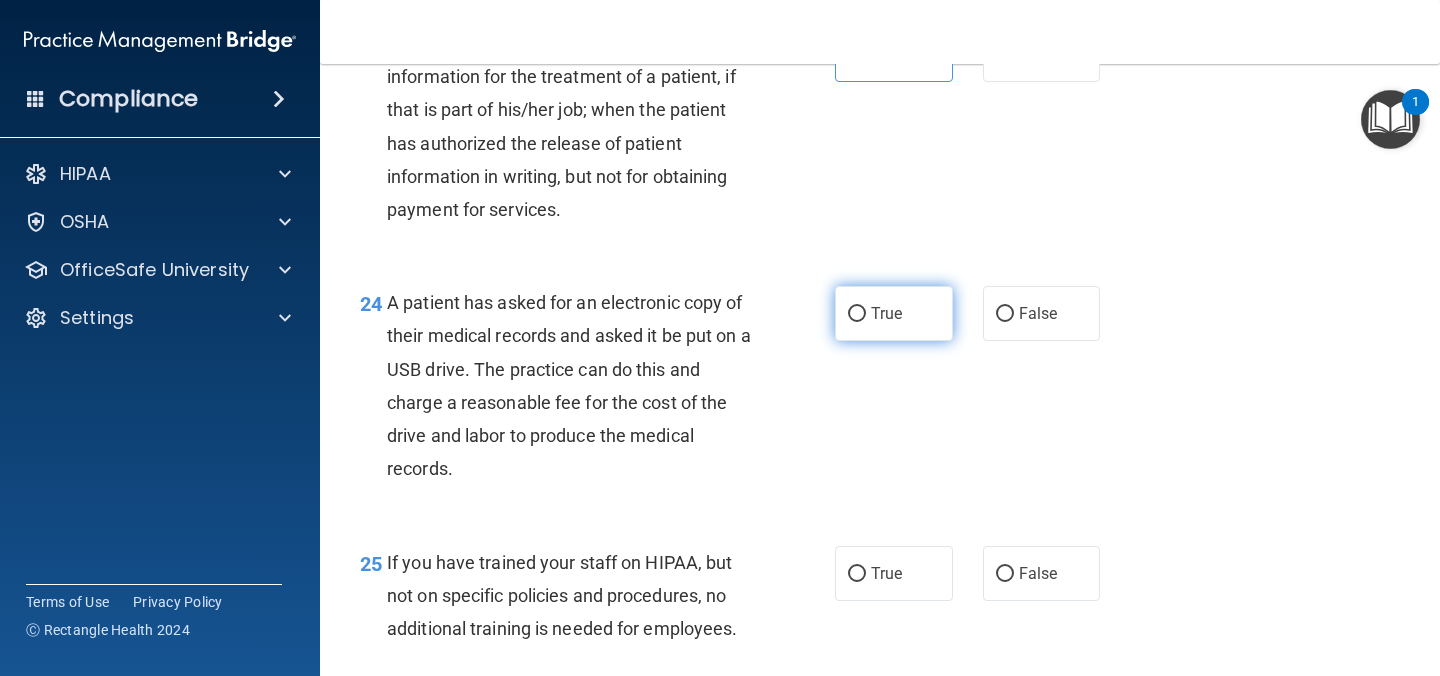 click on "True" at bounding box center (894, 313) 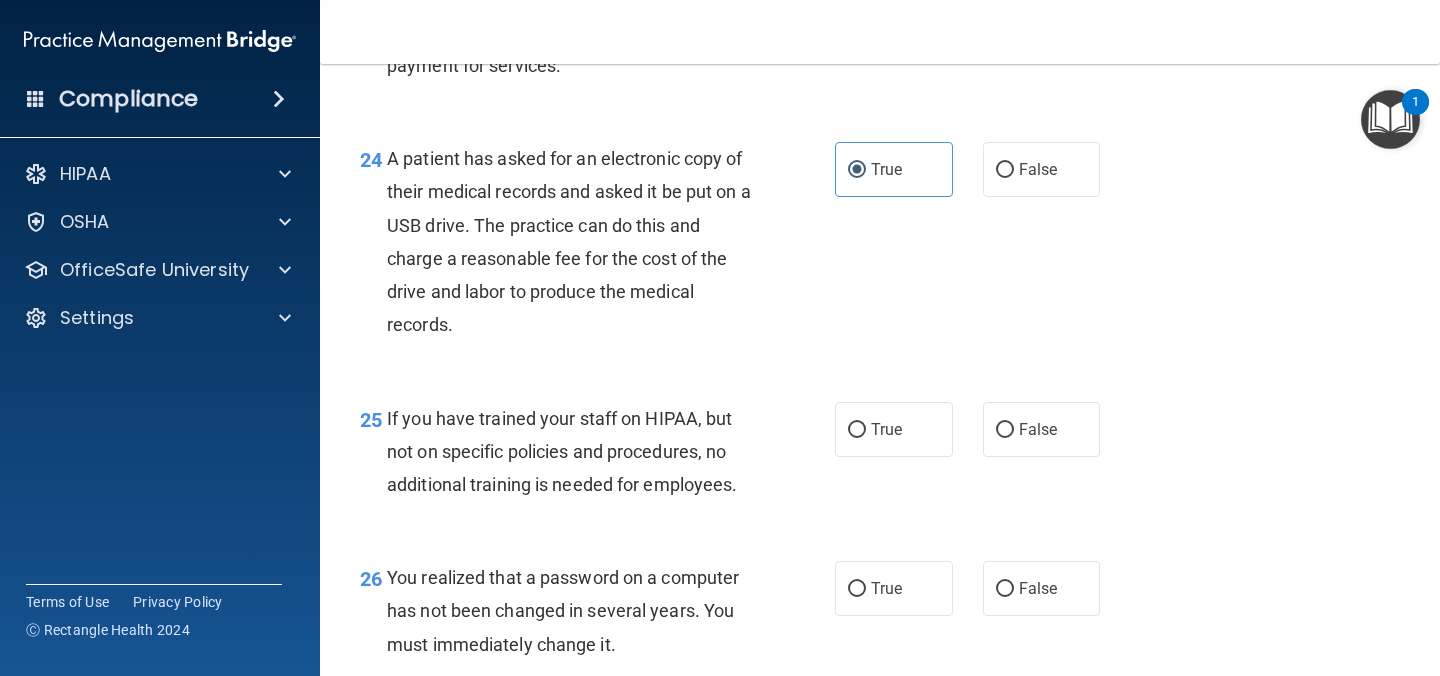 scroll, scrollTop: 4257, scrollLeft: 0, axis: vertical 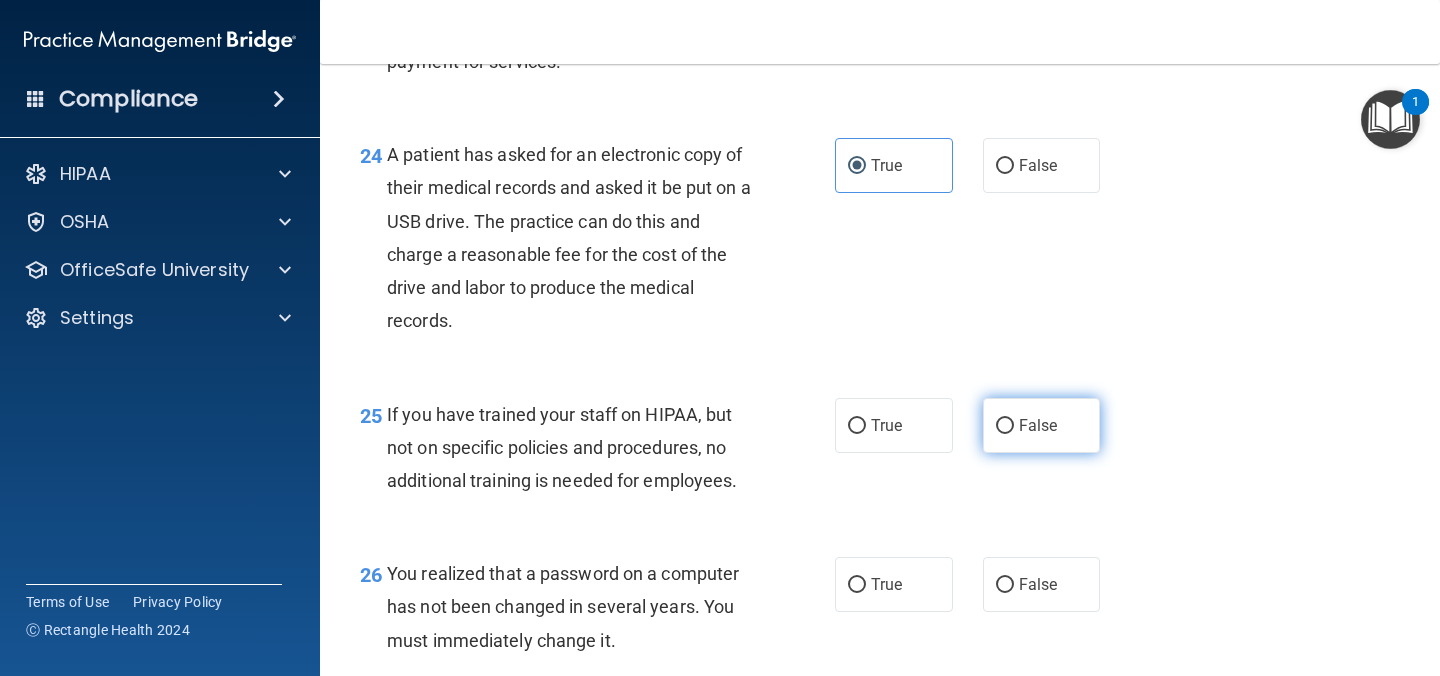 click on "False" at bounding box center (1005, 426) 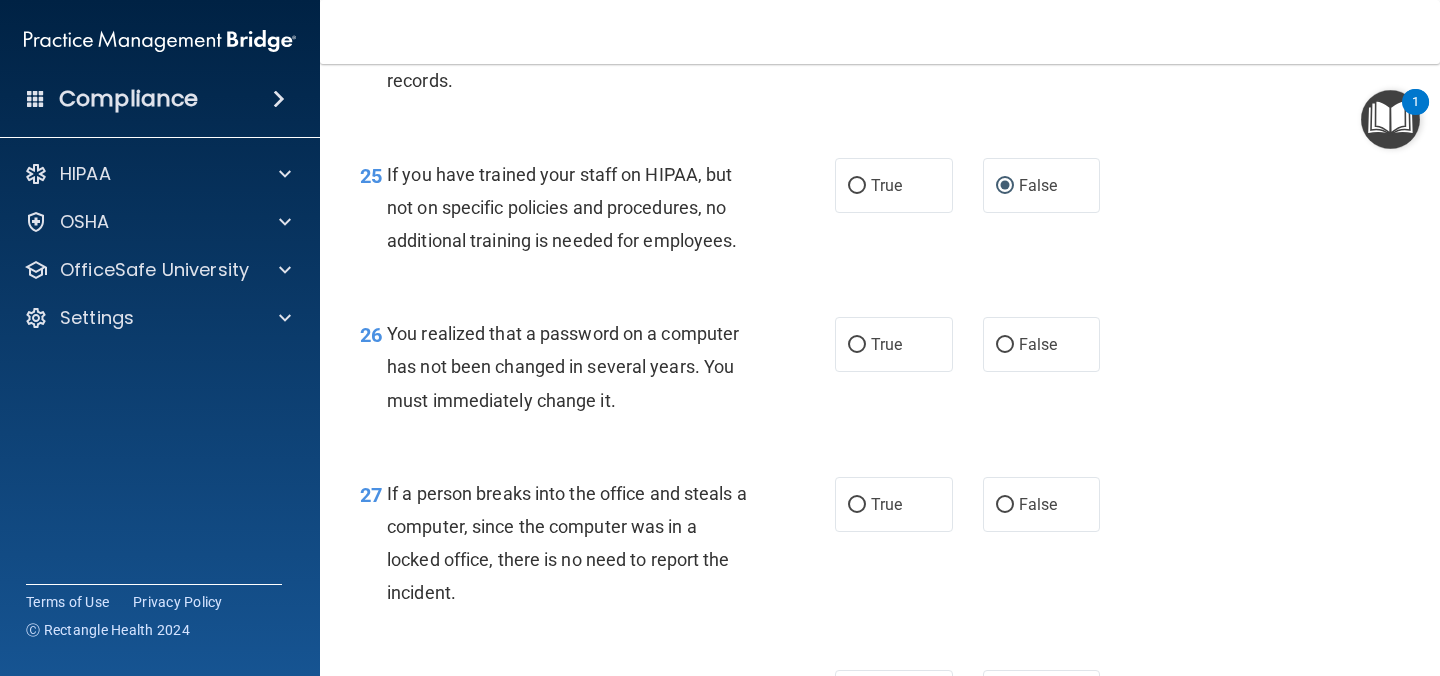 scroll, scrollTop: 4498, scrollLeft: 0, axis: vertical 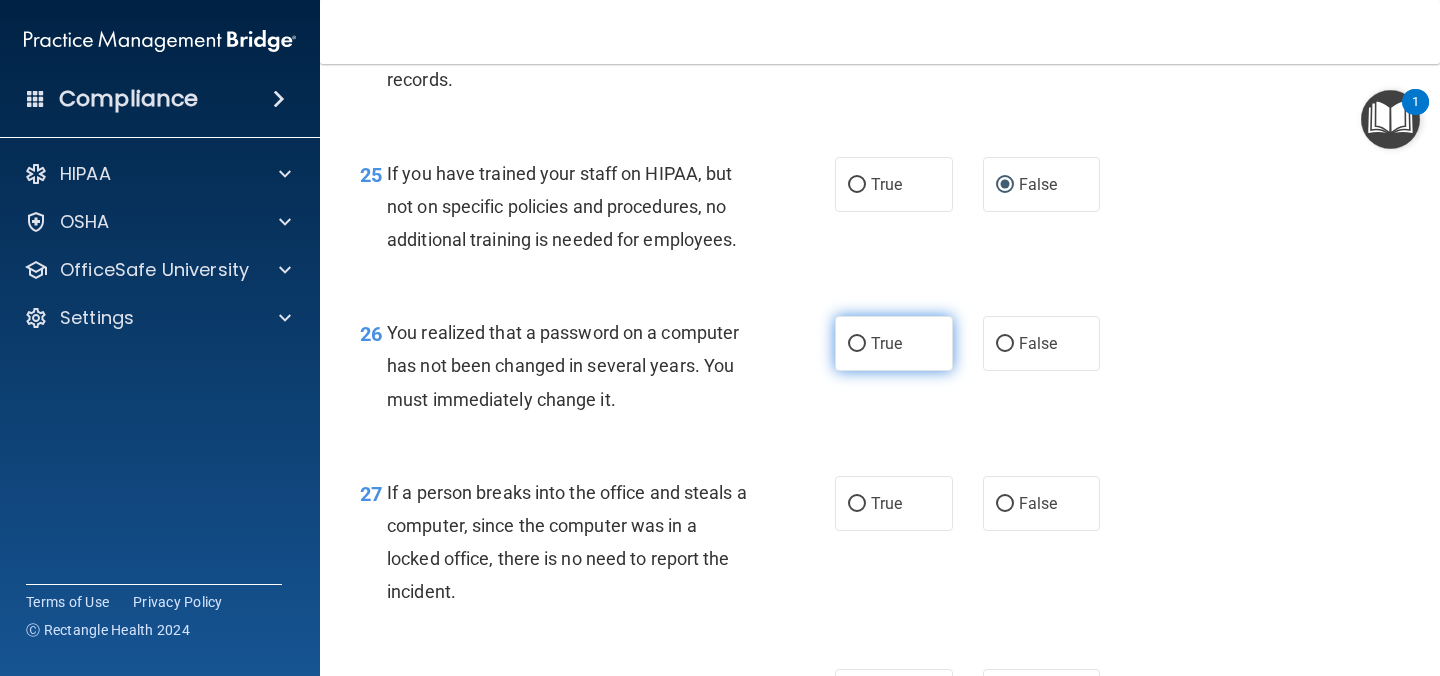 click on "True" at bounding box center (886, 343) 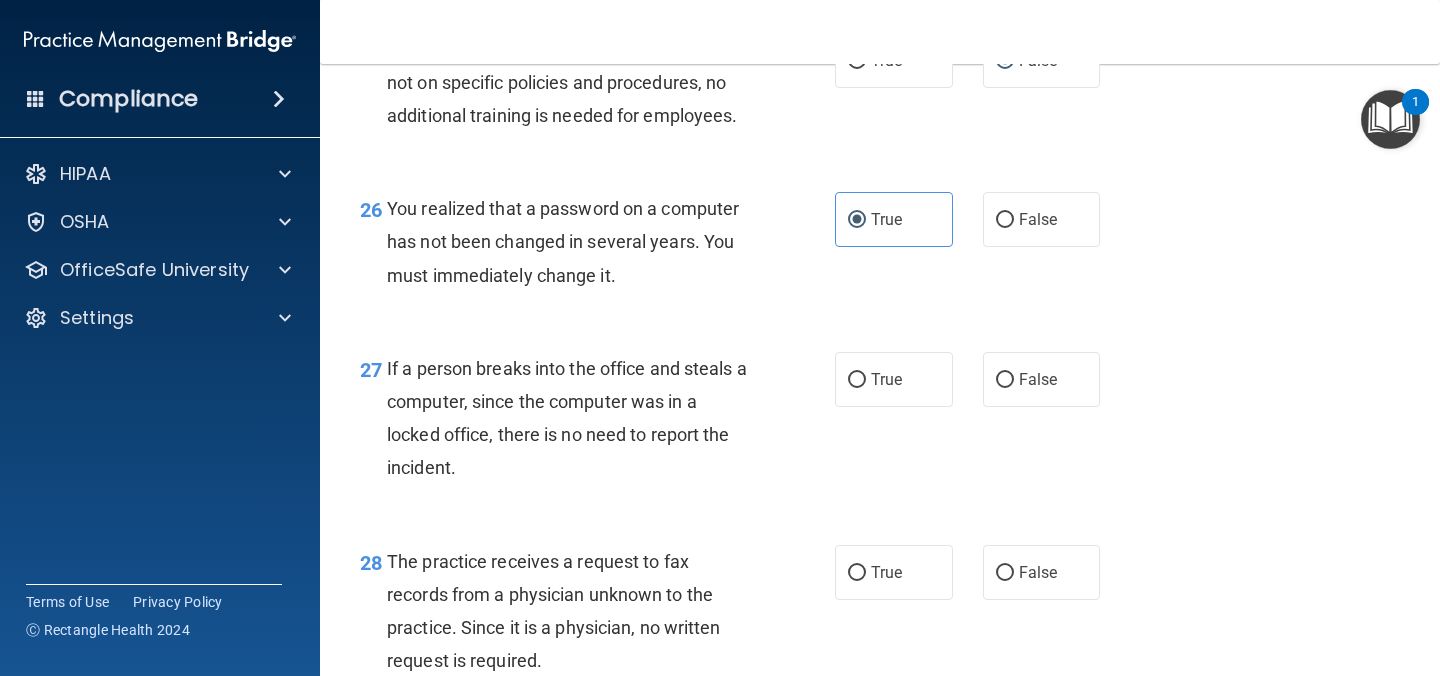 scroll, scrollTop: 4654, scrollLeft: 0, axis: vertical 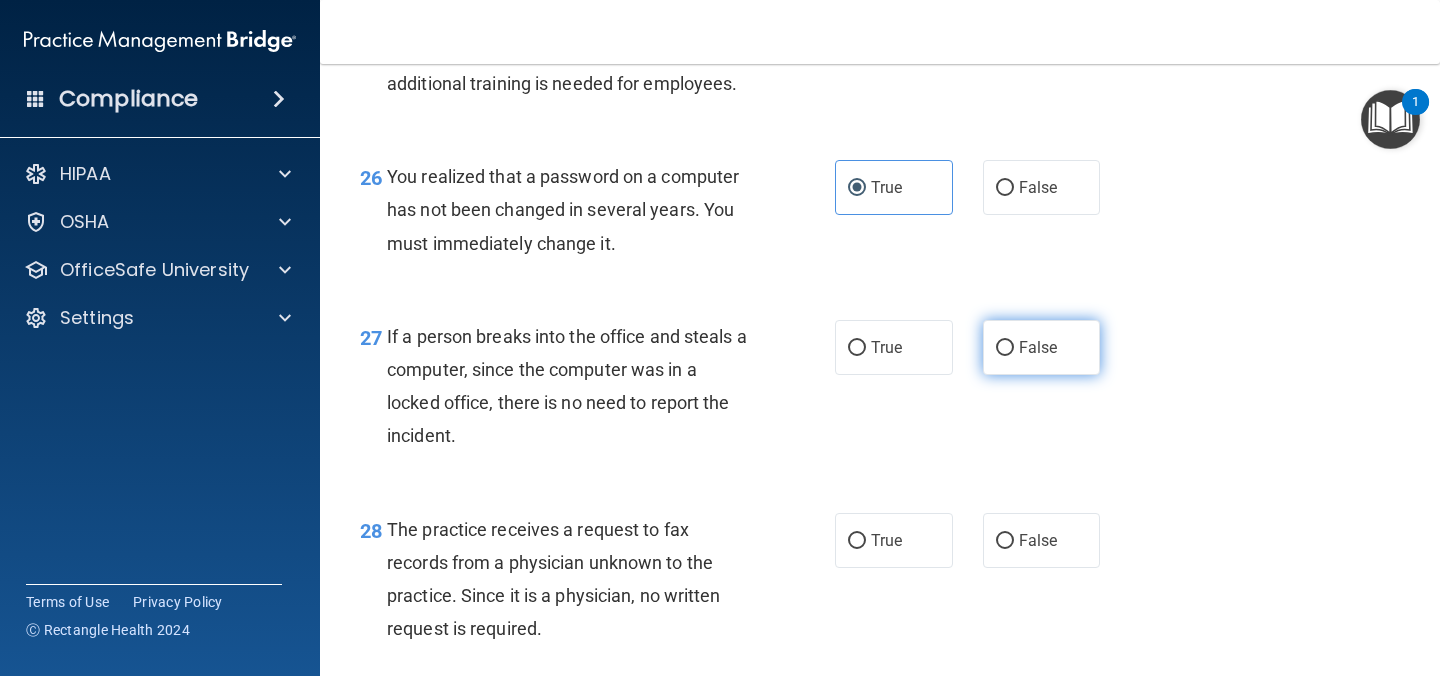 click on "False" at bounding box center (1038, 347) 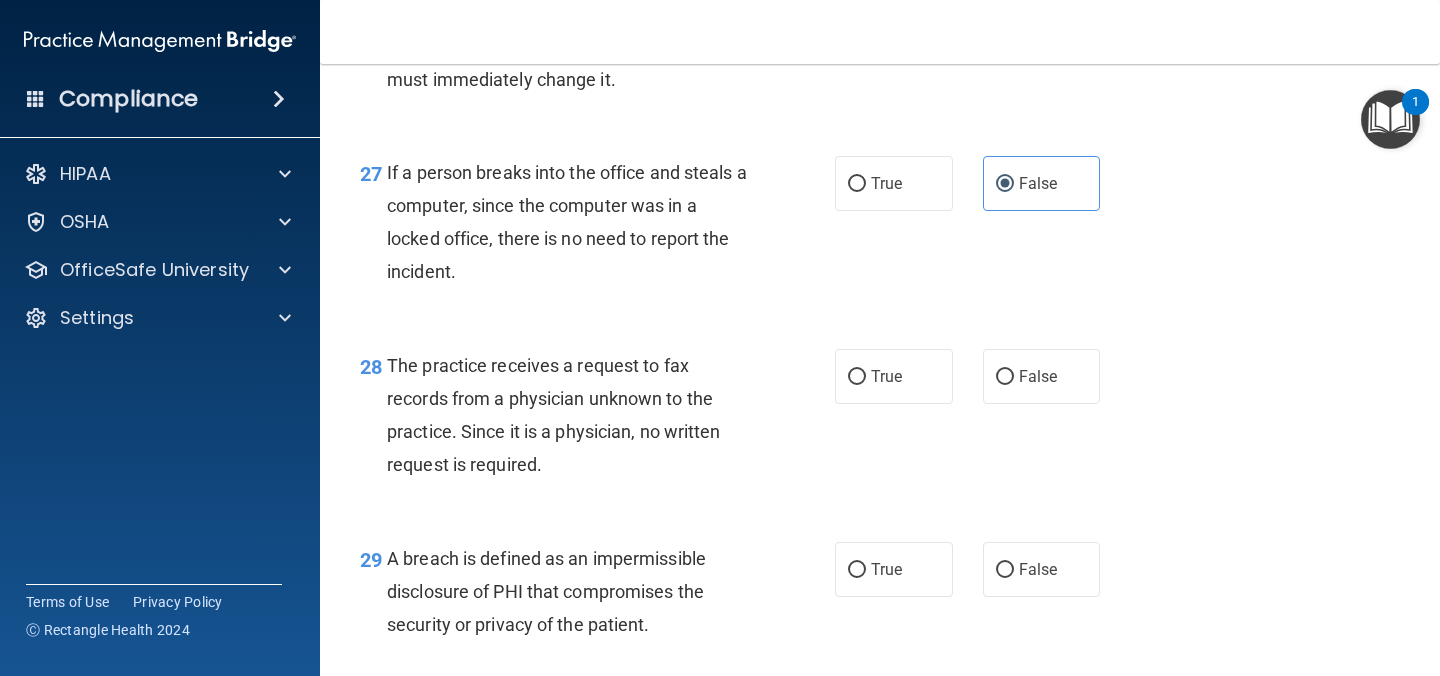 scroll, scrollTop: 4830, scrollLeft: 0, axis: vertical 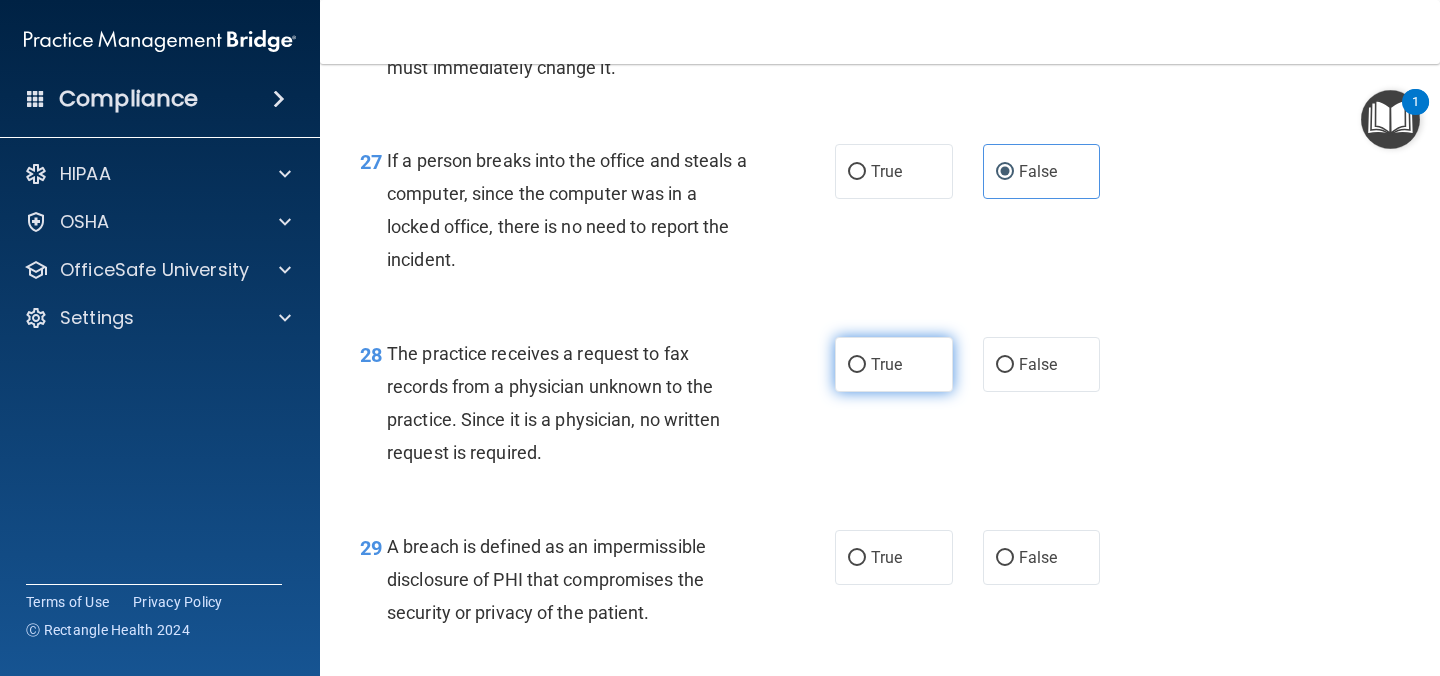 click on "True" at bounding box center (894, 364) 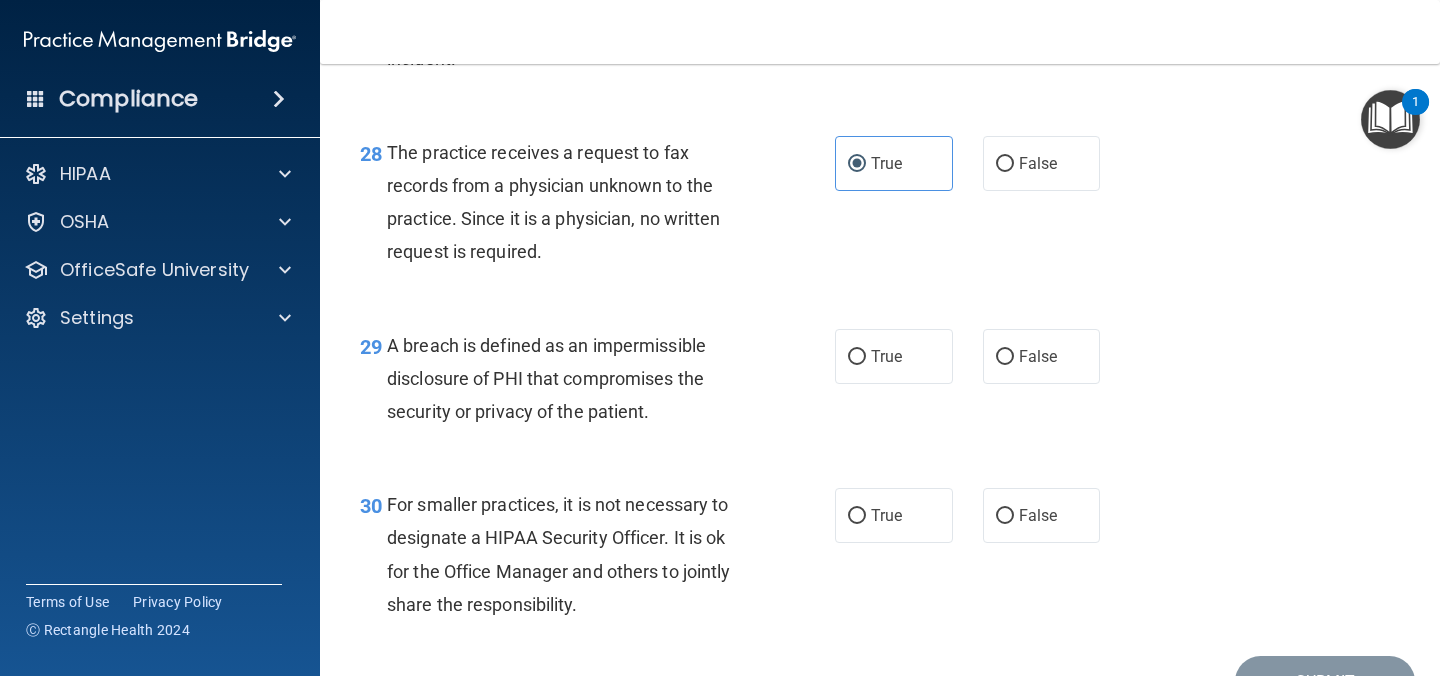 scroll, scrollTop: 5036, scrollLeft: 0, axis: vertical 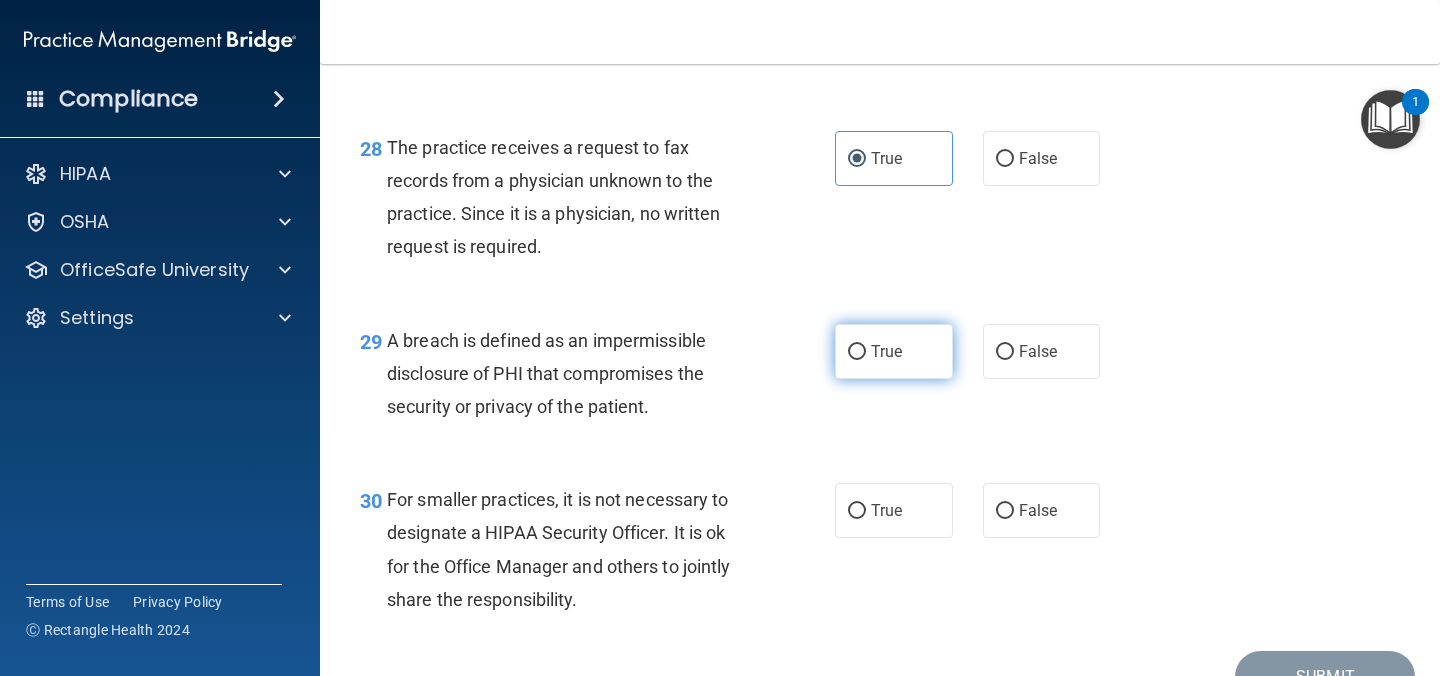 click on "True" at bounding box center [894, 351] 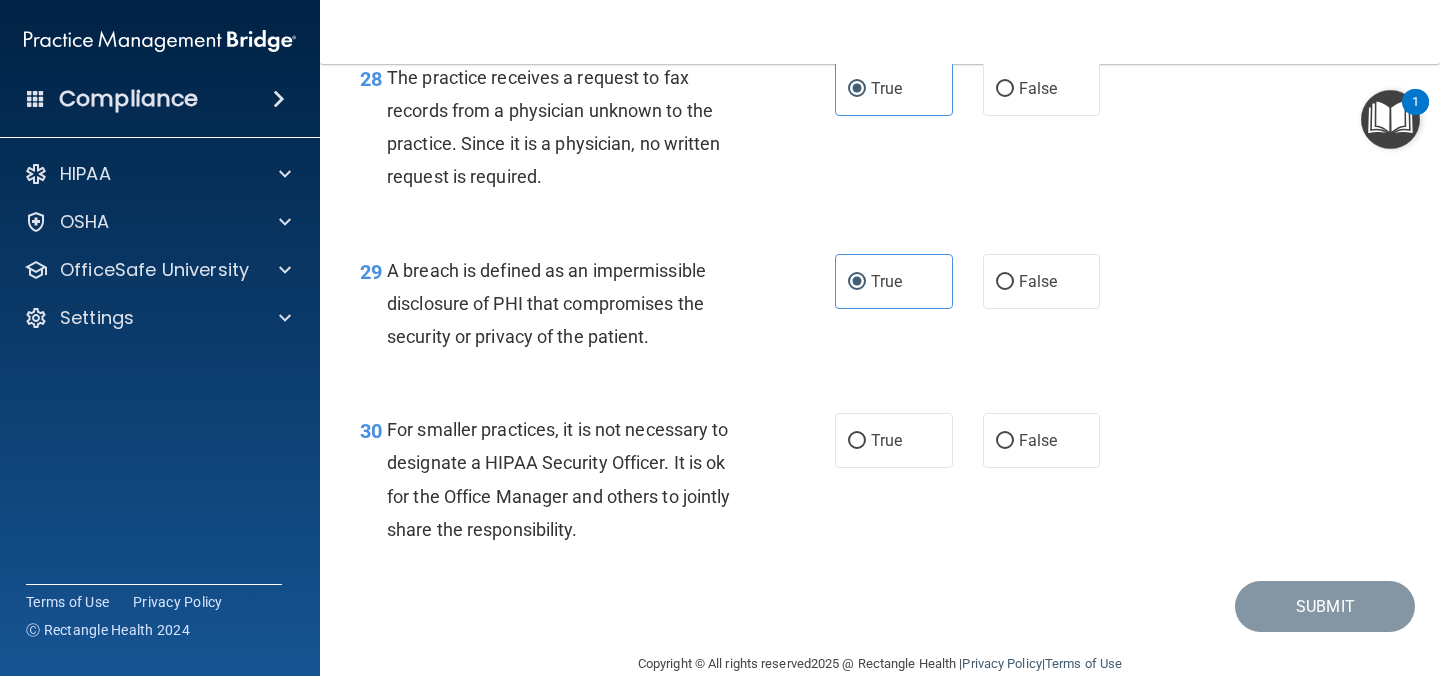 scroll, scrollTop: 5122, scrollLeft: 0, axis: vertical 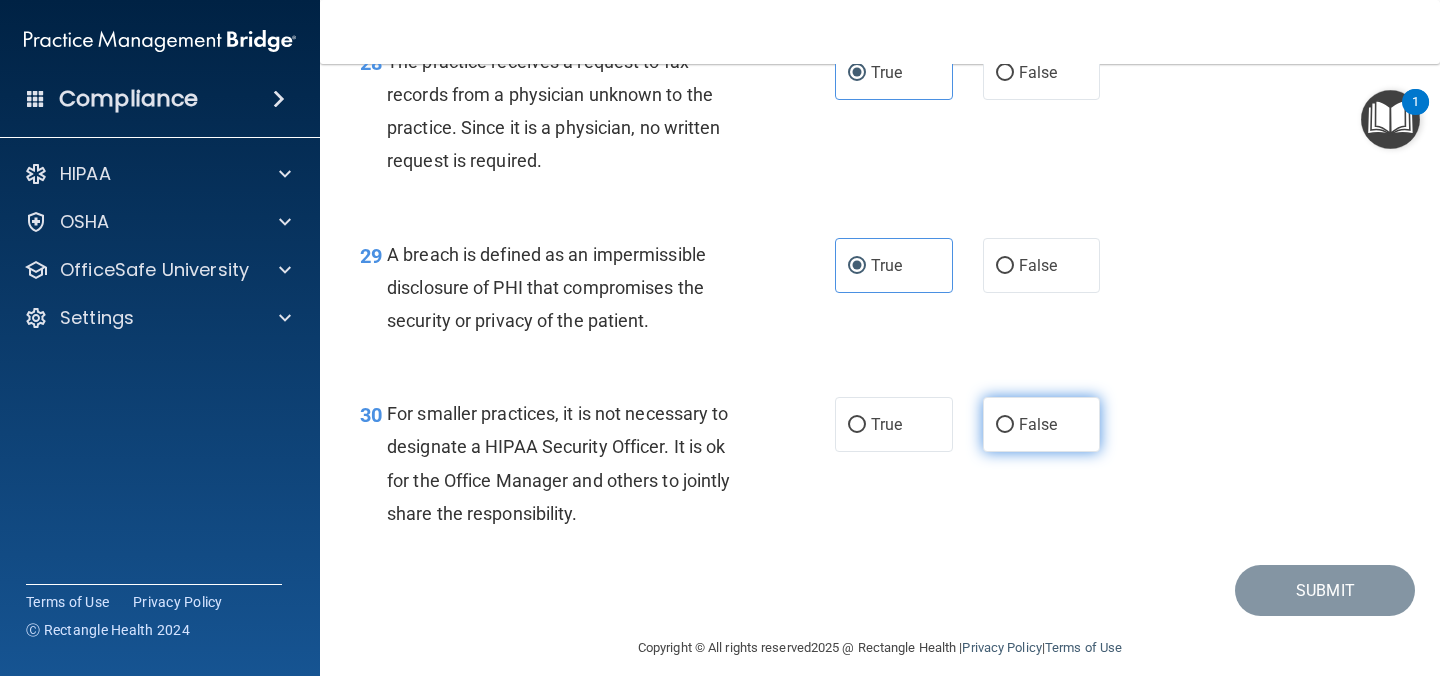 click on "False" at bounding box center (1042, 424) 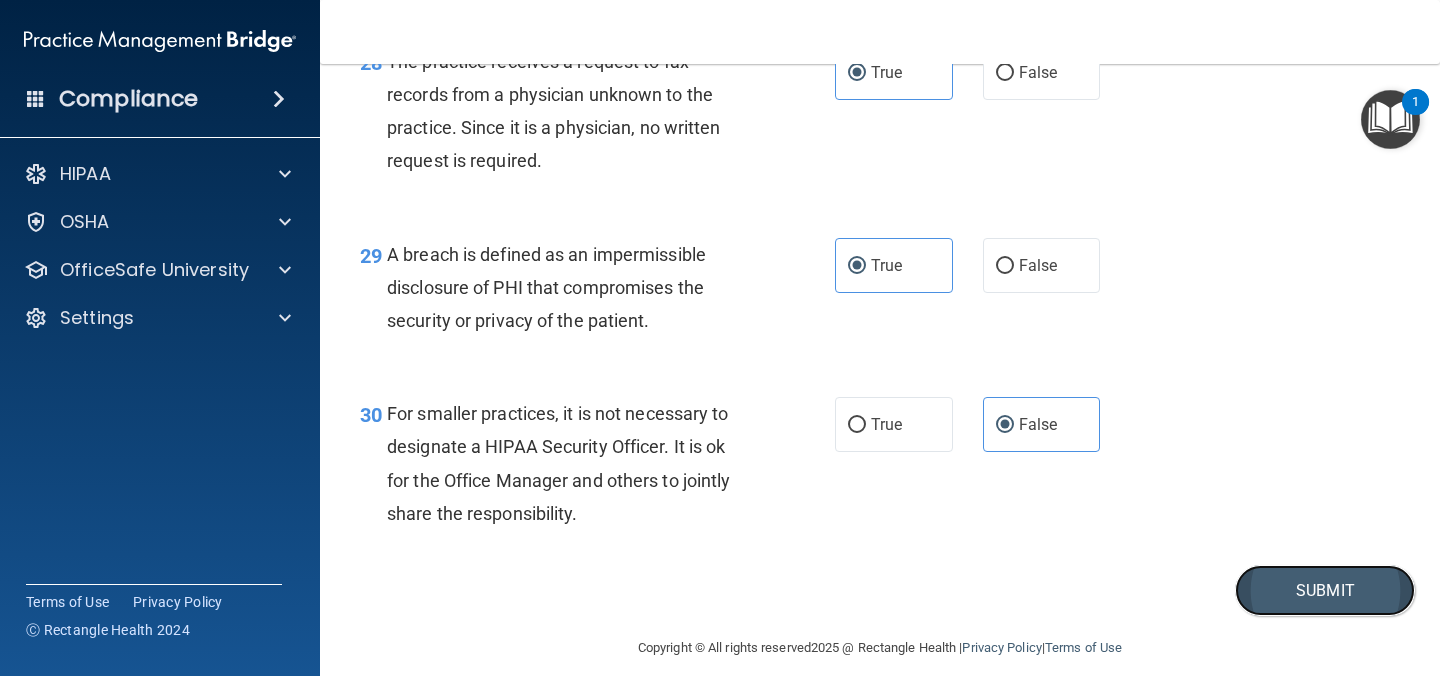 click on "Submit" at bounding box center (1325, 590) 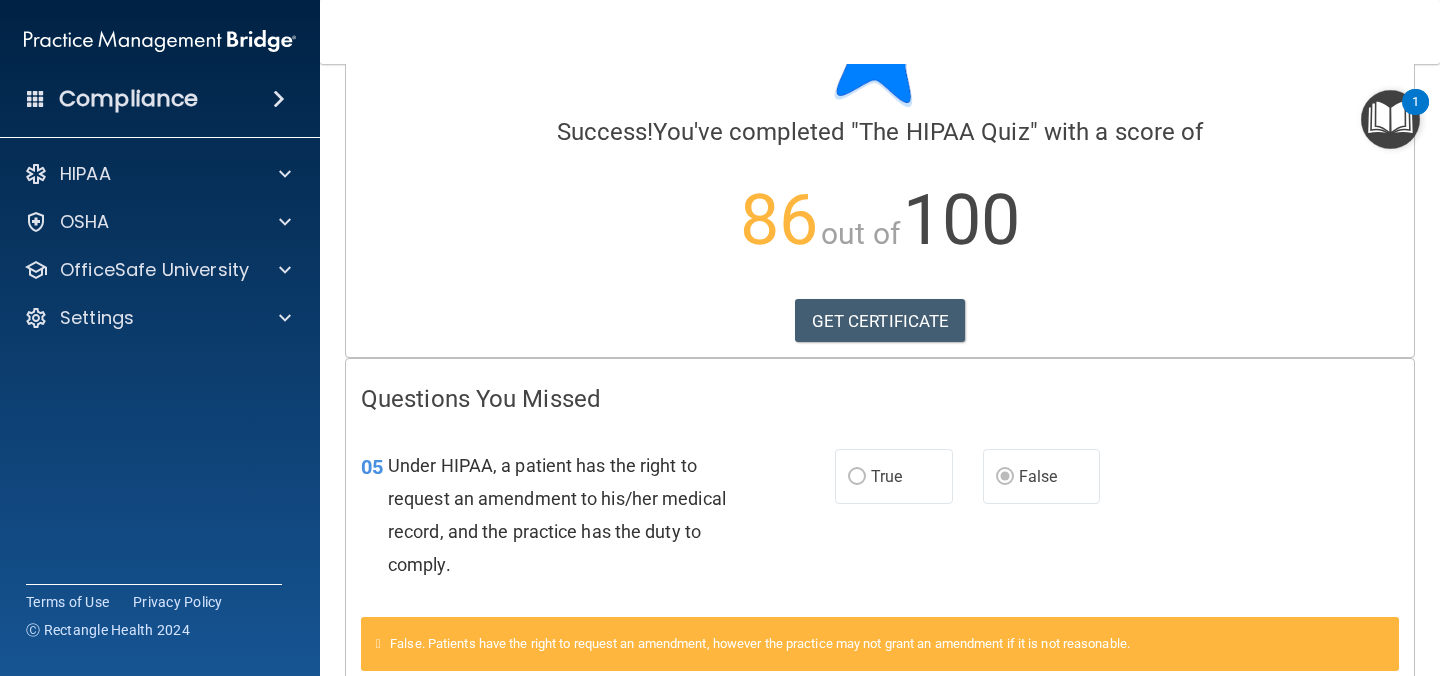 scroll, scrollTop: 81, scrollLeft: 0, axis: vertical 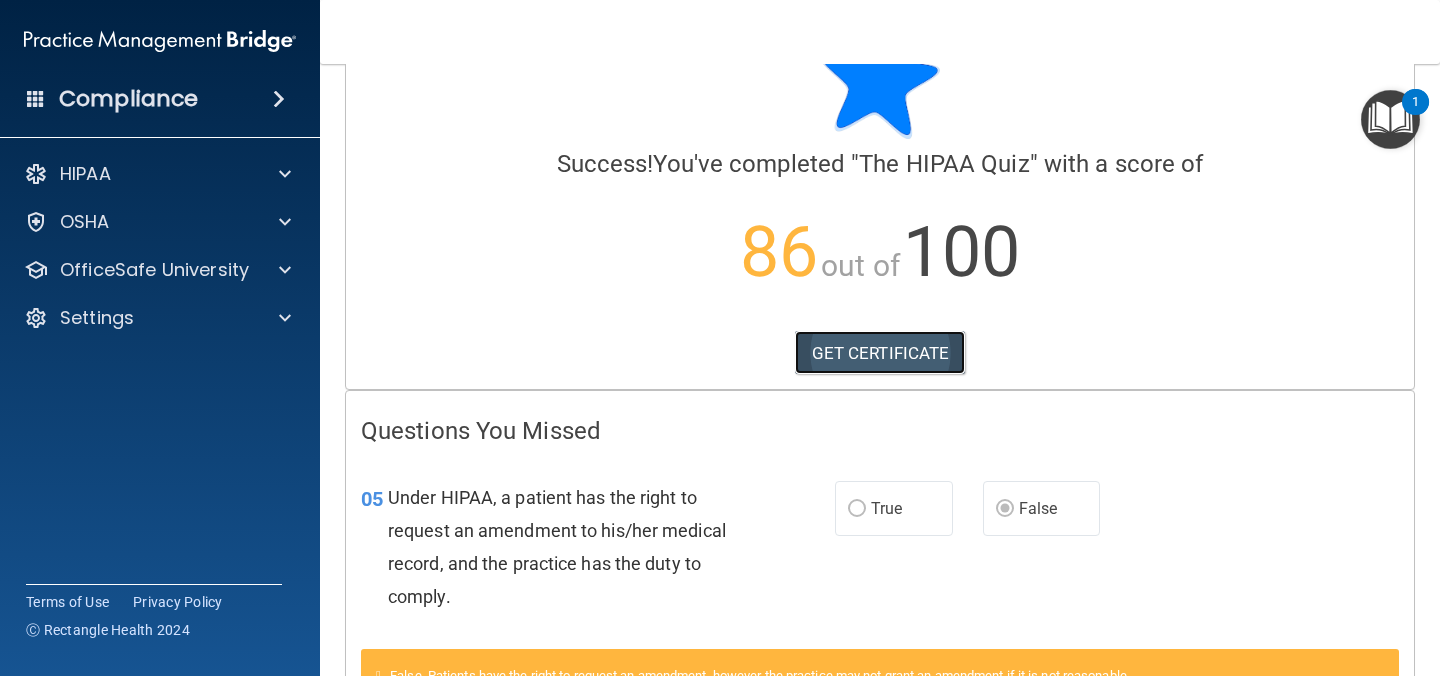 click on "GET CERTIFICATE" at bounding box center (880, 353) 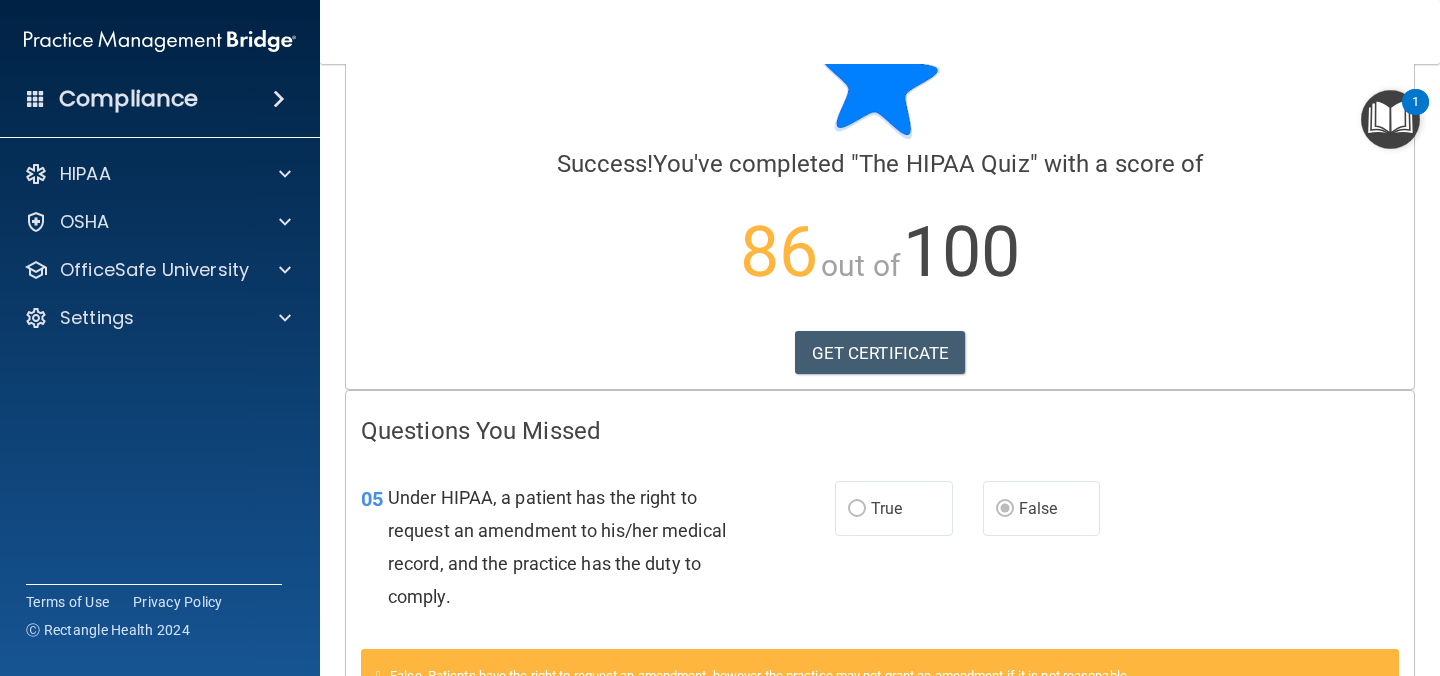 click at bounding box center (1390, 119) 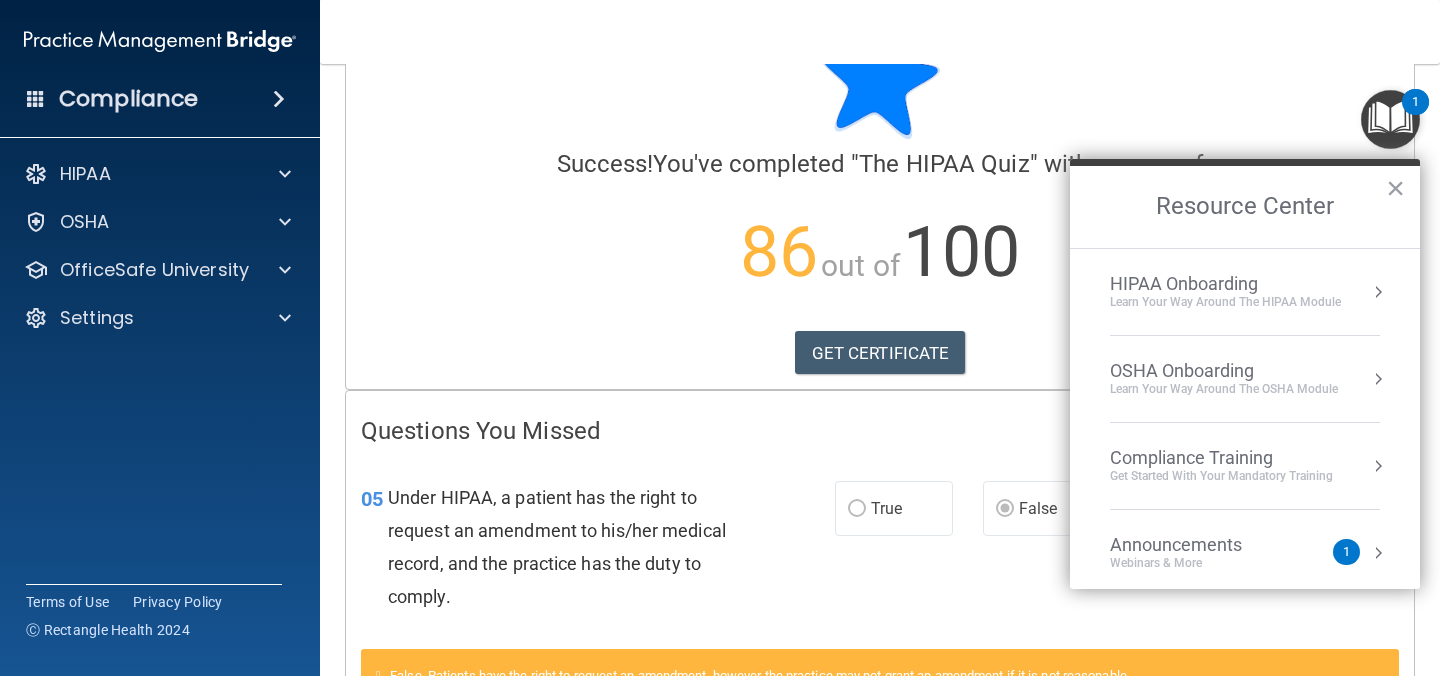 scroll, scrollTop: 112, scrollLeft: 0, axis: vertical 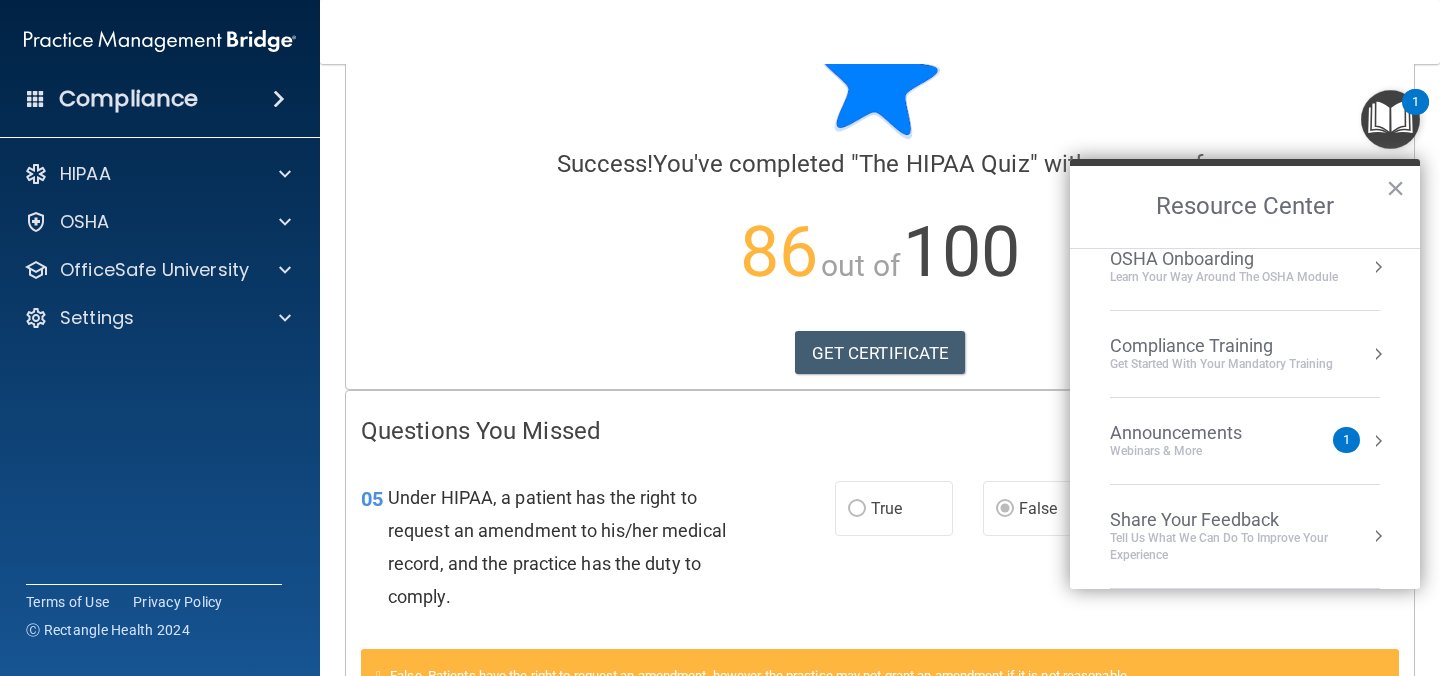 click on "Announcements" at bounding box center (1196, 433) 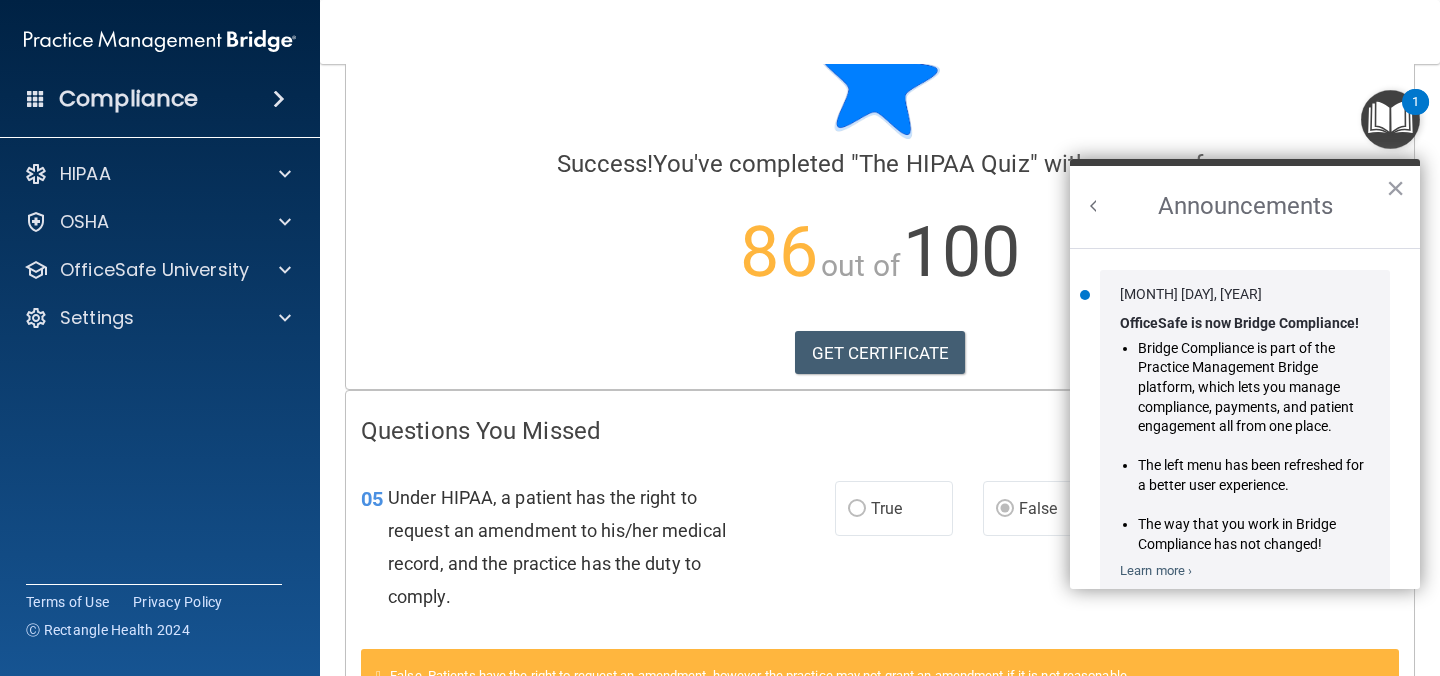scroll, scrollTop: 0, scrollLeft: 0, axis: both 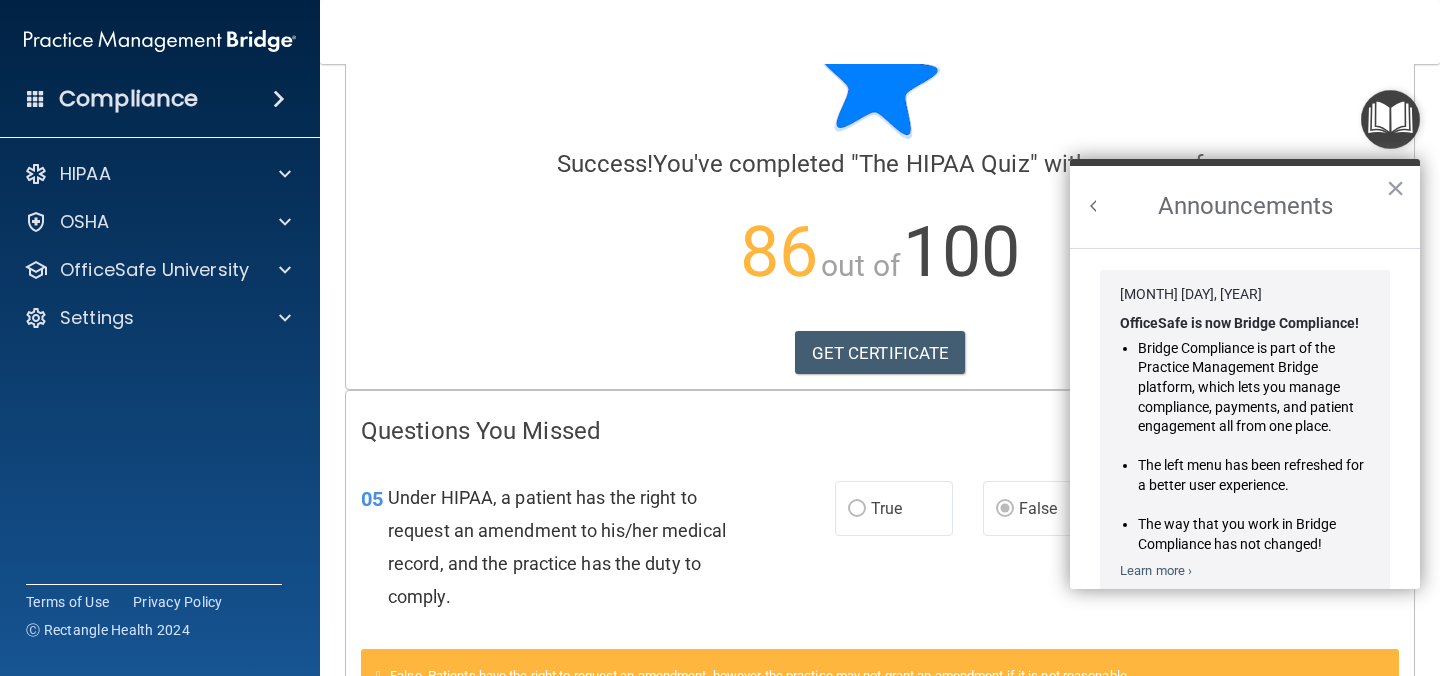 click on "Bridge Compliance is part of the Practice Management Bridge platform, which lets you manage compliance, payments, and patient engagement all from one place." at bounding box center [1254, 388] 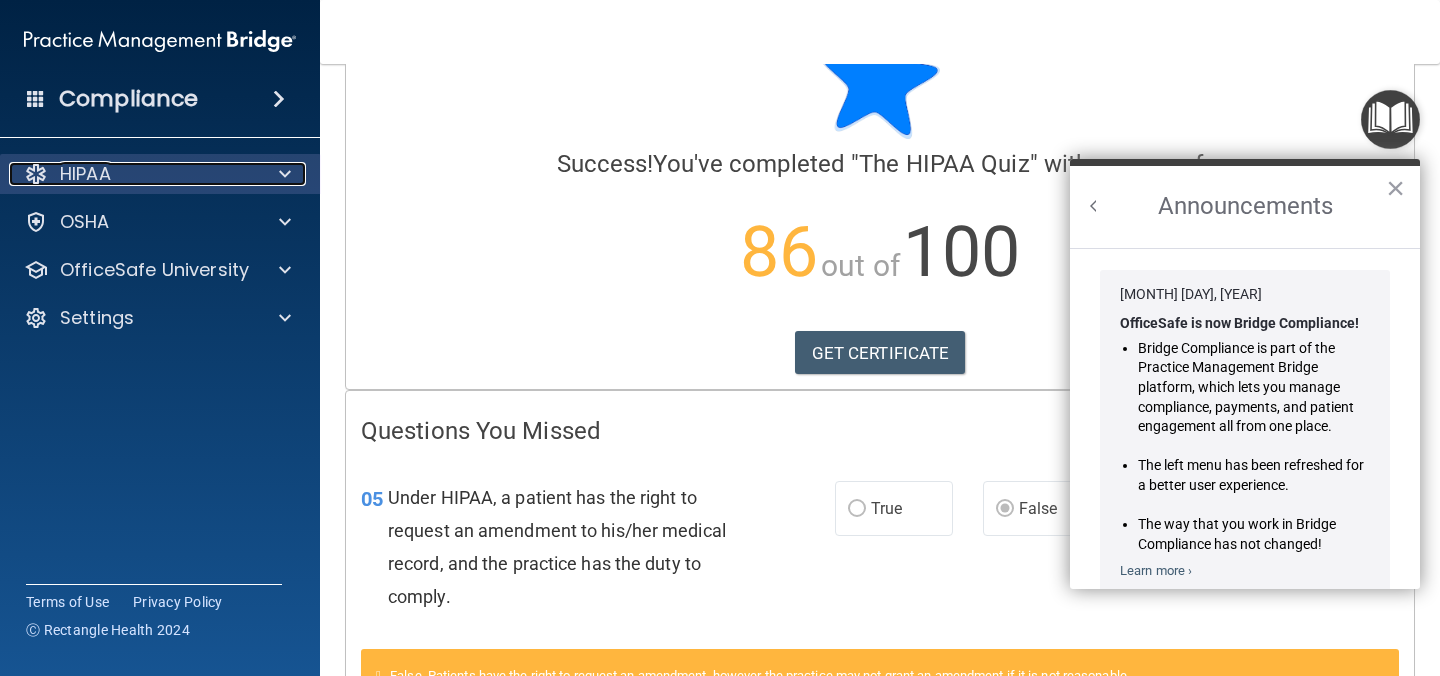 click at bounding box center (282, 174) 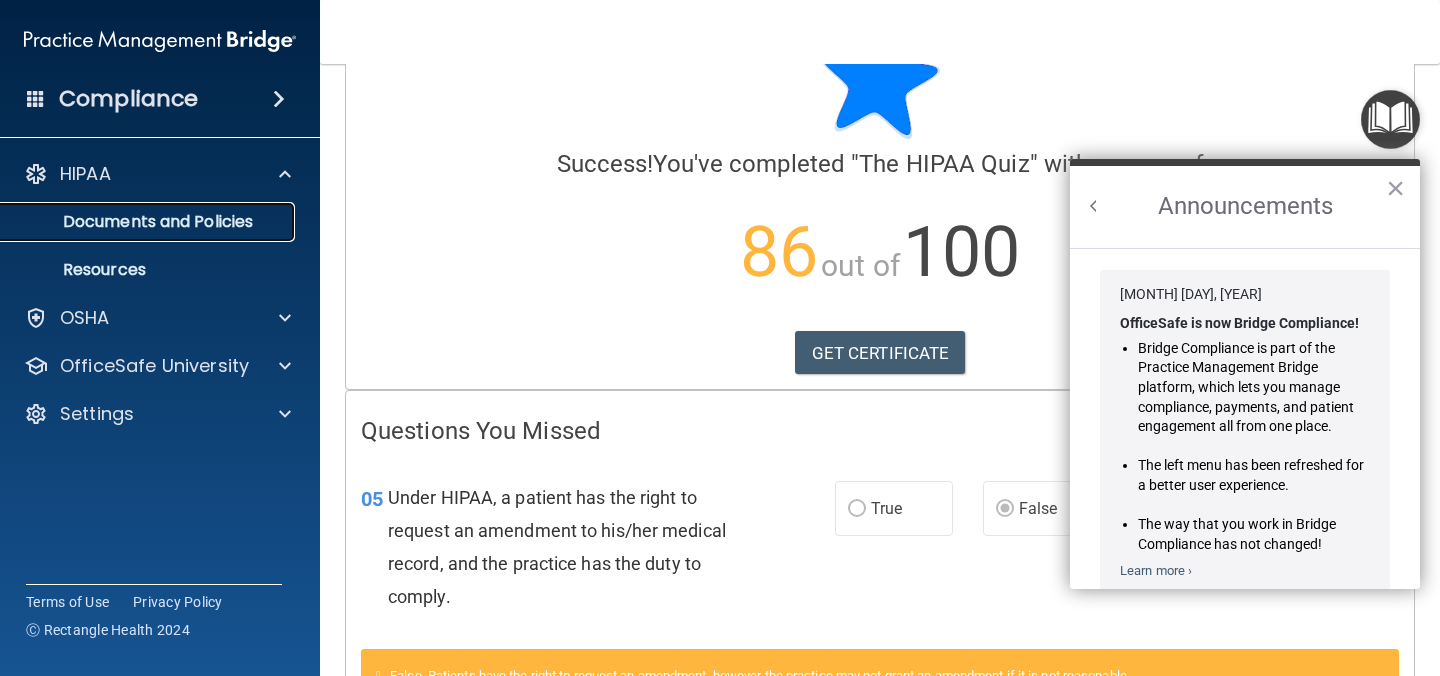 click on "Documents and Policies" at bounding box center [149, 222] 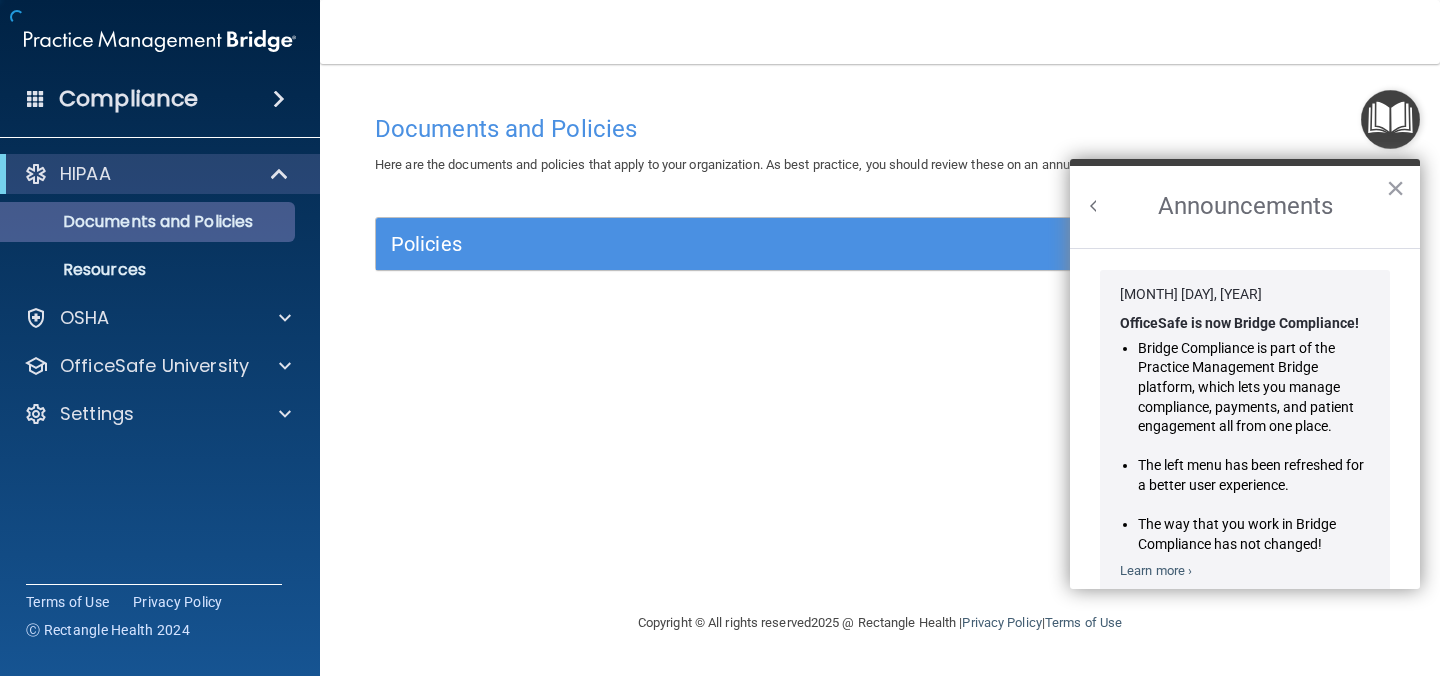 scroll, scrollTop: 0, scrollLeft: 0, axis: both 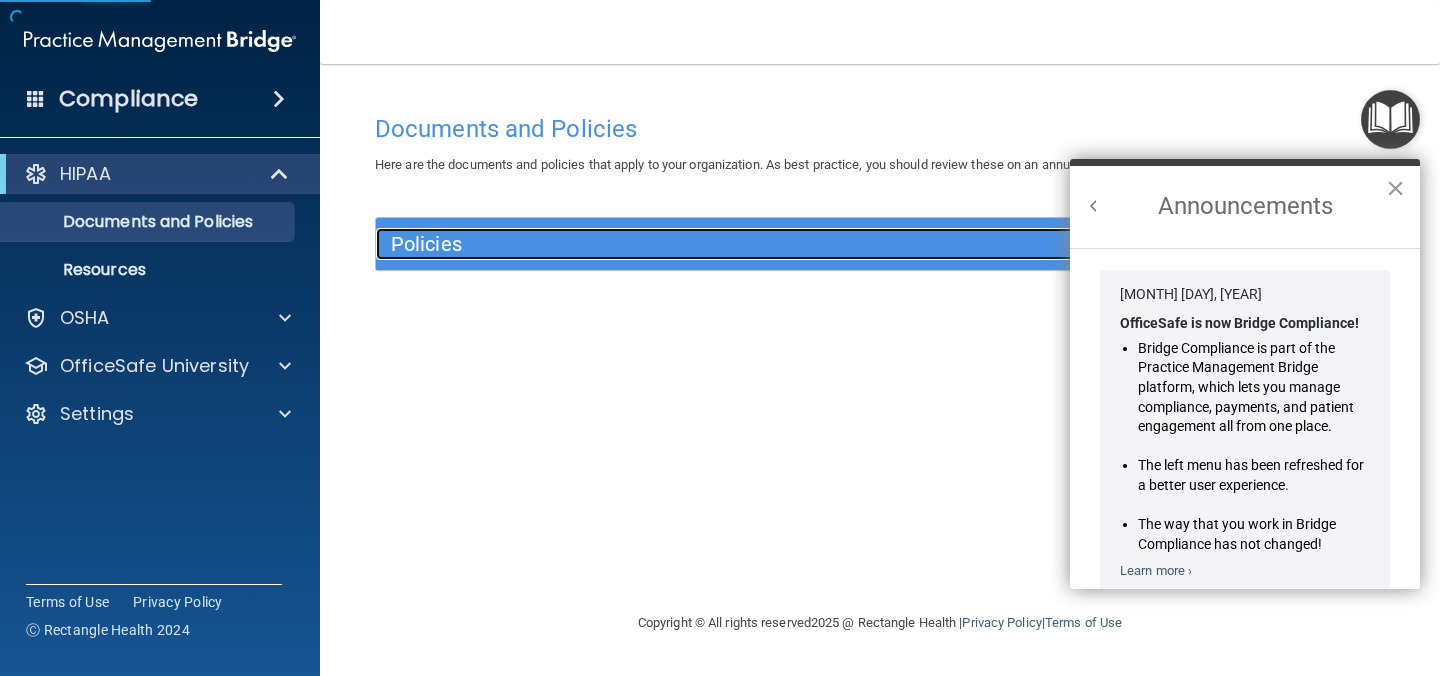click on "Policies" at bounding box center [754, 244] 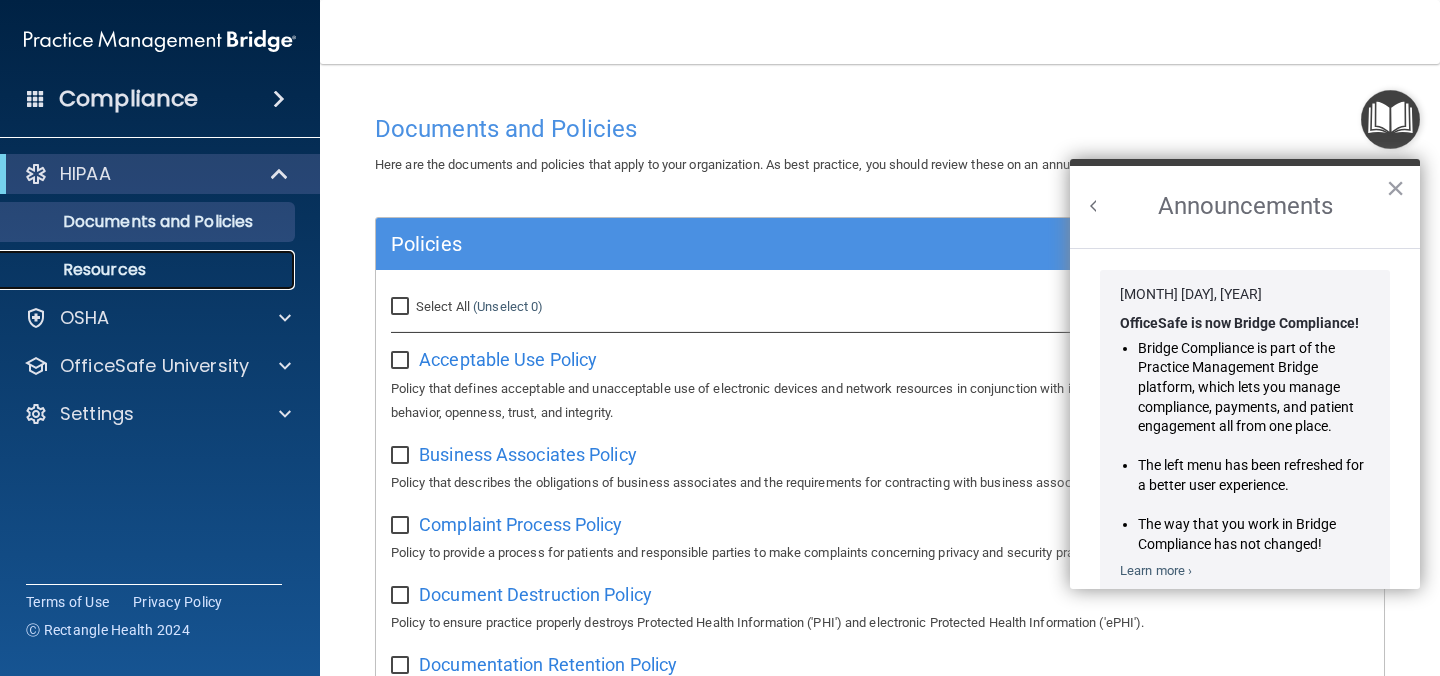 click on "Resources" at bounding box center (149, 270) 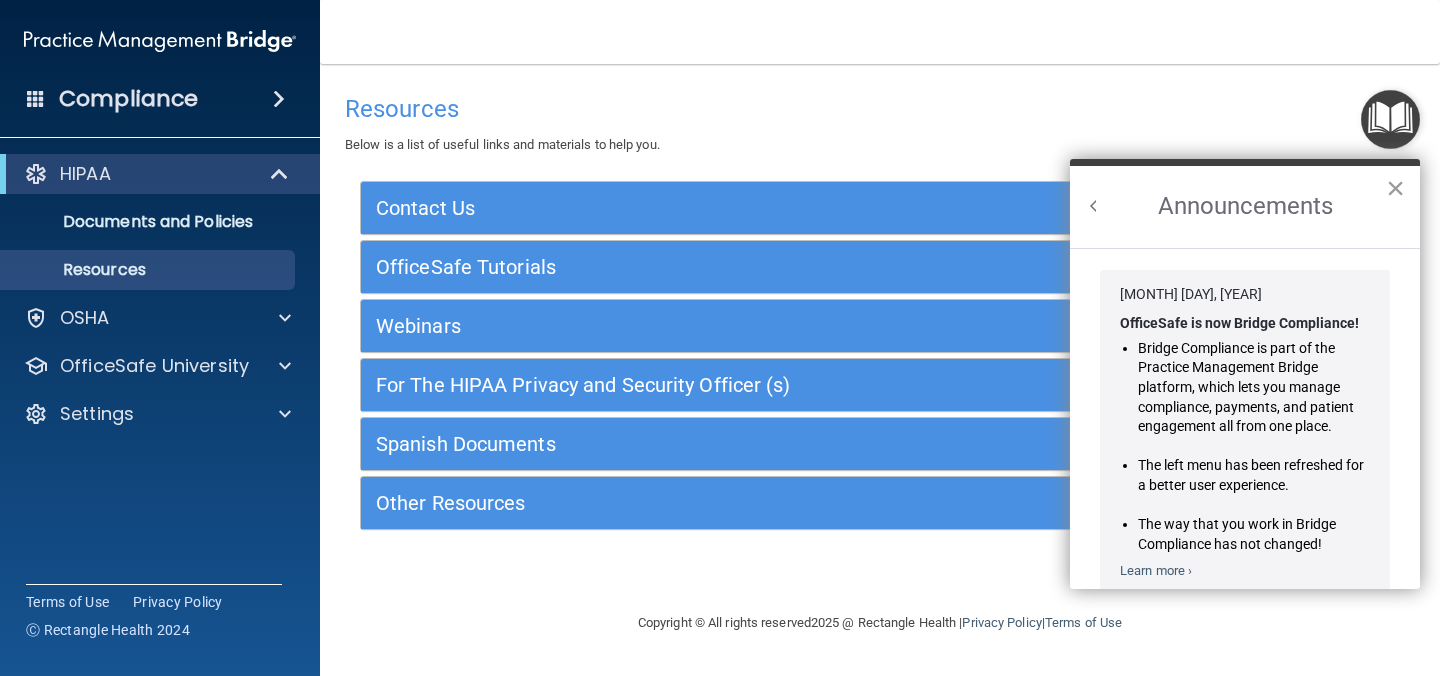 click on "×" at bounding box center [1395, 188] 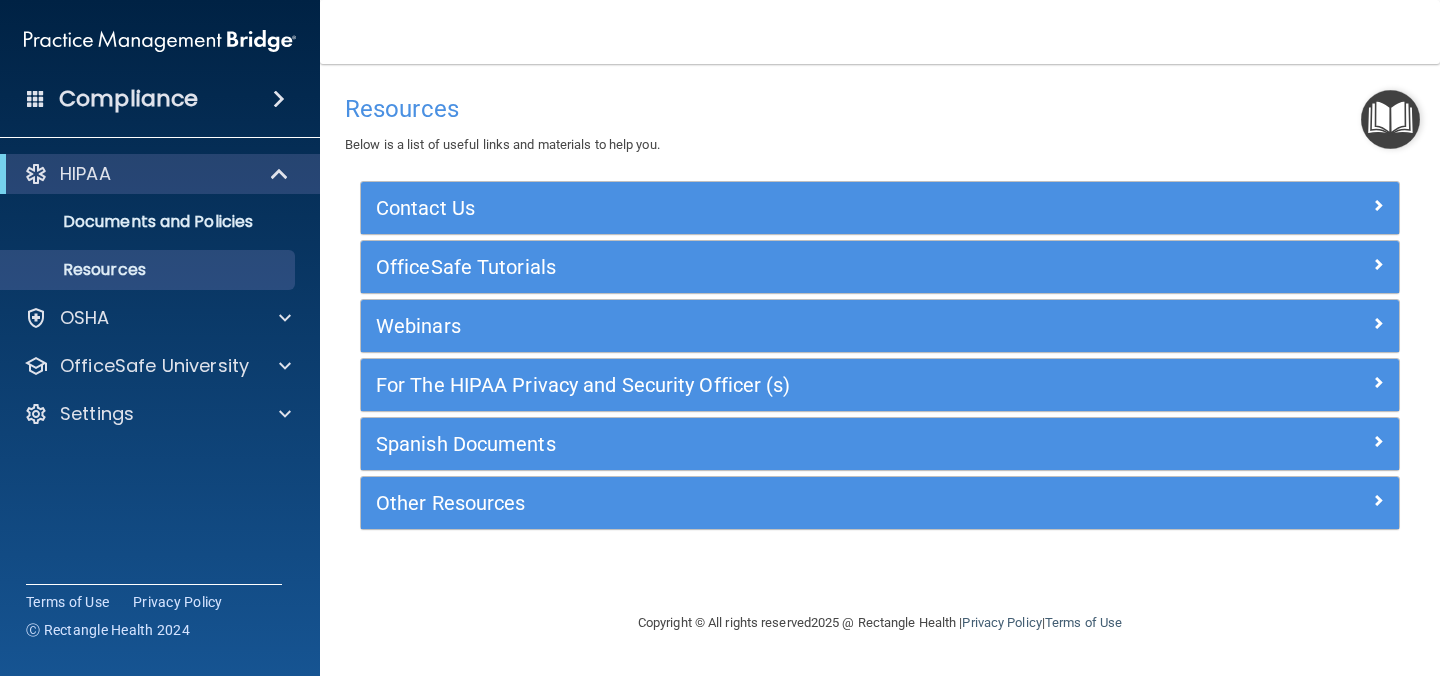 click on "Compliance" at bounding box center (128, 99) 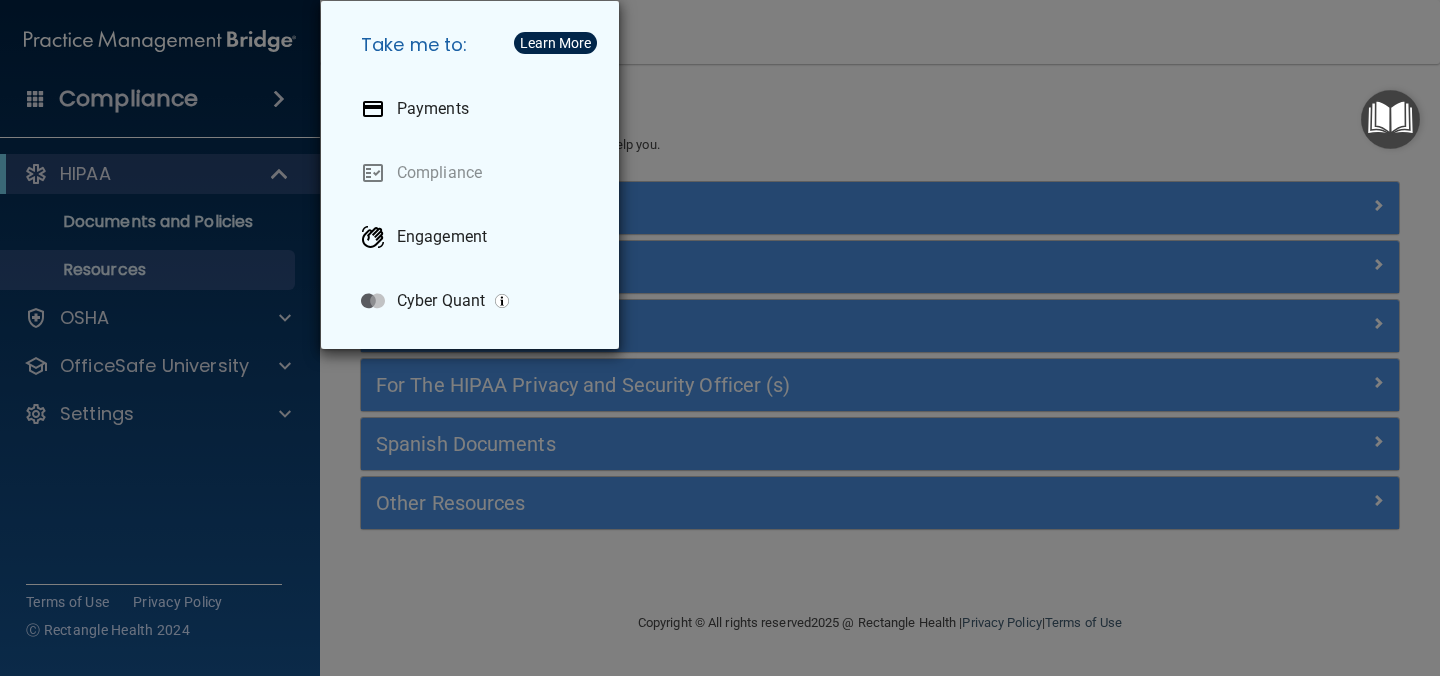click on "Take me to:             Payments                   Compliance                     Engagement                     Cyber Quant" at bounding box center (720, 338) 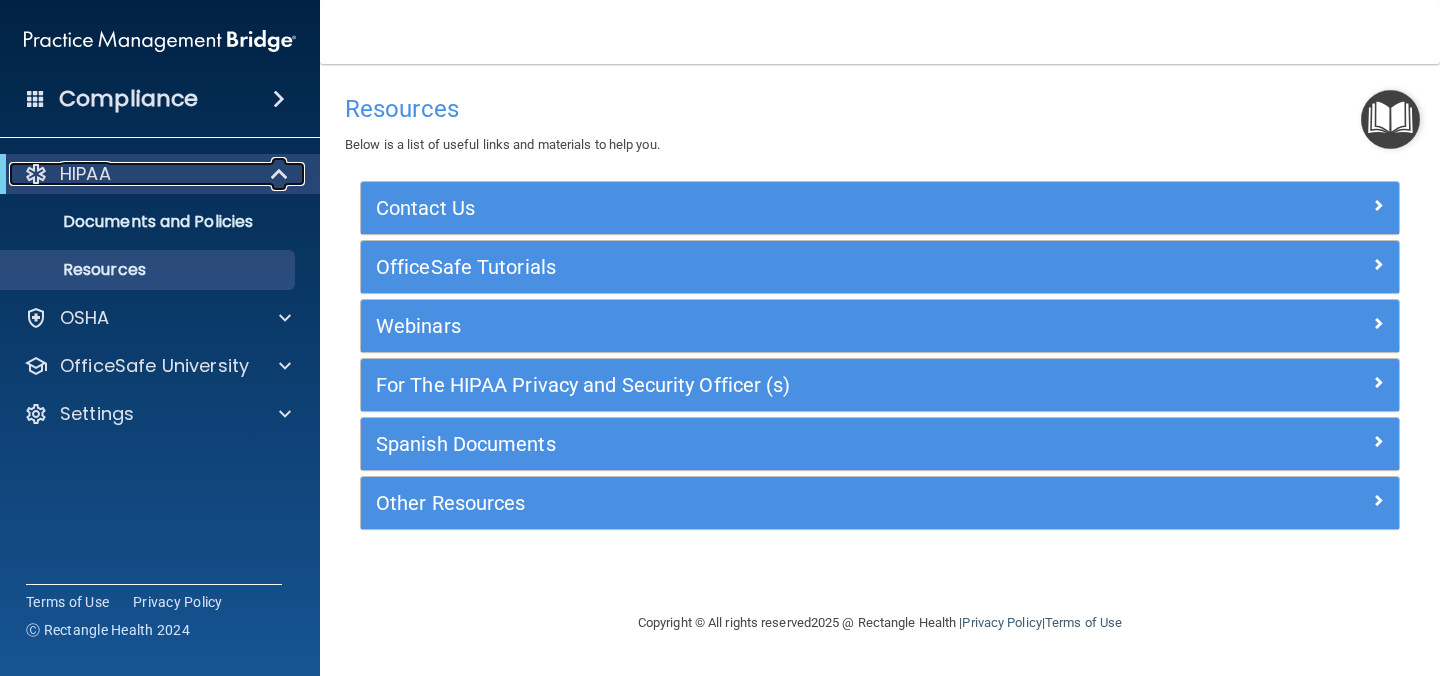 click on "HIPAA" at bounding box center [132, 174] 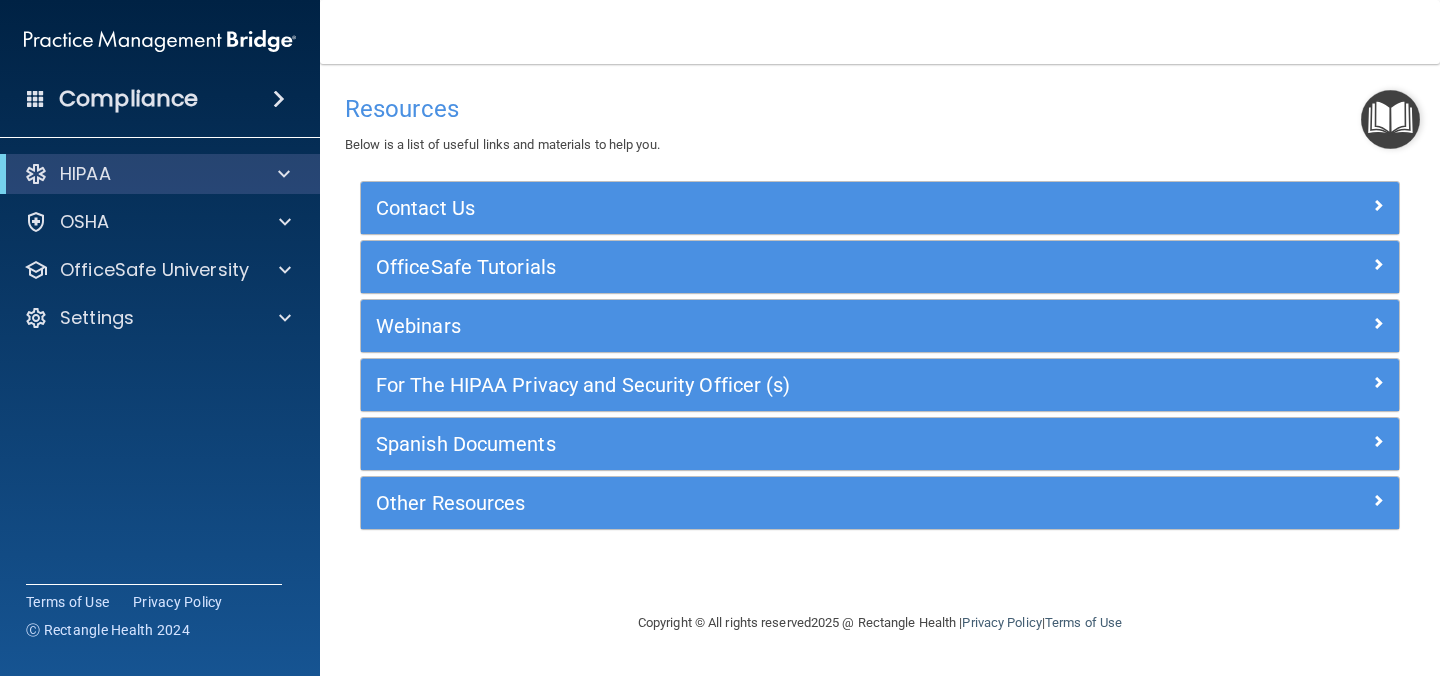 click on "HIPAA" at bounding box center [160, 174] 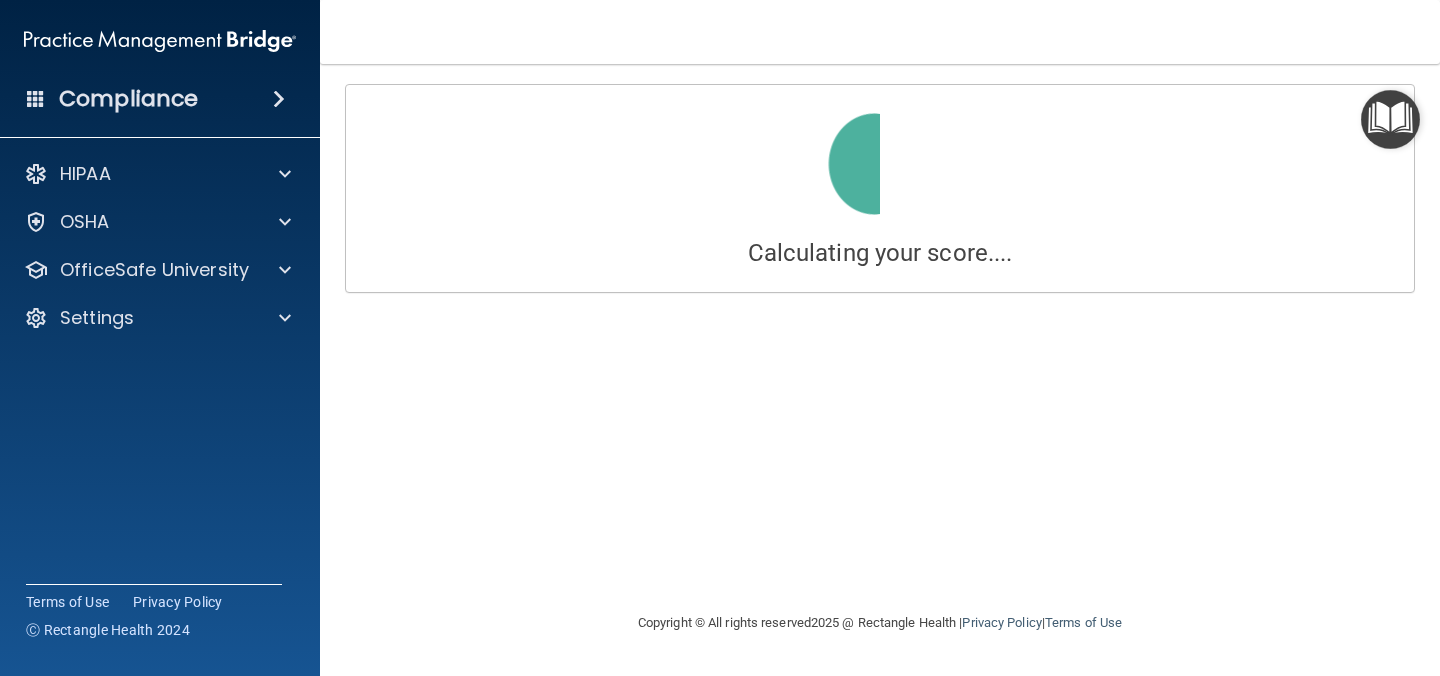 click at bounding box center [36, 98] 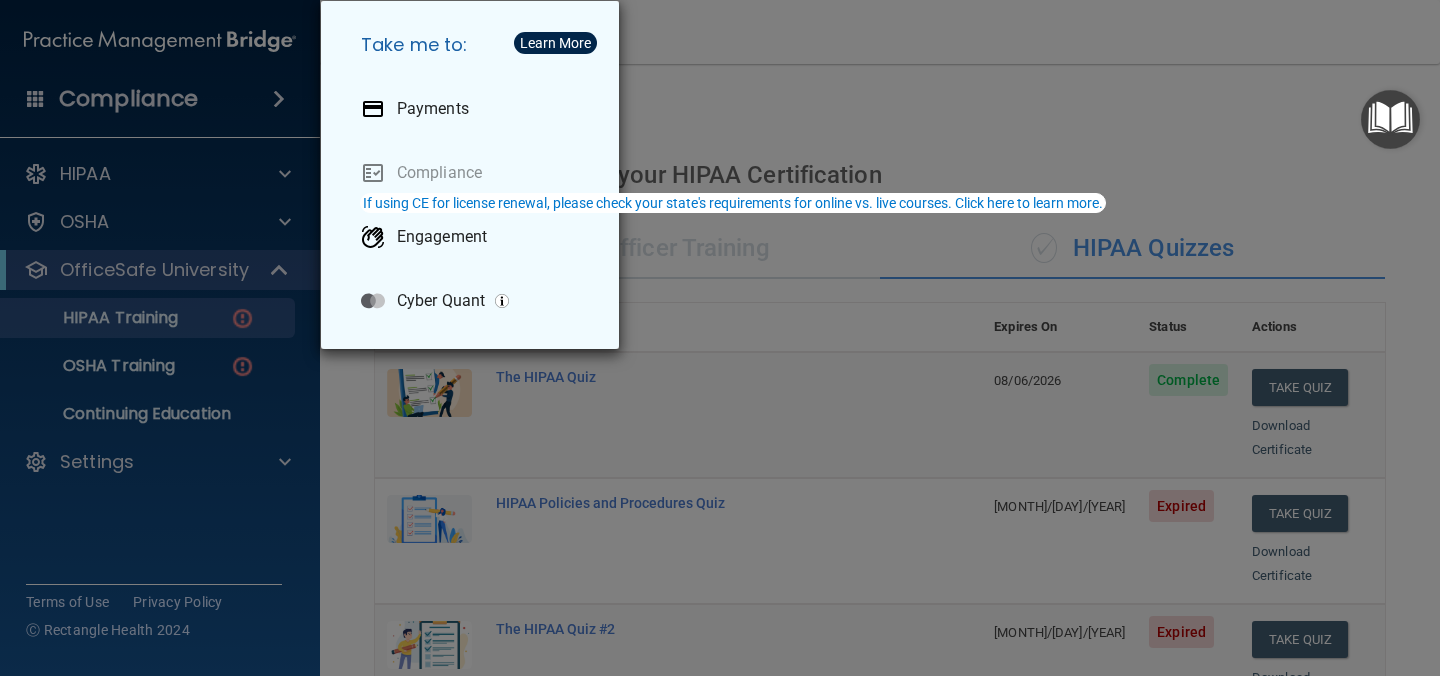 click on "Take me to:             Payments                   Compliance                     Engagement                     Cyber Quant" at bounding box center (720, 338) 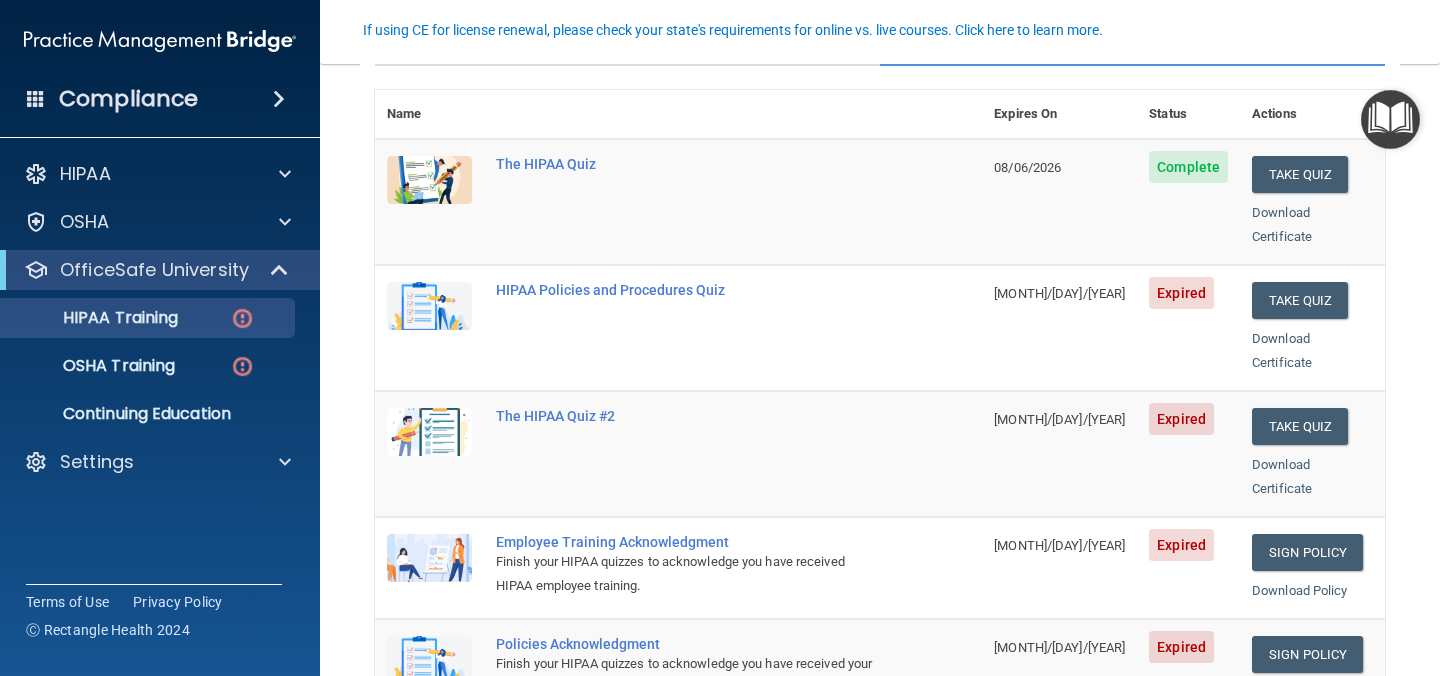 scroll, scrollTop: 231, scrollLeft: 0, axis: vertical 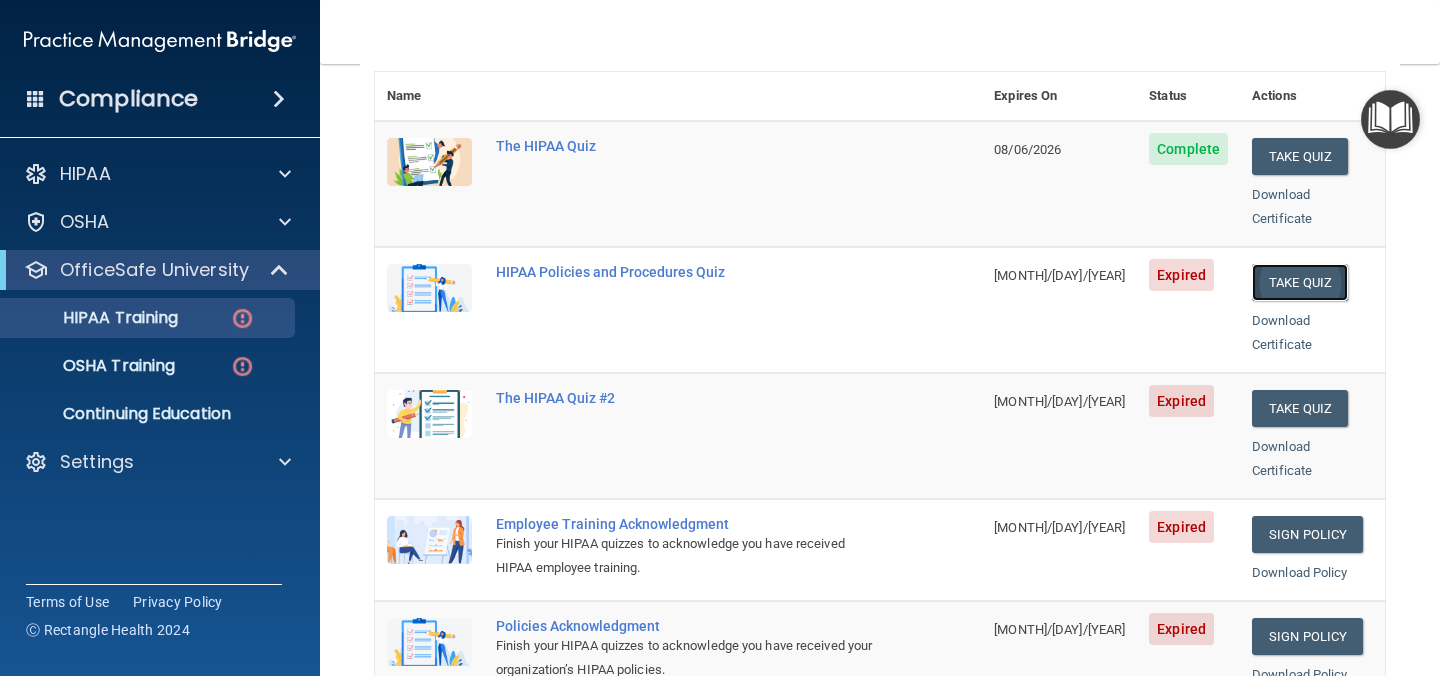 click on "Take Quiz" at bounding box center [1300, 282] 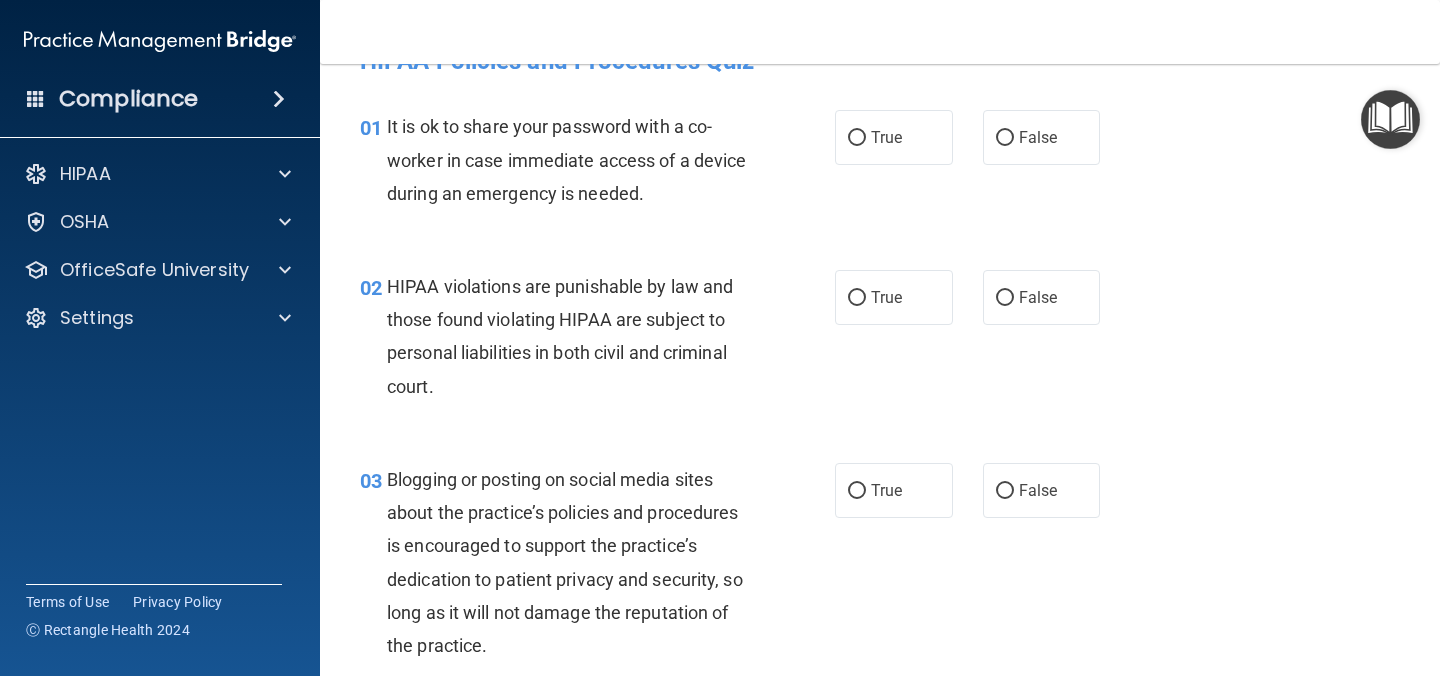 scroll, scrollTop: 0, scrollLeft: 0, axis: both 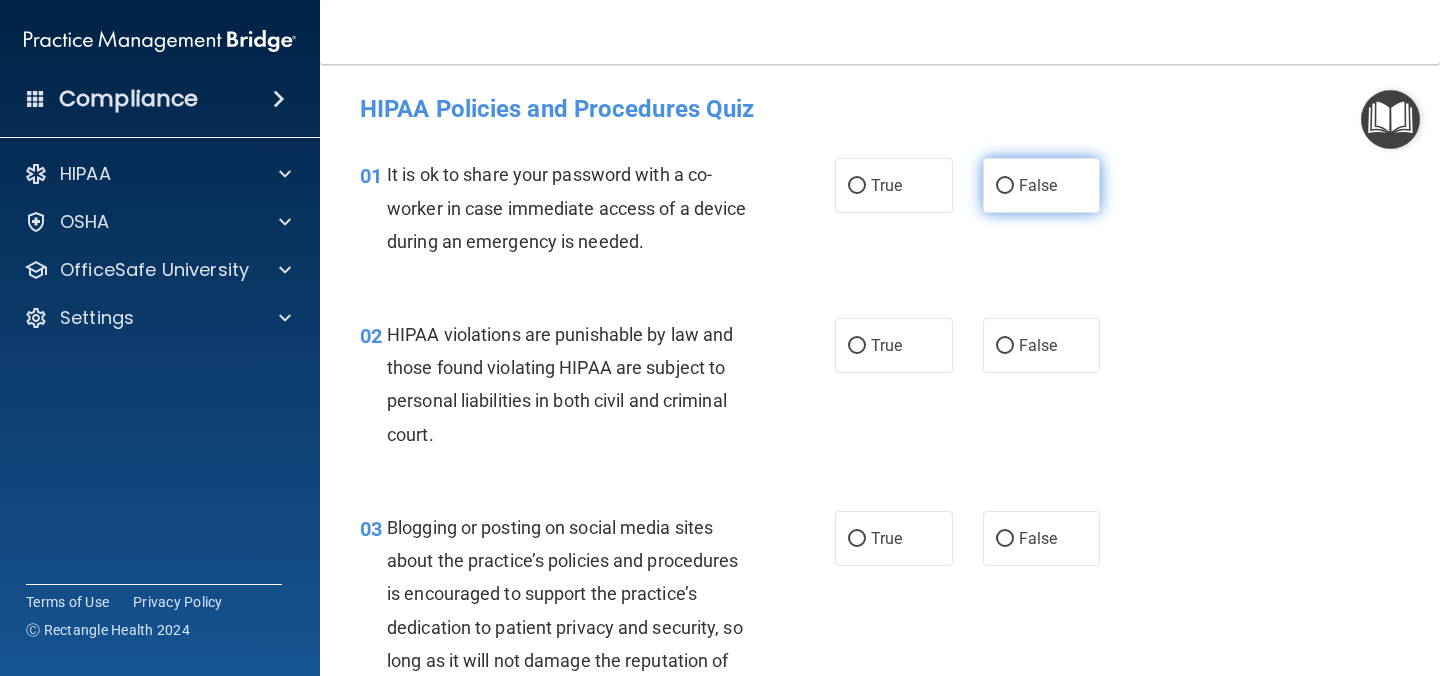 click on "False" at bounding box center (1042, 185) 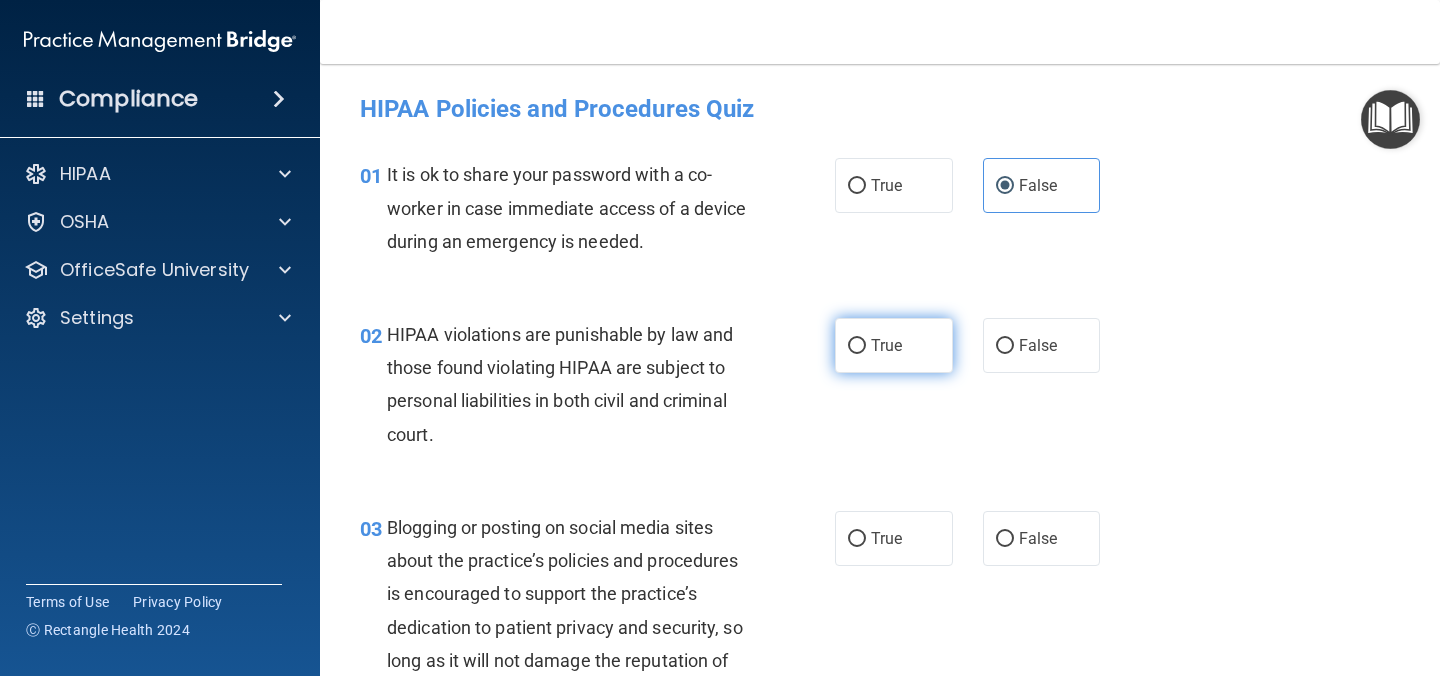 click on "True" at bounding box center [886, 345] 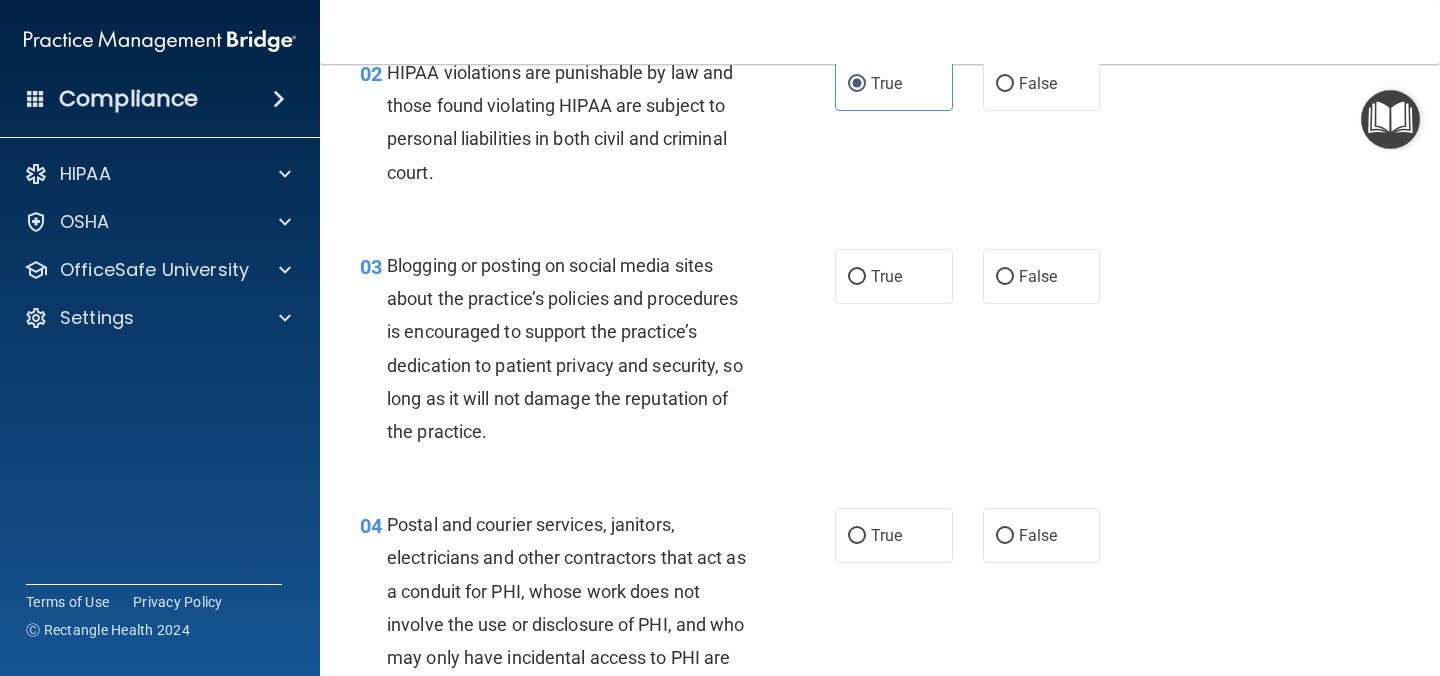 scroll, scrollTop: 261, scrollLeft: 0, axis: vertical 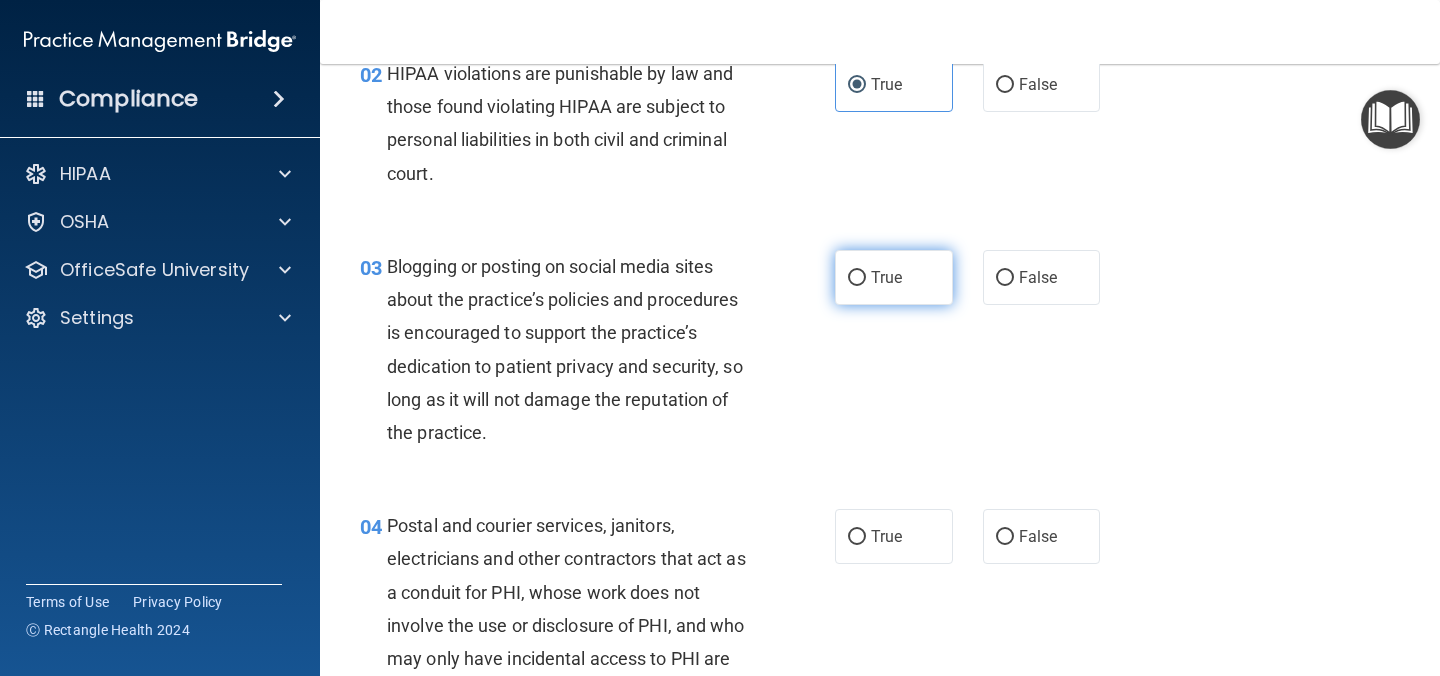 click on "True" at bounding box center [886, 277] 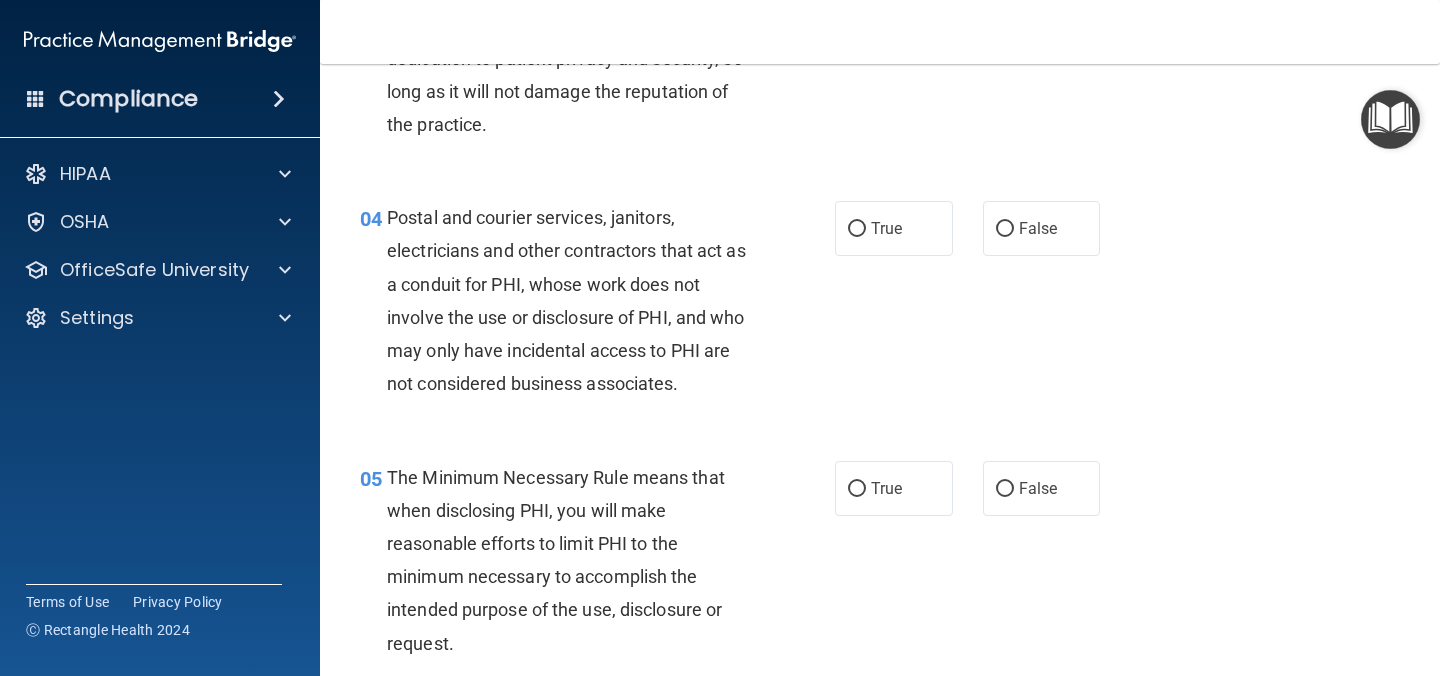 scroll, scrollTop: 571, scrollLeft: 0, axis: vertical 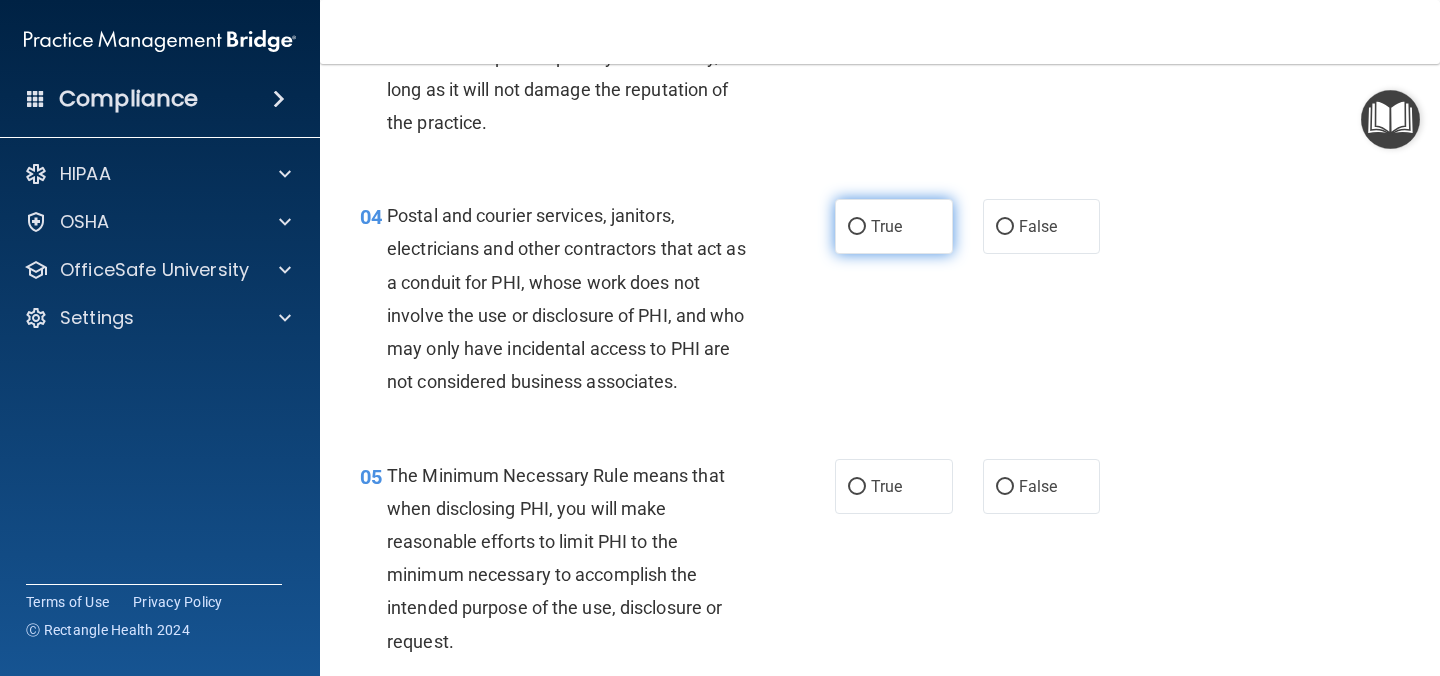 click on "True" at bounding box center [894, 226] 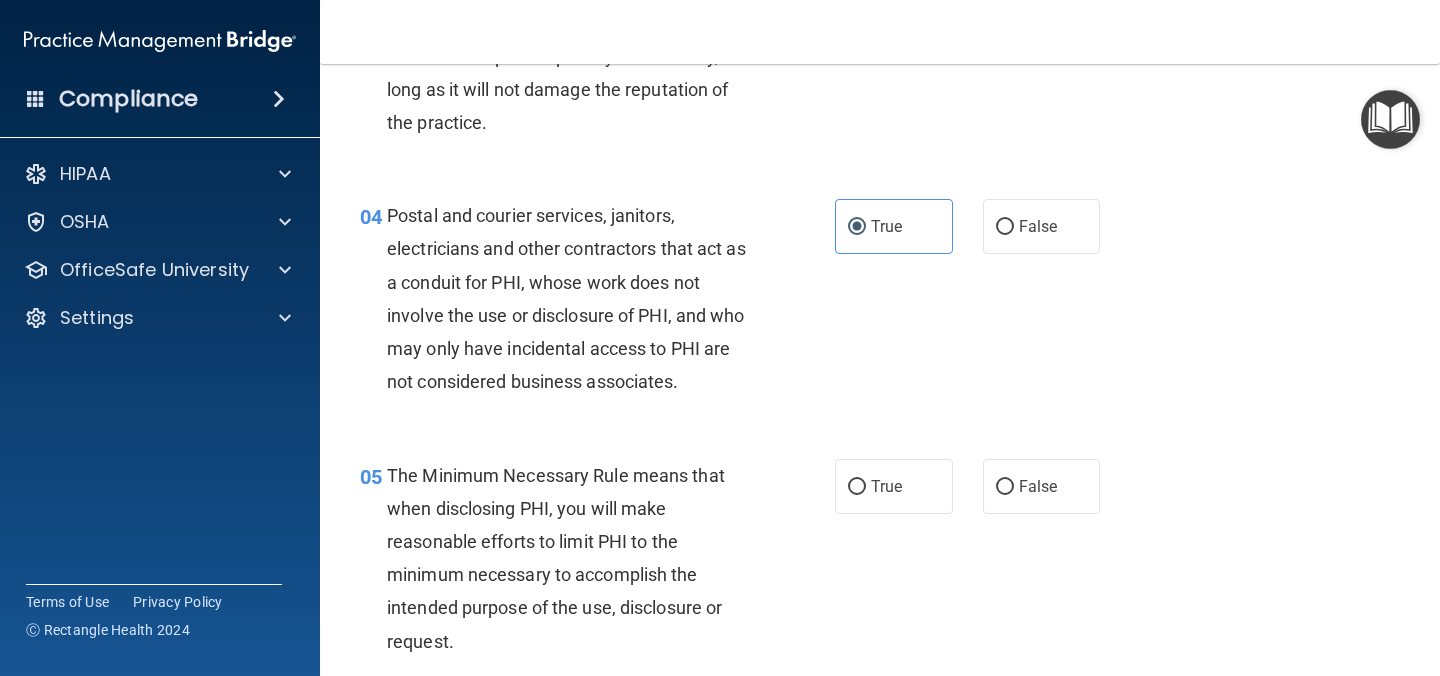 scroll, scrollTop: 709, scrollLeft: 0, axis: vertical 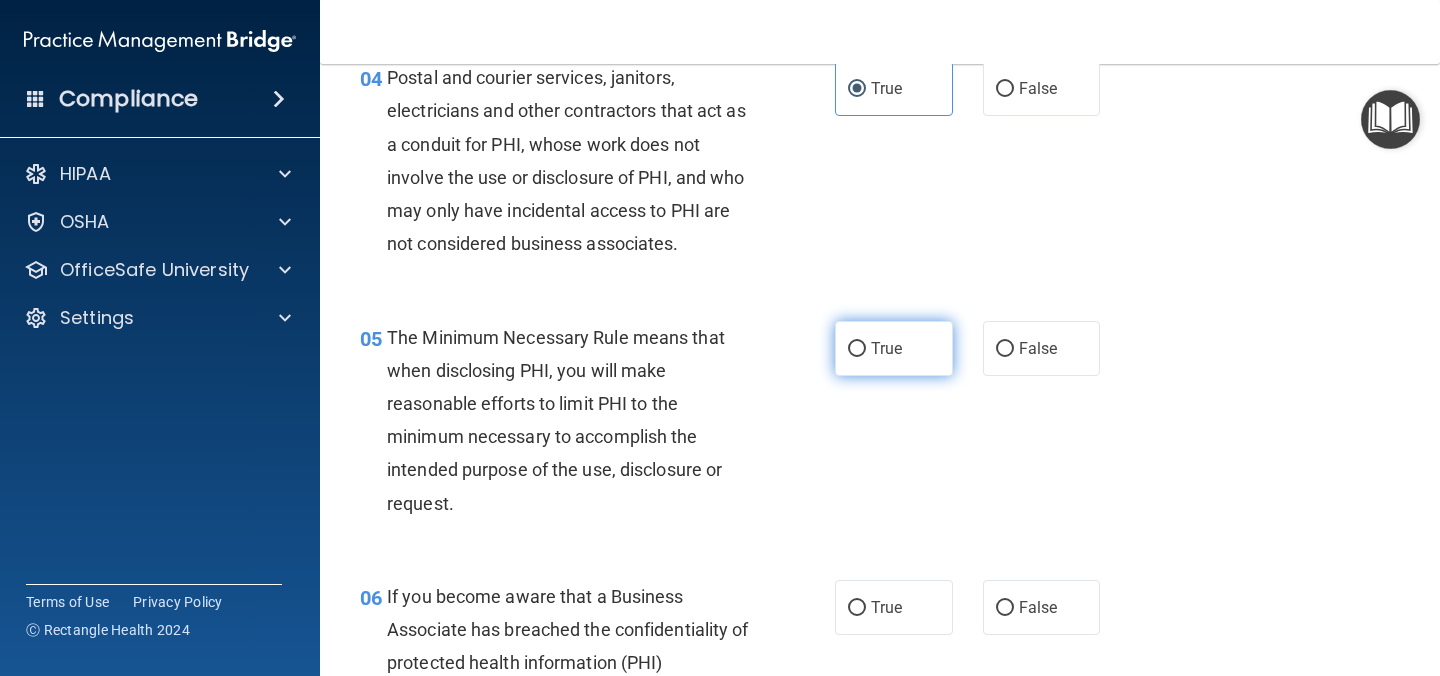 click on "True" at bounding box center [894, 348] 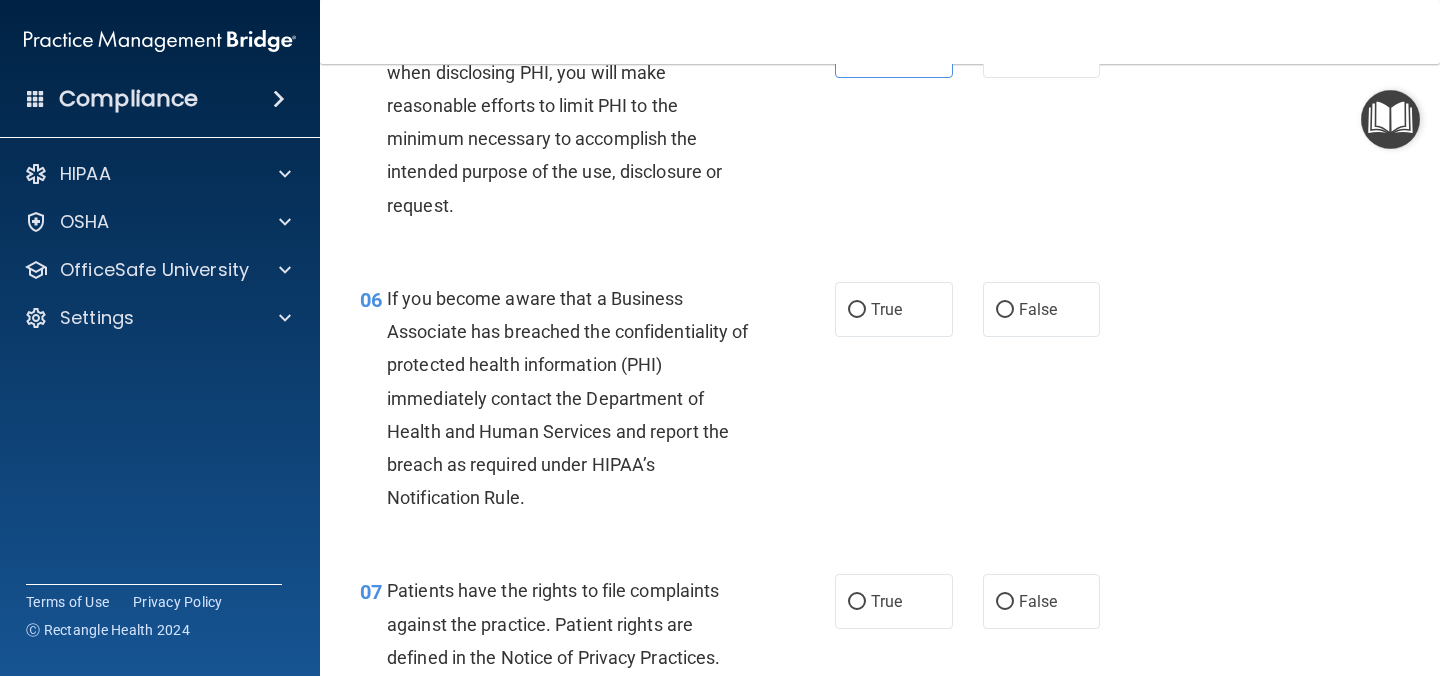 scroll, scrollTop: 1027, scrollLeft: 0, axis: vertical 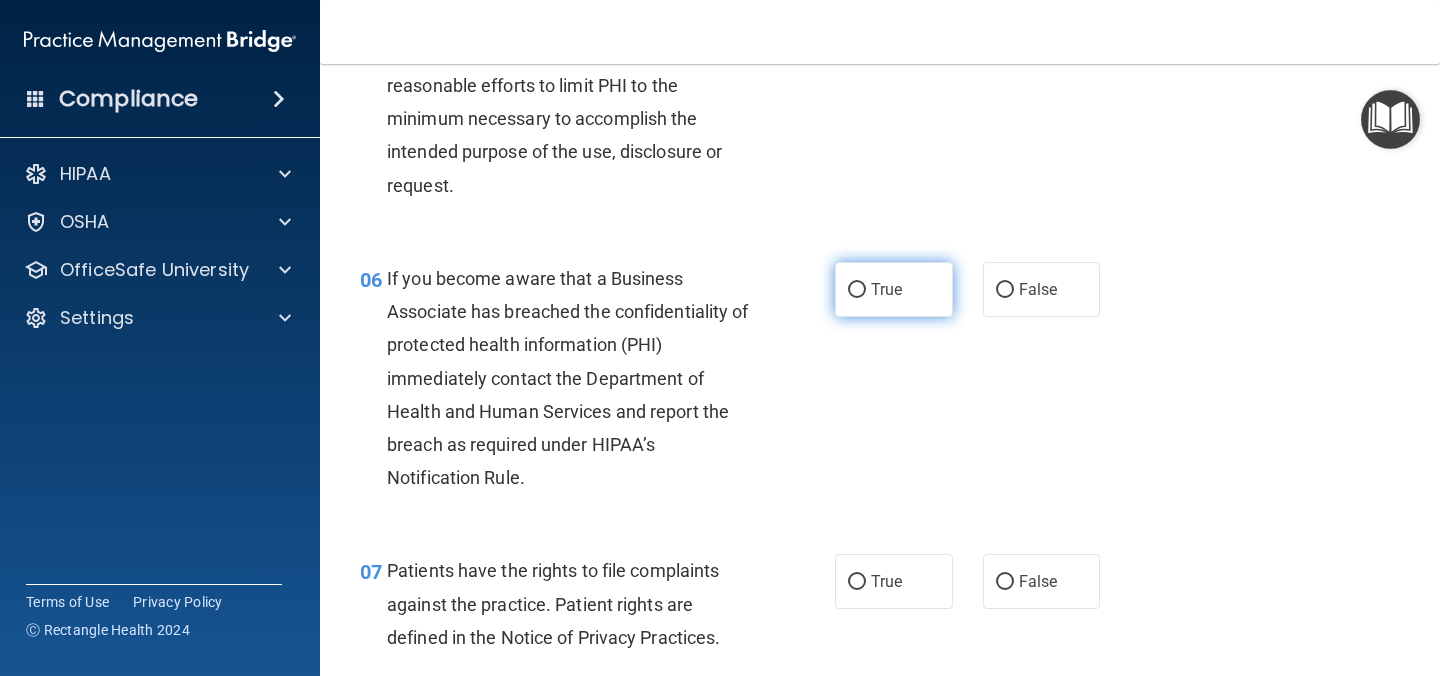 click on "True" at bounding box center [886, 289] 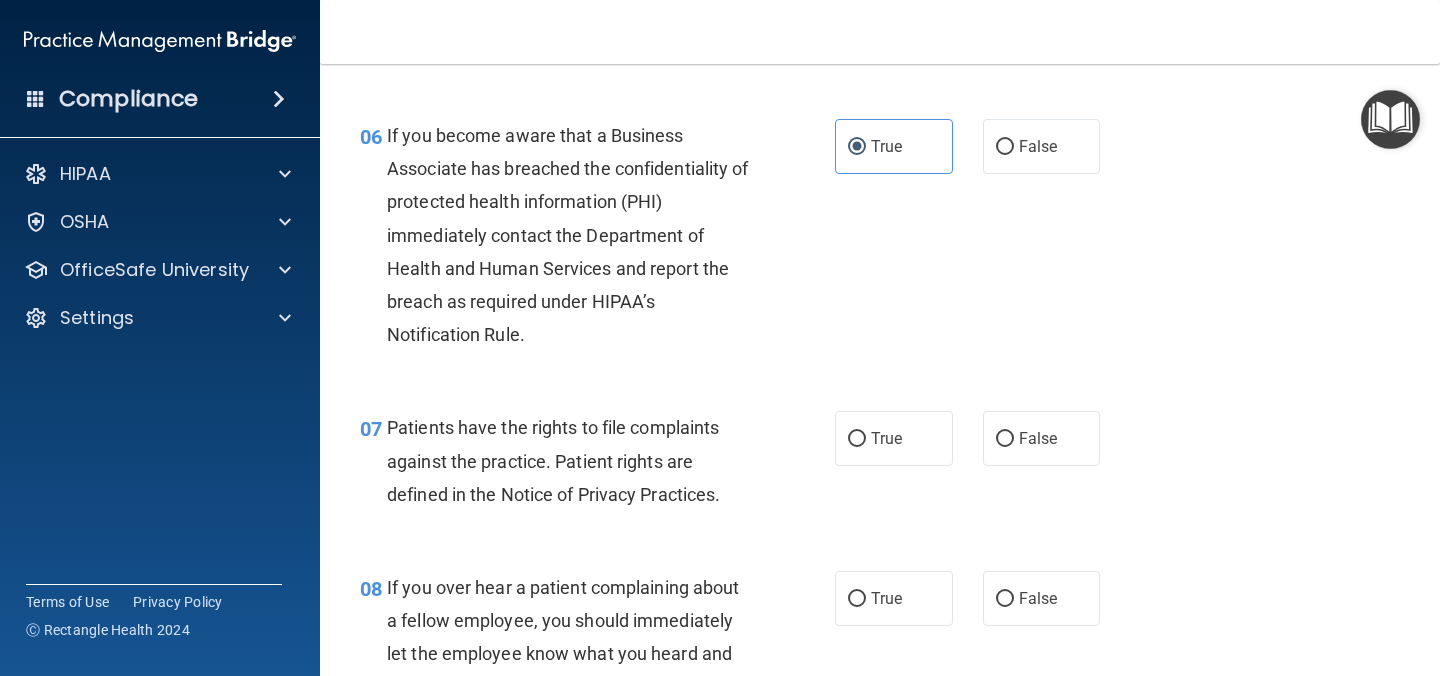 scroll, scrollTop: 1210, scrollLeft: 0, axis: vertical 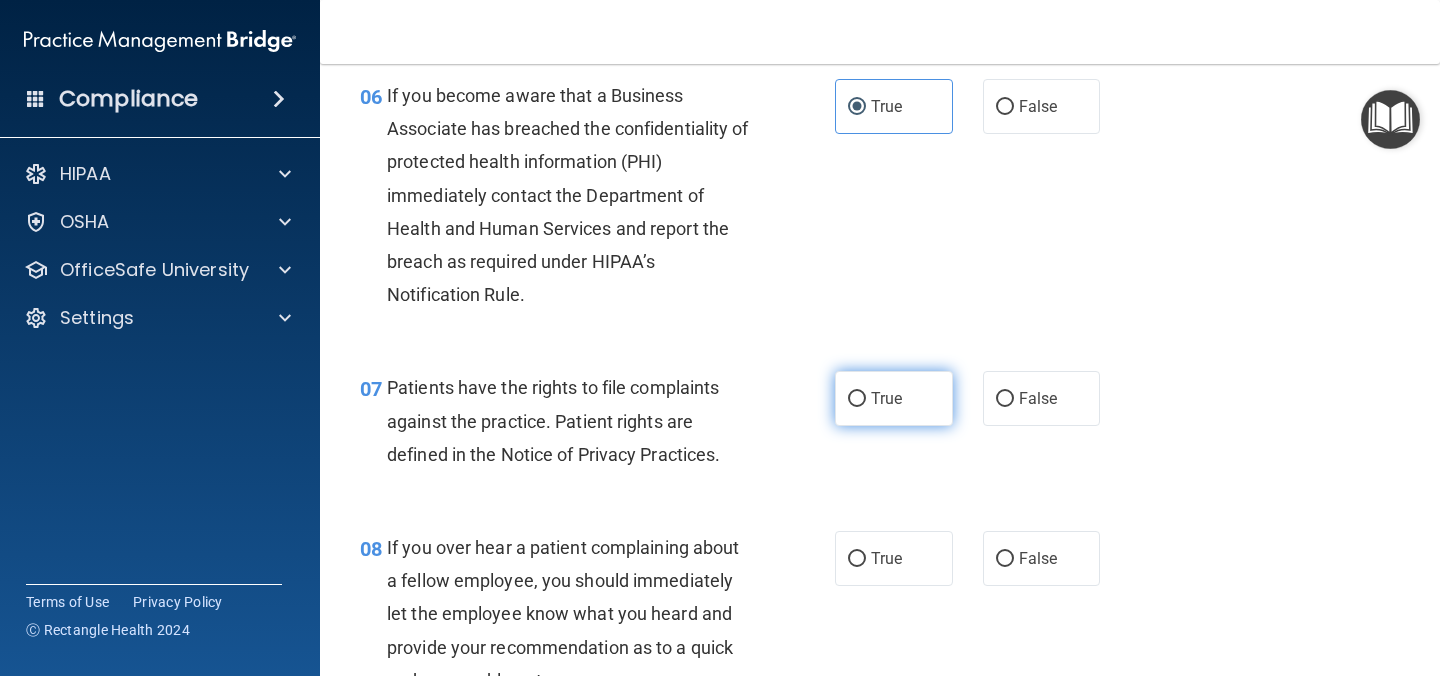 click on "True" at bounding box center [894, 398] 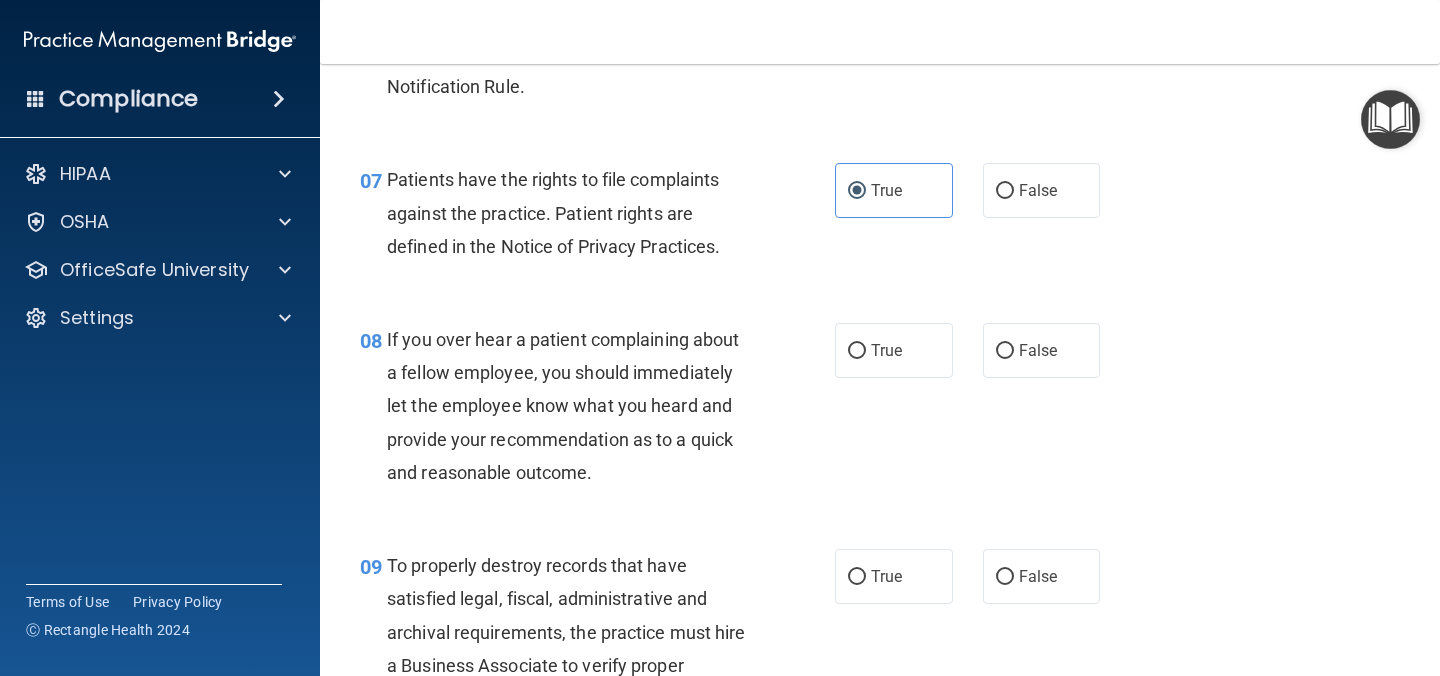 scroll, scrollTop: 1419, scrollLeft: 0, axis: vertical 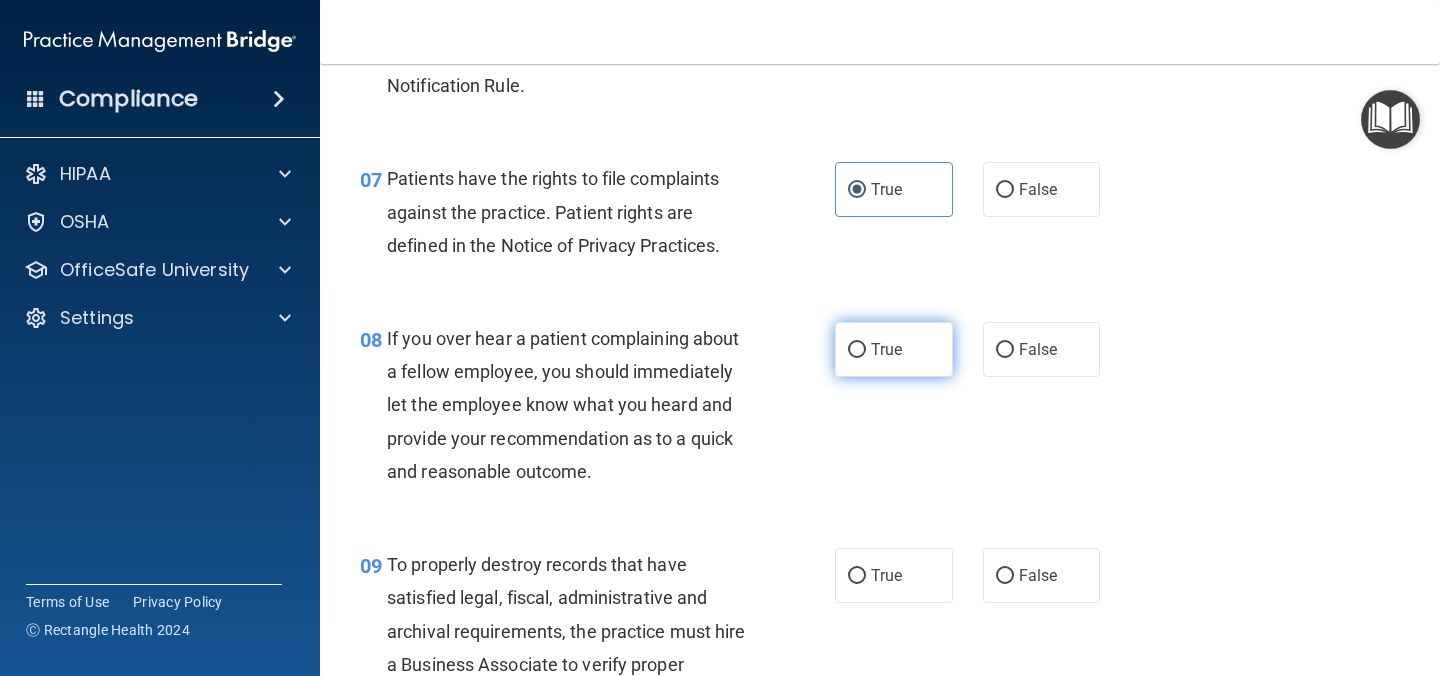 click on "True" at bounding box center [886, 349] 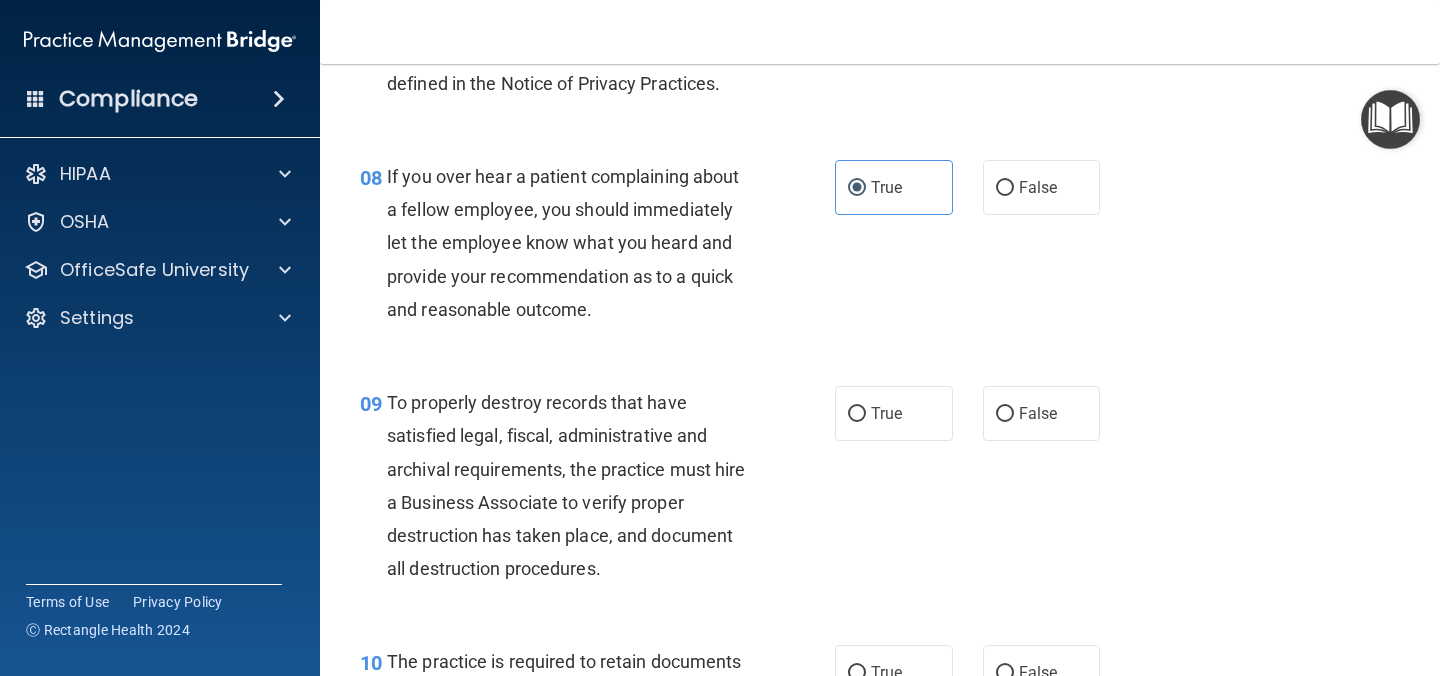 scroll, scrollTop: 1597, scrollLeft: 0, axis: vertical 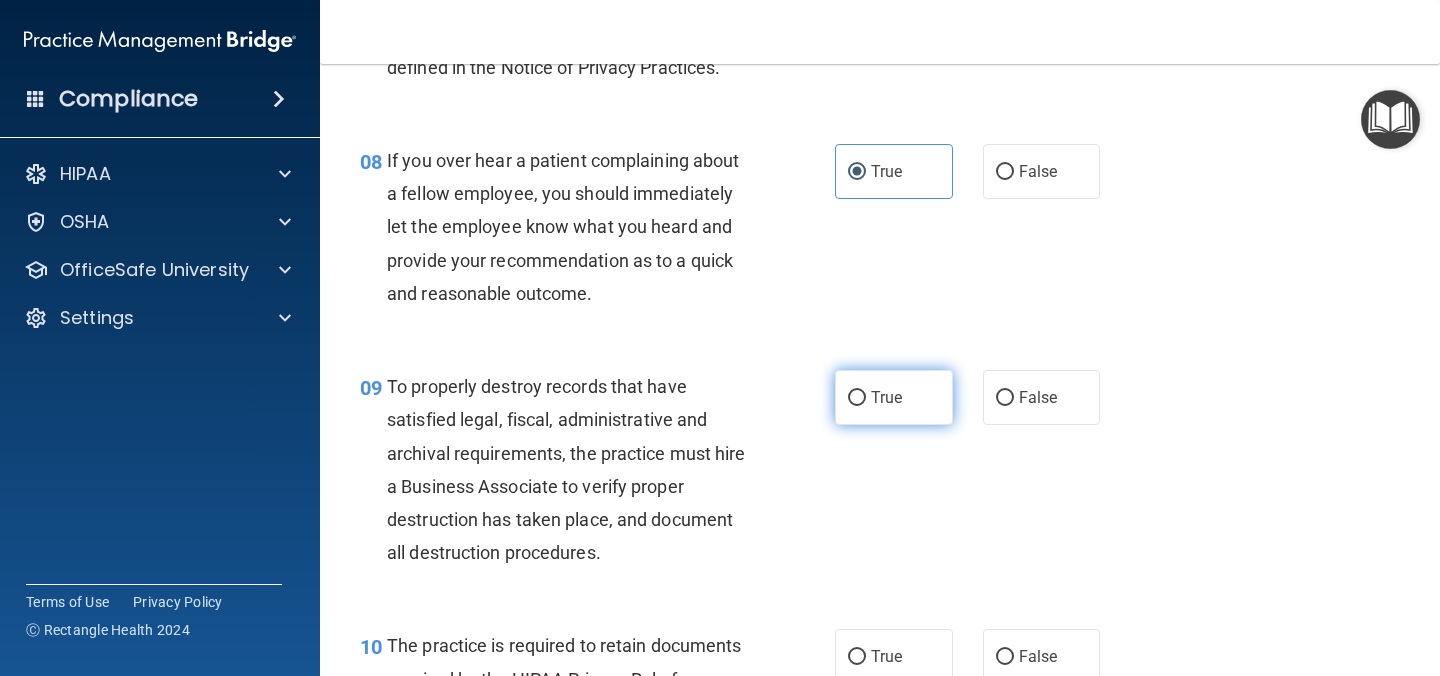 click on "True" at bounding box center [886, 397] 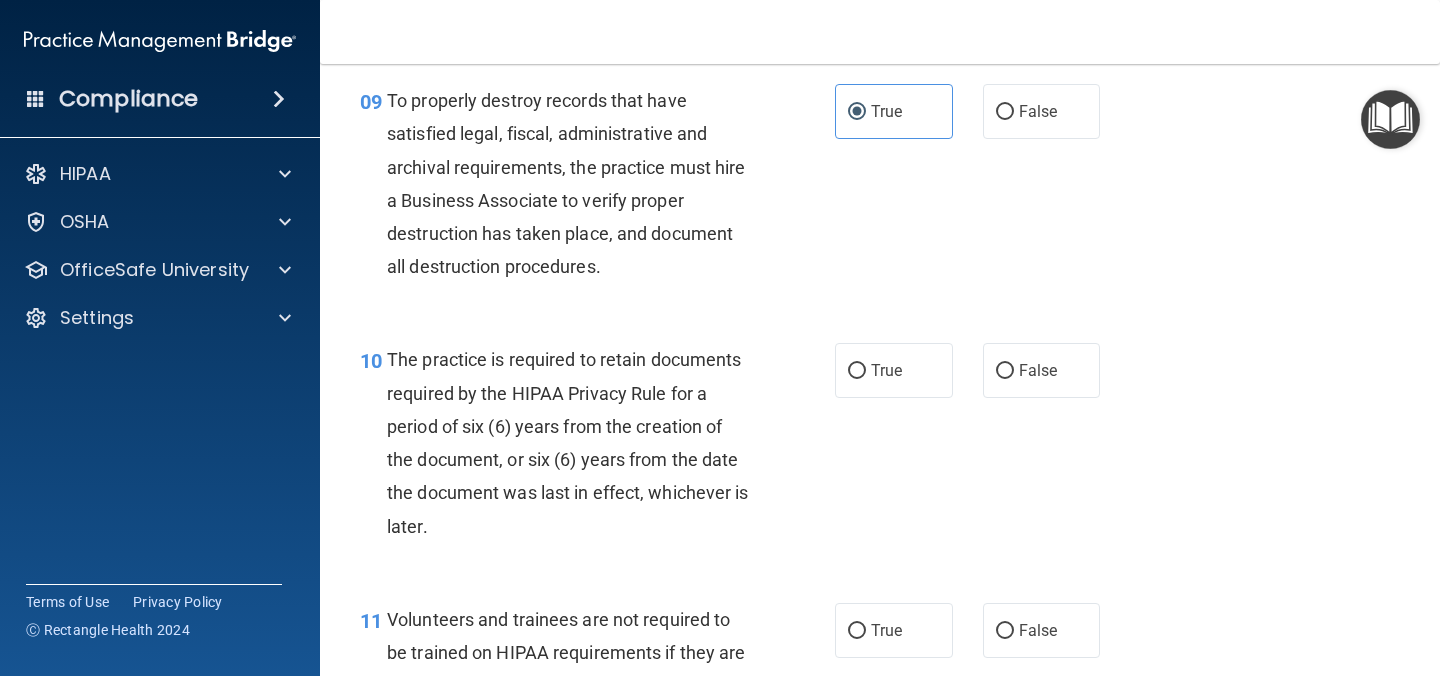 scroll, scrollTop: 1890, scrollLeft: 0, axis: vertical 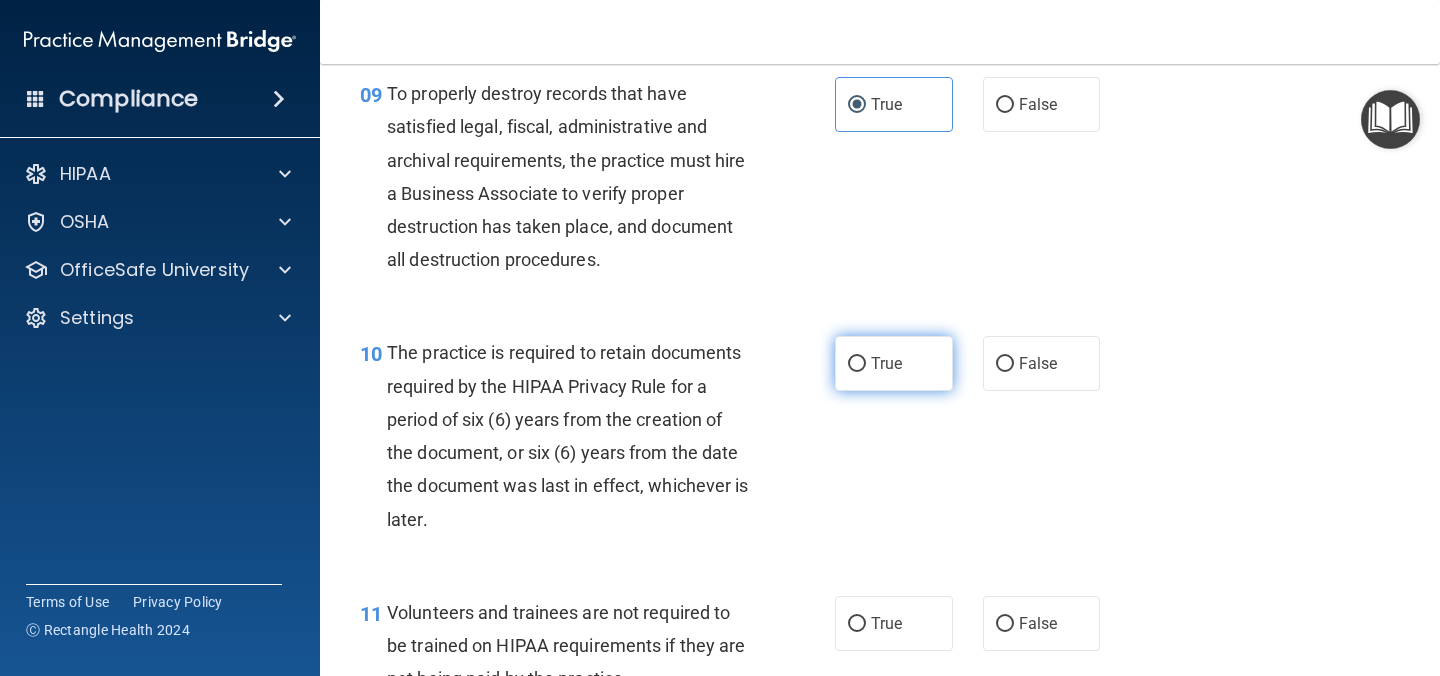 click on "True" at bounding box center [894, 363] 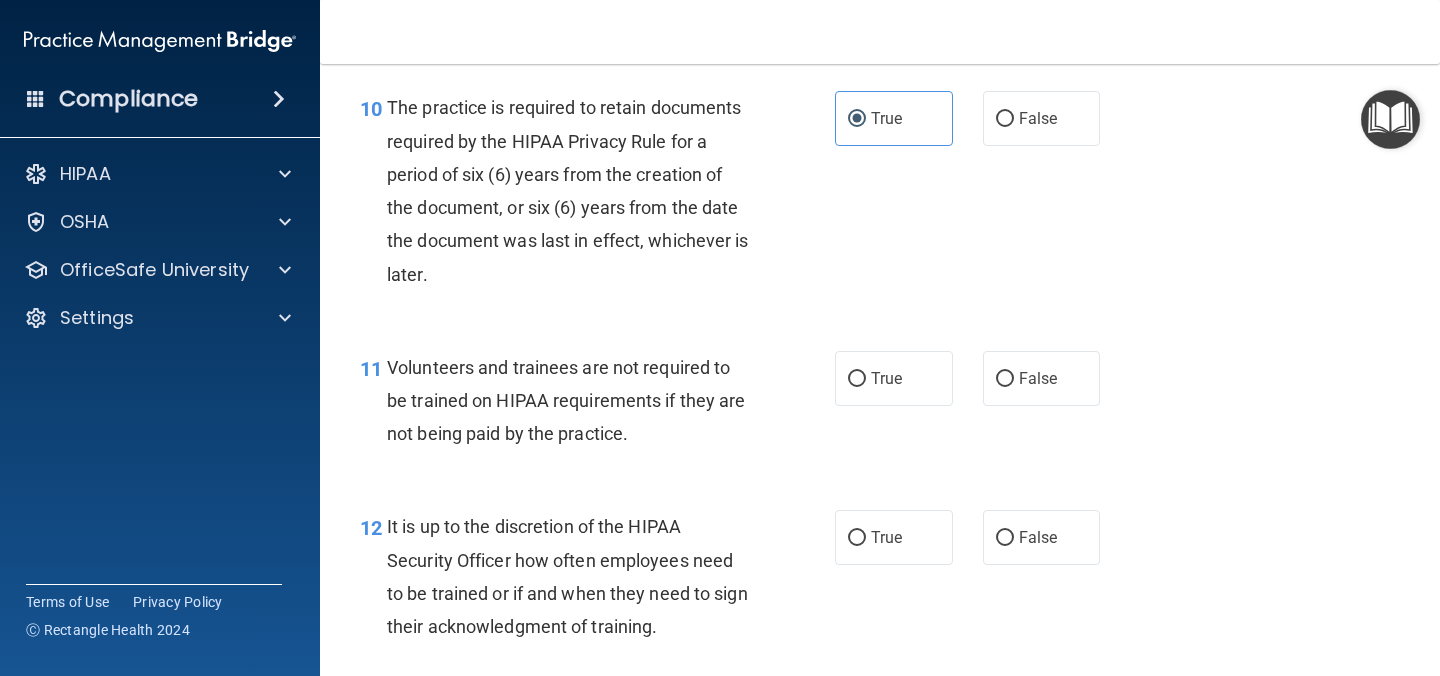 scroll, scrollTop: 2137, scrollLeft: 0, axis: vertical 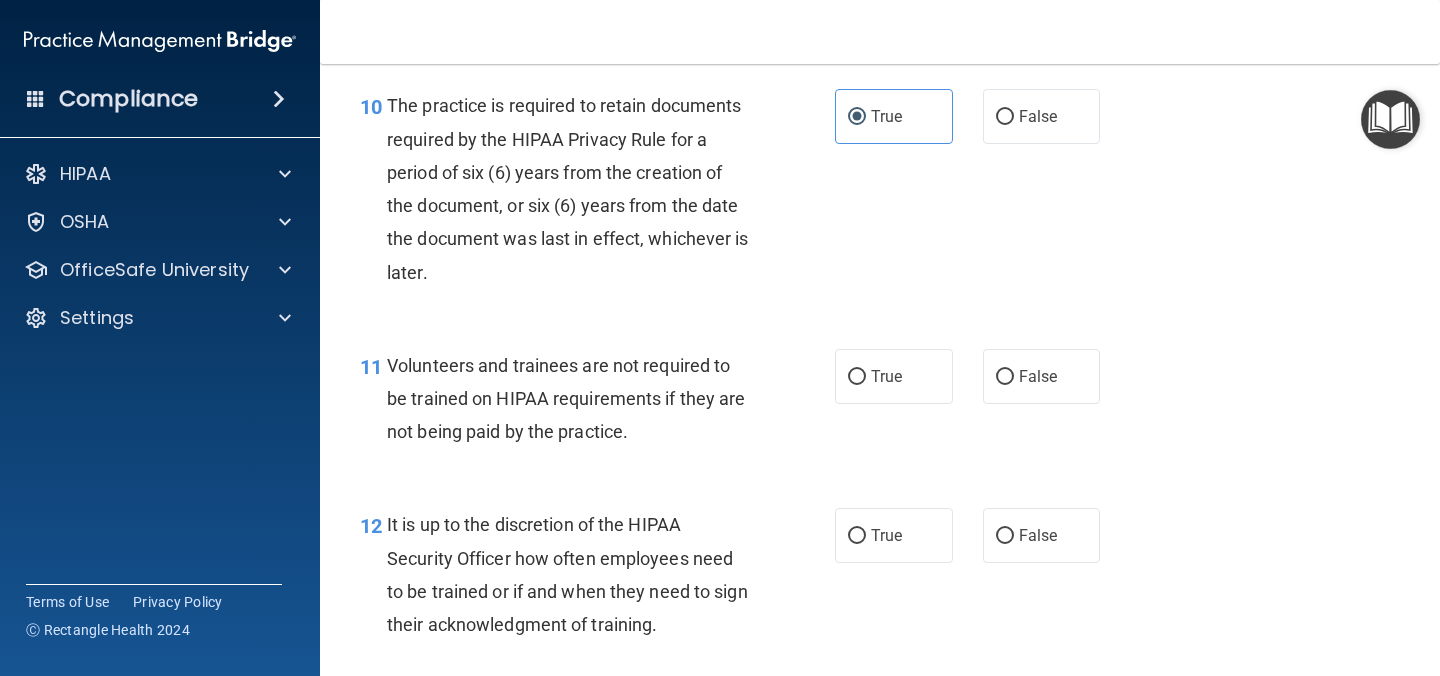 click on "True           False" at bounding box center (976, 376) 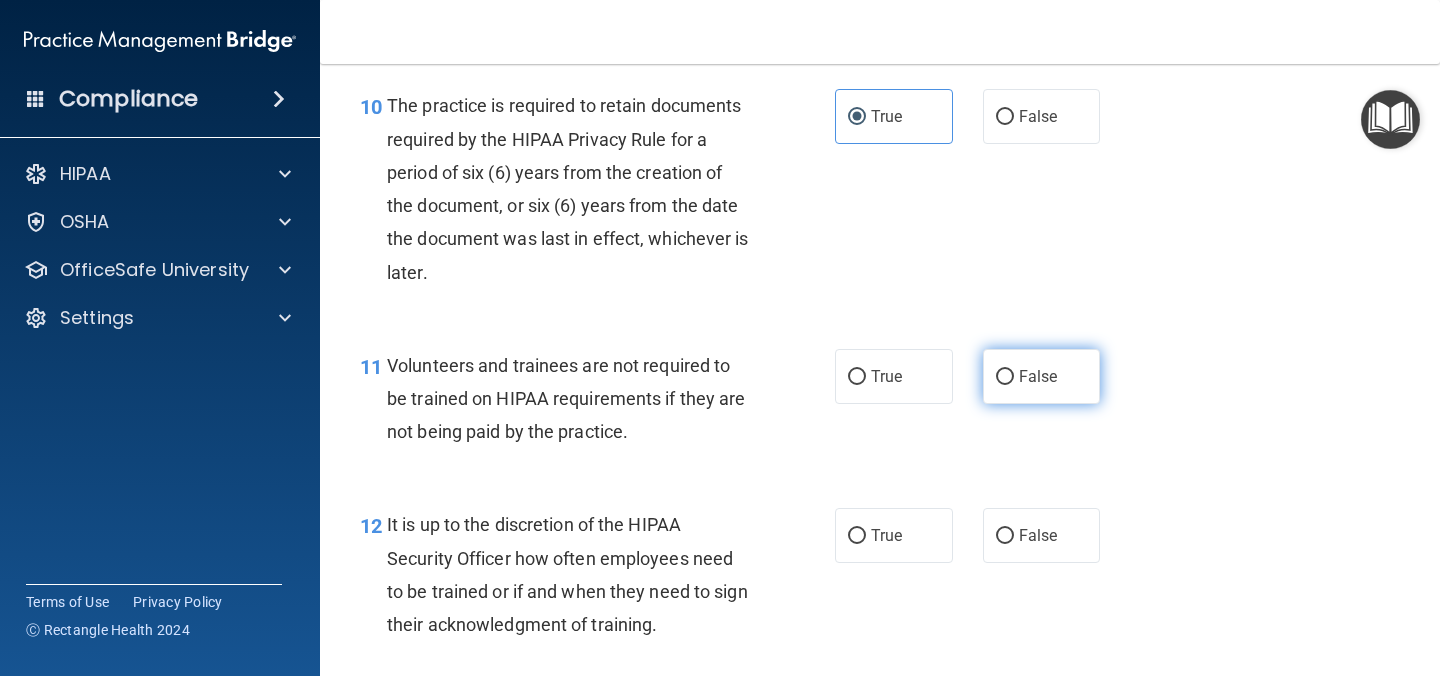 click on "False" at bounding box center [1042, 376] 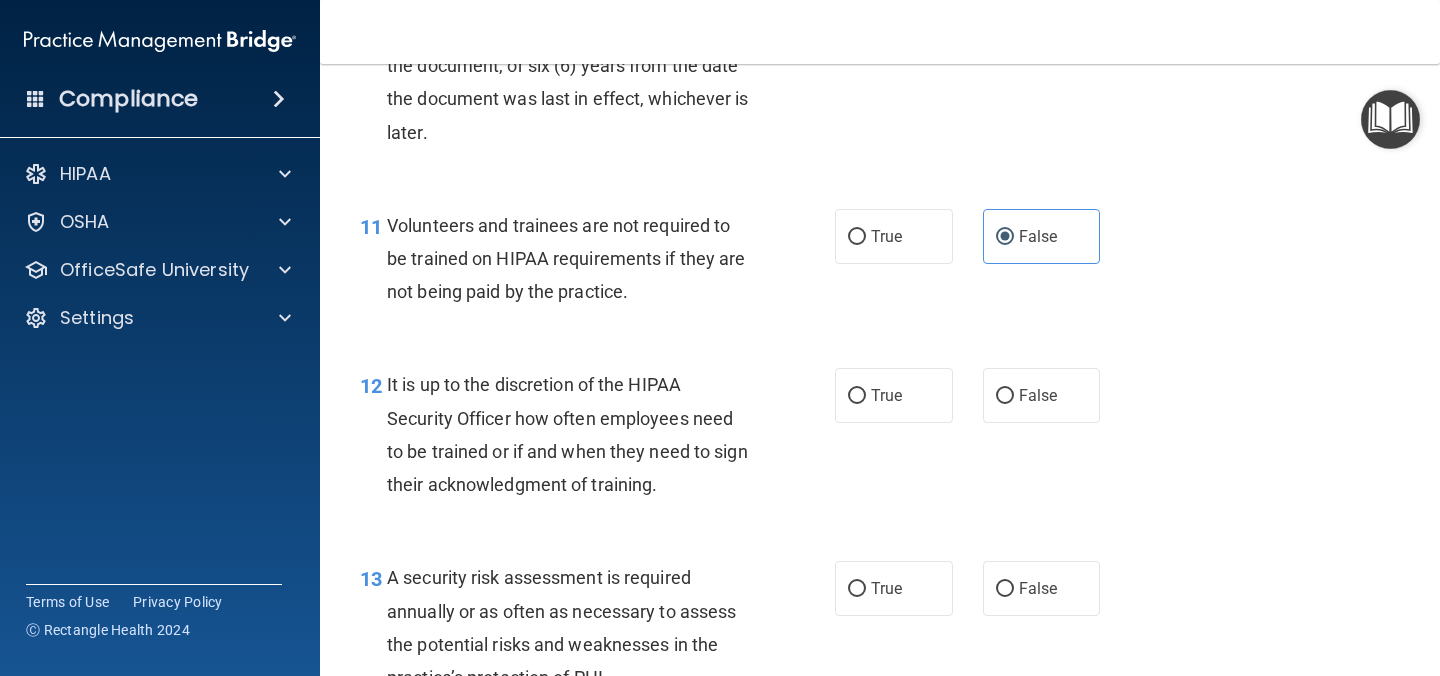 scroll, scrollTop: 2279, scrollLeft: 0, axis: vertical 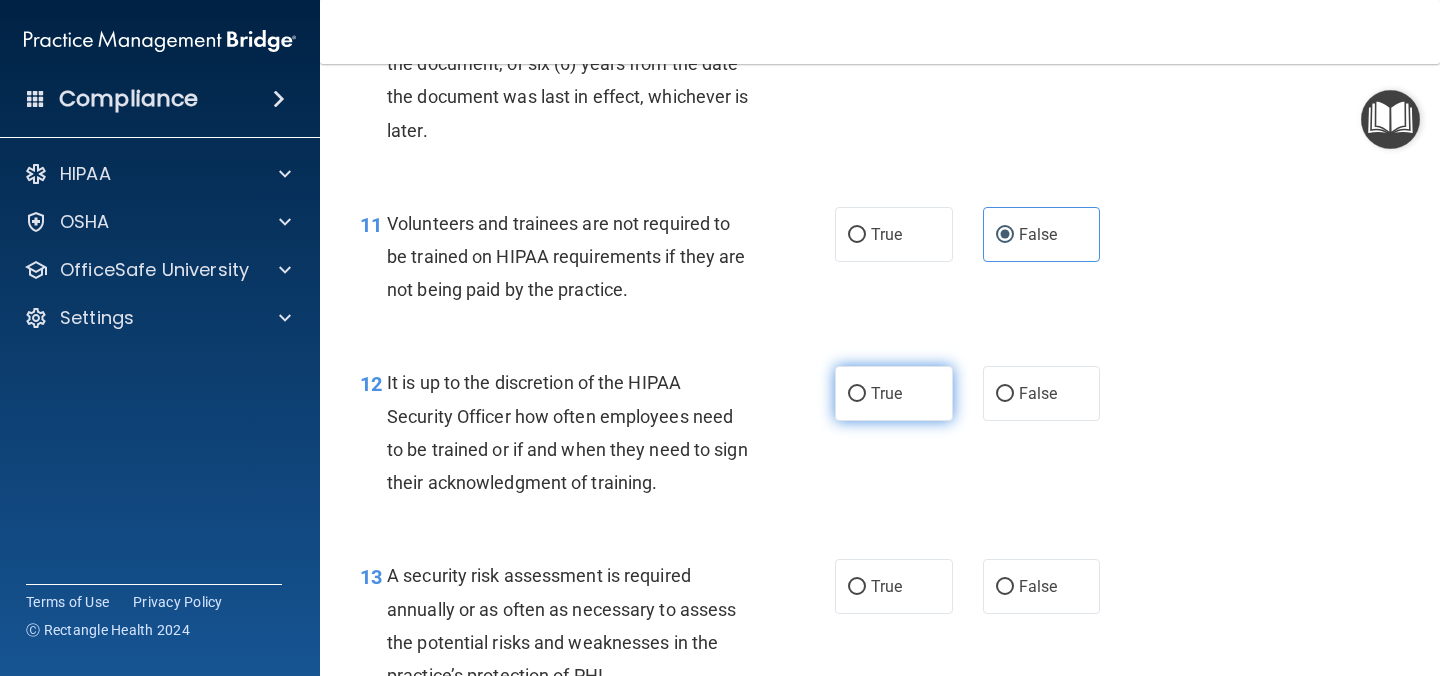 click on "True" at bounding box center (894, 393) 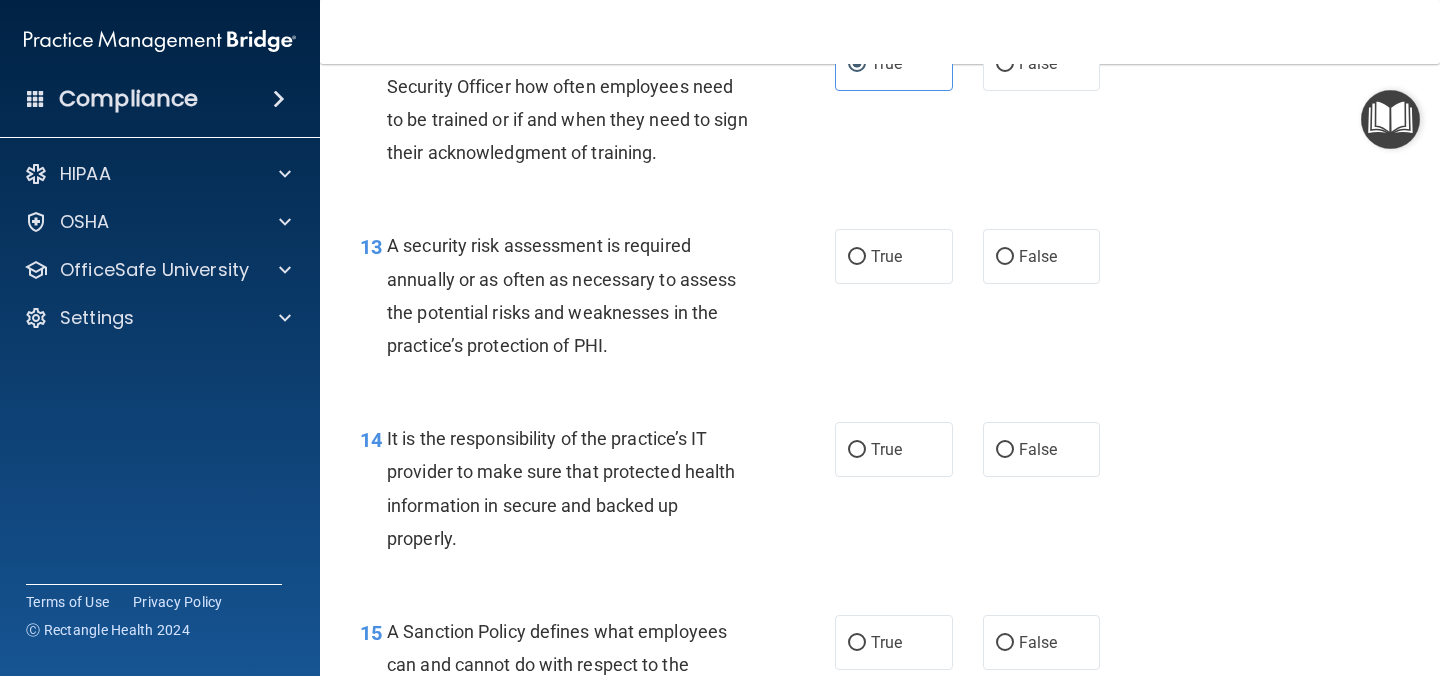 scroll, scrollTop: 2610, scrollLeft: 0, axis: vertical 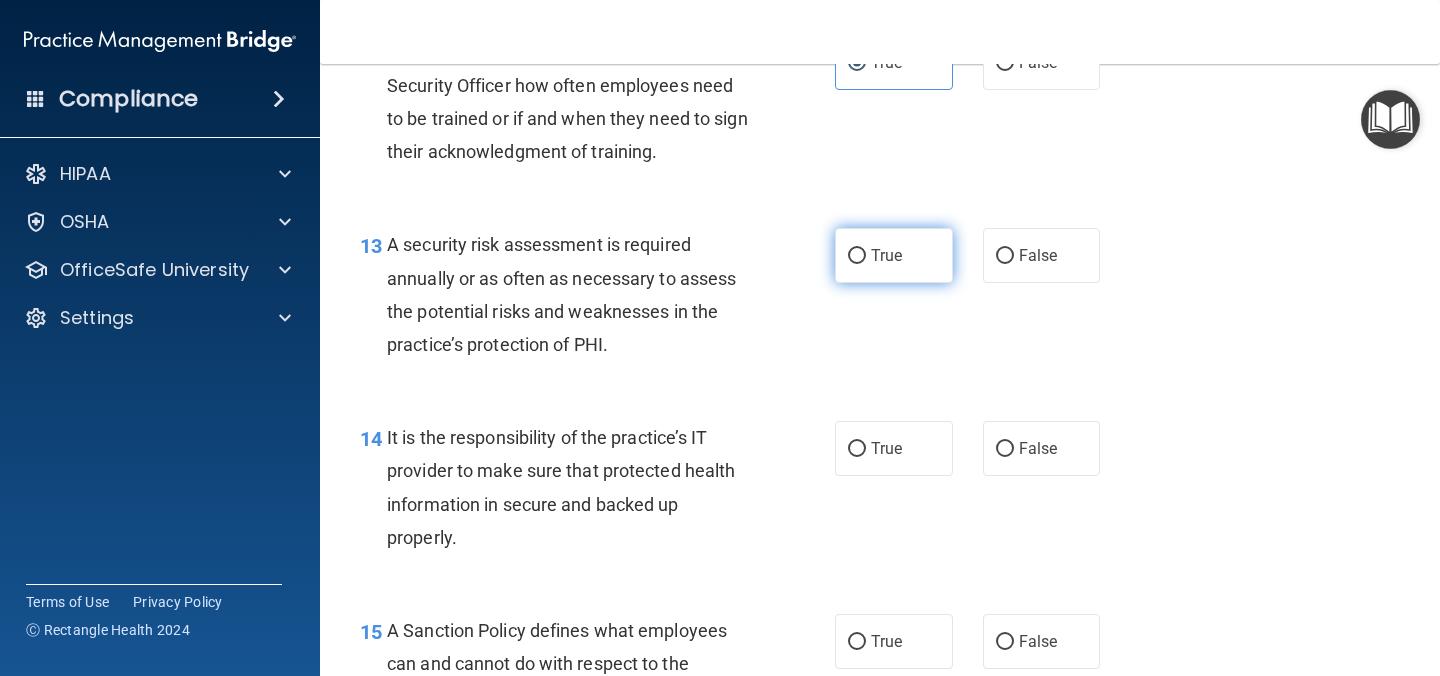 click on "True" at bounding box center (894, 255) 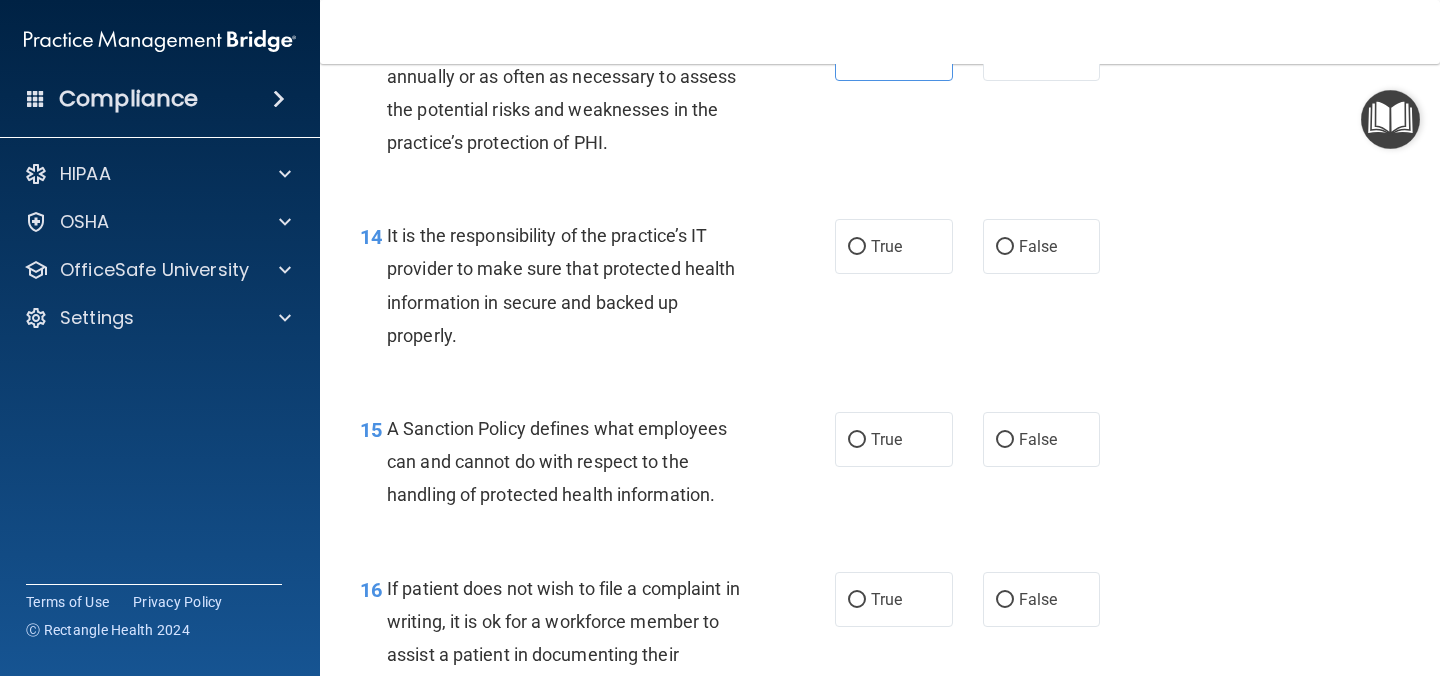 scroll, scrollTop: 2816, scrollLeft: 0, axis: vertical 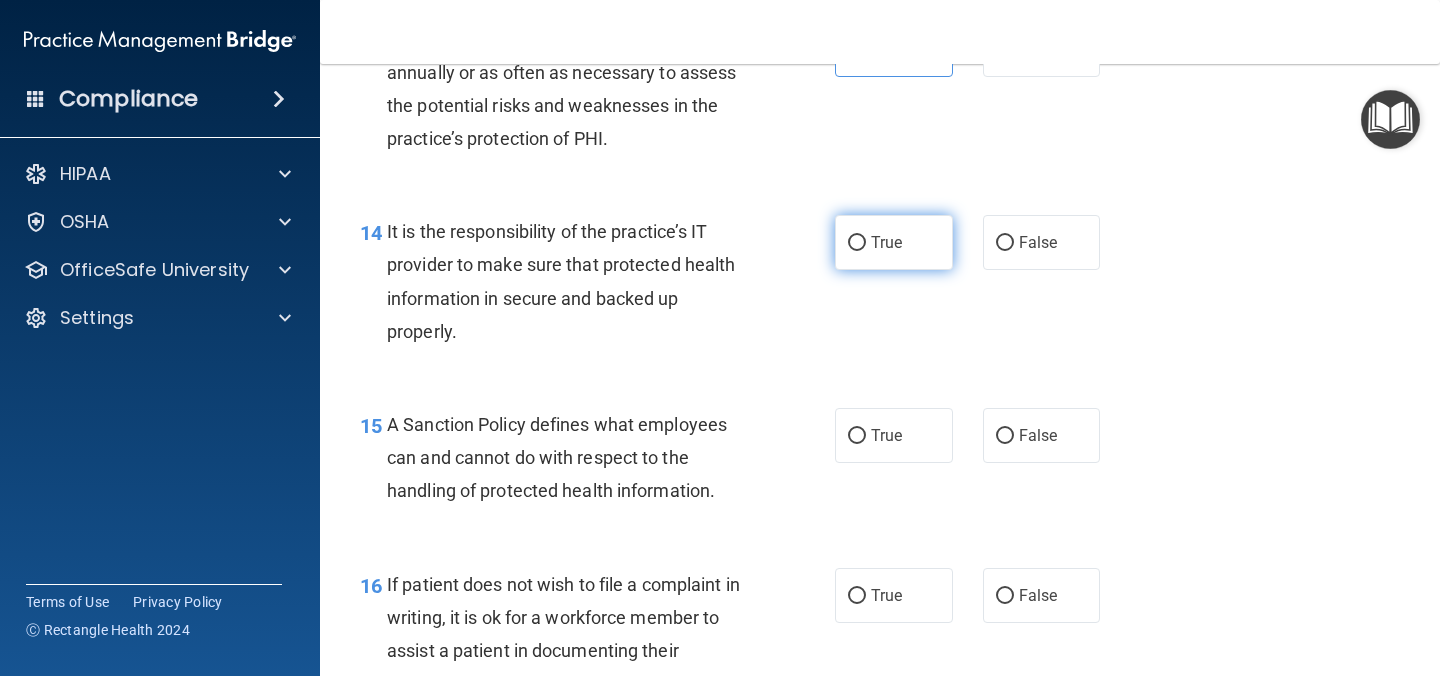 click on "True" at bounding box center [886, 242] 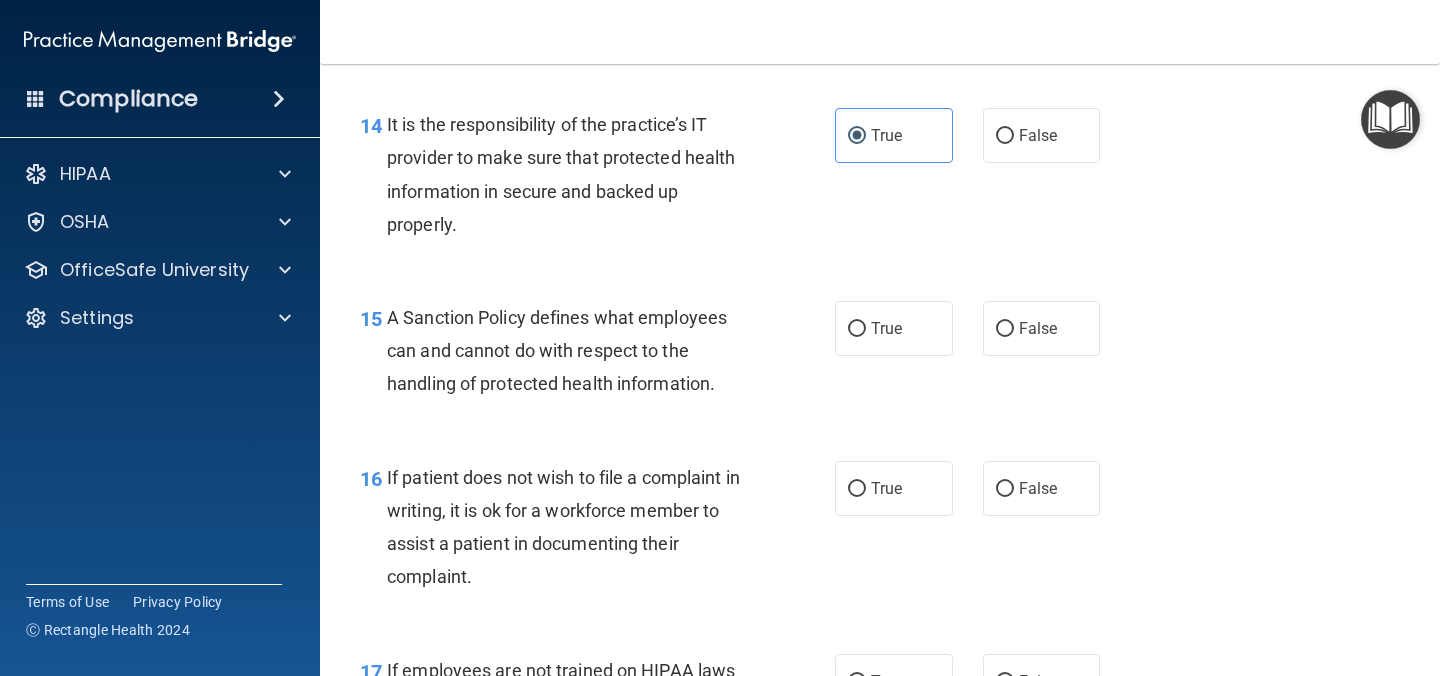 scroll, scrollTop: 2930, scrollLeft: 0, axis: vertical 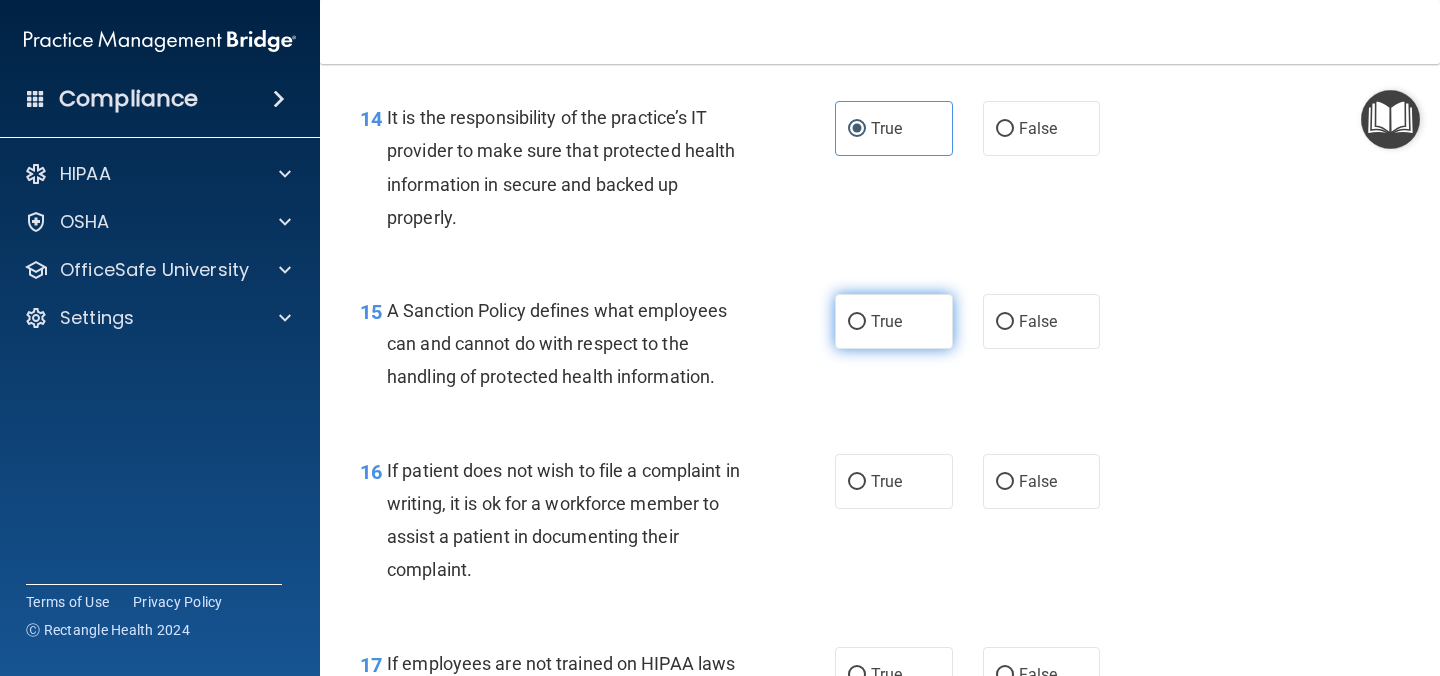 click on "True" at bounding box center (894, 321) 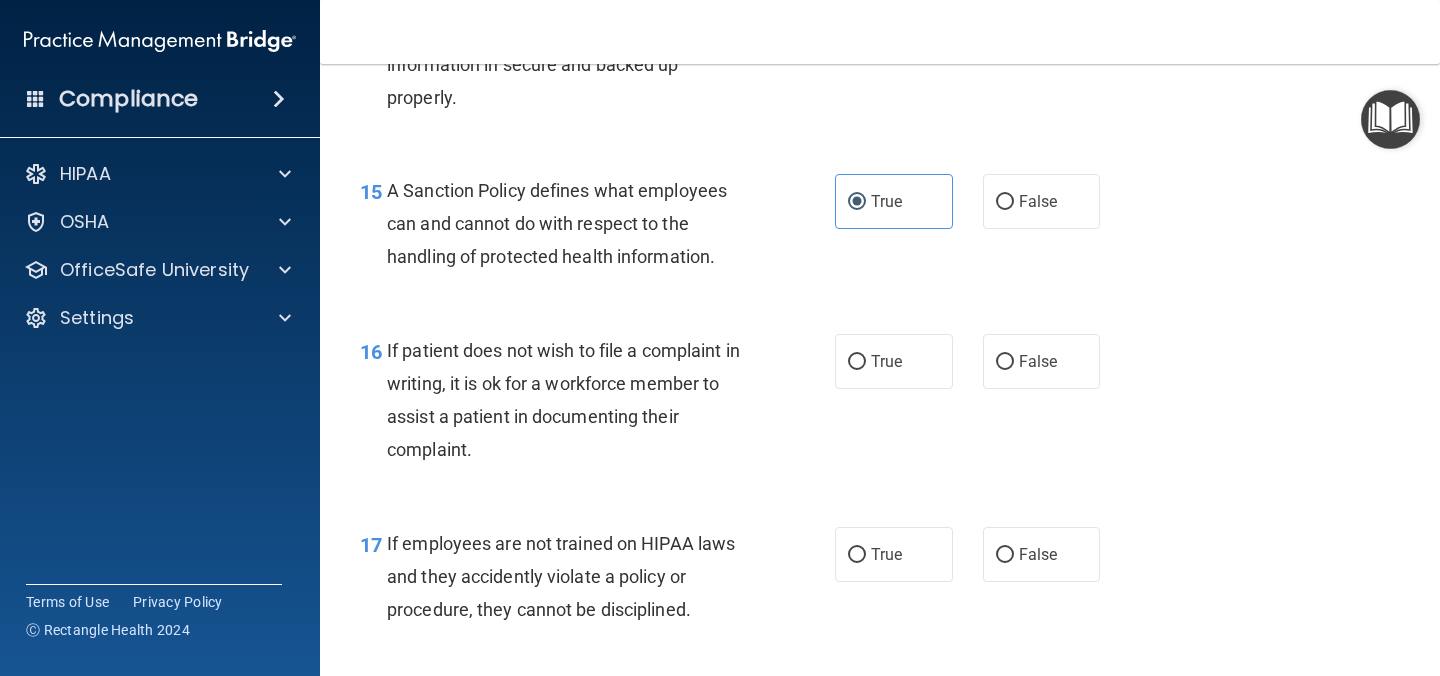 scroll, scrollTop: 3057, scrollLeft: 0, axis: vertical 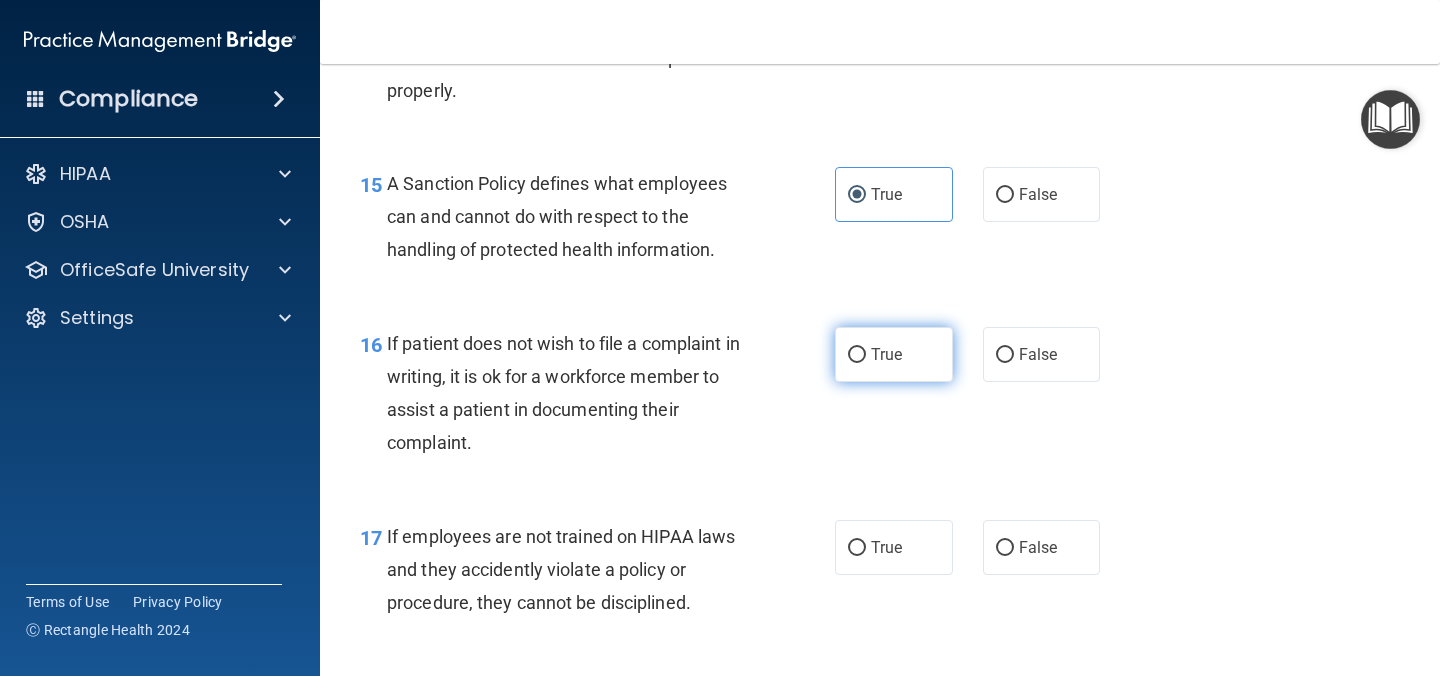 click on "True" at bounding box center [886, 354] 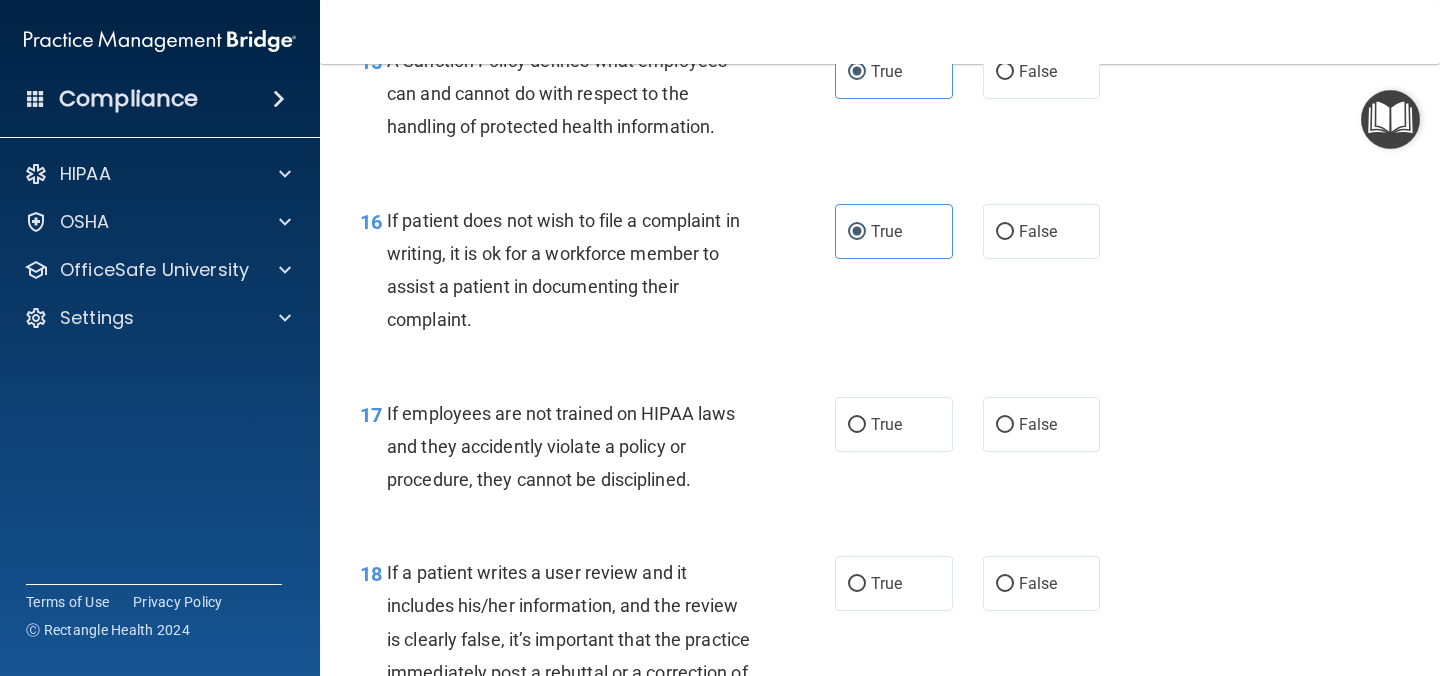 scroll, scrollTop: 3189, scrollLeft: 0, axis: vertical 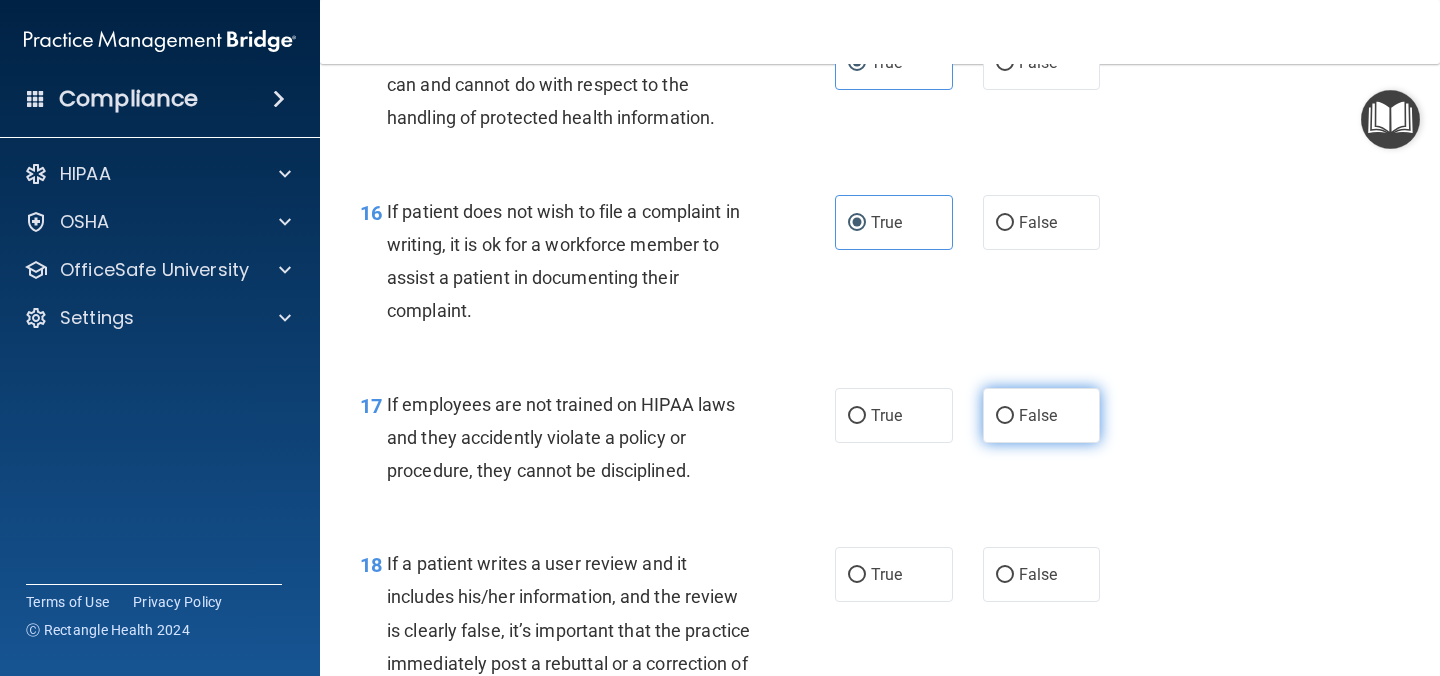 click on "False" at bounding box center [1005, 416] 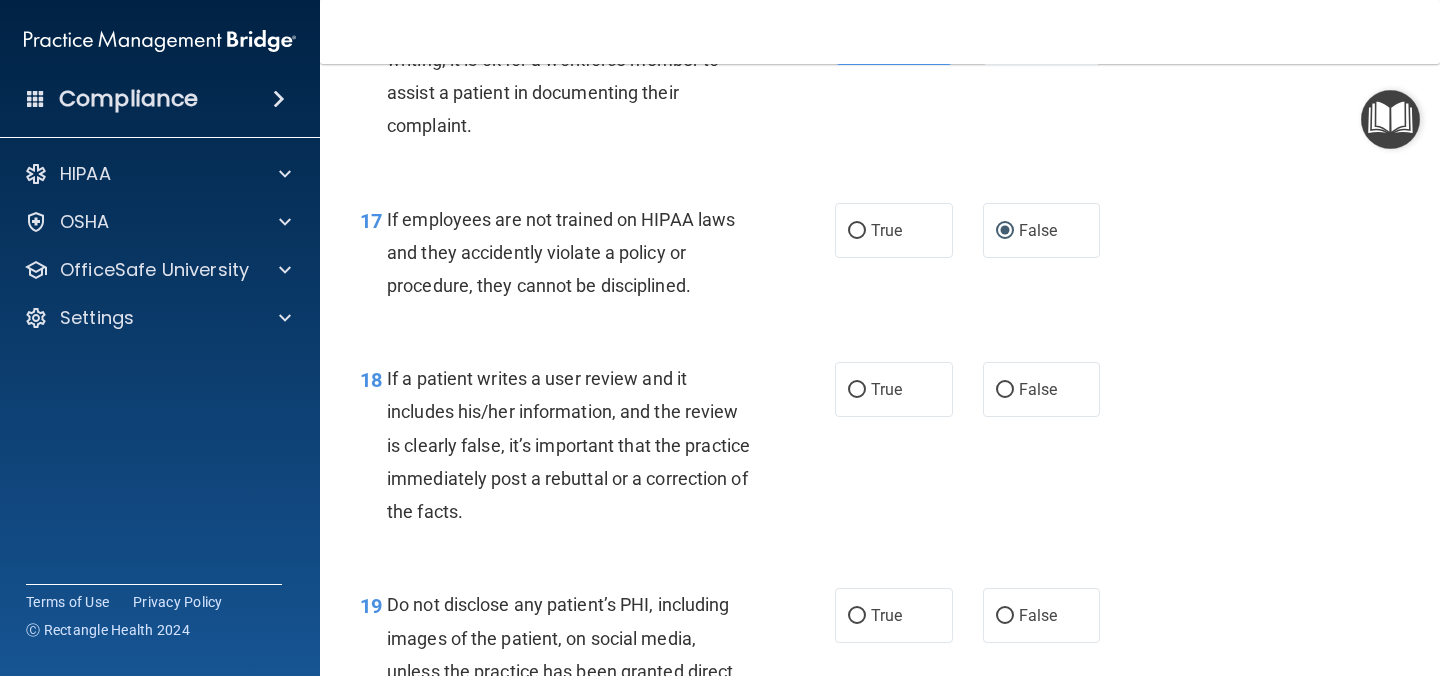 scroll, scrollTop: 3378, scrollLeft: 0, axis: vertical 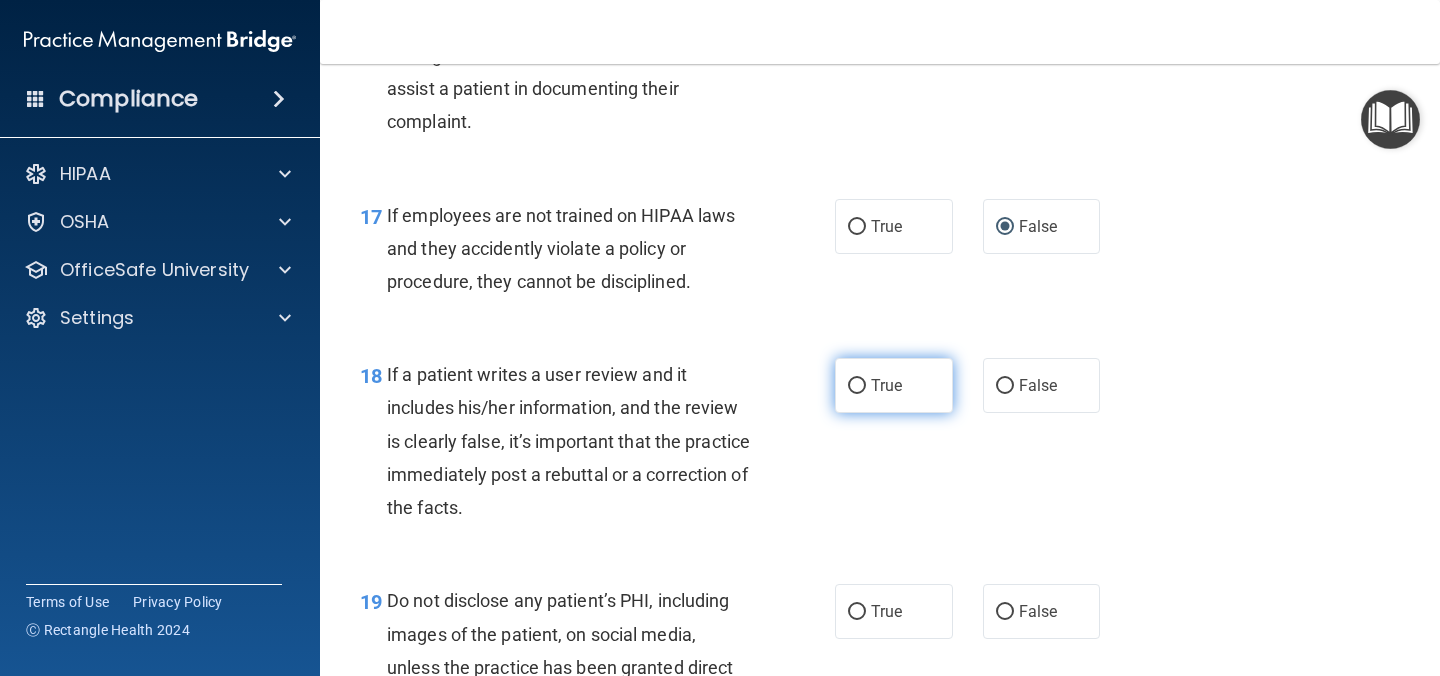 click on "True" at bounding box center (886, 385) 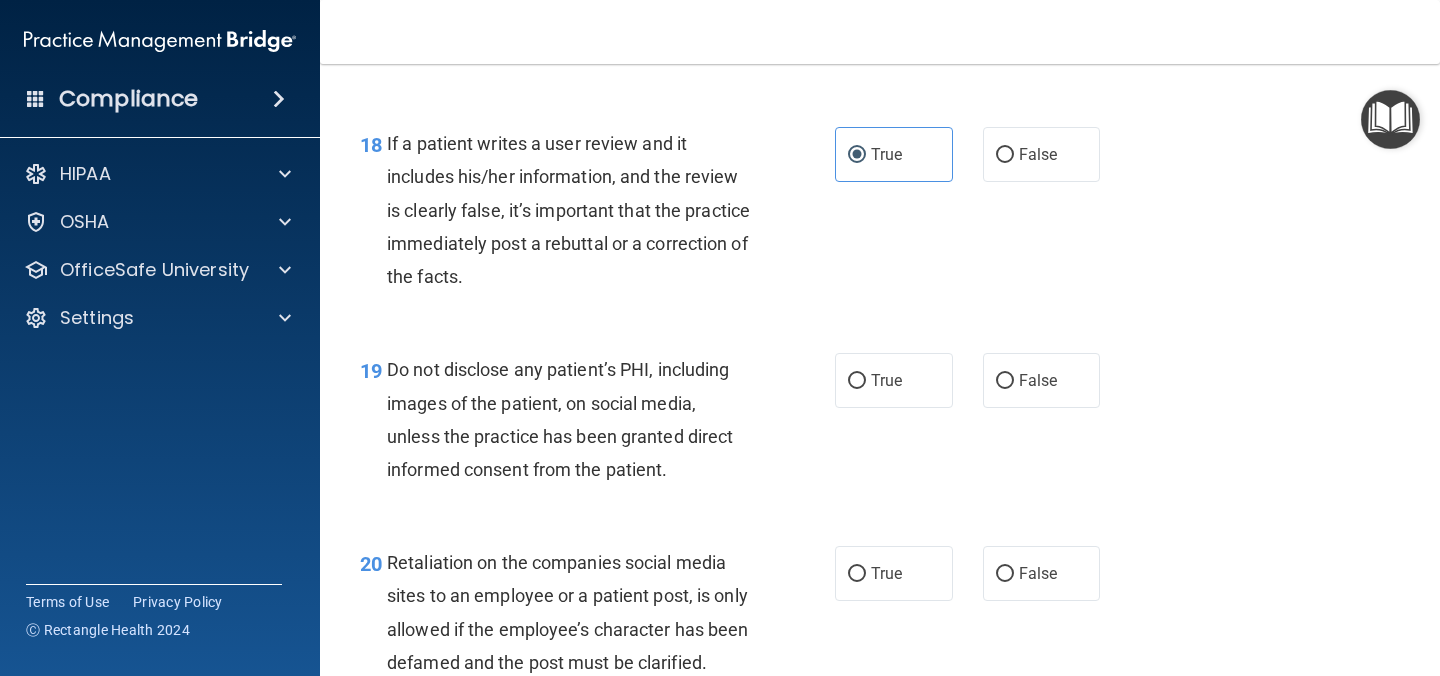 scroll, scrollTop: 3611, scrollLeft: 0, axis: vertical 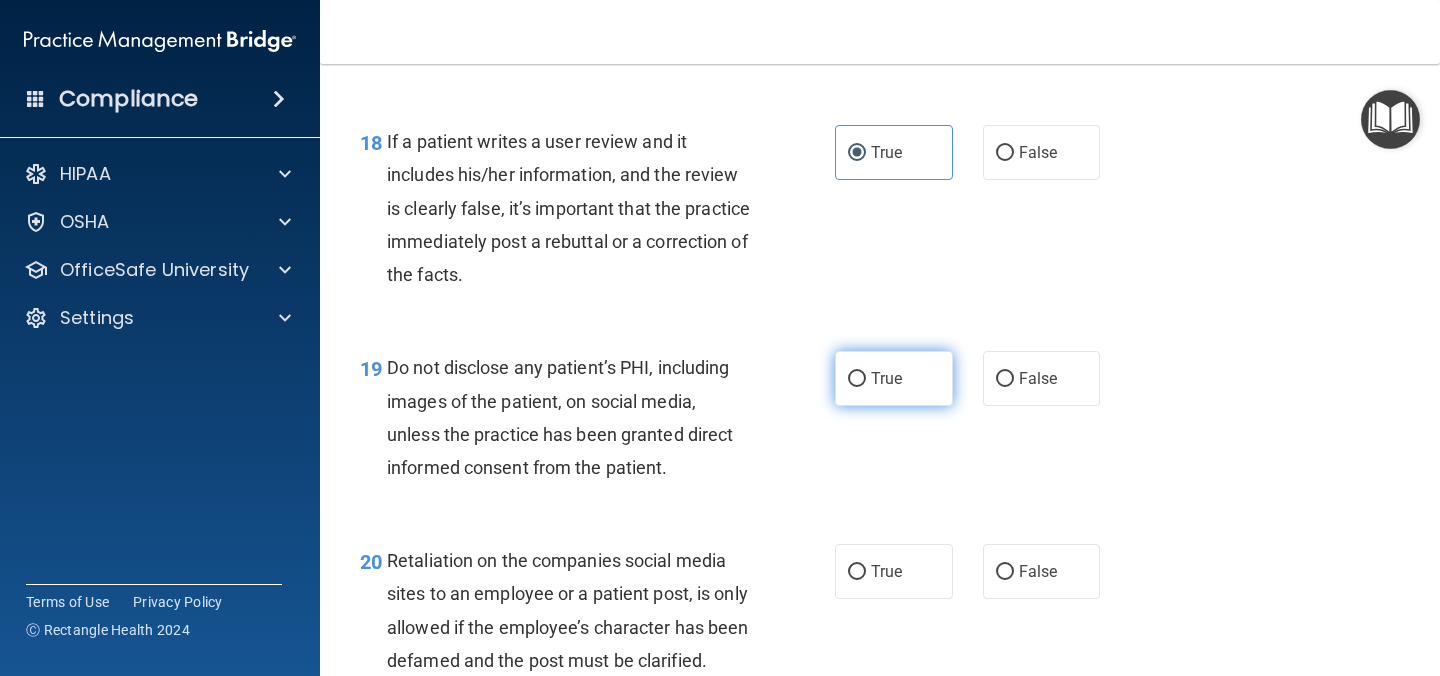 click on "True" at bounding box center [894, 378] 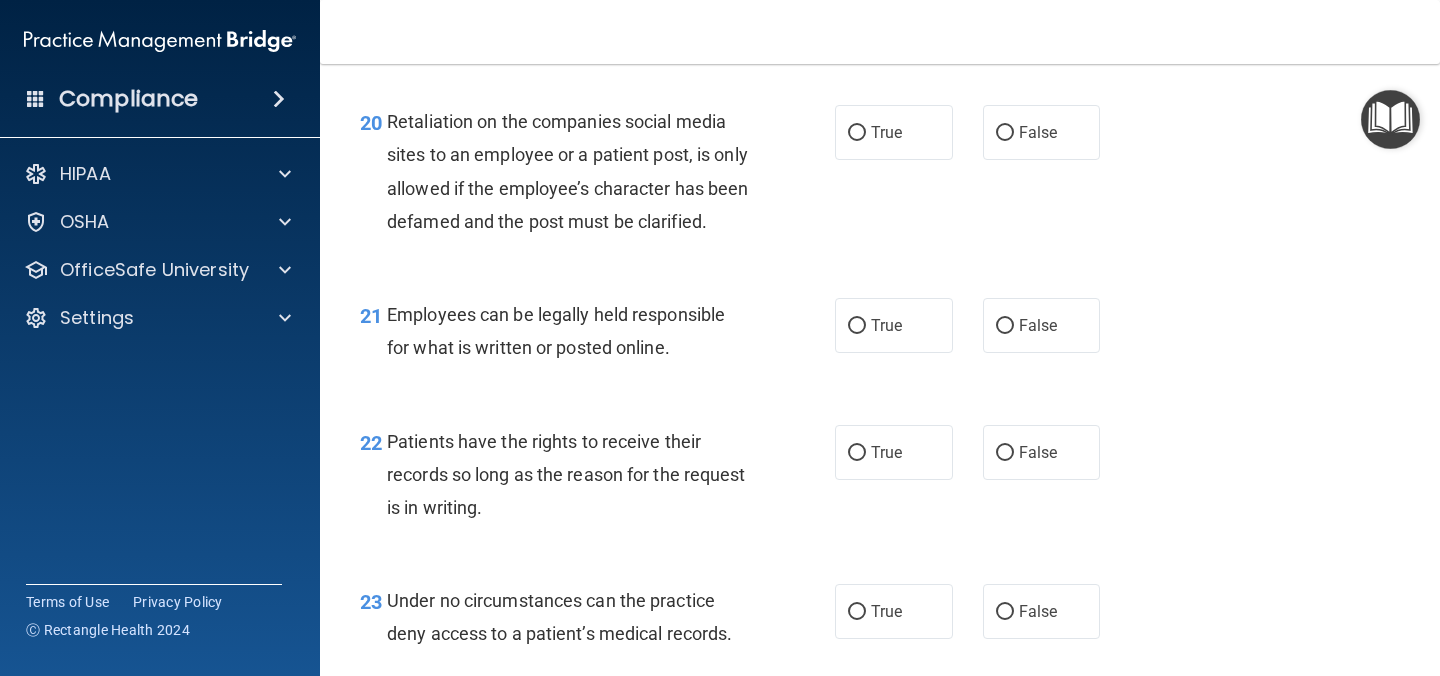 scroll, scrollTop: 4051, scrollLeft: 0, axis: vertical 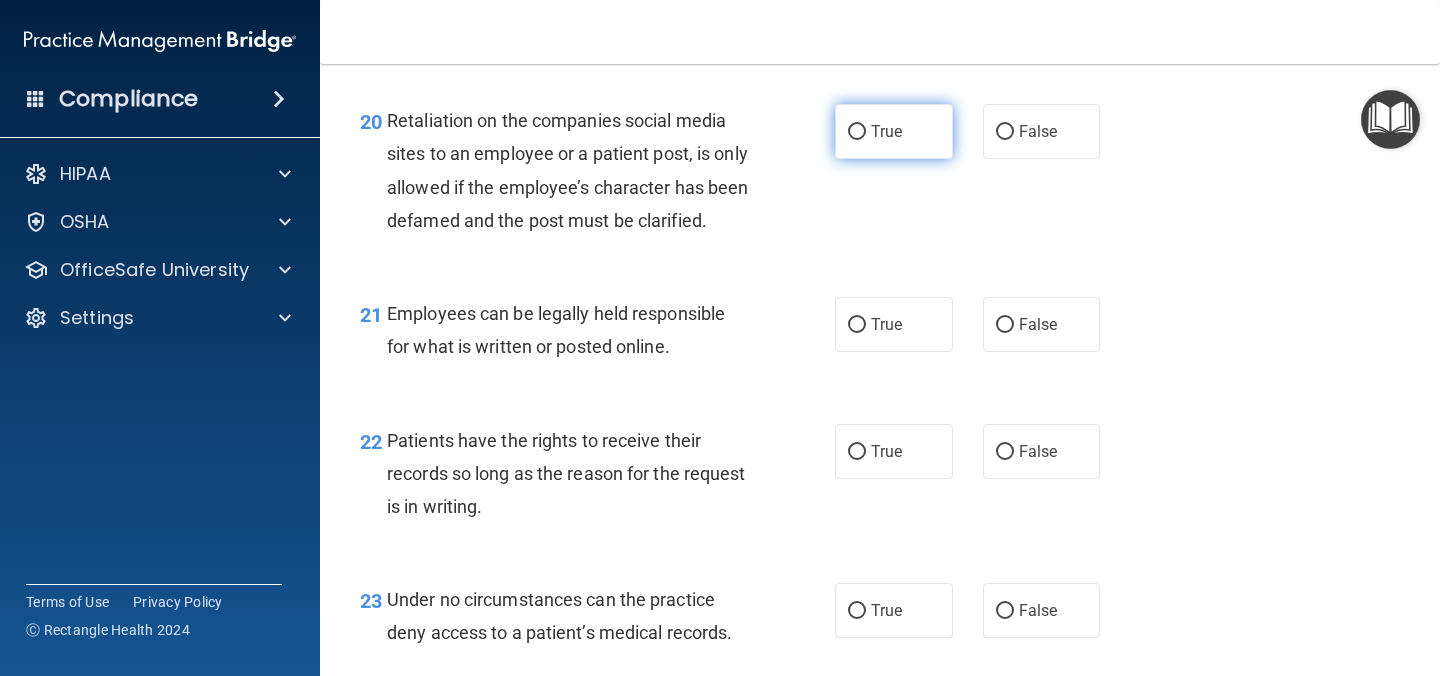 click on "True" at bounding box center [886, 131] 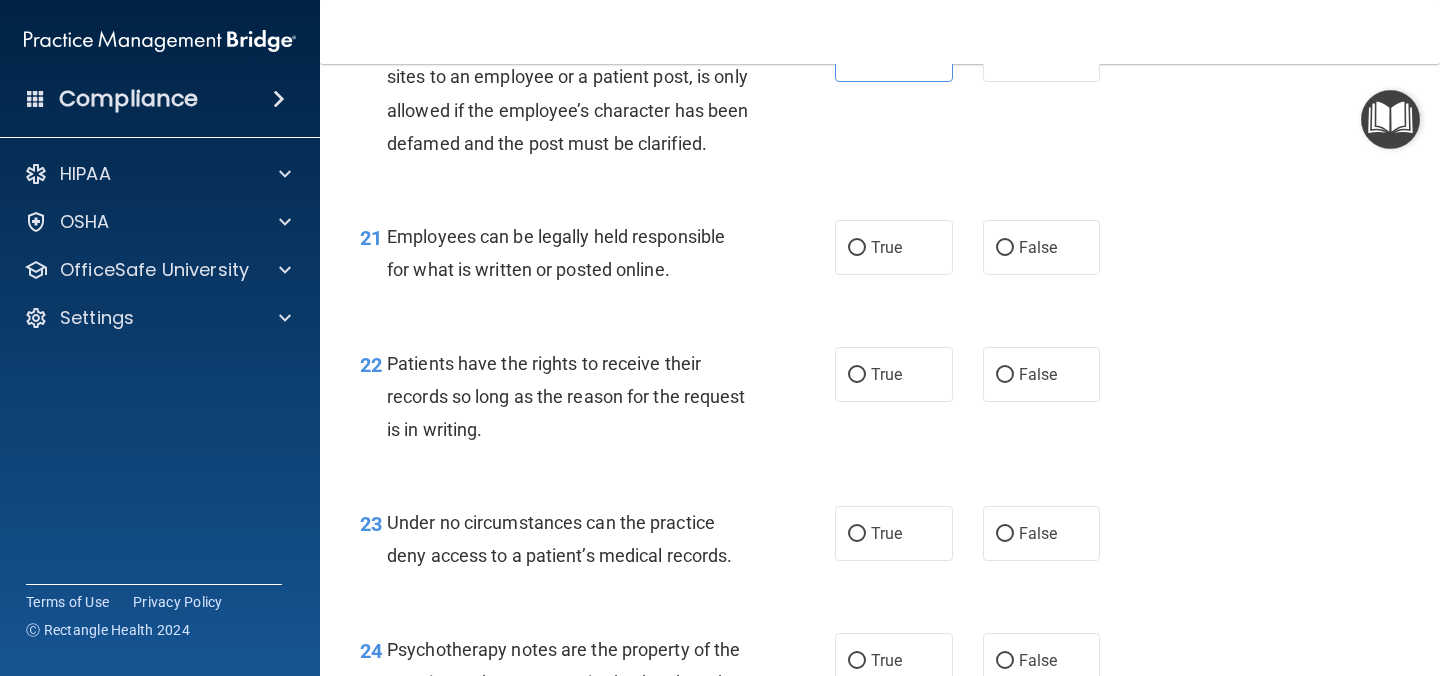 scroll, scrollTop: 4133, scrollLeft: 0, axis: vertical 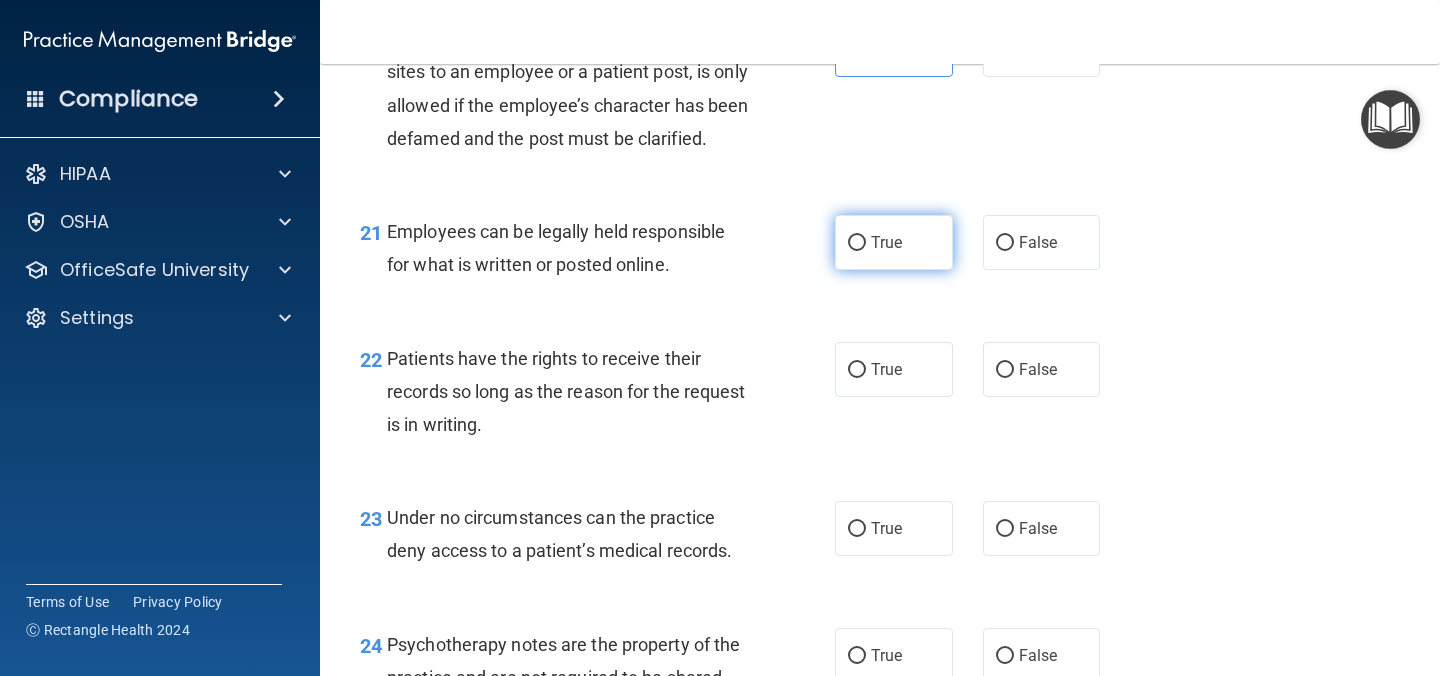 click on "True" at bounding box center [894, 242] 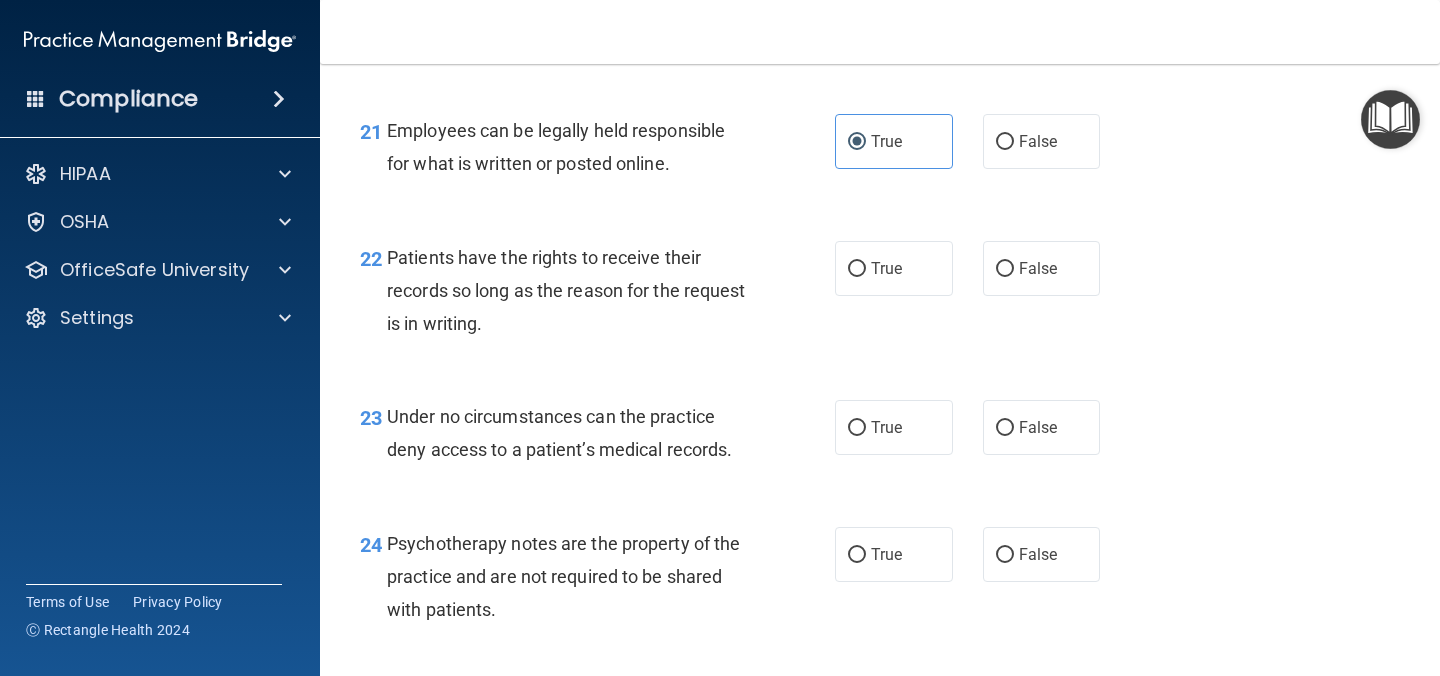 scroll, scrollTop: 4236, scrollLeft: 0, axis: vertical 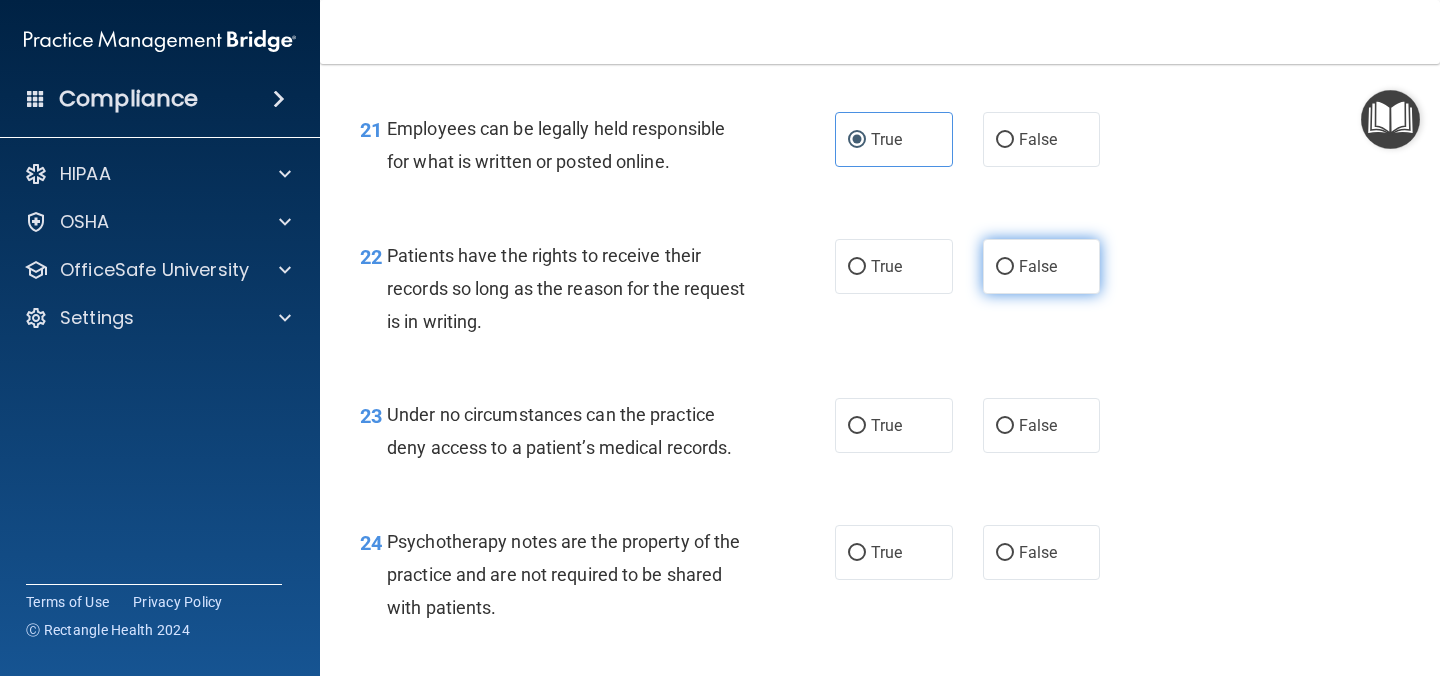 click on "False" at bounding box center (1005, 267) 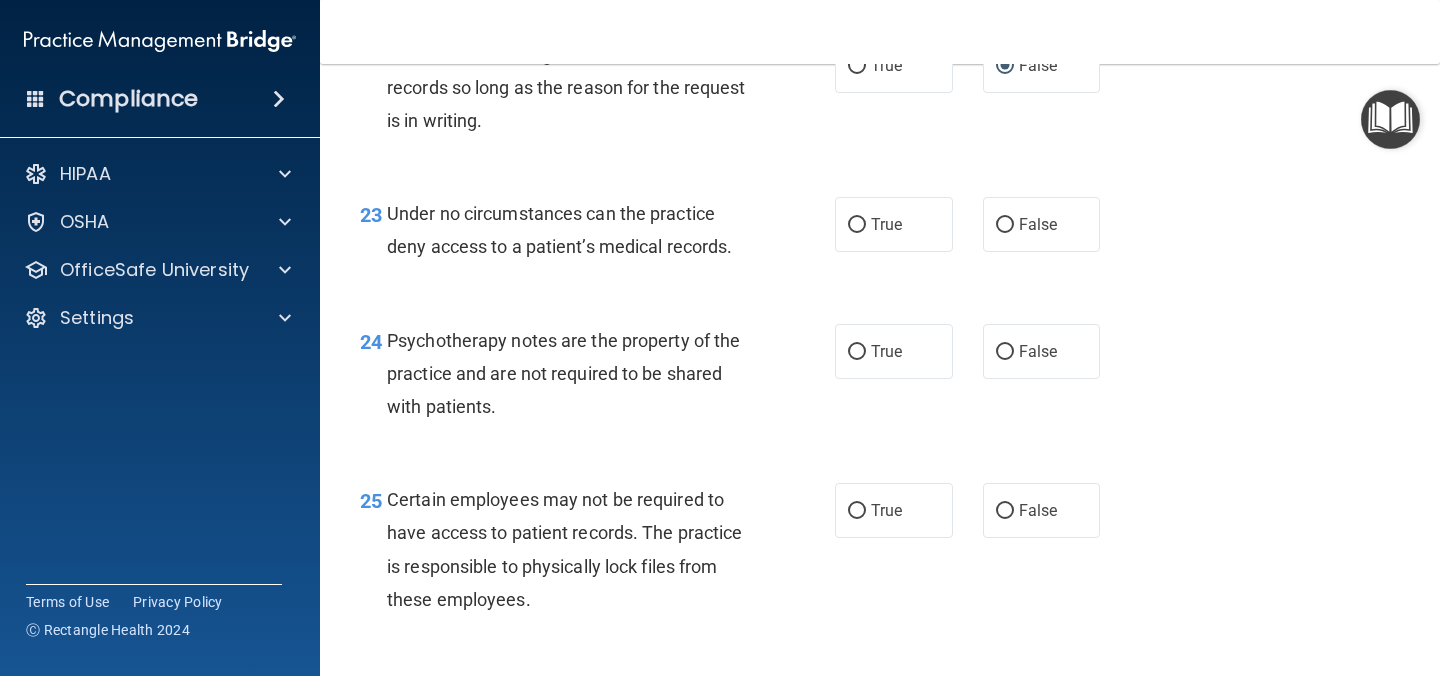scroll, scrollTop: 4440, scrollLeft: 0, axis: vertical 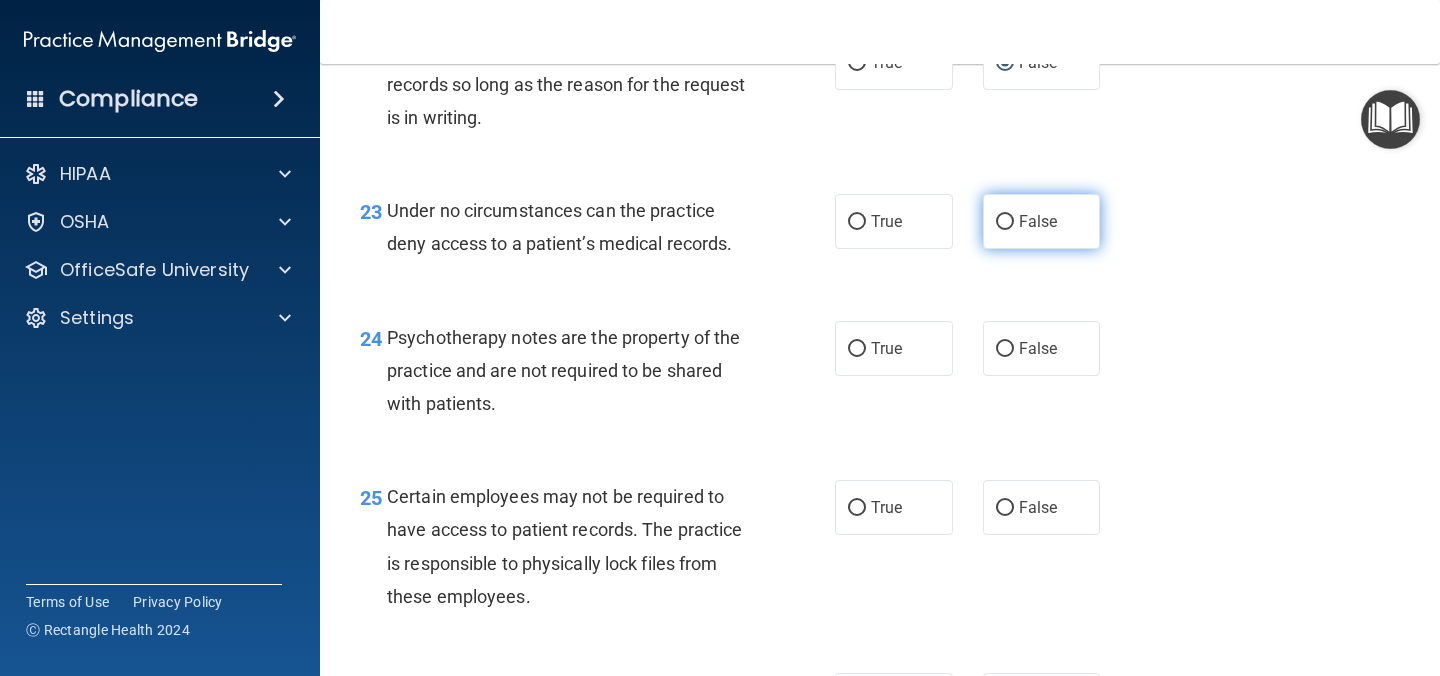 click on "False" at bounding box center (1042, 221) 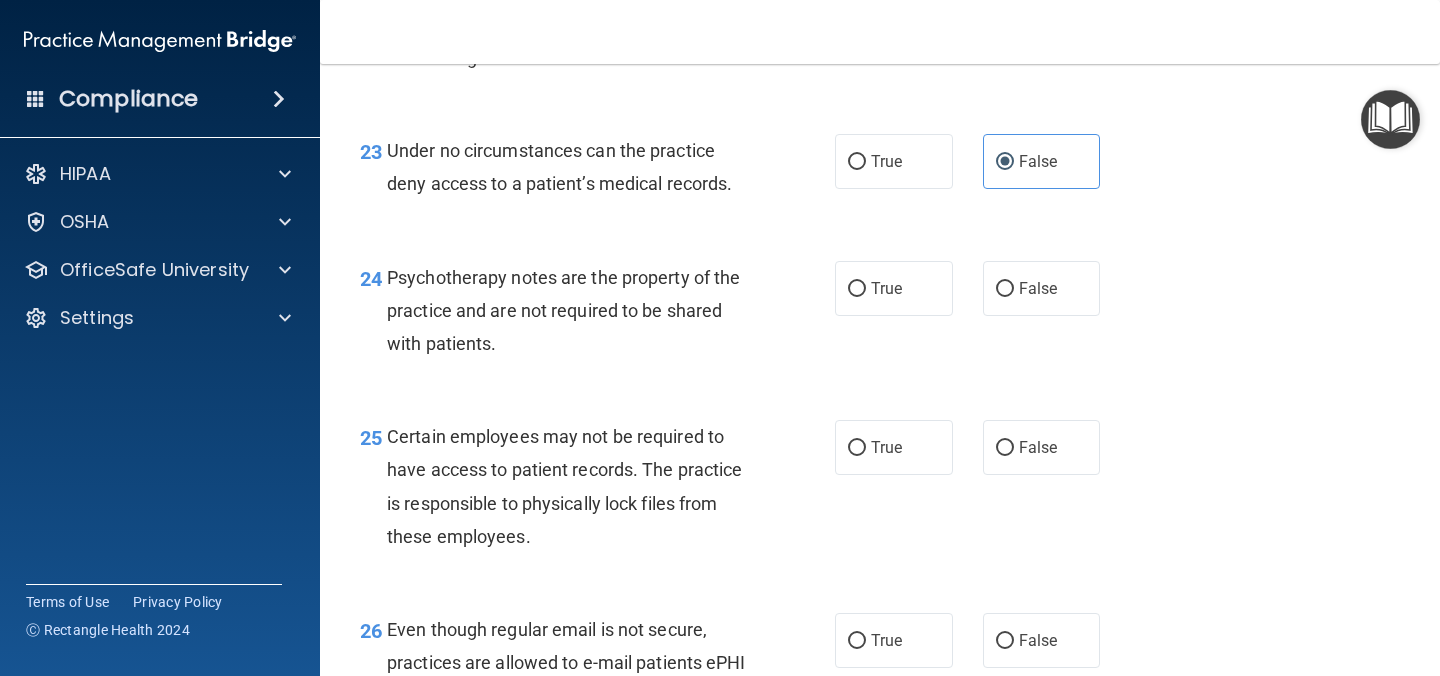 scroll, scrollTop: 4501, scrollLeft: 0, axis: vertical 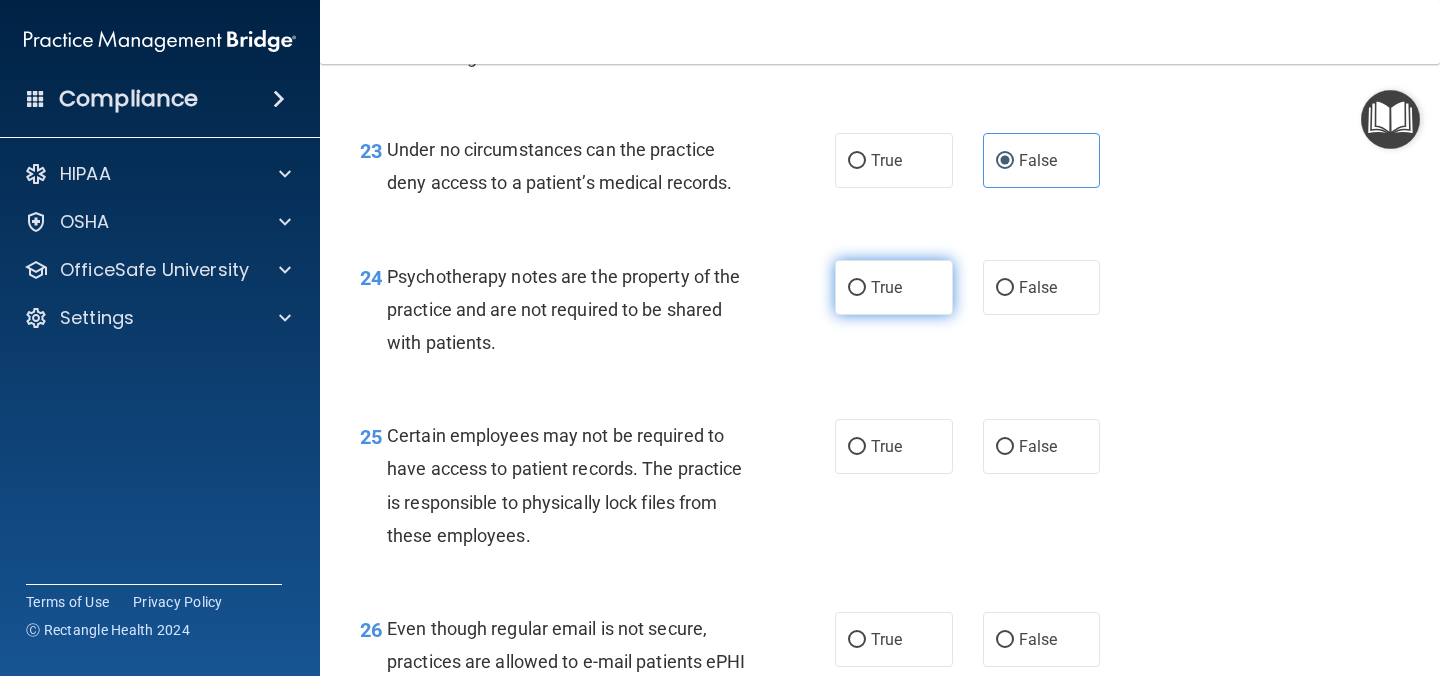 click on "True" at bounding box center (894, 287) 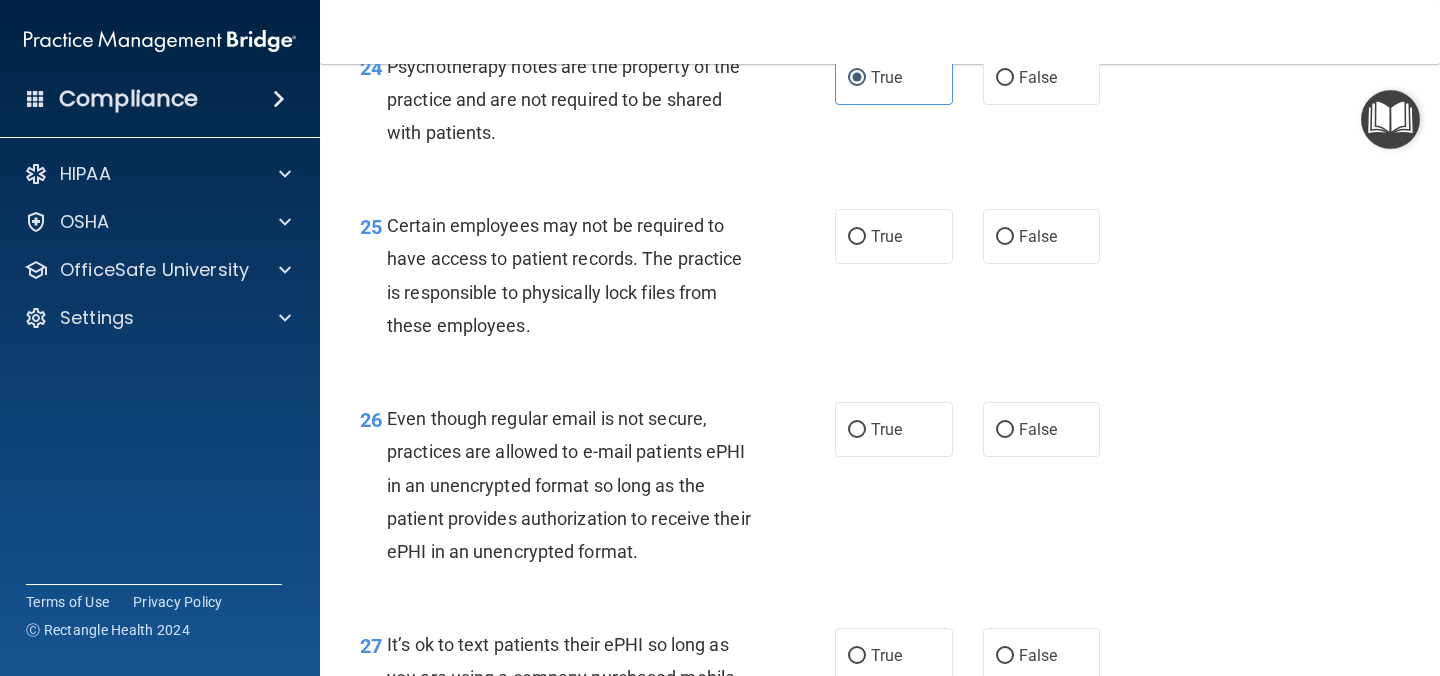 scroll, scrollTop: 4729, scrollLeft: 0, axis: vertical 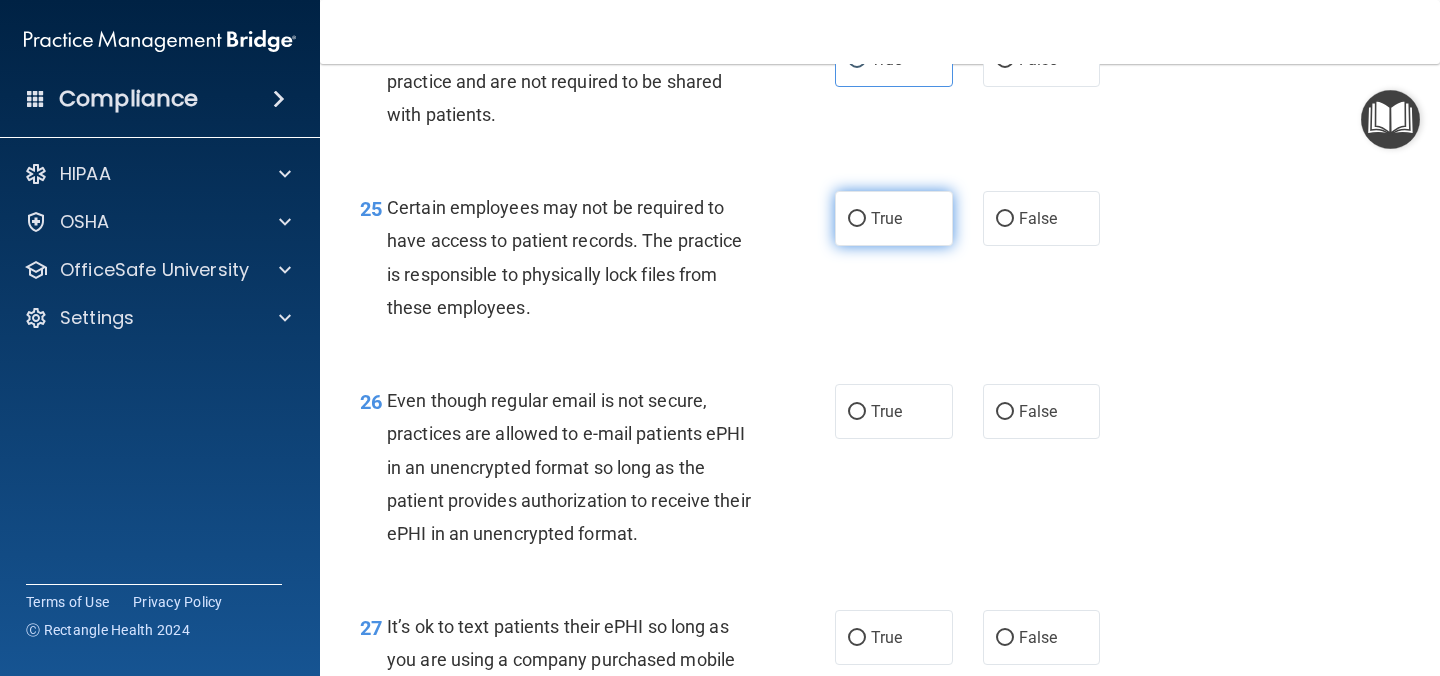 click on "True" at bounding box center (894, 218) 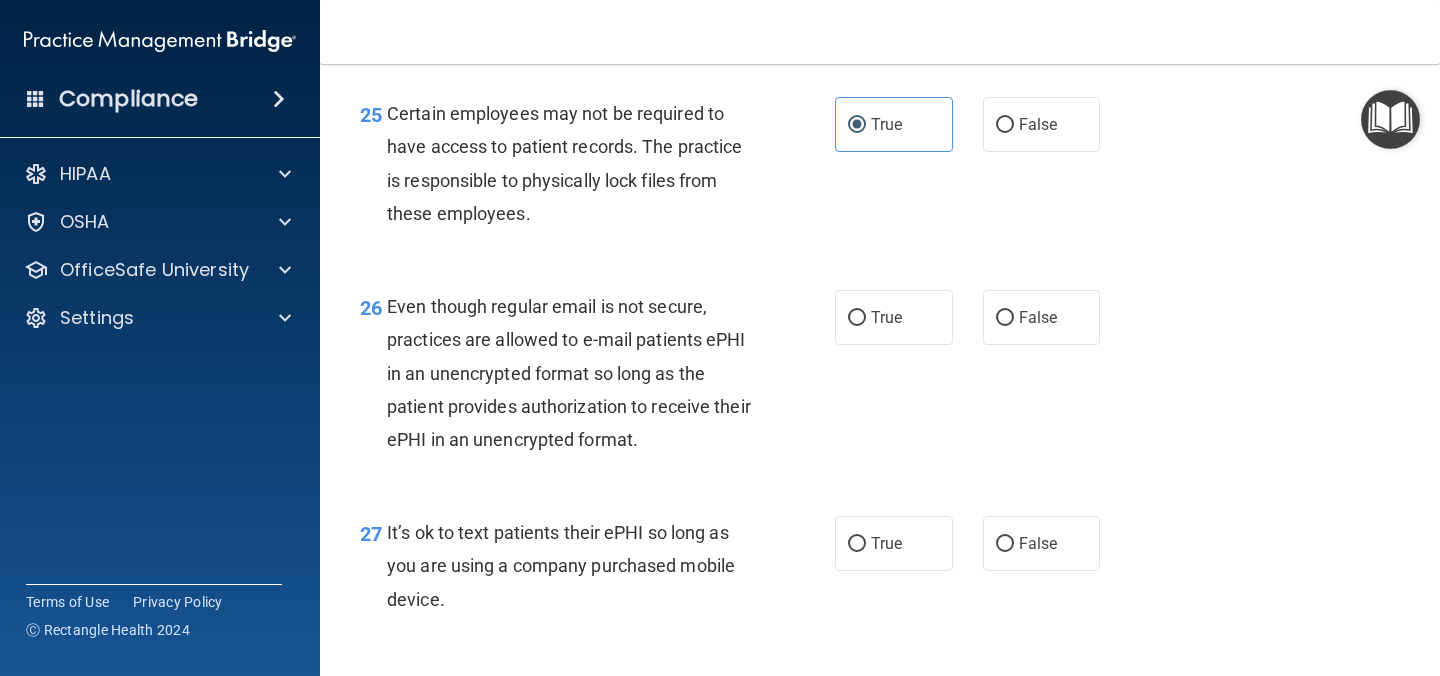 scroll, scrollTop: 4834, scrollLeft: 0, axis: vertical 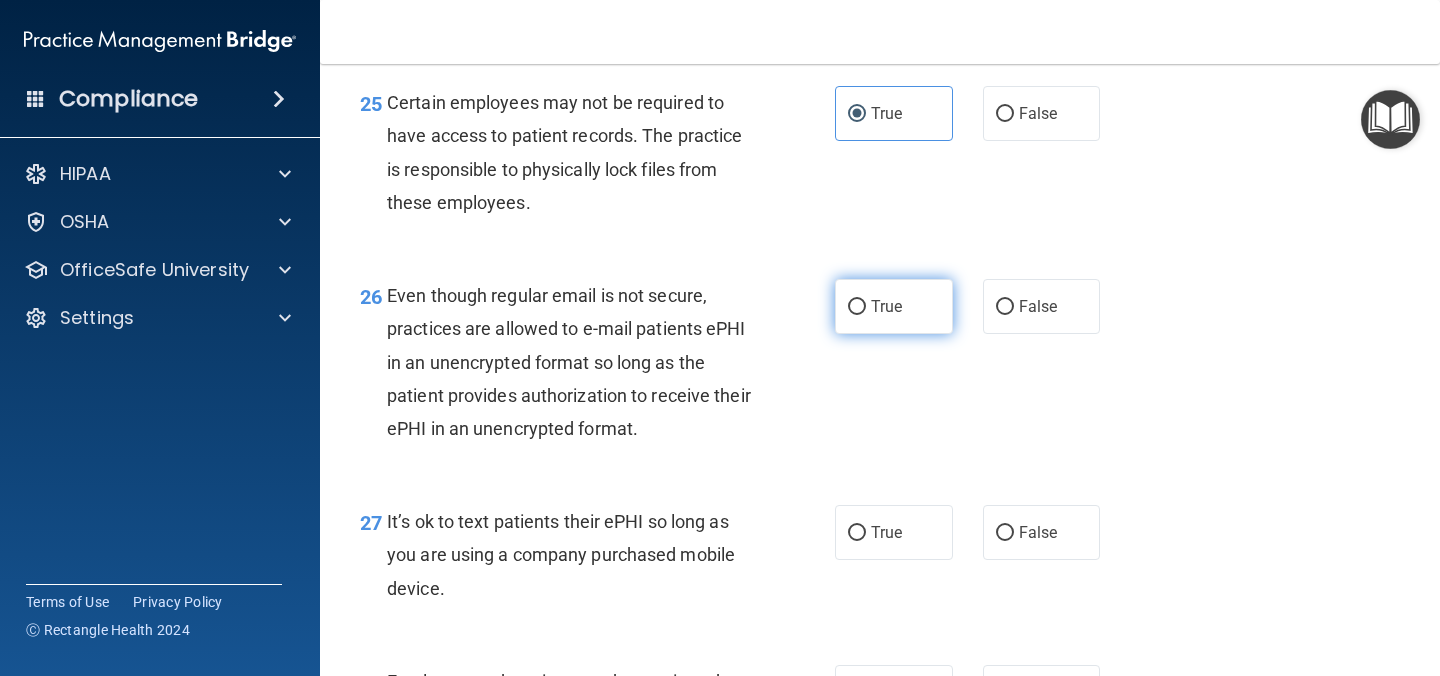 click on "True" at bounding box center (886, 306) 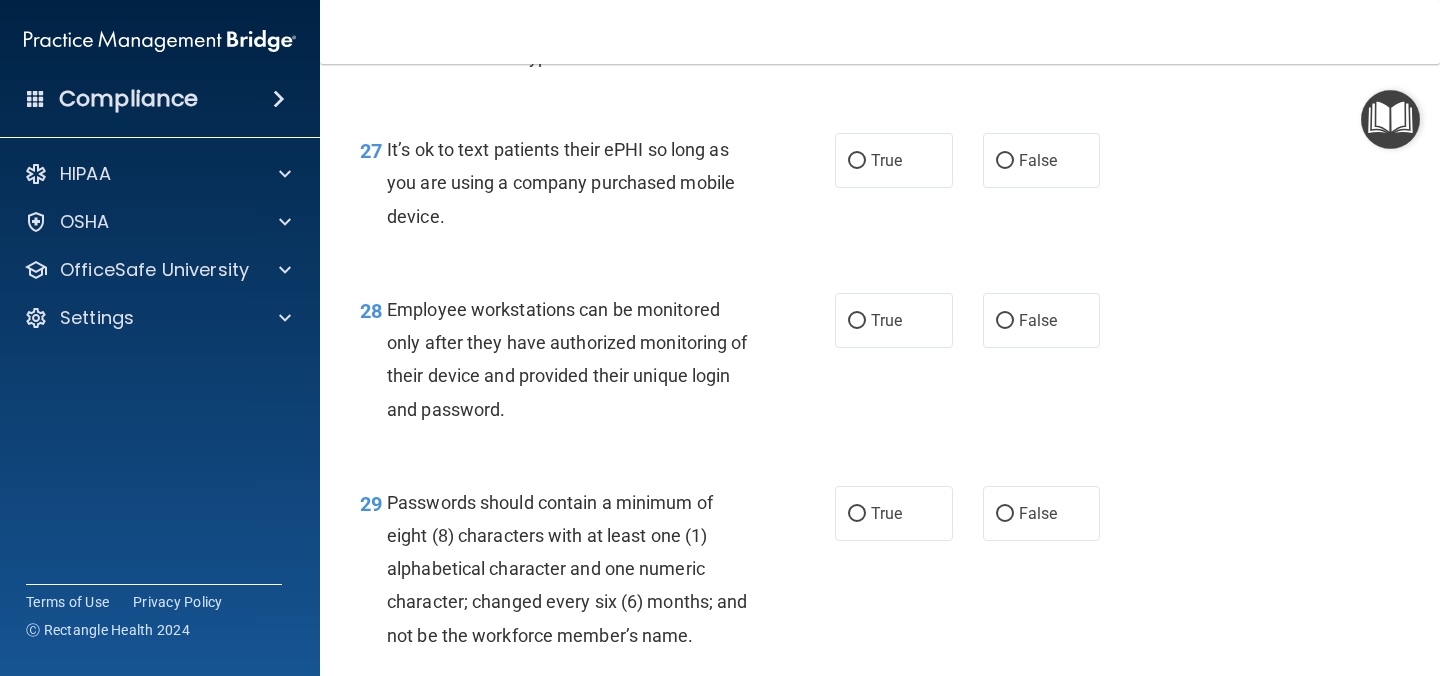 scroll, scrollTop: 5207, scrollLeft: 0, axis: vertical 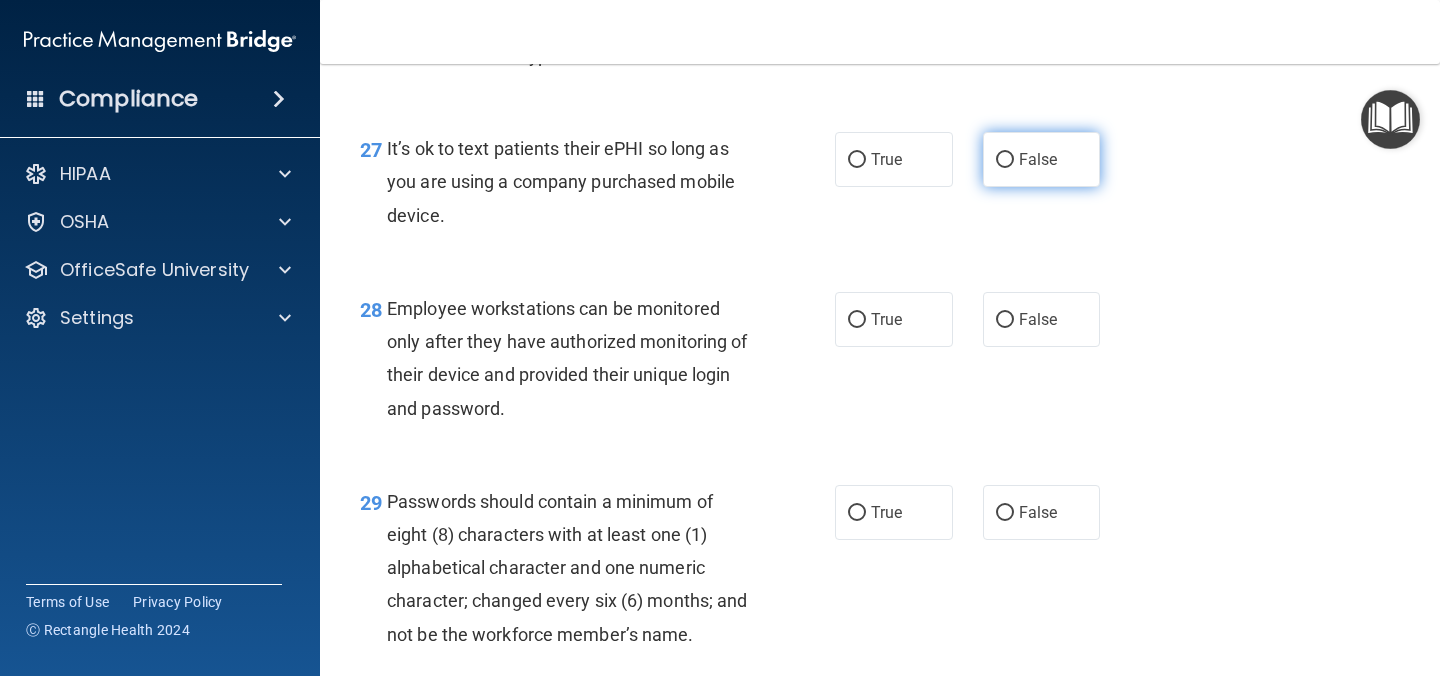 click on "False" at bounding box center (1042, 159) 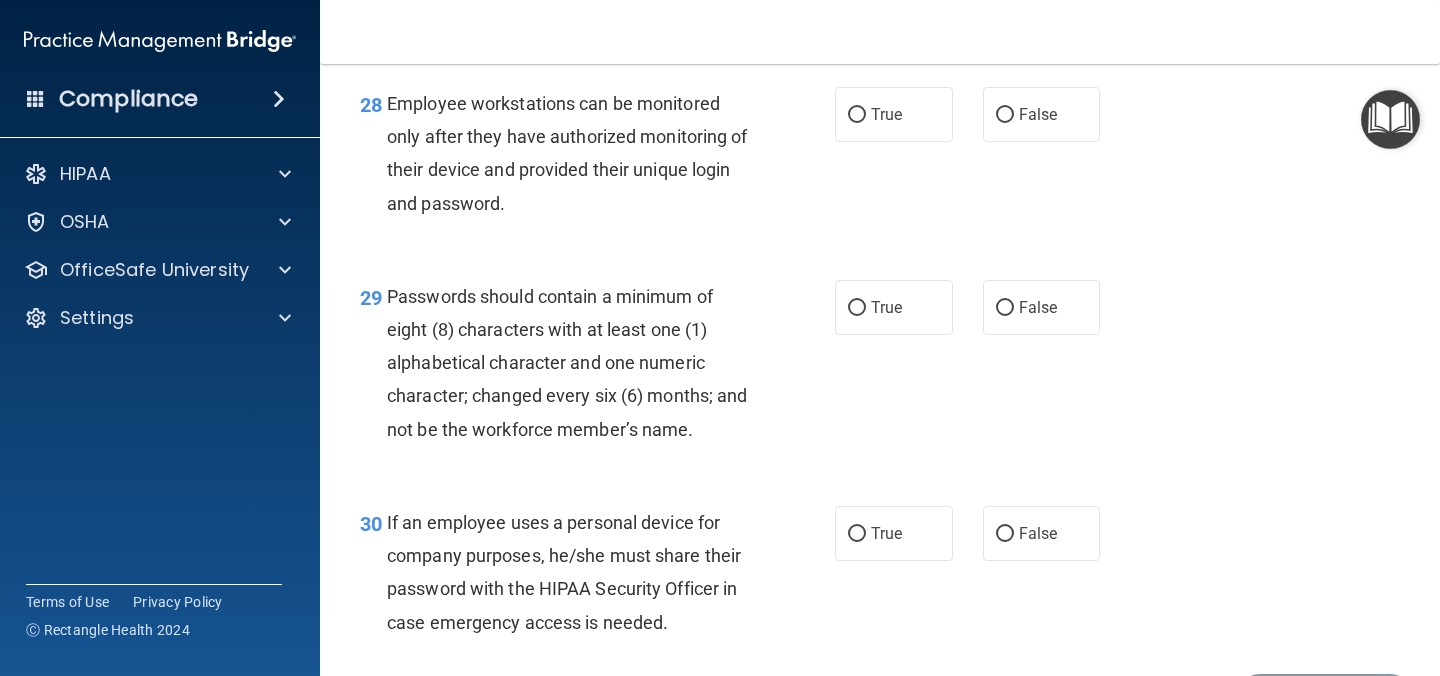 scroll, scrollTop: 5416, scrollLeft: 0, axis: vertical 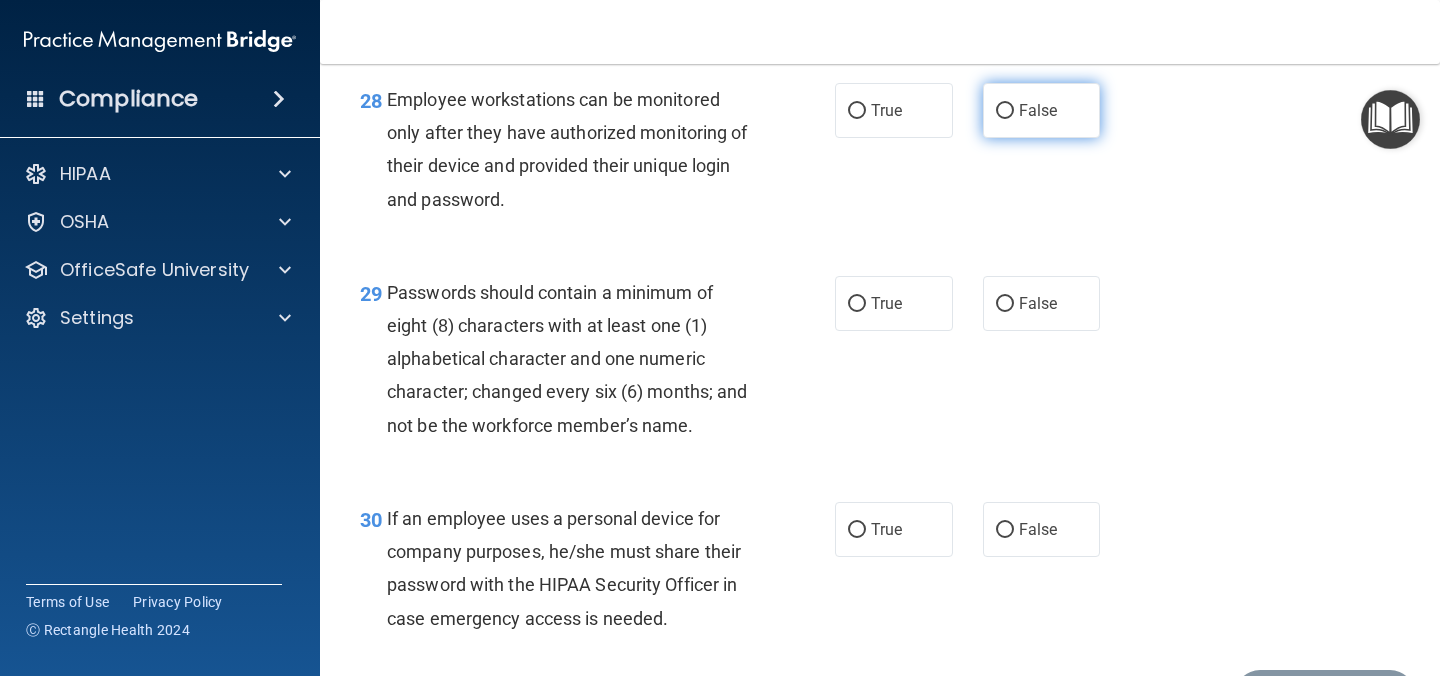 click on "False" at bounding box center (1038, 110) 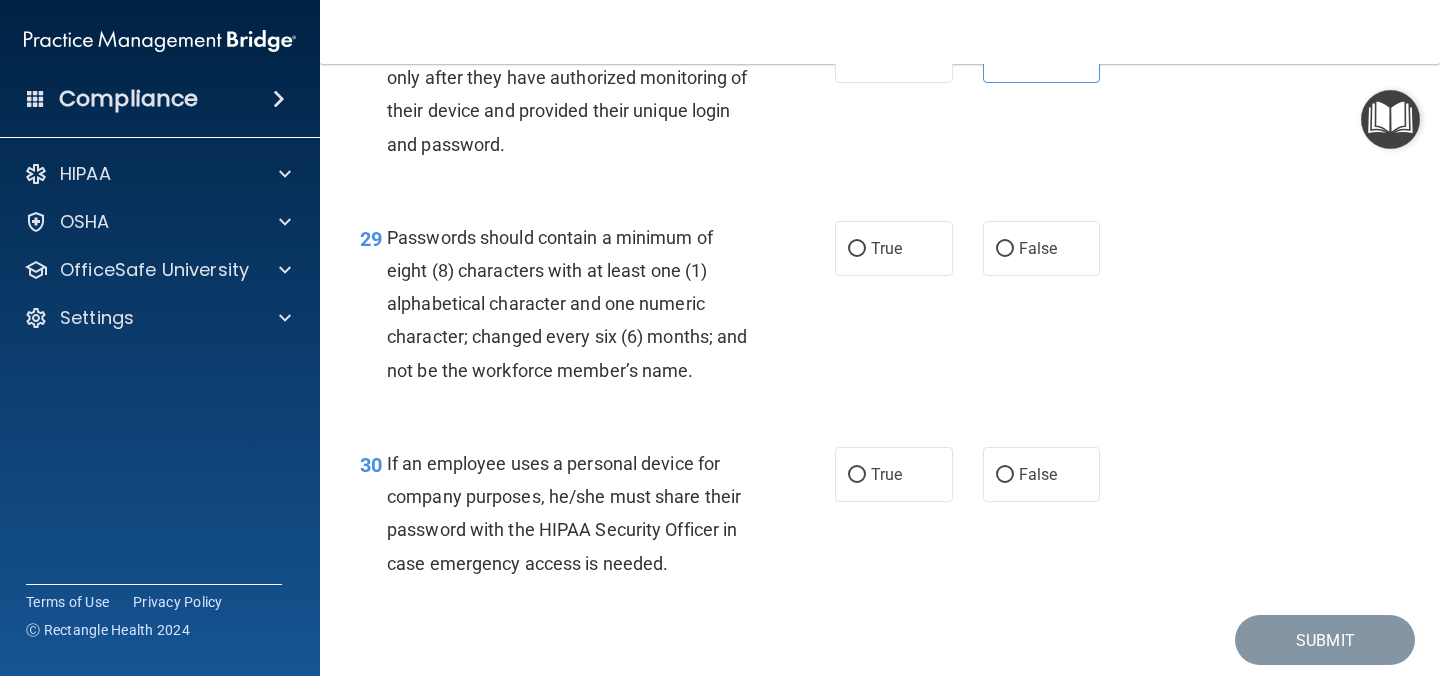 scroll, scrollTop: 5486, scrollLeft: 0, axis: vertical 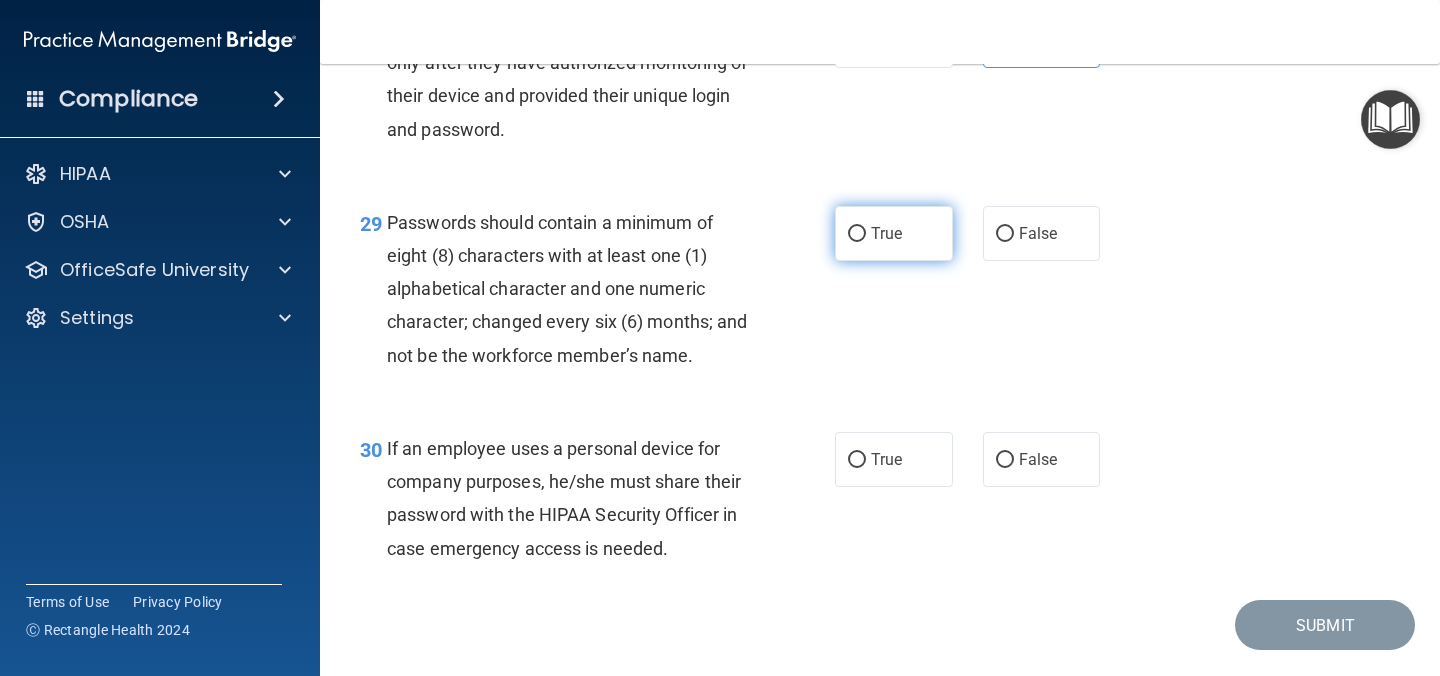 click on "True" at bounding box center (886, 233) 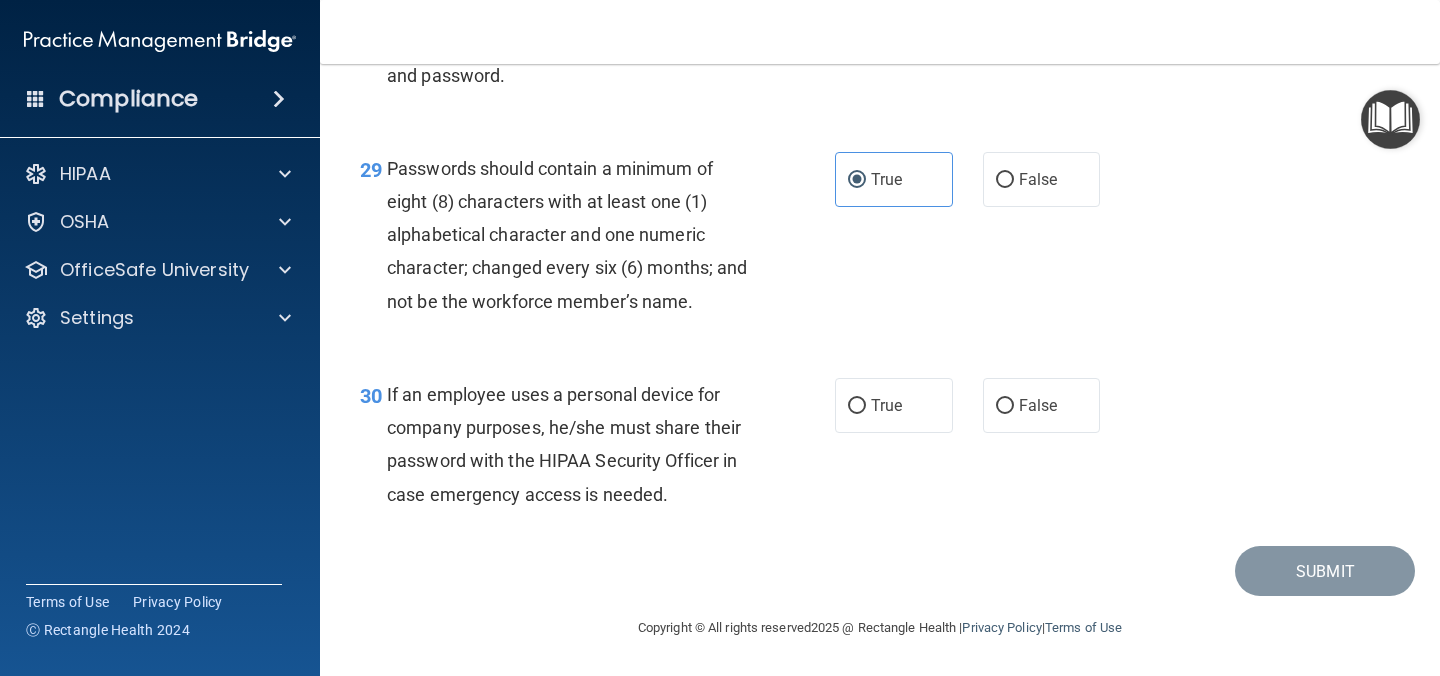 scroll, scrollTop: 5574, scrollLeft: 0, axis: vertical 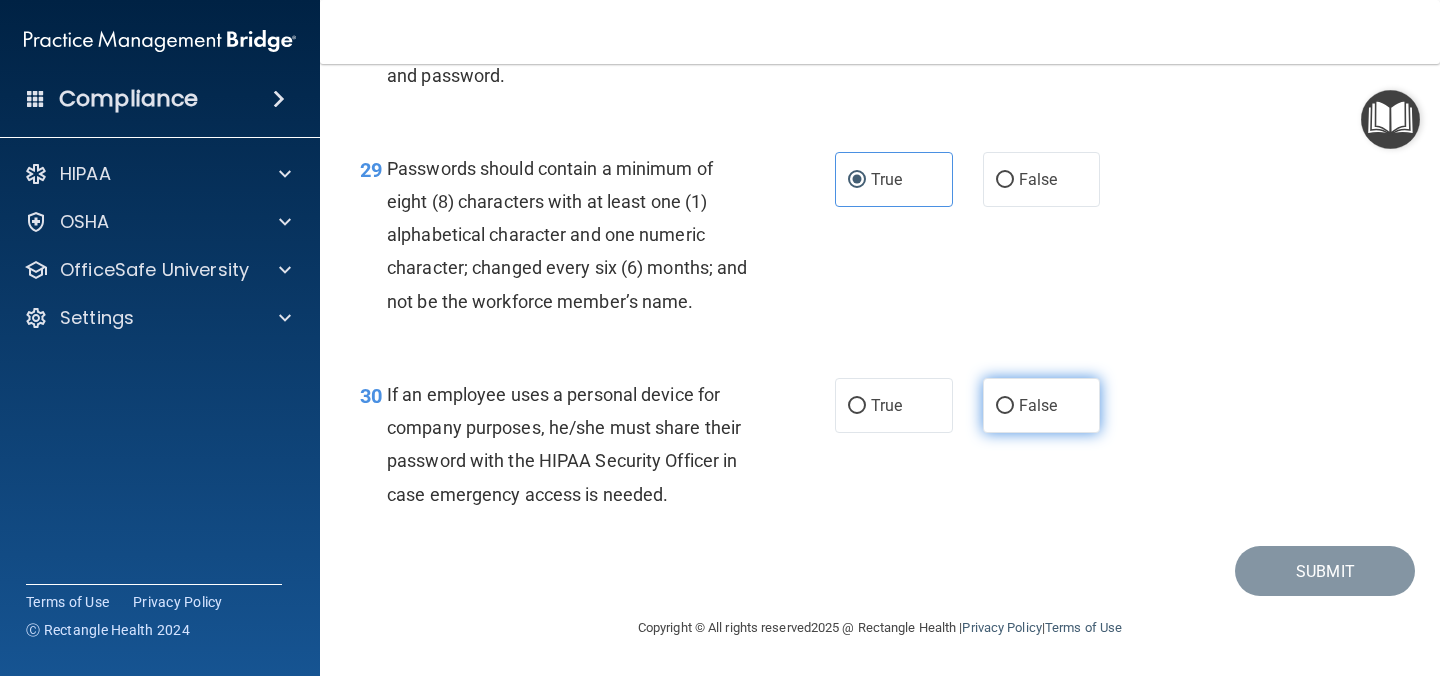 click on "False" at bounding box center (1042, 405) 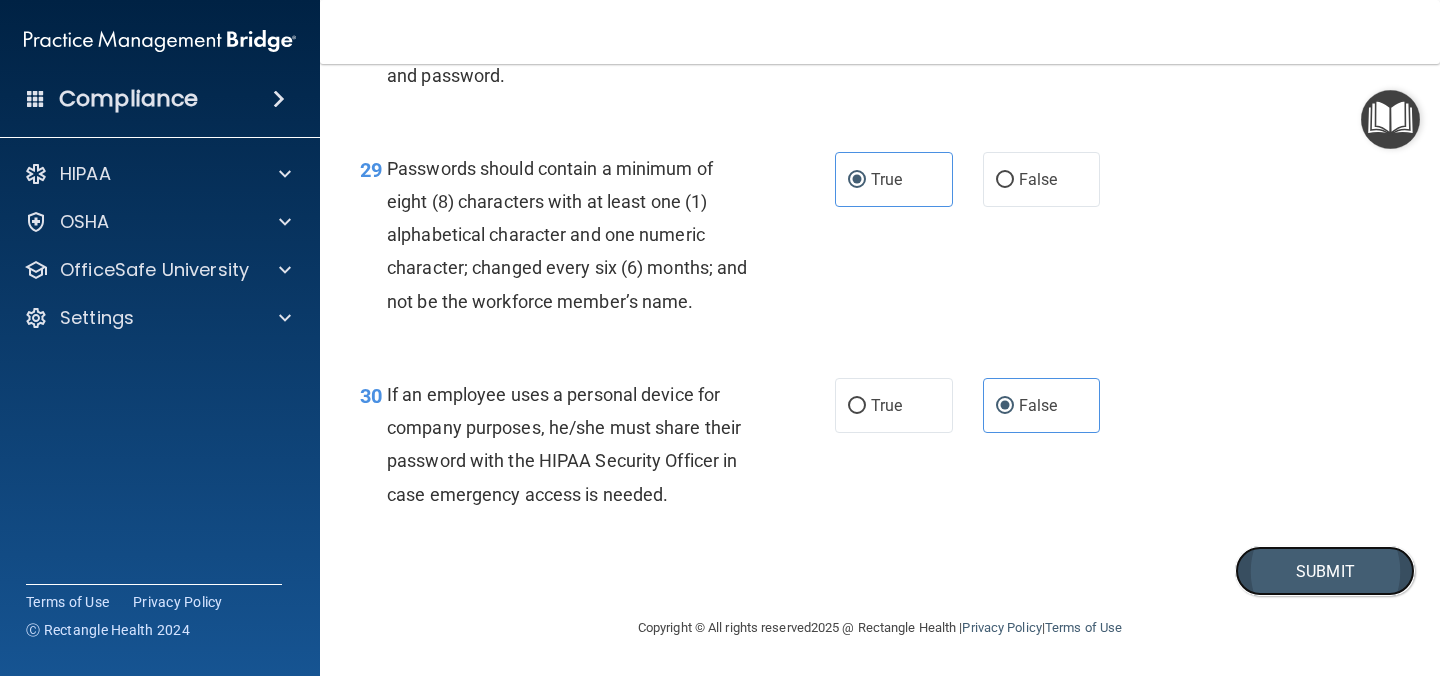 click on "Submit" at bounding box center [1325, 571] 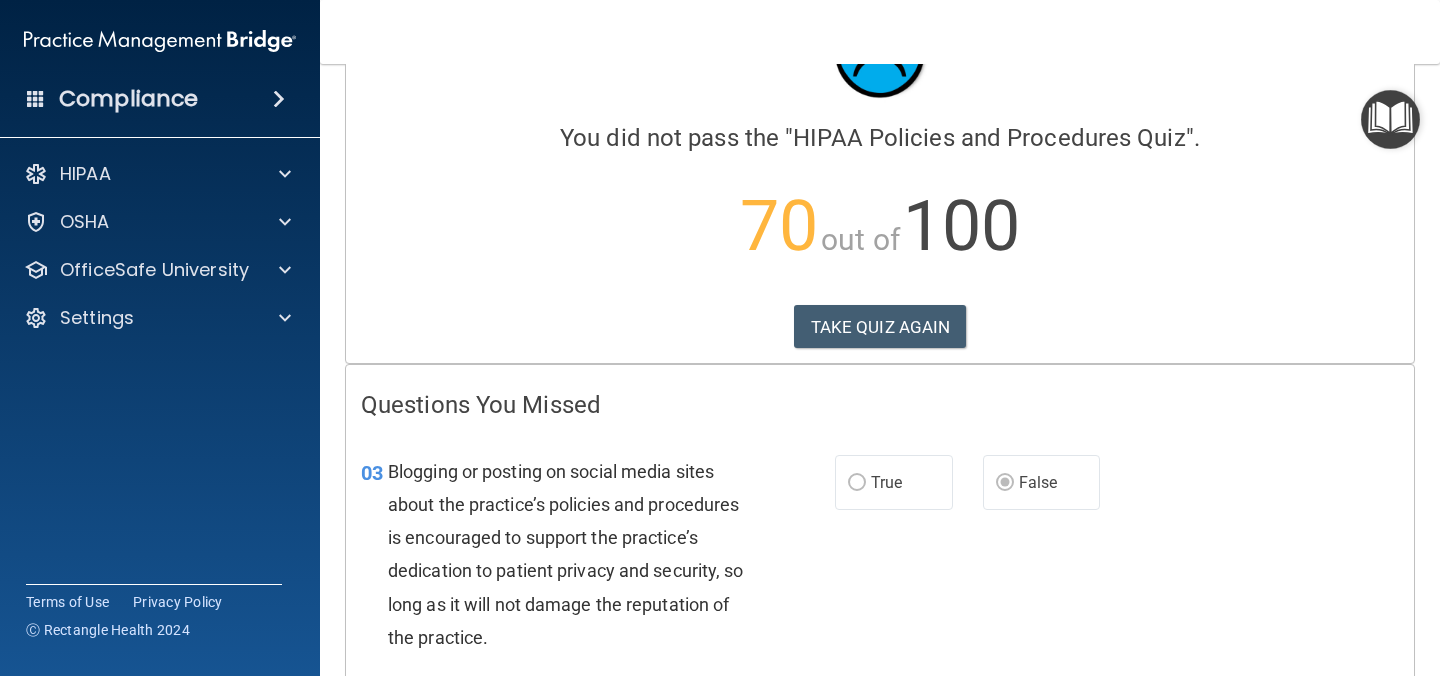 scroll, scrollTop: 115, scrollLeft: 0, axis: vertical 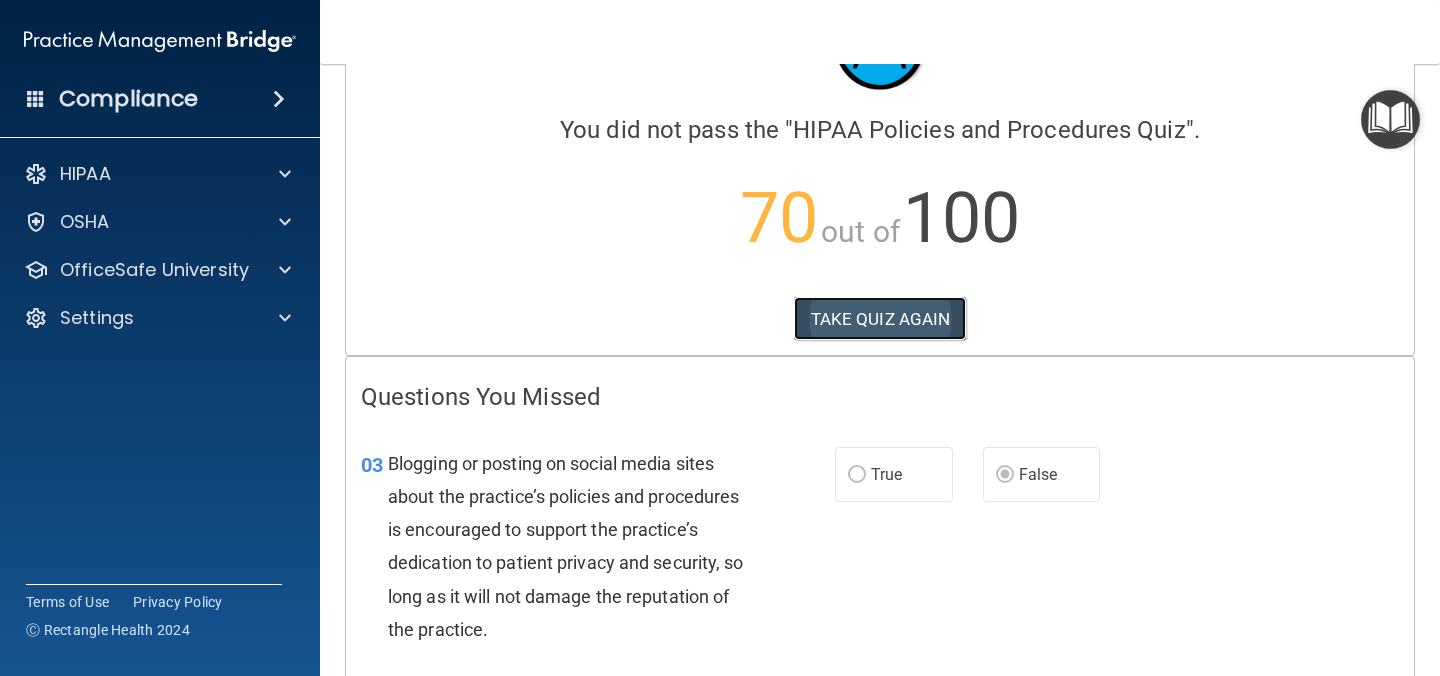 click on "TAKE QUIZ AGAIN" at bounding box center (880, 319) 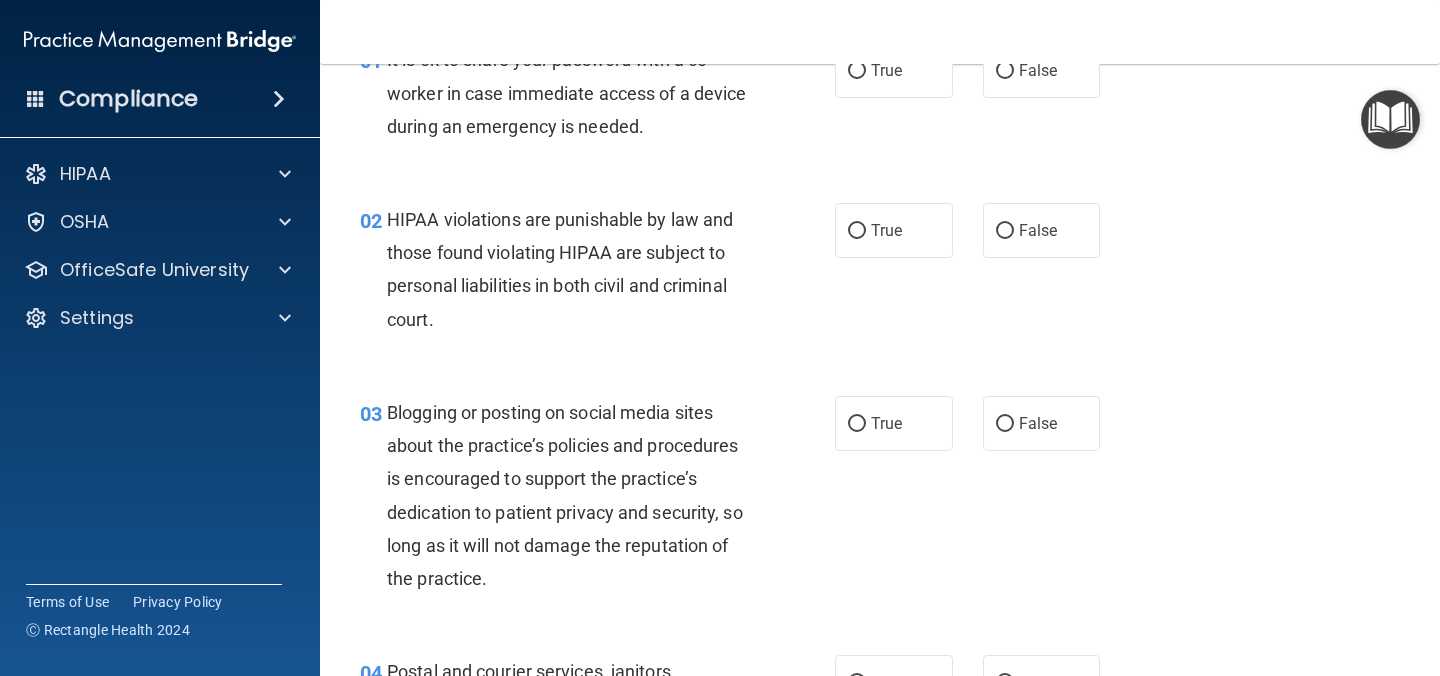 scroll, scrollTop: 0, scrollLeft: 0, axis: both 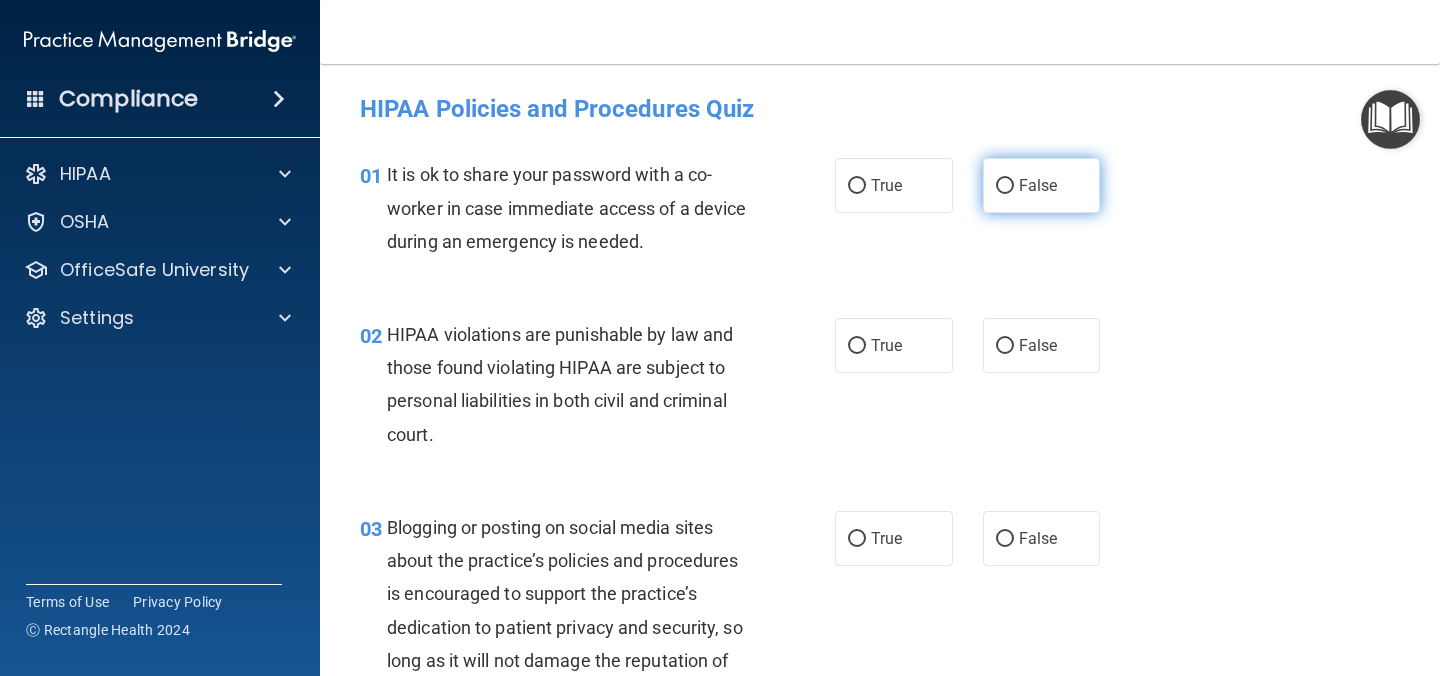 click on "False" at bounding box center (1042, 185) 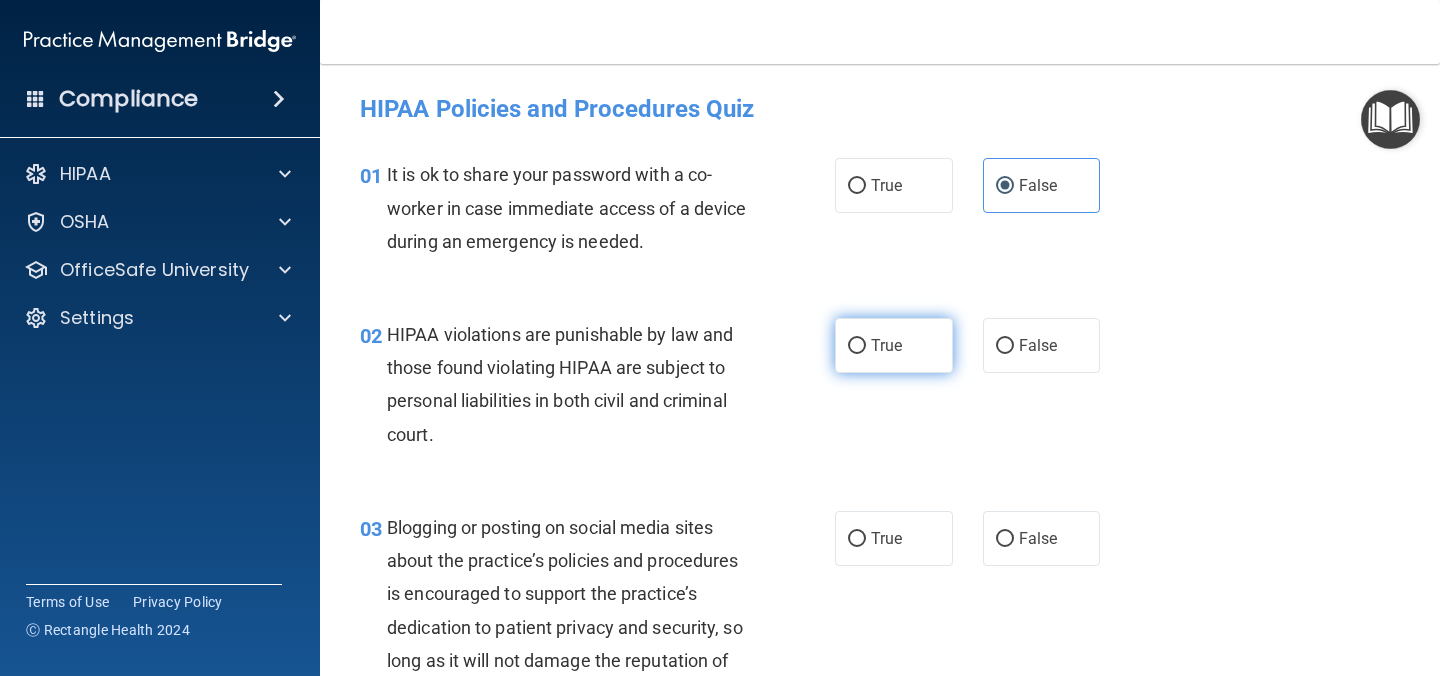 click on "True" at bounding box center [894, 345] 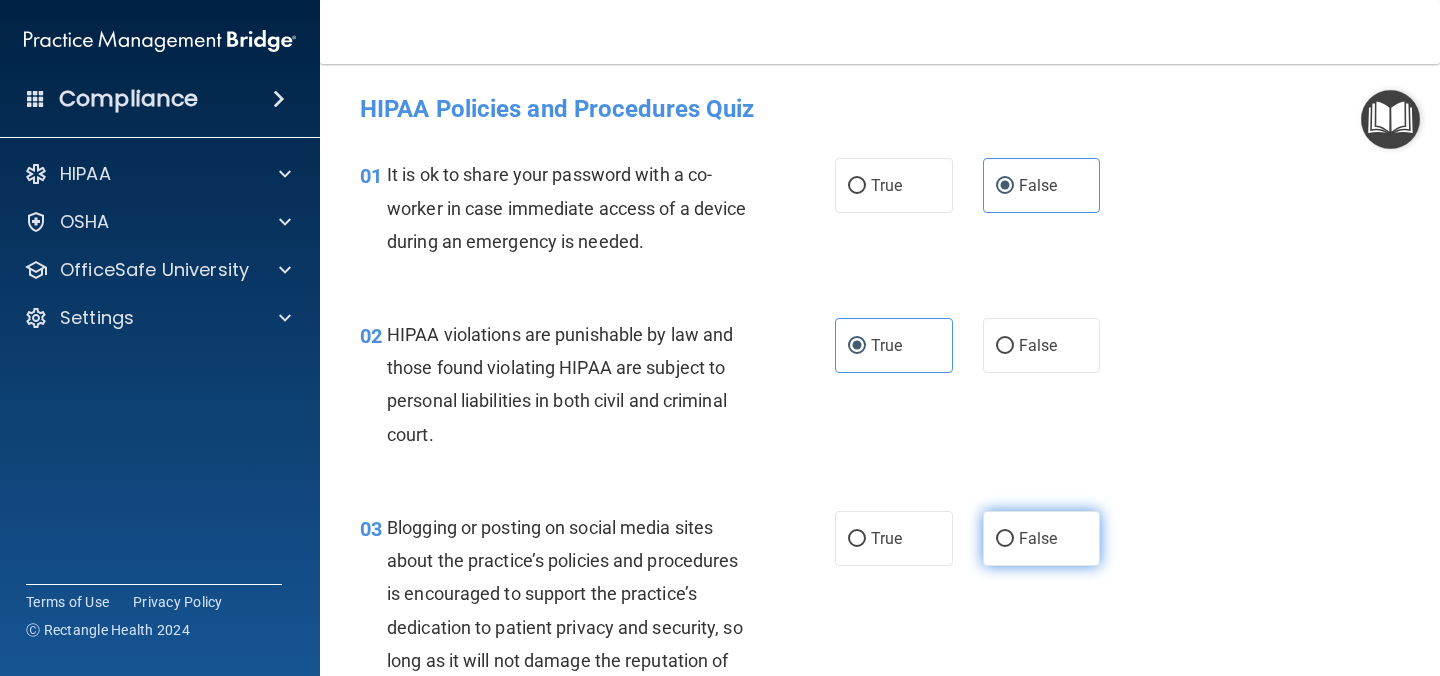 click on "False" at bounding box center (1038, 538) 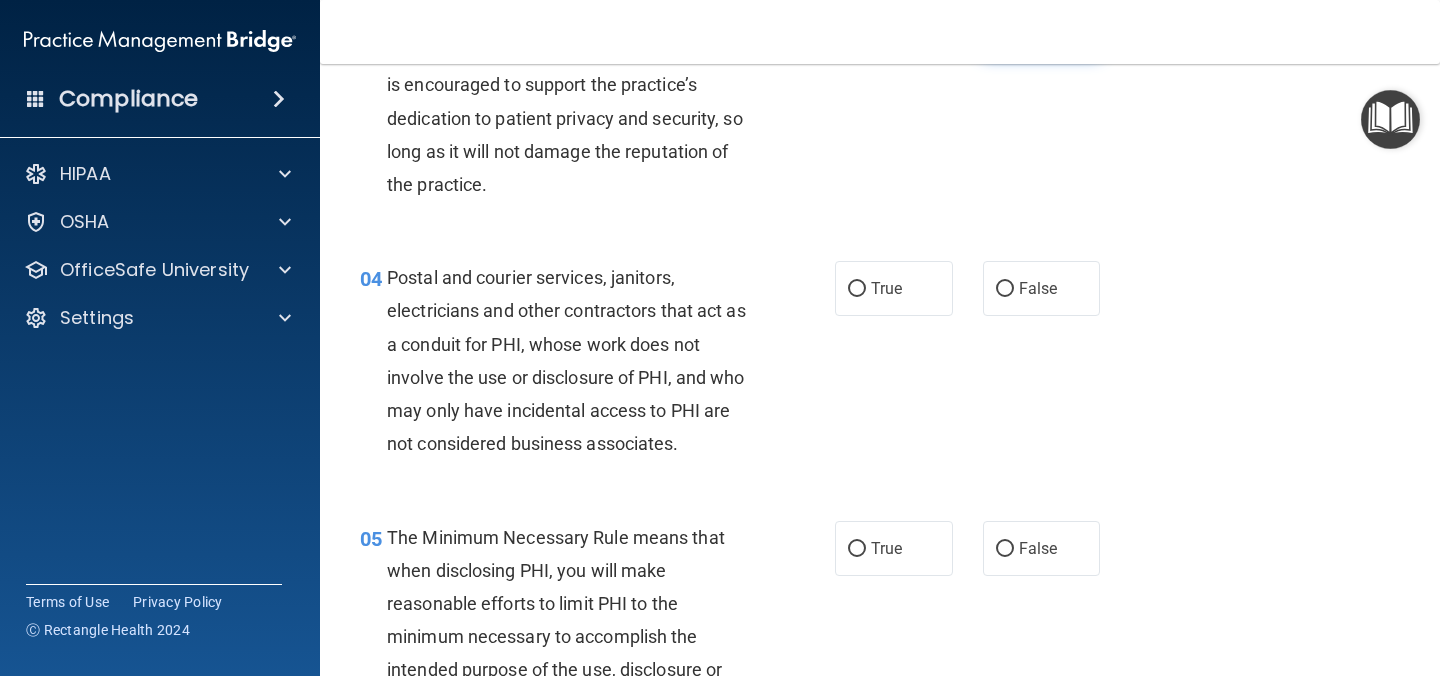 scroll, scrollTop: 521, scrollLeft: 0, axis: vertical 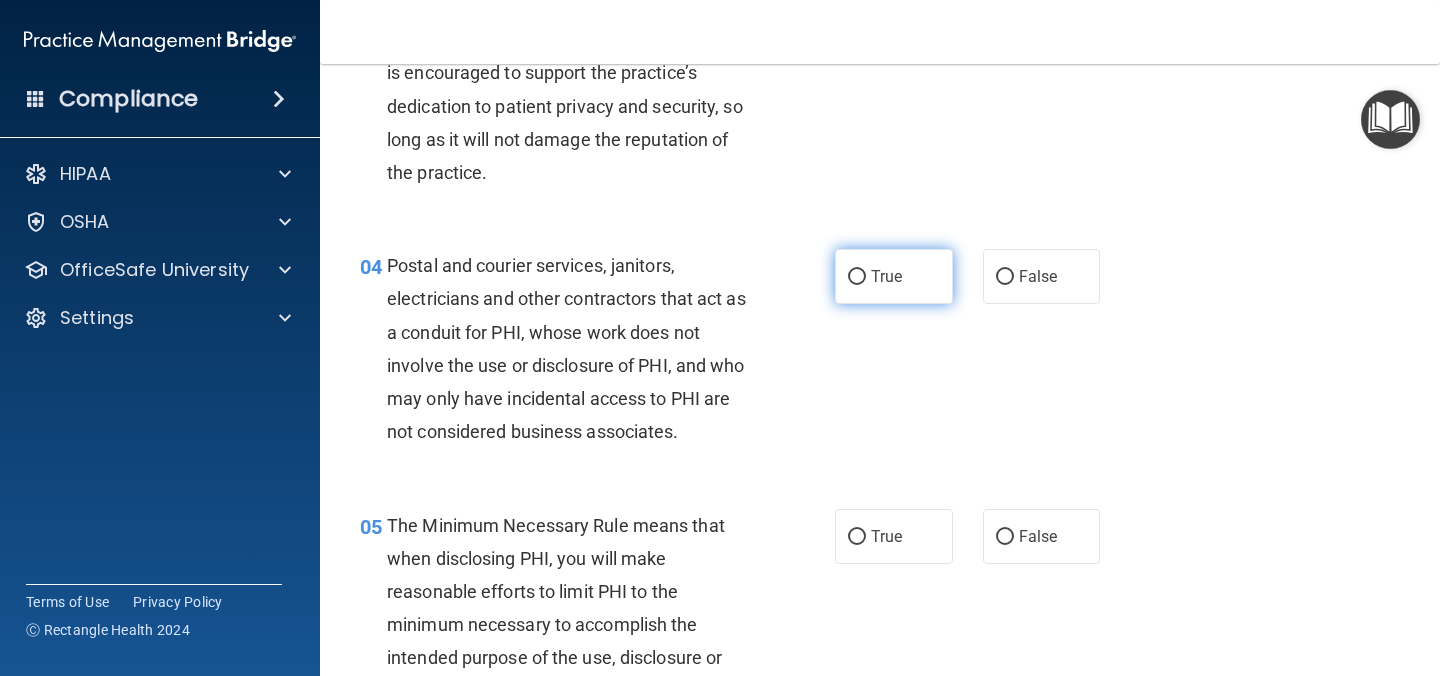 click on "True" at bounding box center (894, 276) 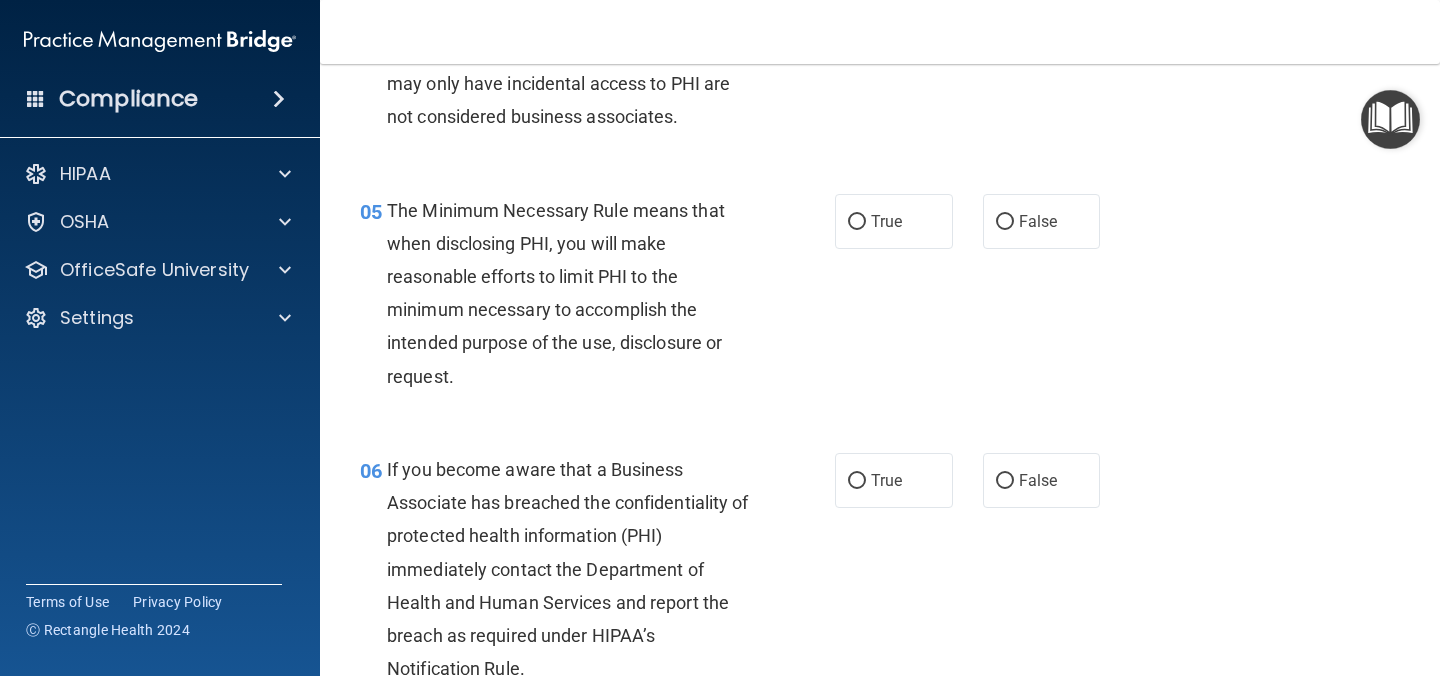 scroll, scrollTop: 856, scrollLeft: 0, axis: vertical 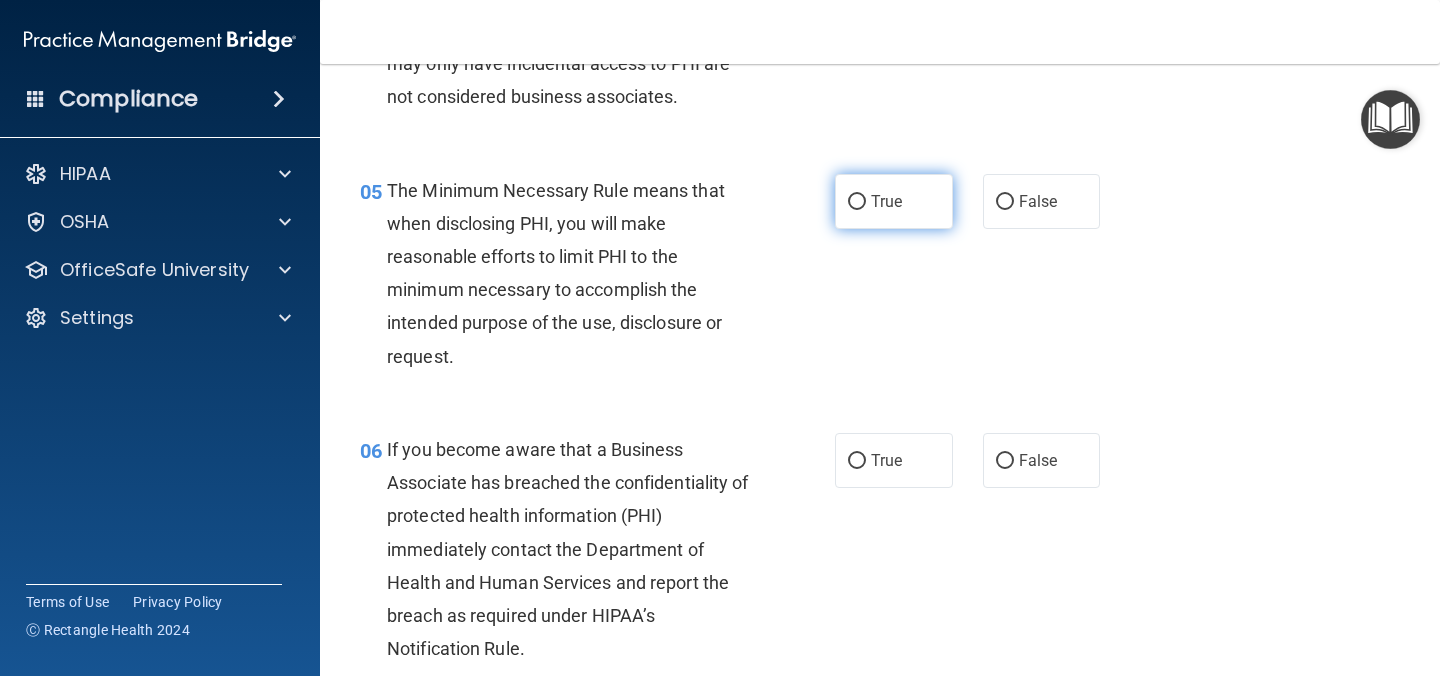 click on "True" at bounding box center (894, 201) 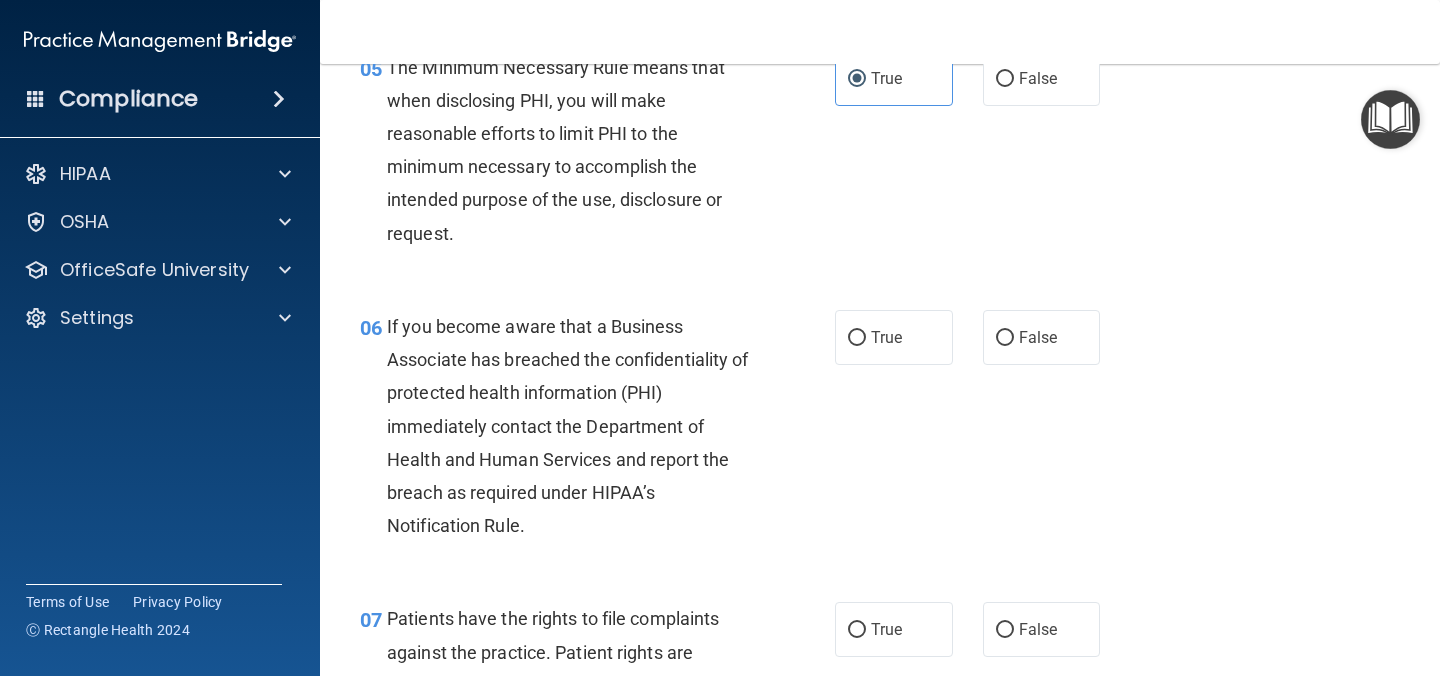 scroll, scrollTop: 989, scrollLeft: 0, axis: vertical 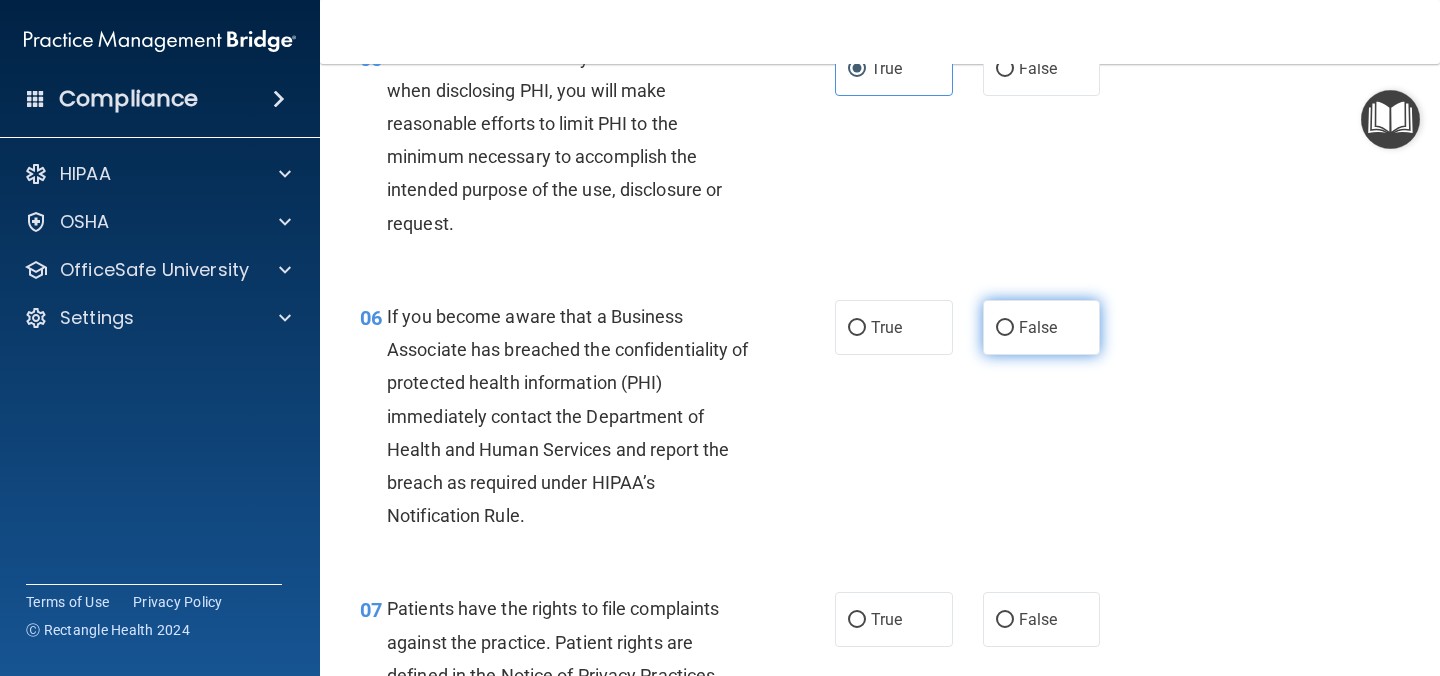 click on "False" at bounding box center (1038, 327) 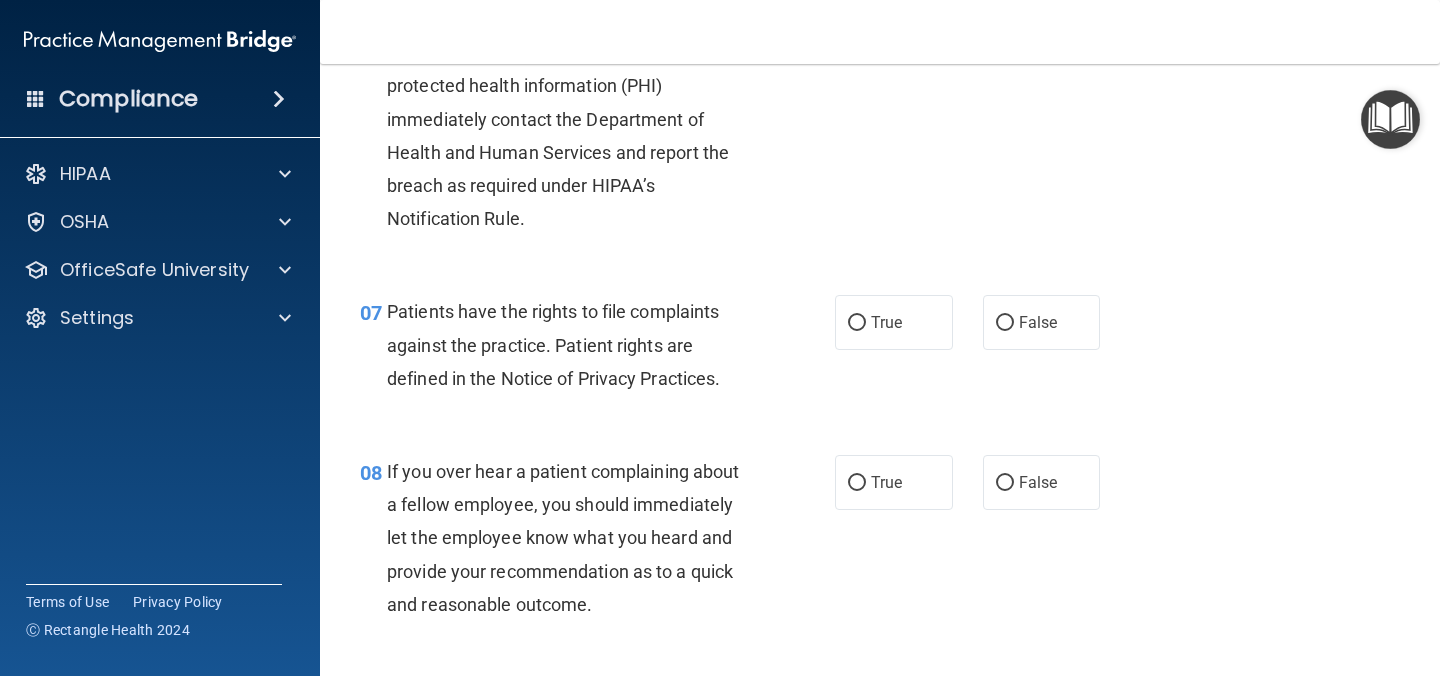 scroll, scrollTop: 1358, scrollLeft: 0, axis: vertical 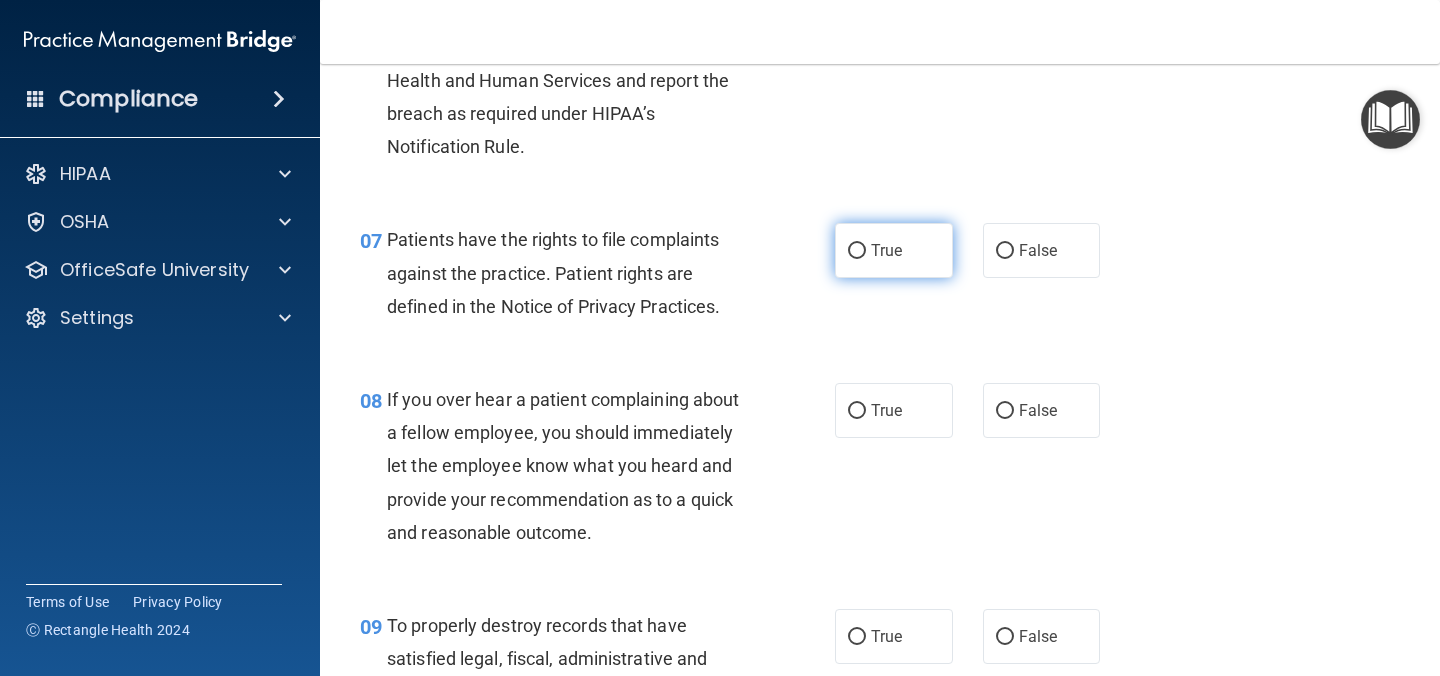 click on "True" at bounding box center (886, 250) 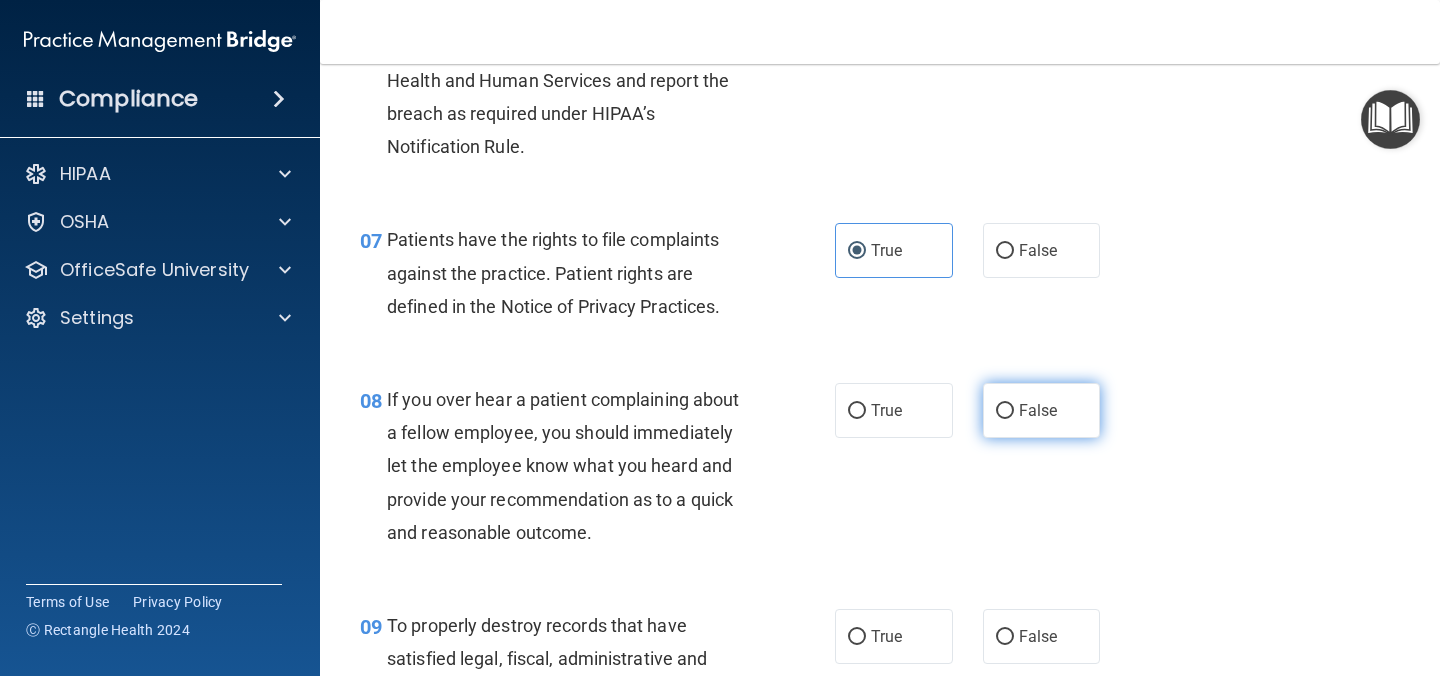 click on "False" at bounding box center [1038, 410] 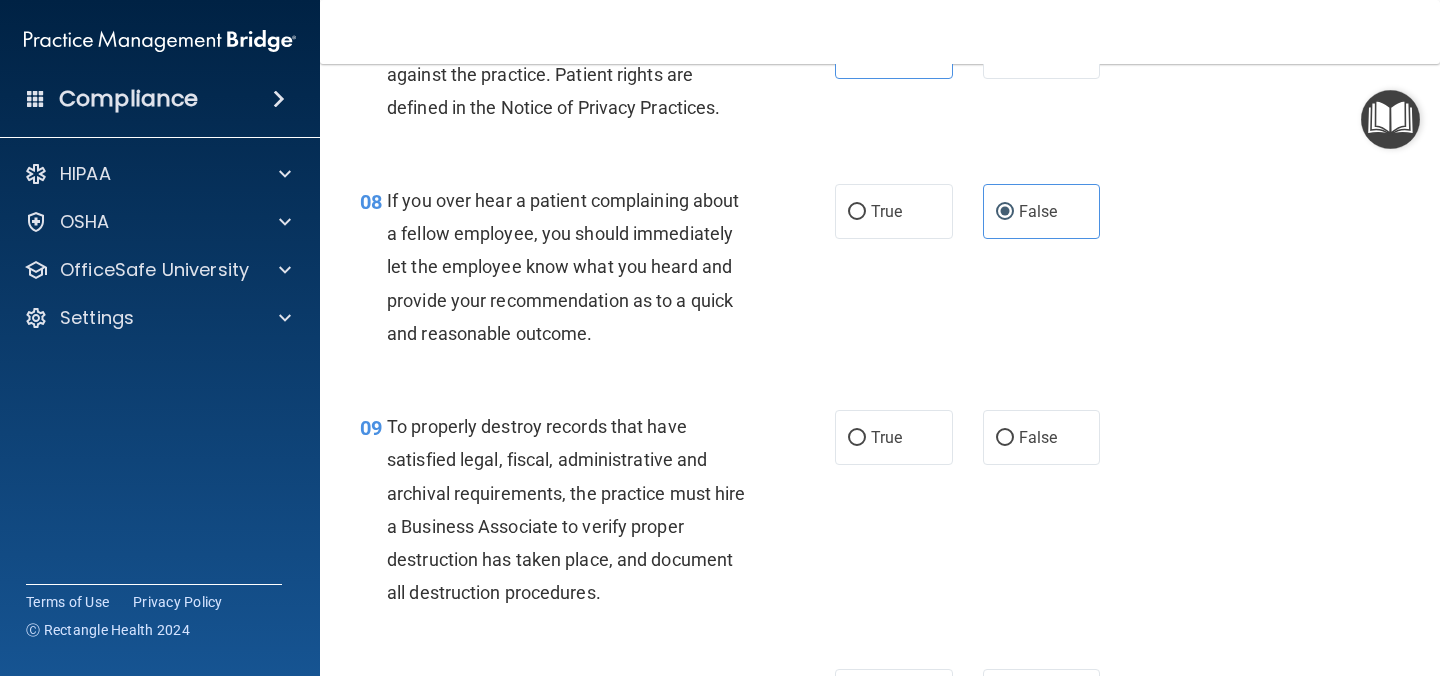 scroll, scrollTop: 1561, scrollLeft: 0, axis: vertical 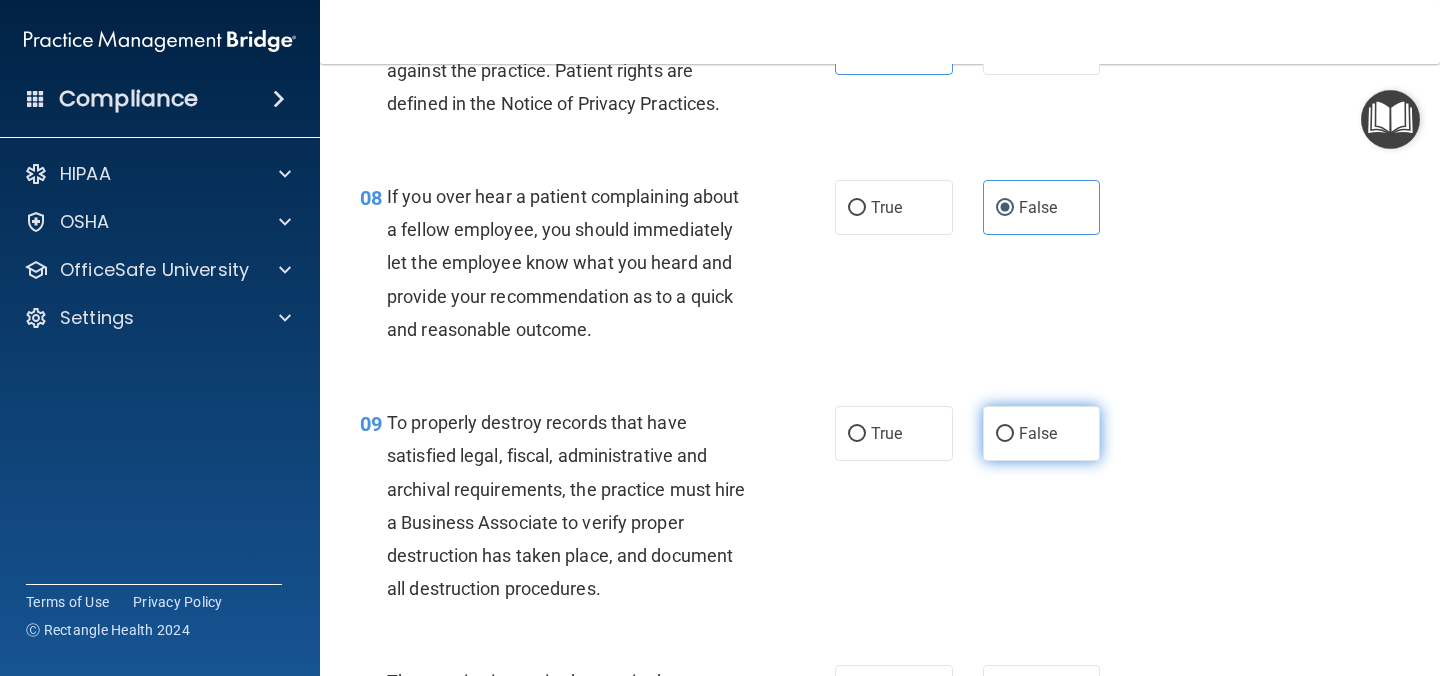 click on "False" at bounding box center (1042, 433) 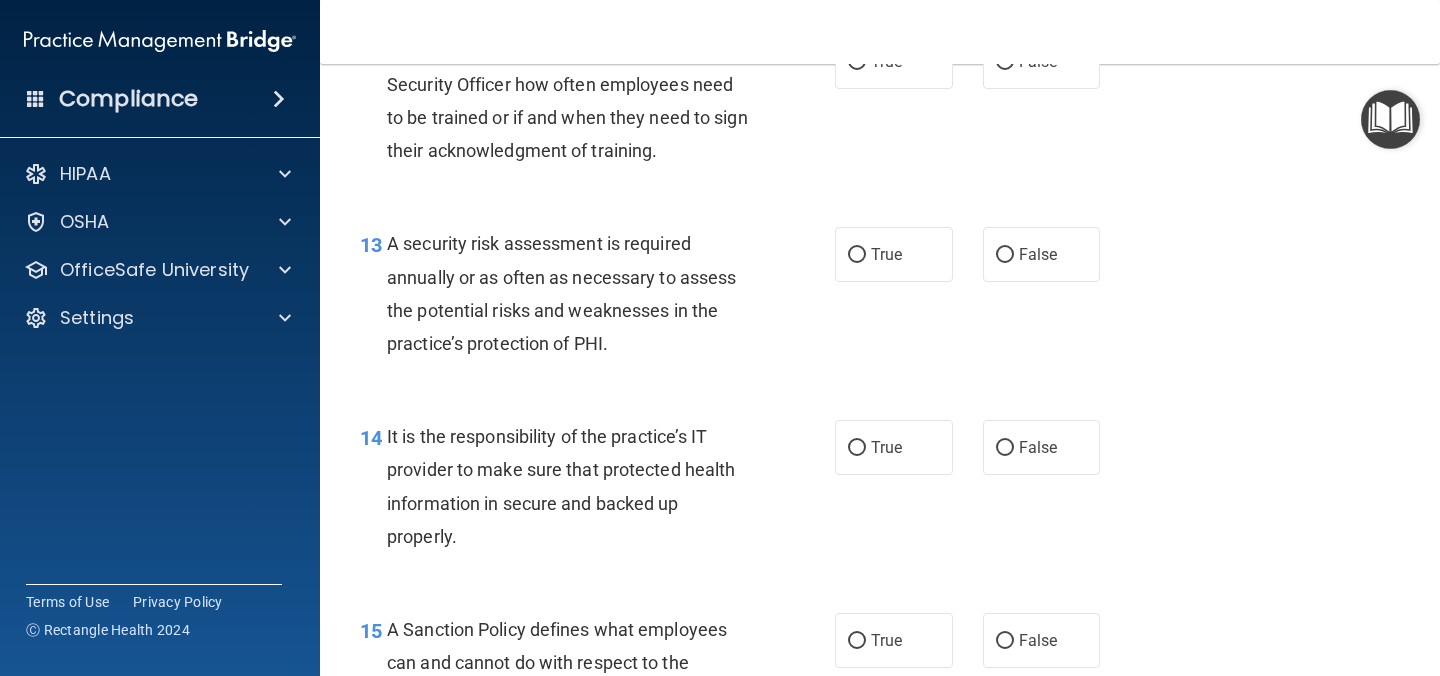 scroll, scrollTop: 2471, scrollLeft: 0, axis: vertical 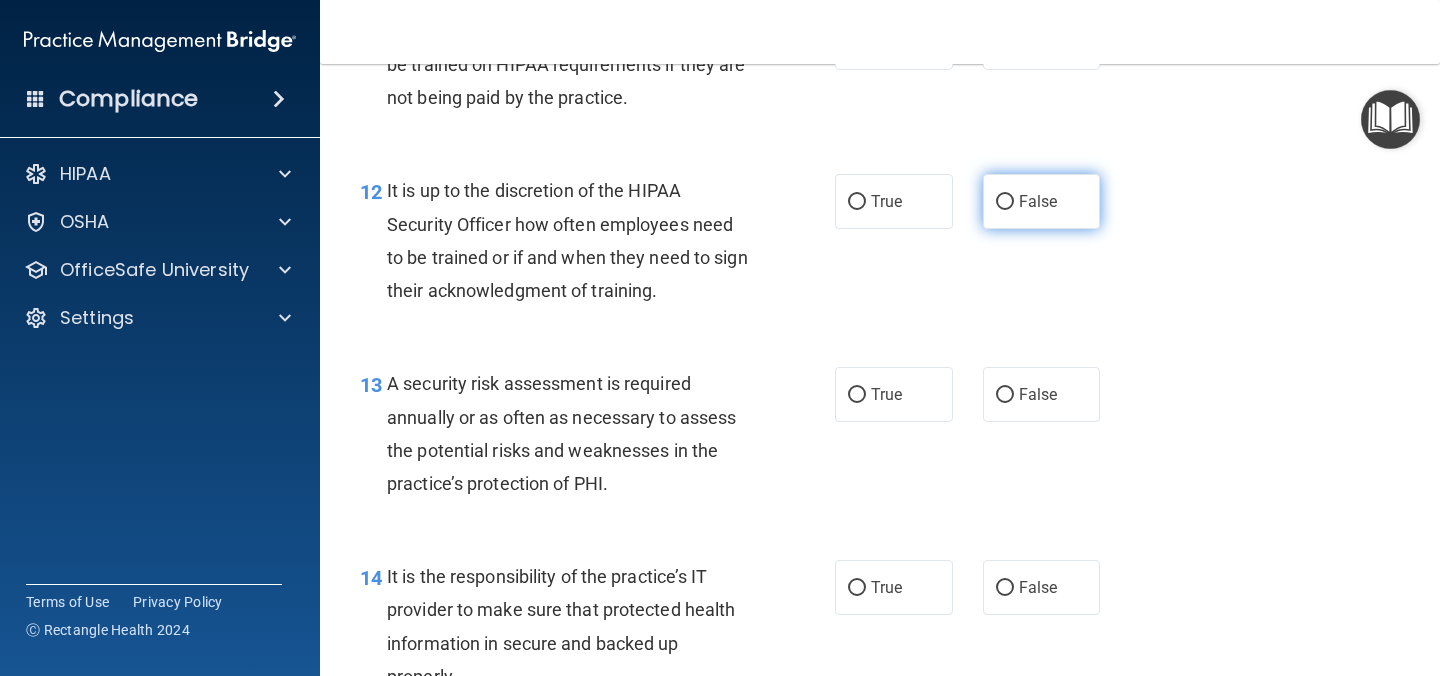 click on "False" at bounding box center (1038, 201) 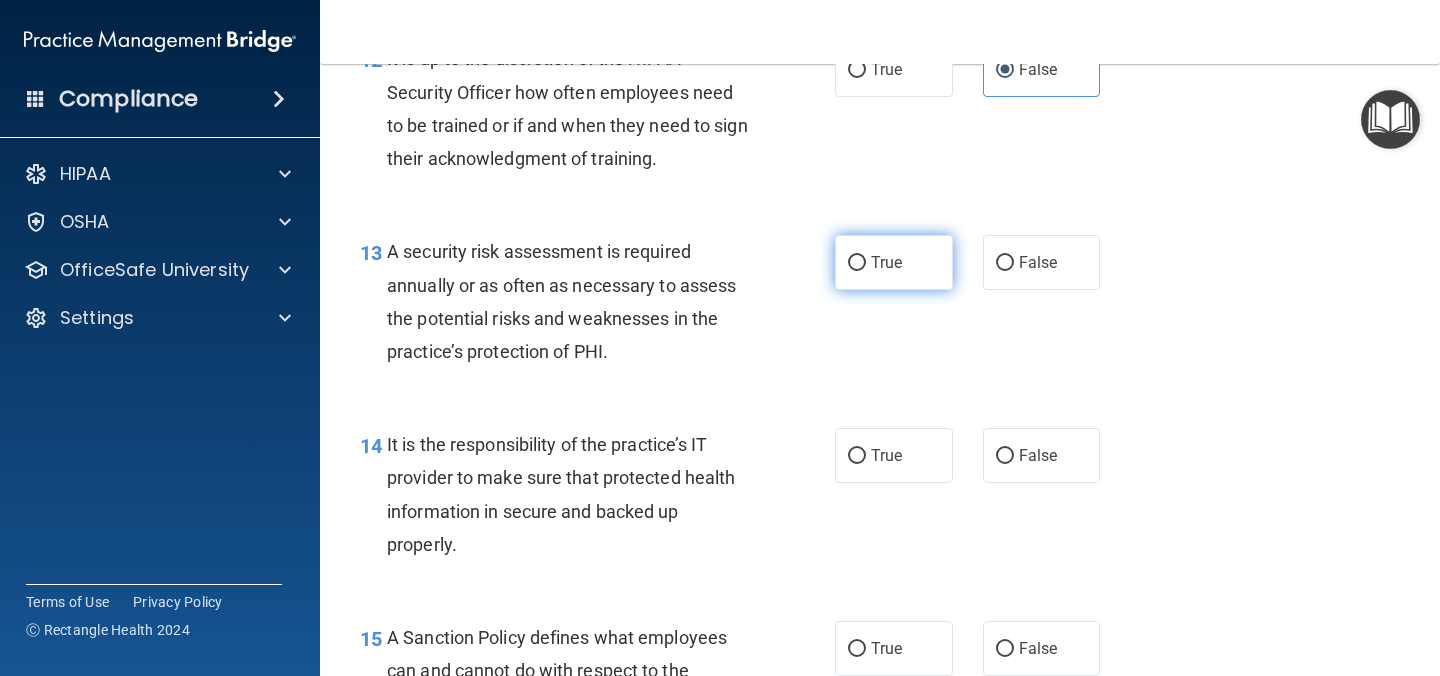 scroll, scrollTop: 2607, scrollLeft: 0, axis: vertical 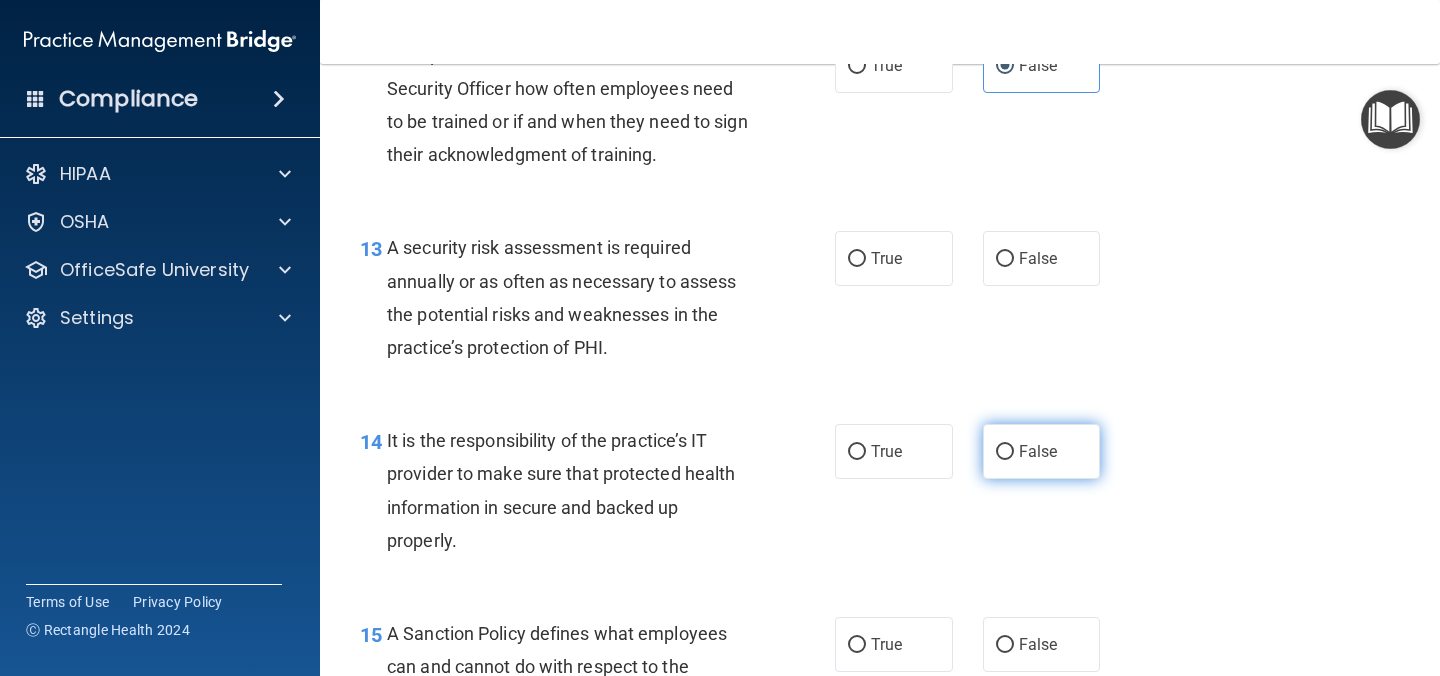 click on "False" at bounding box center [1042, 451] 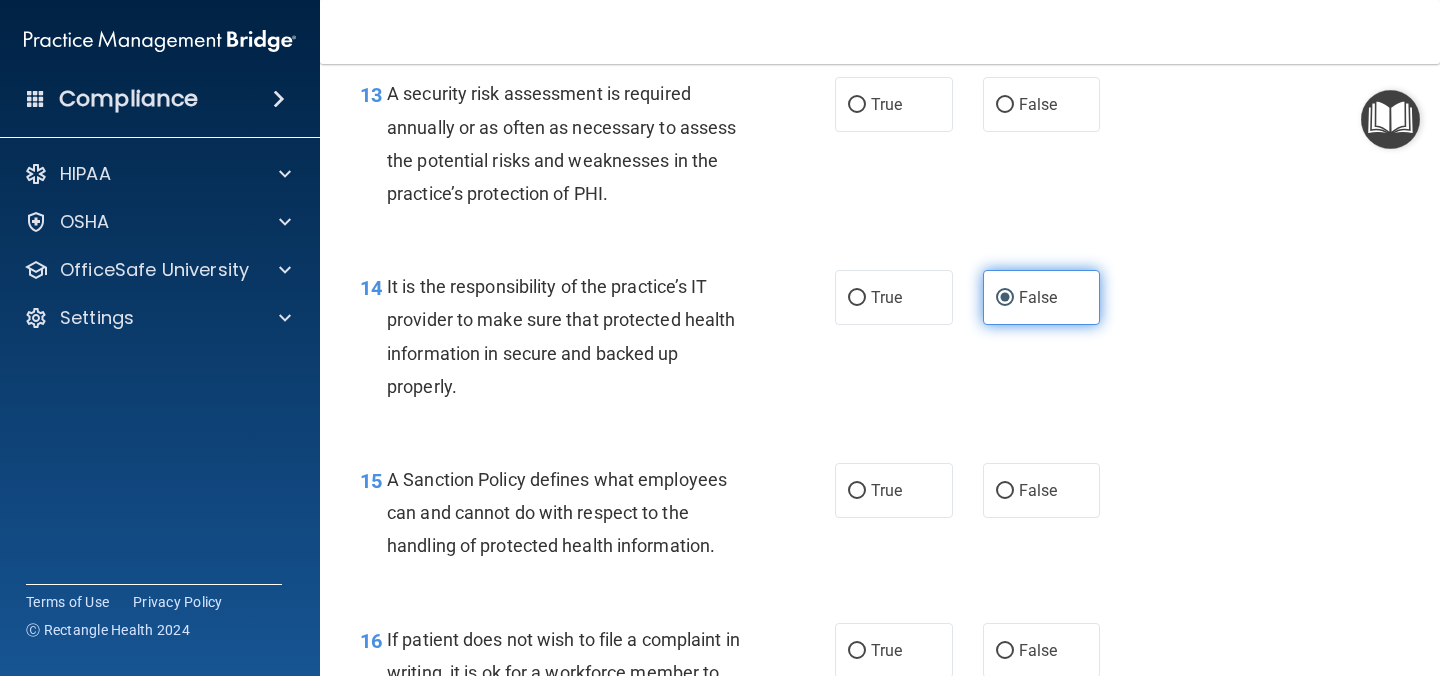 scroll, scrollTop: 2765, scrollLeft: 0, axis: vertical 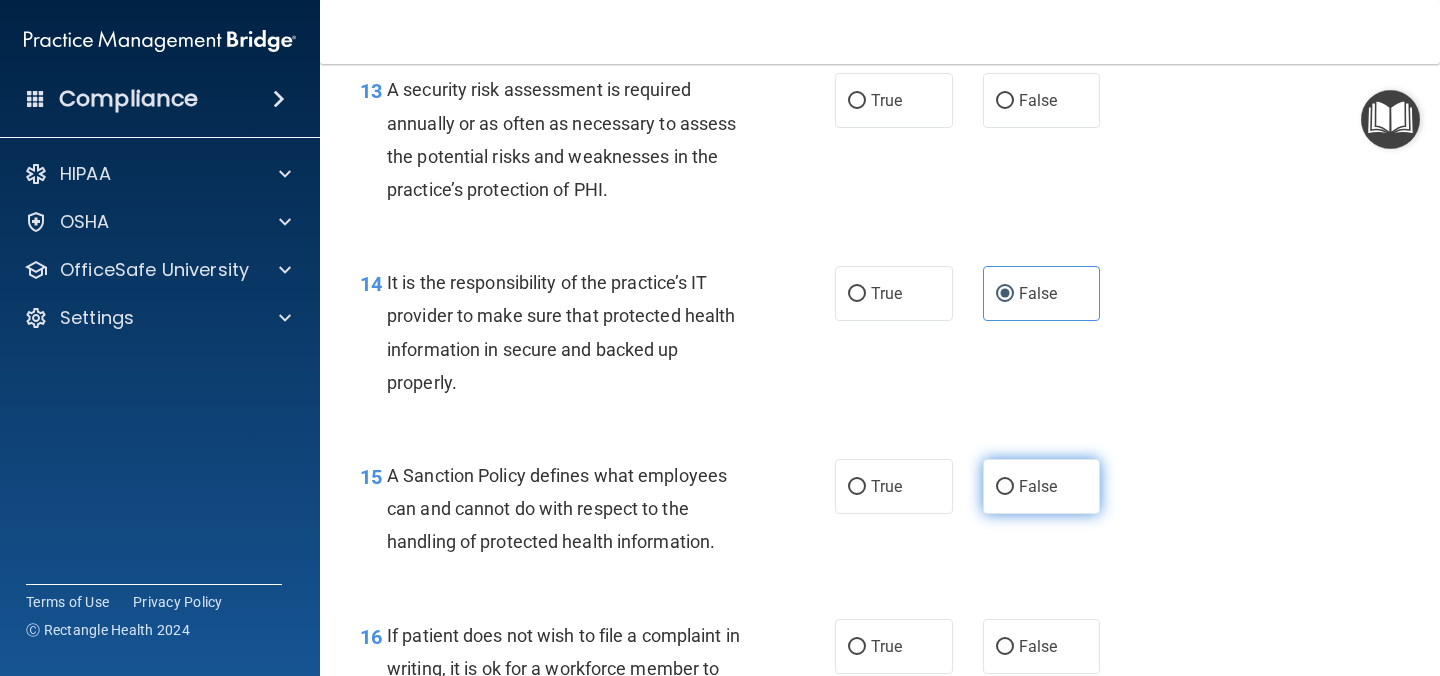 click on "False" at bounding box center [1038, 486] 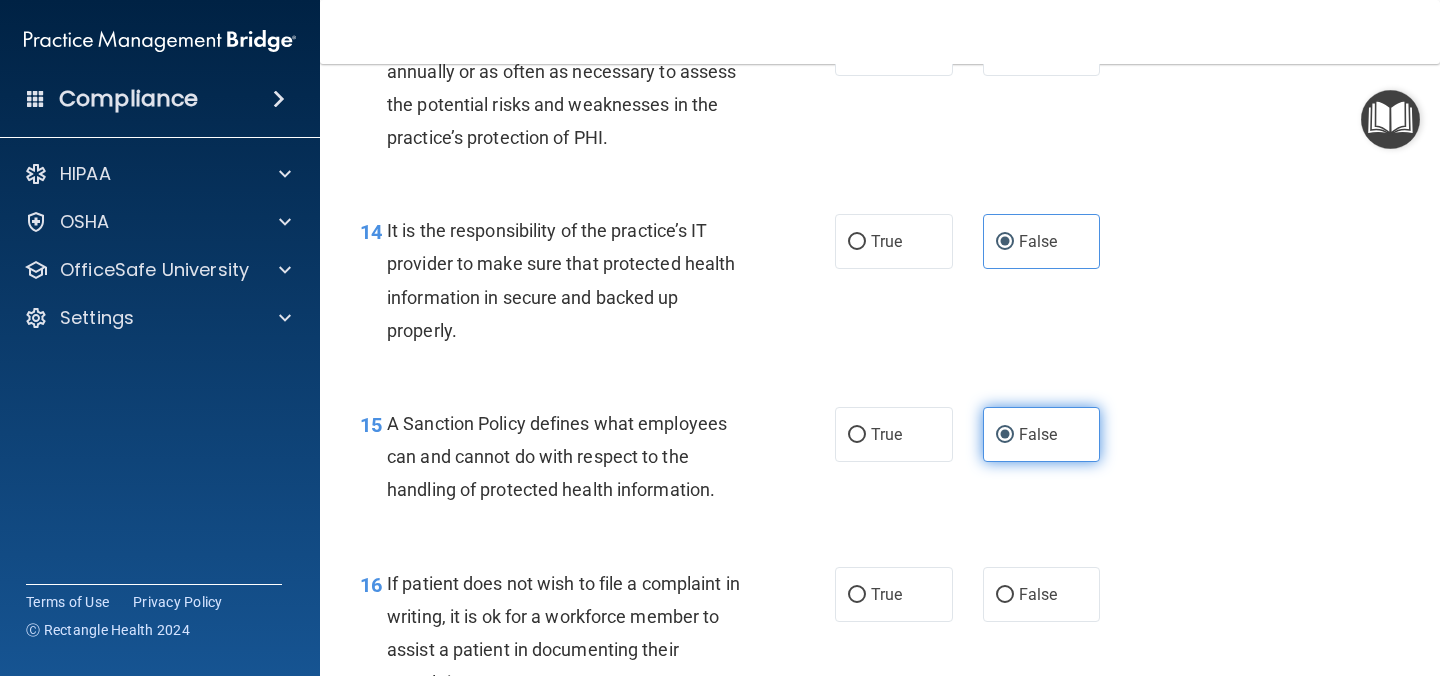 scroll, scrollTop: 2828, scrollLeft: 0, axis: vertical 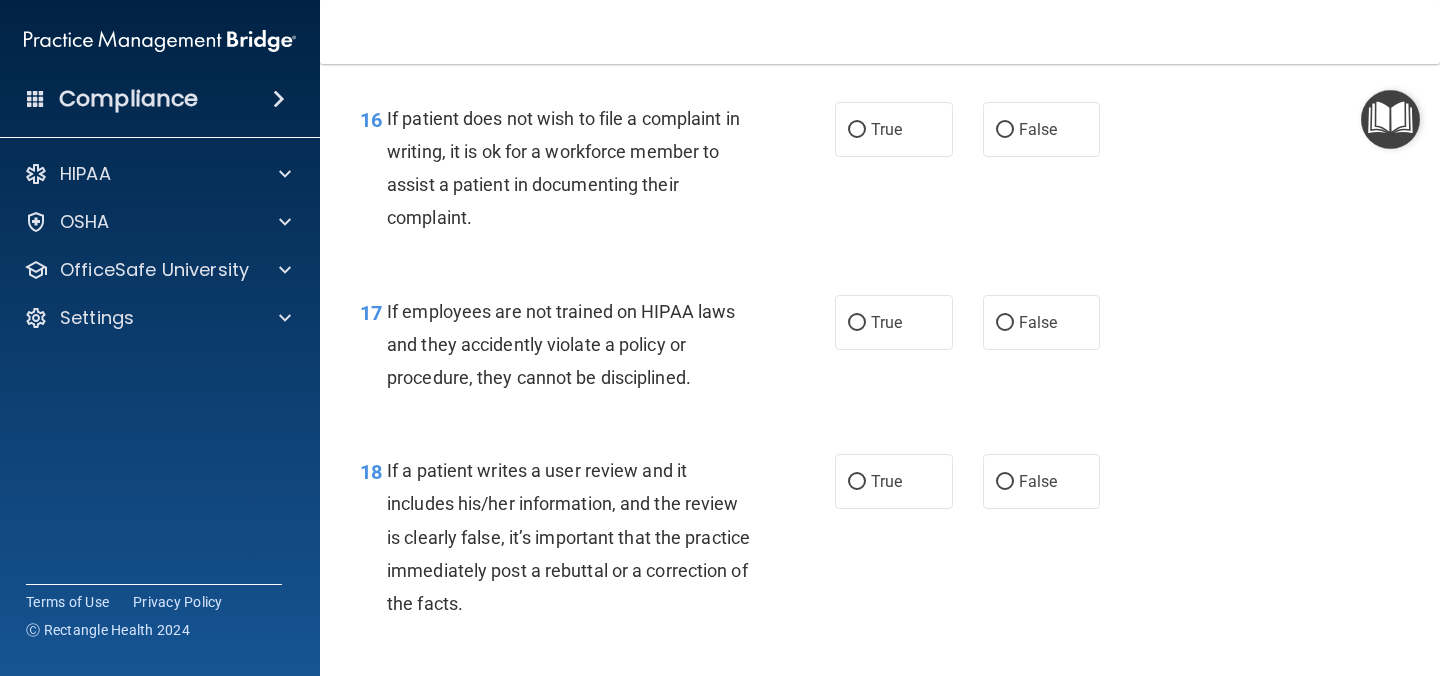 click on "False" at bounding box center [1038, 481] 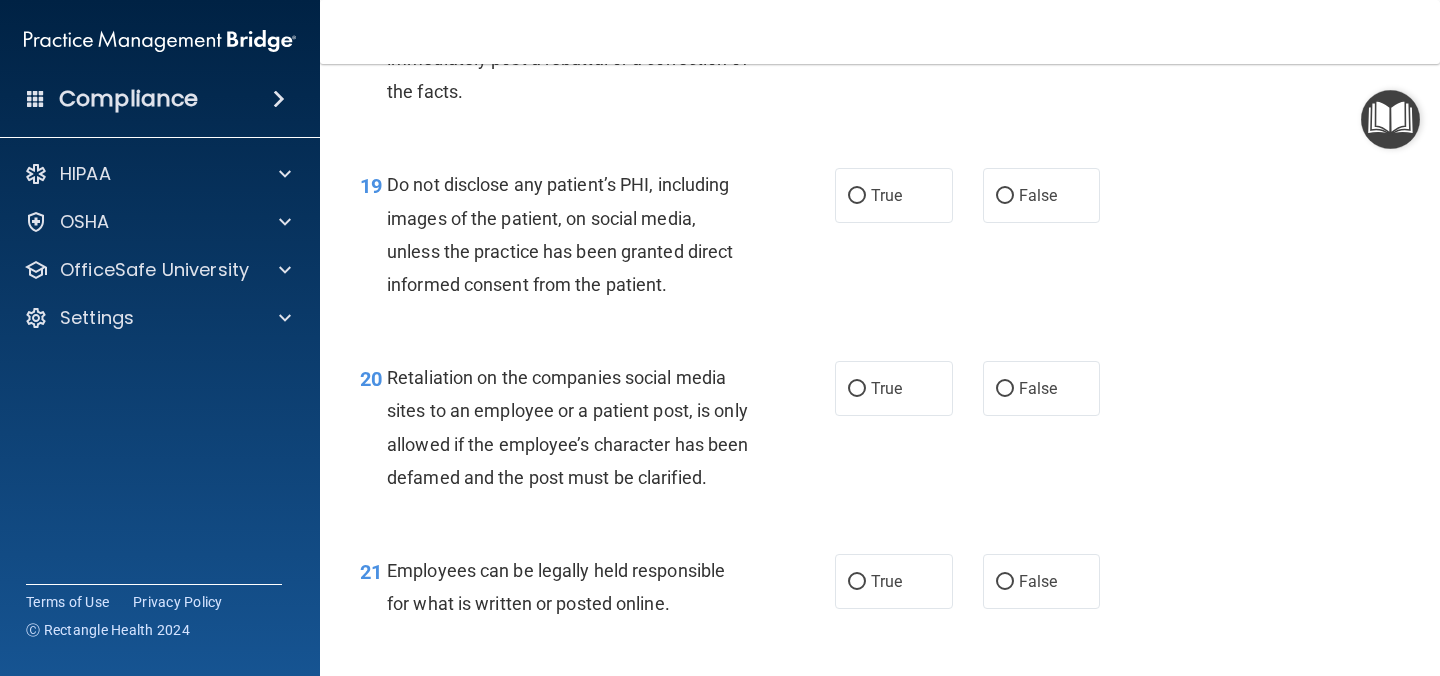 scroll, scrollTop: 3795, scrollLeft: 0, axis: vertical 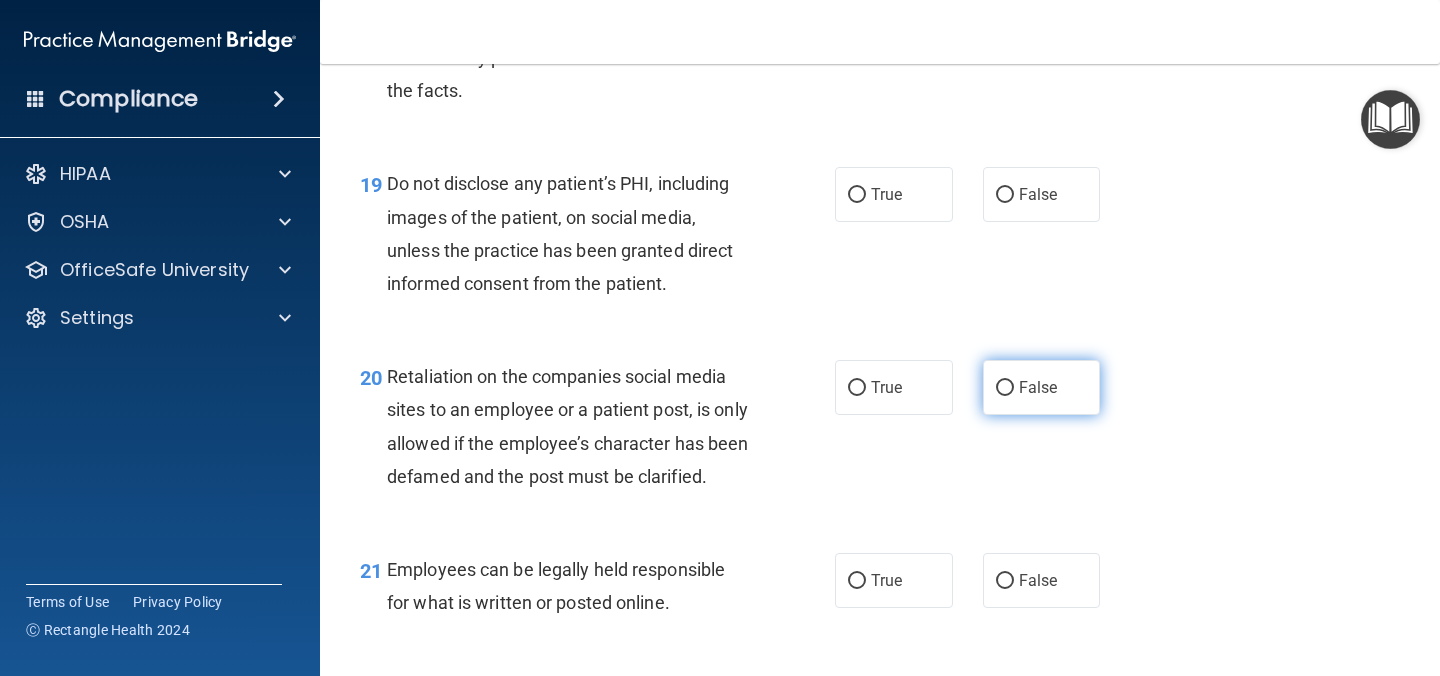 click on "False" at bounding box center [1042, 387] 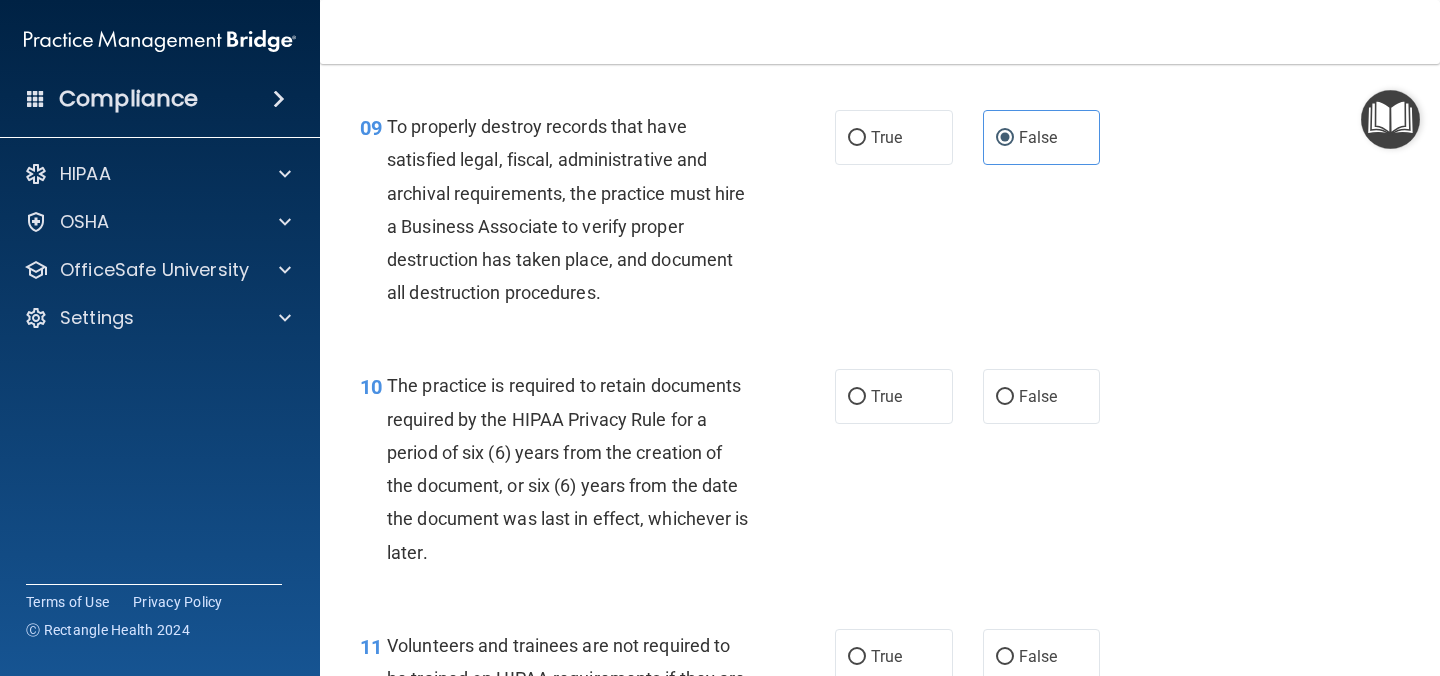 scroll, scrollTop: 1859, scrollLeft: 0, axis: vertical 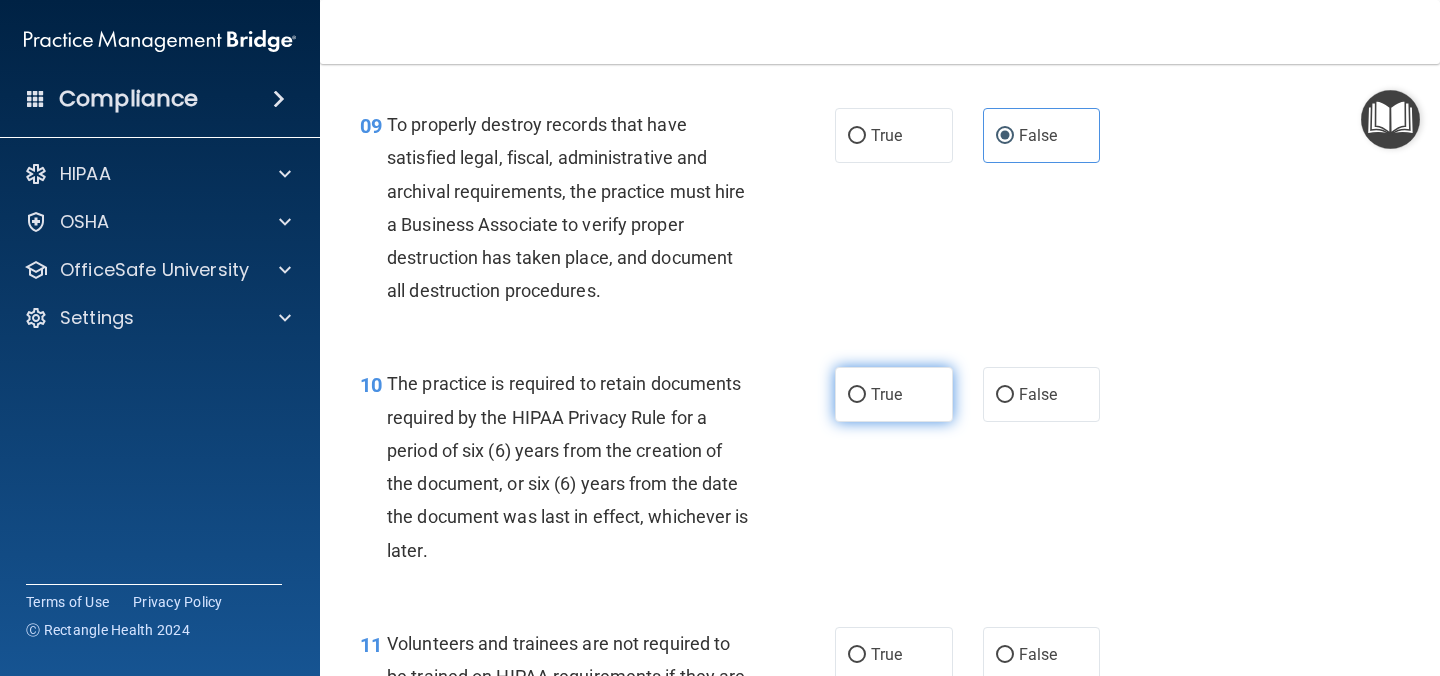click on "True" at bounding box center [886, 394] 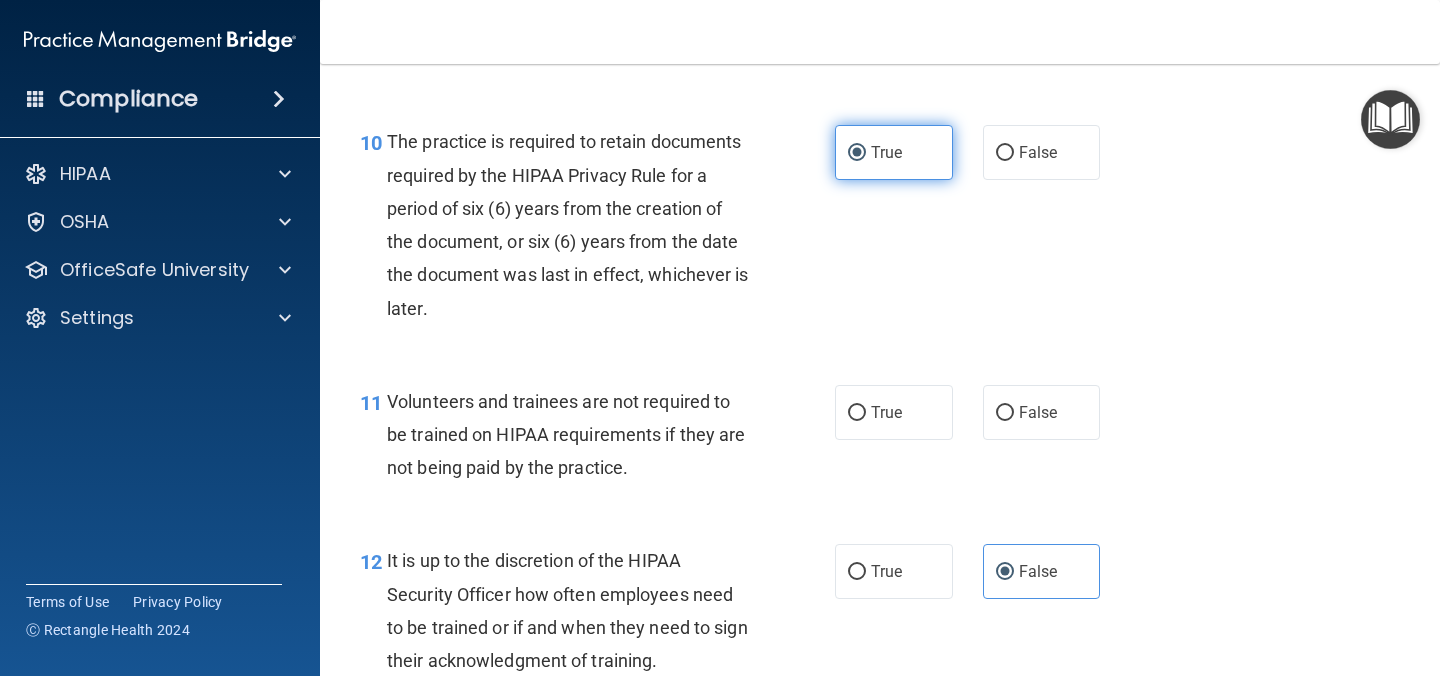 scroll, scrollTop: 2103, scrollLeft: 0, axis: vertical 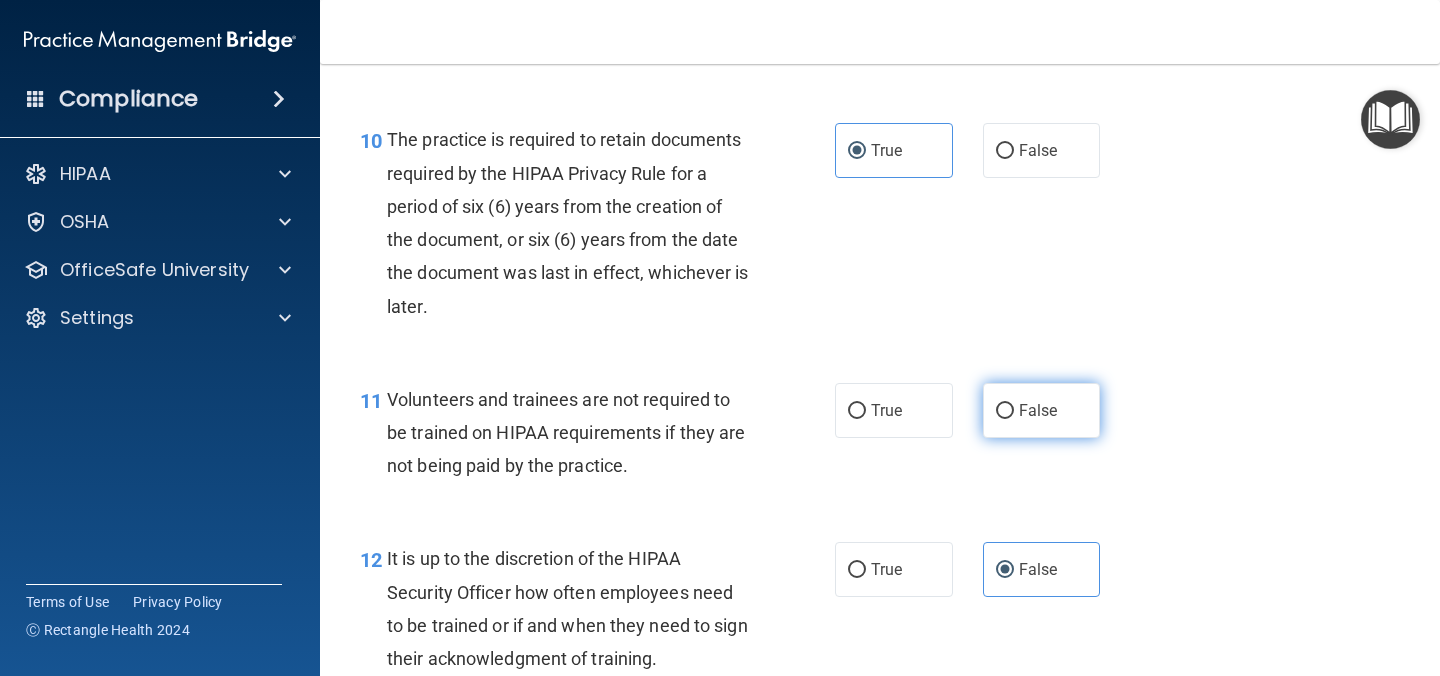 click on "False" at bounding box center (1038, 410) 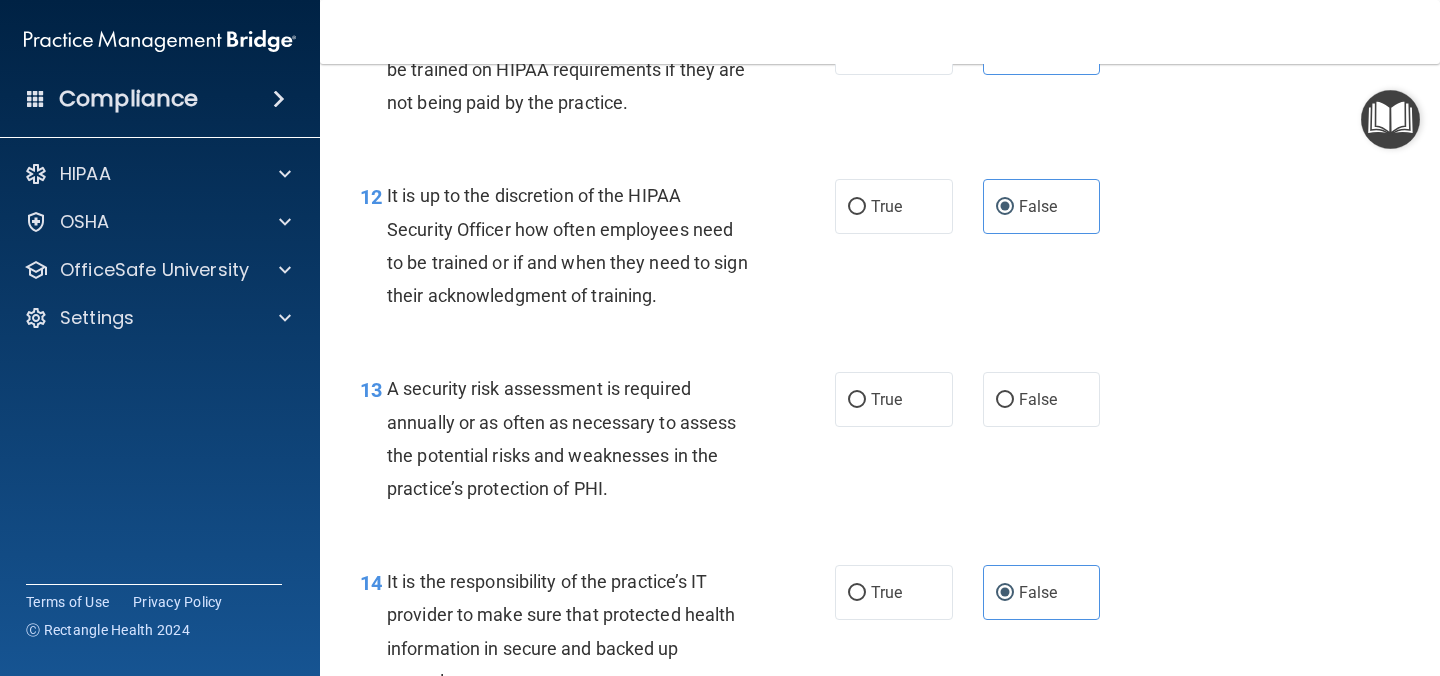 scroll, scrollTop: 2483, scrollLeft: 0, axis: vertical 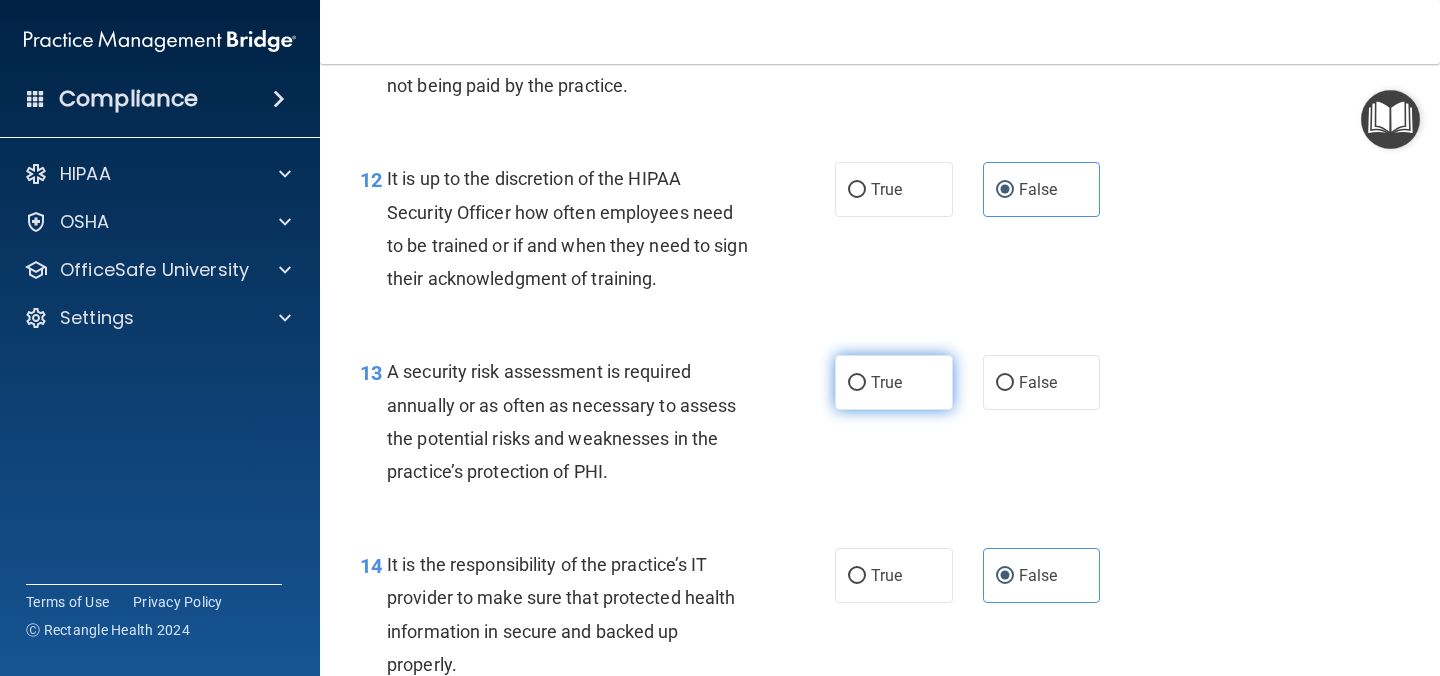 click on "True" at bounding box center (894, 382) 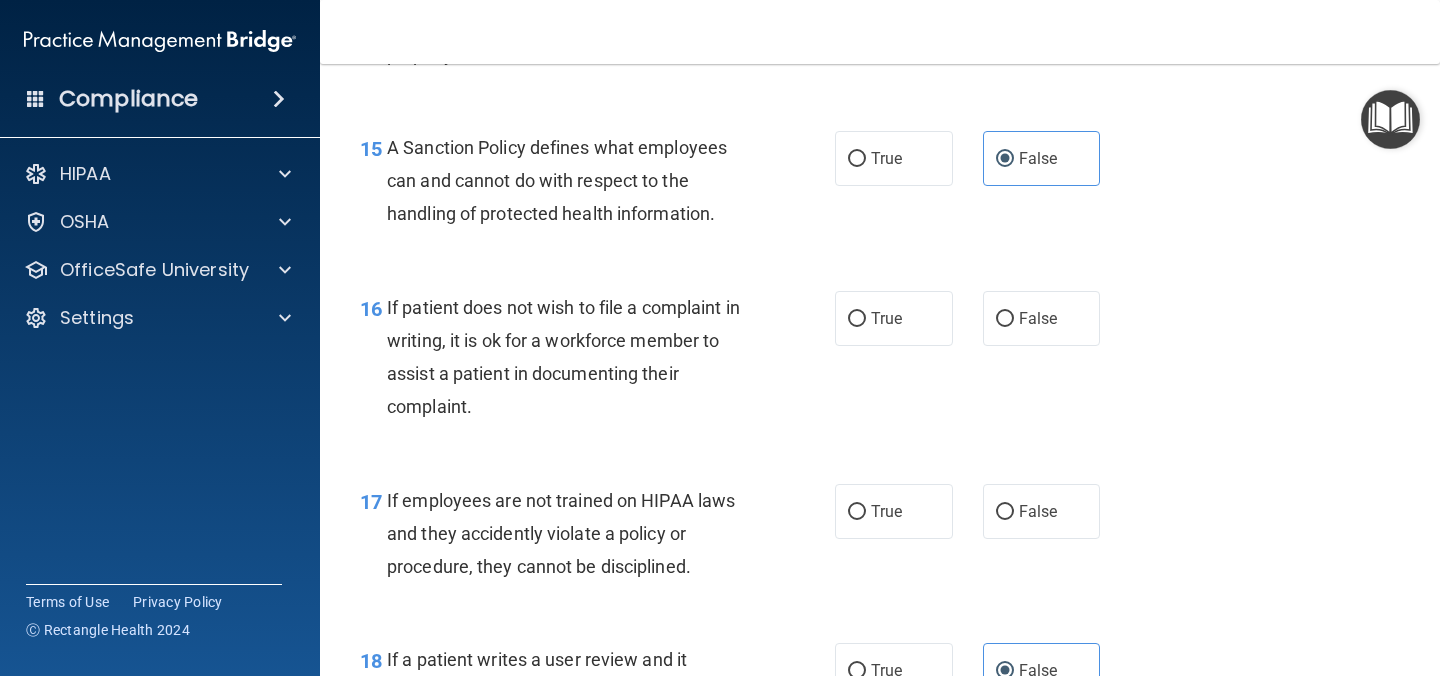scroll, scrollTop: 3095, scrollLeft: 0, axis: vertical 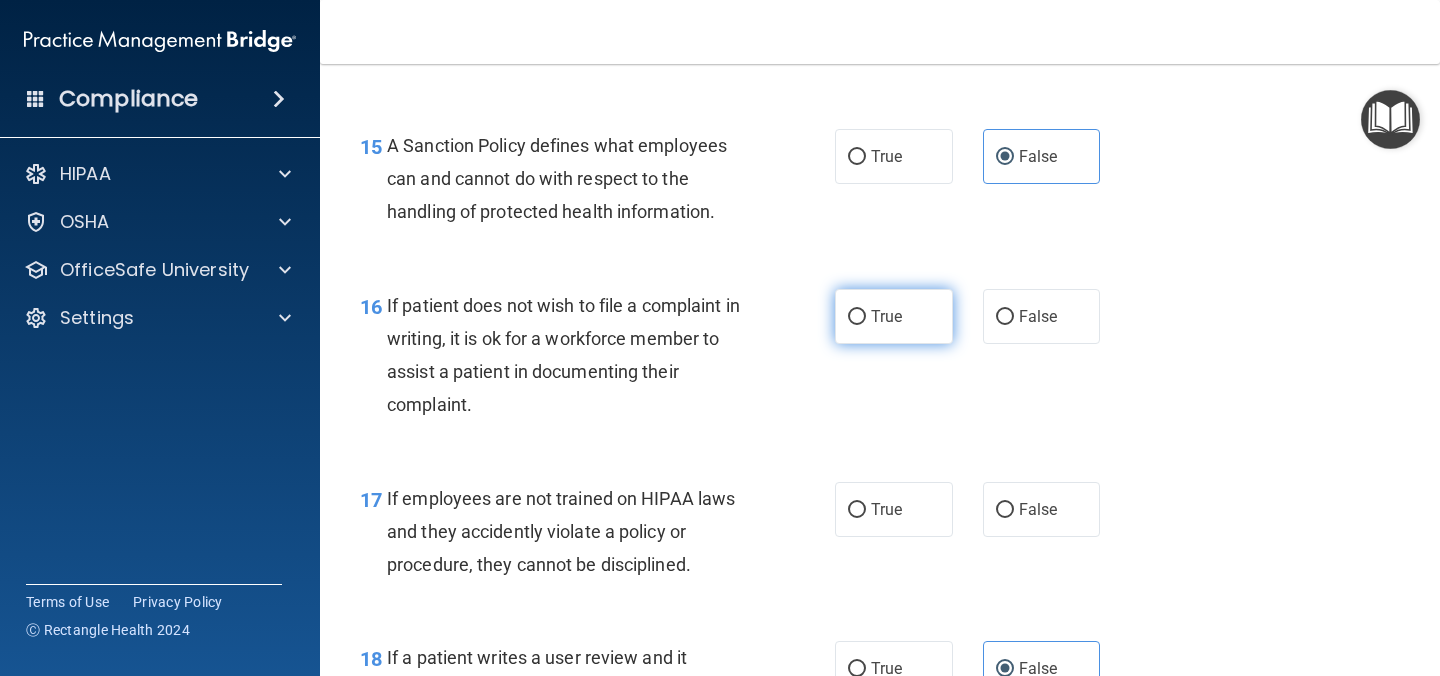 click on "True" at bounding box center [894, 316] 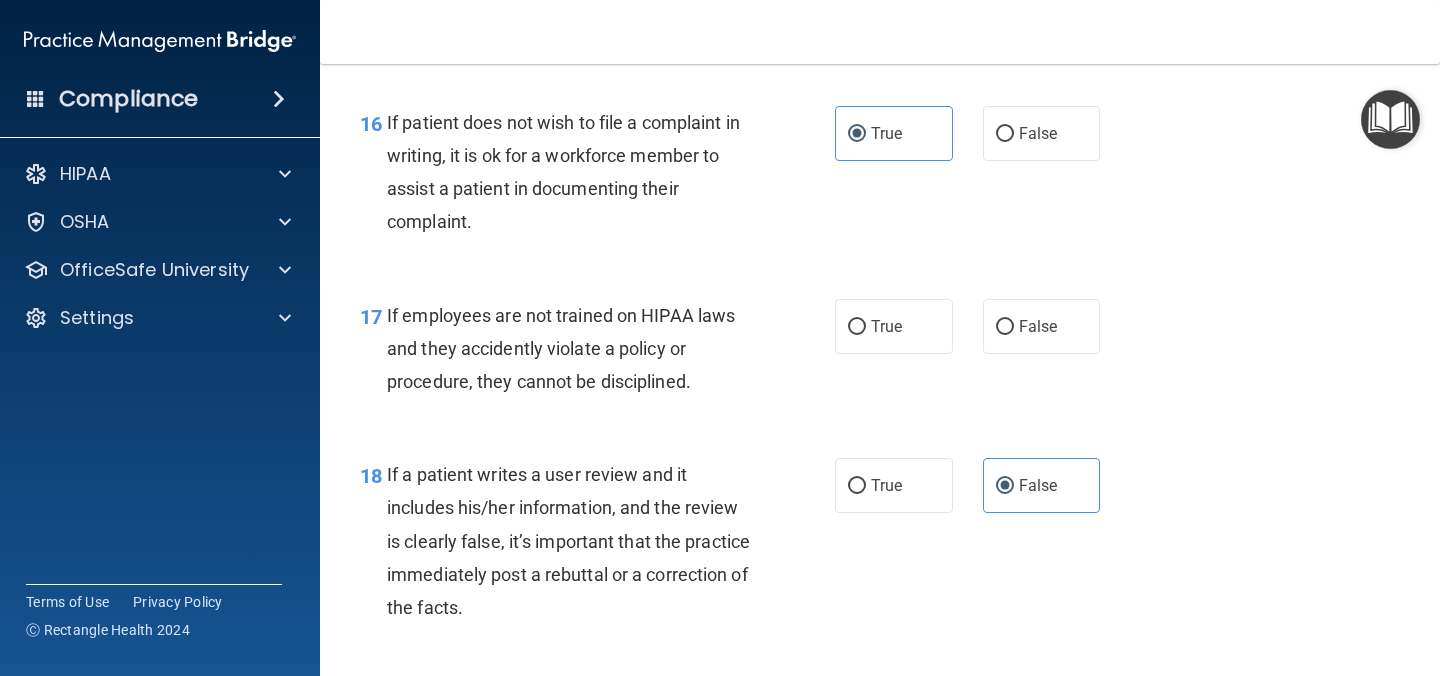 scroll, scrollTop: 3283, scrollLeft: 0, axis: vertical 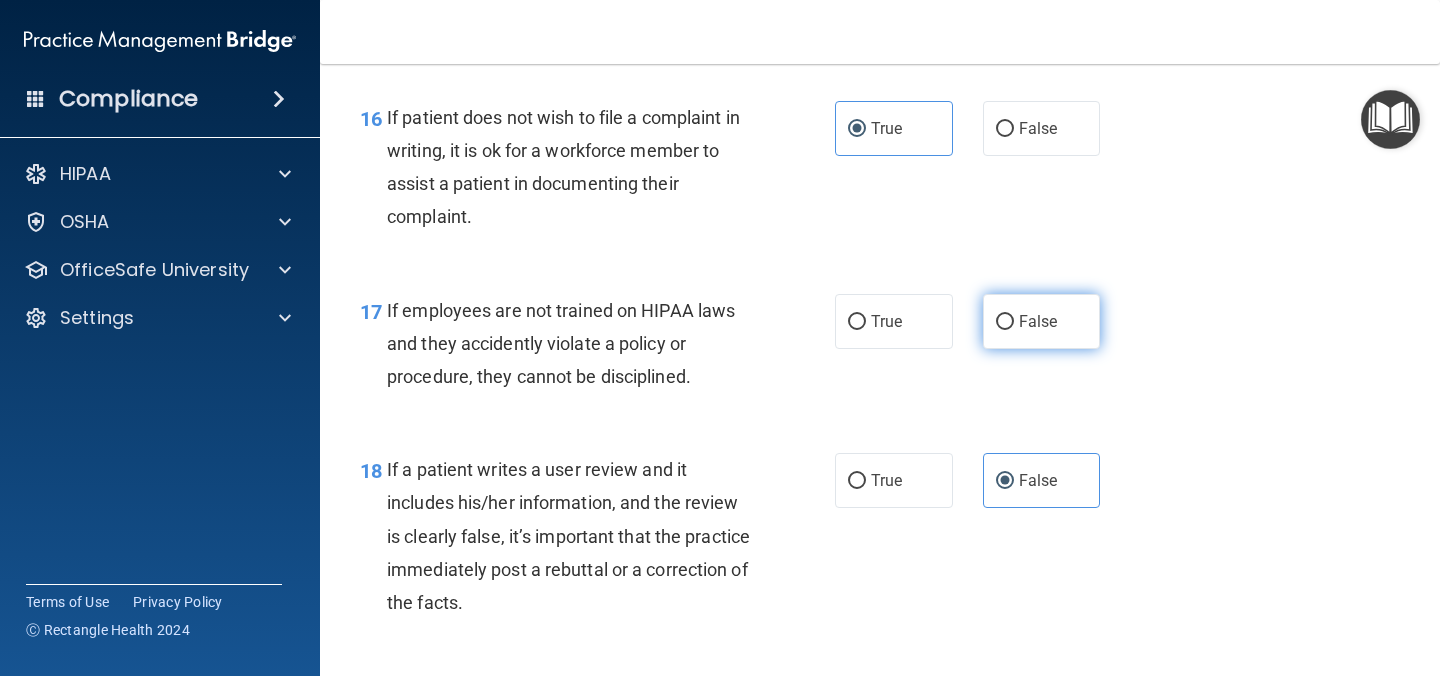 click on "False" at bounding box center (1038, 321) 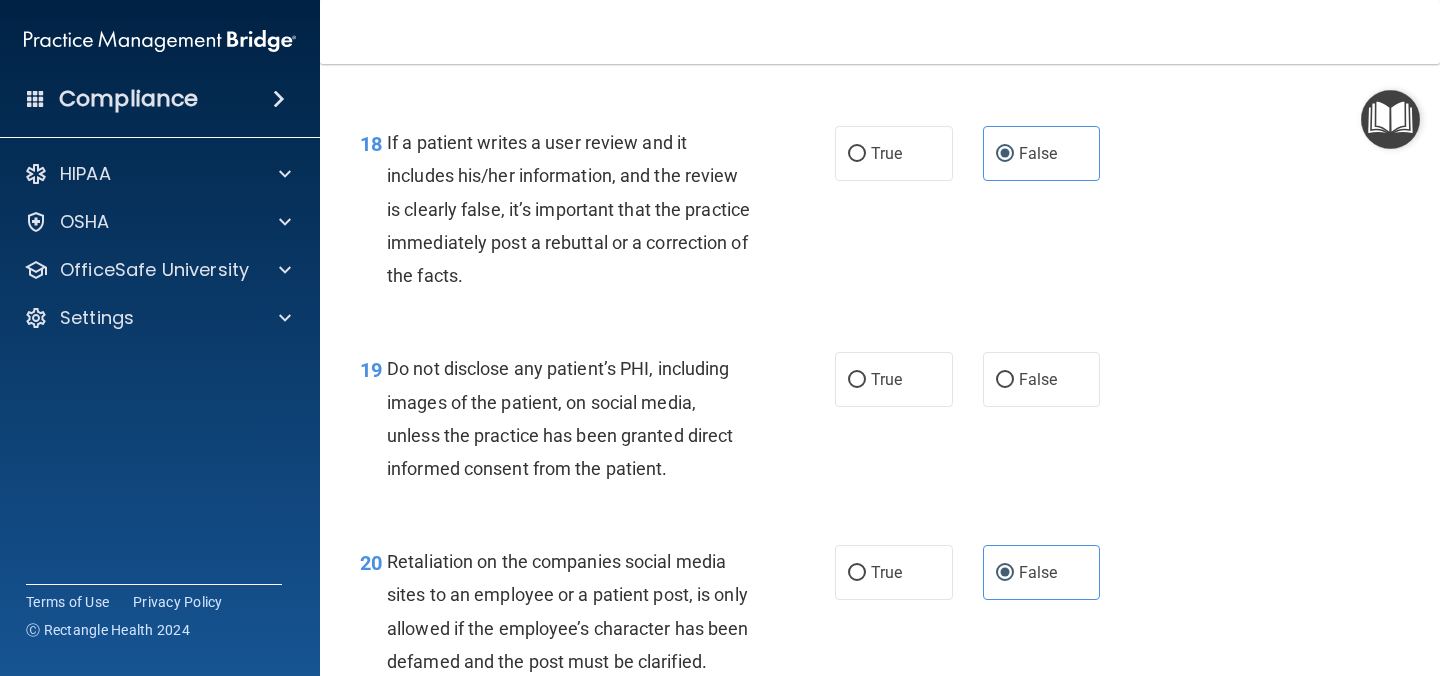 scroll, scrollTop: 3613, scrollLeft: 0, axis: vertical 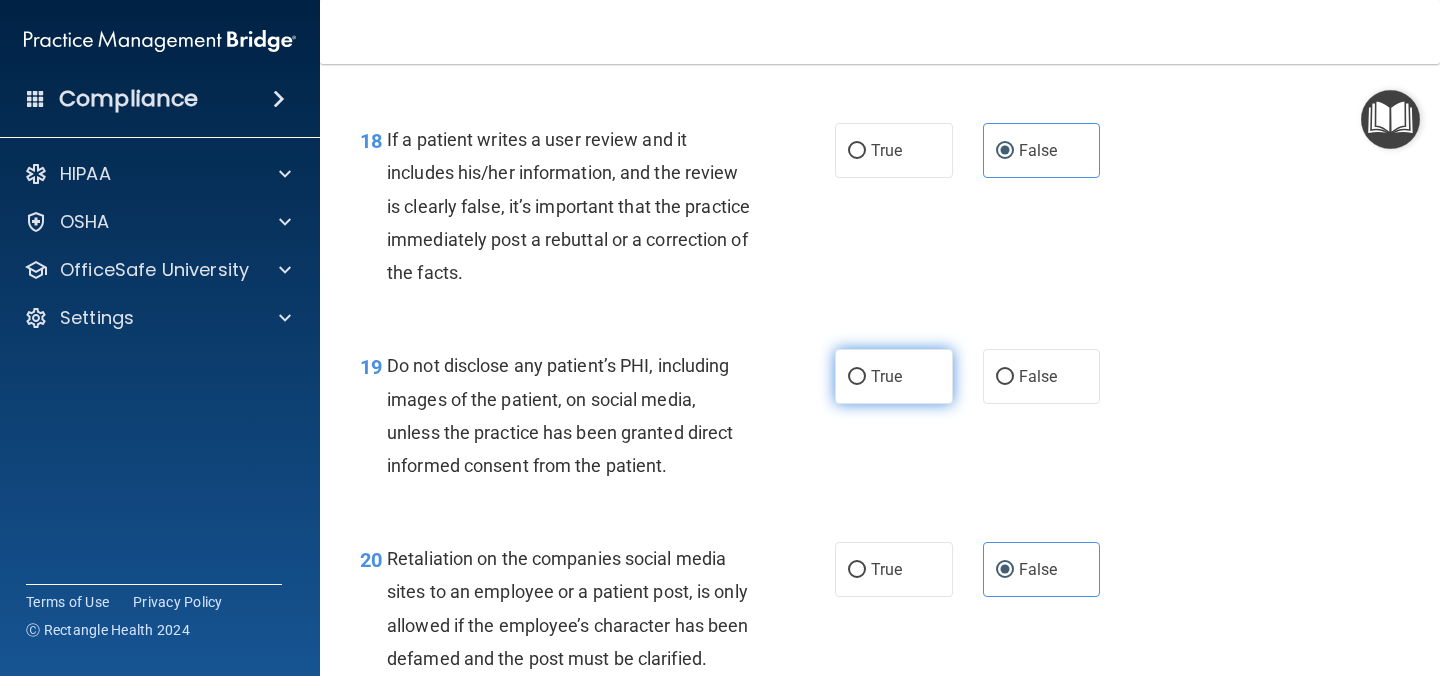 click on "True" at bounding box center (886, 376) 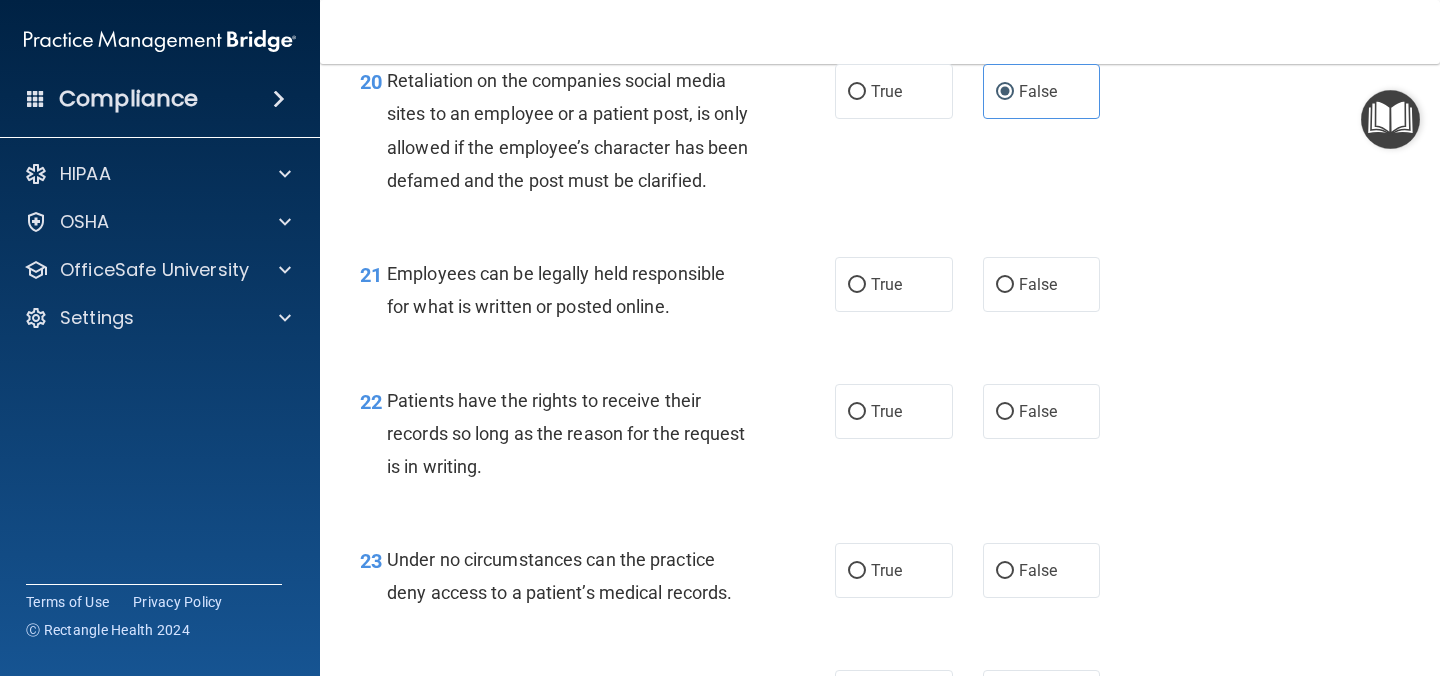 scroll, scrollTop: 4093, scrollLeft: 0, axis: vertical 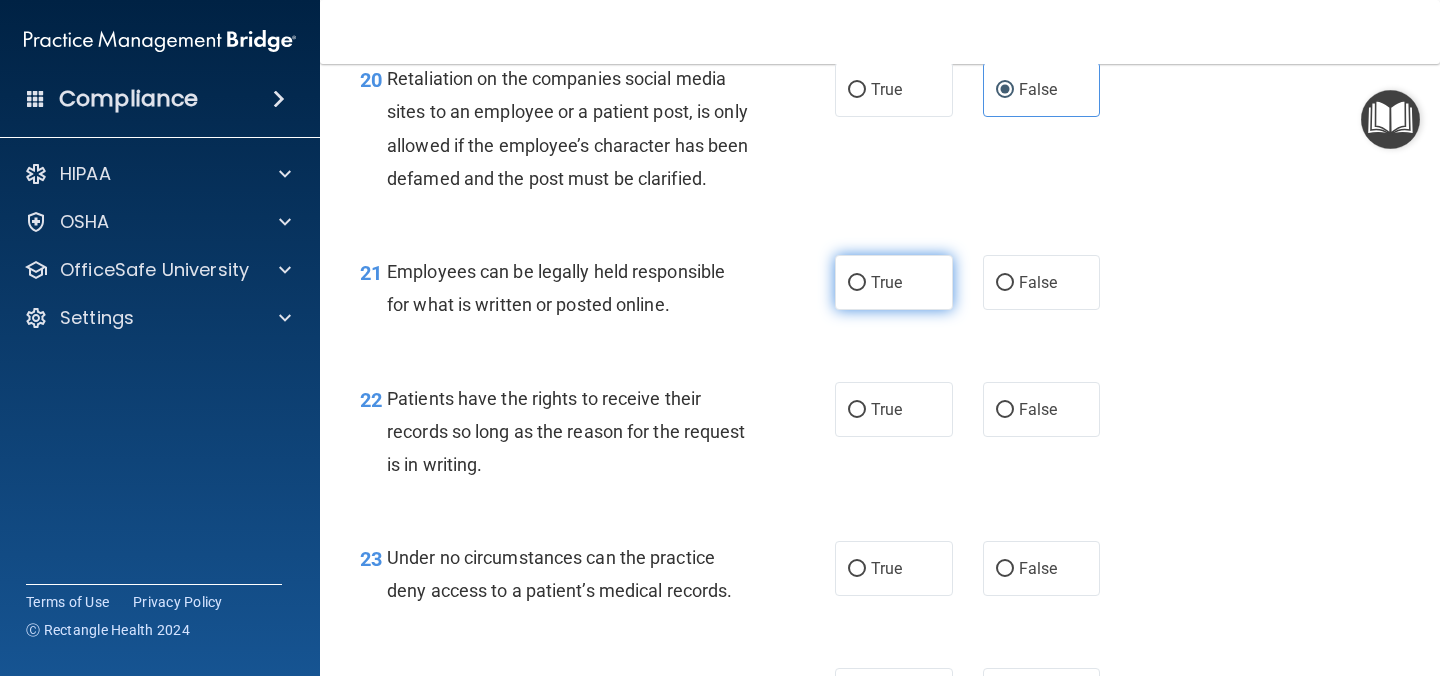 click on "True" at bounding box center [894, 282] 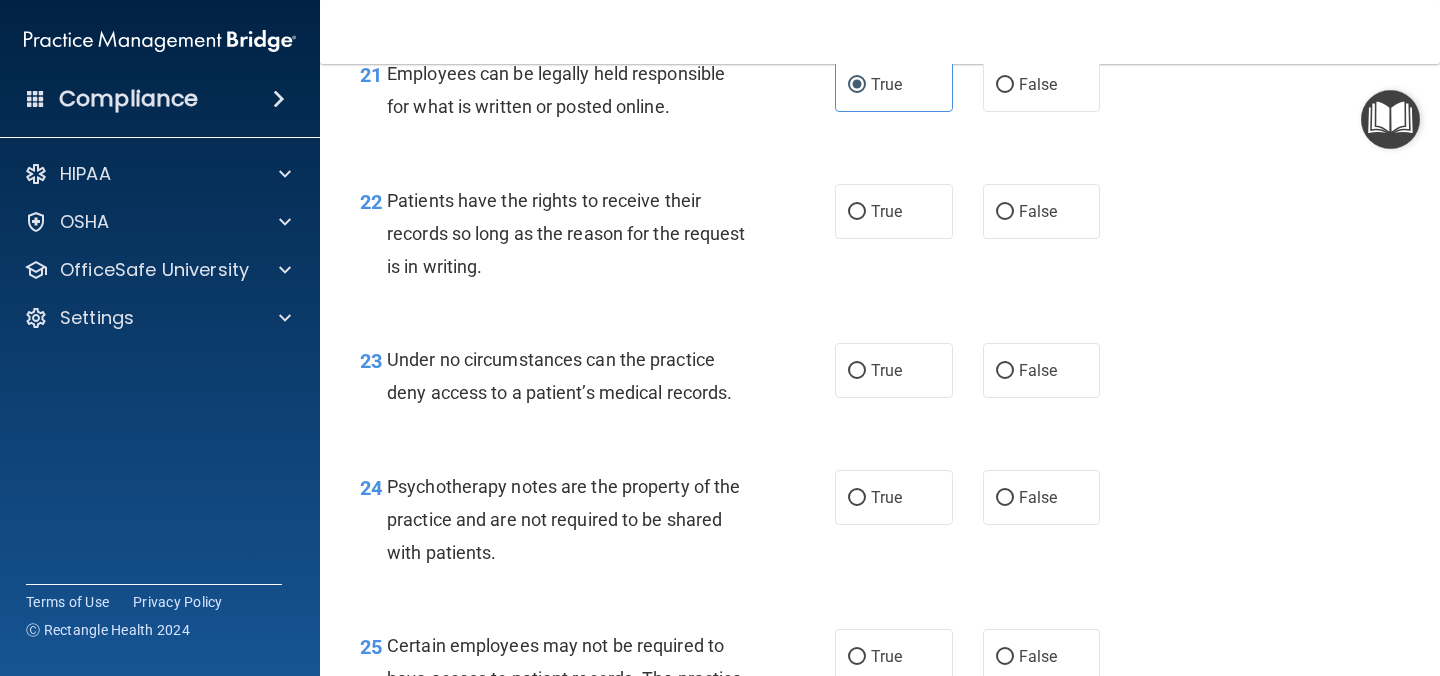 scroll, scrollTop: 4317, scrollLeft: 0, axis: vertical 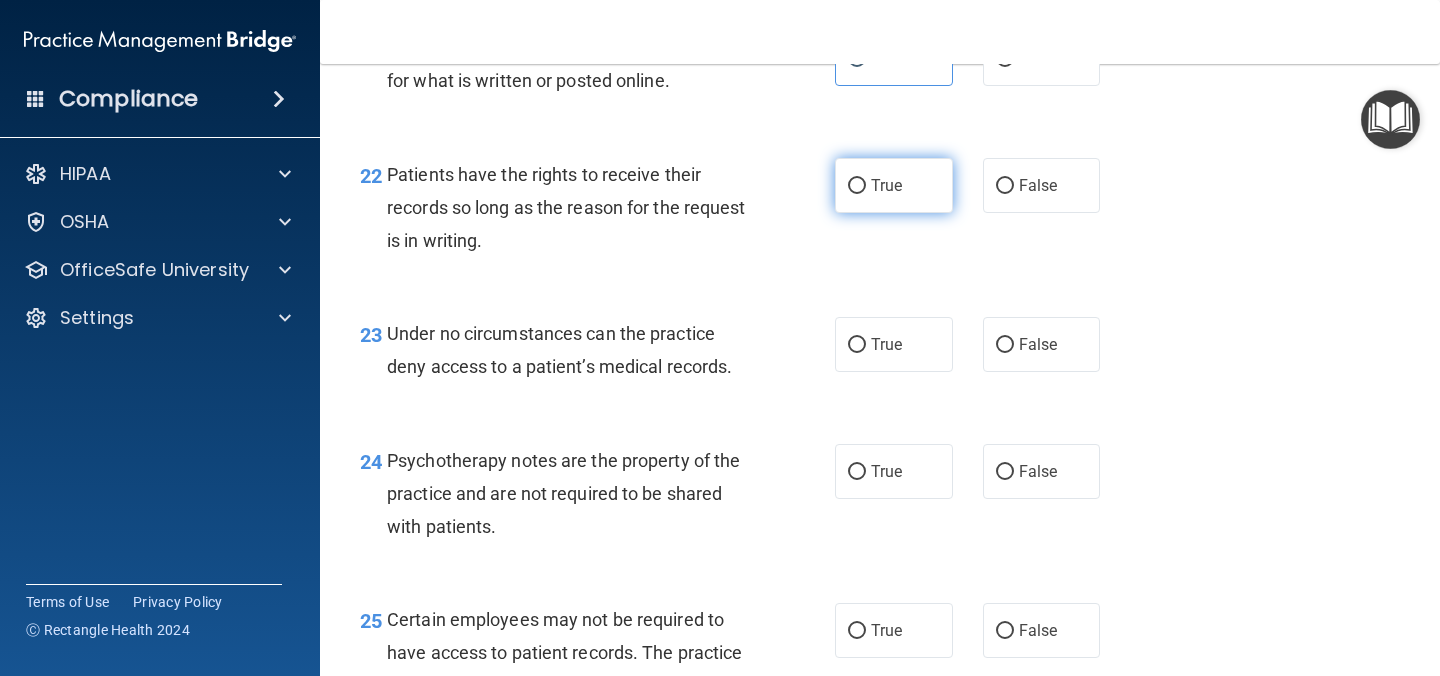 click on "True" at bounding box center (894, 185) 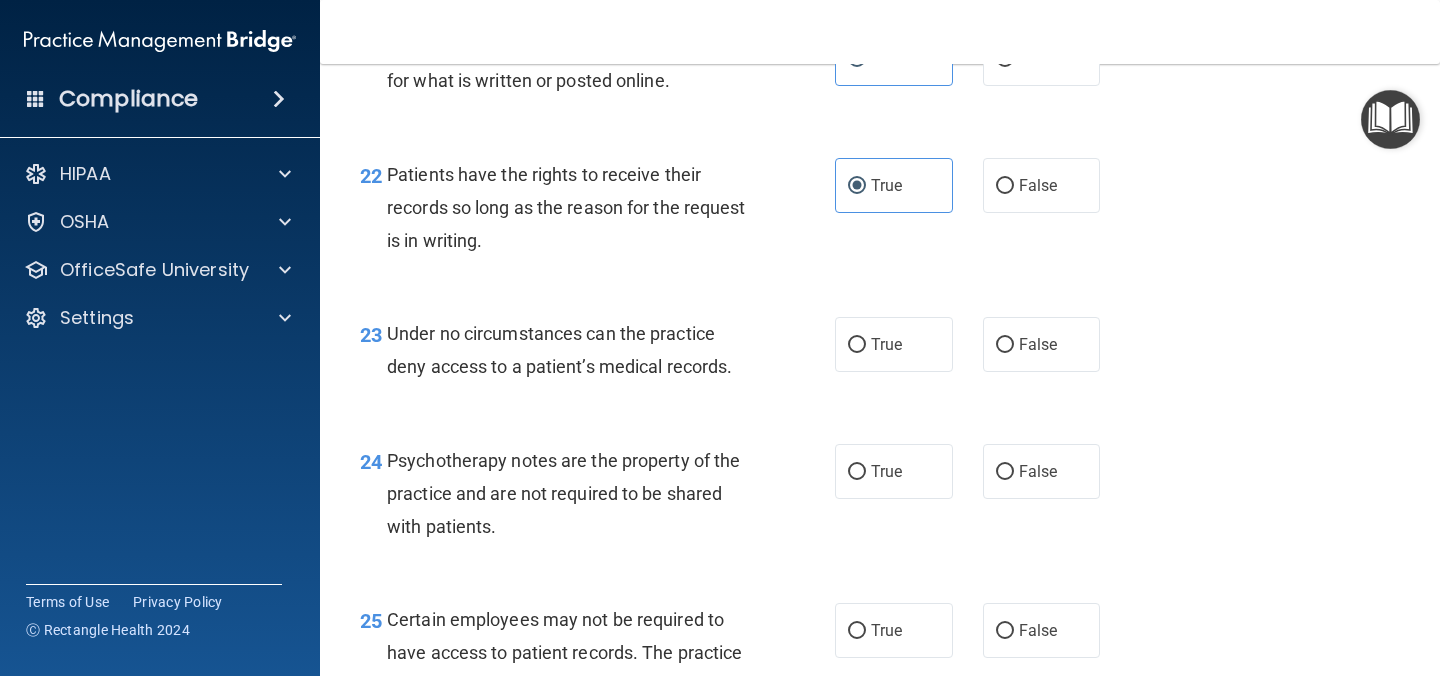 scroll, scrollTop: 4395, scrollLeft: 0, axis: vertical 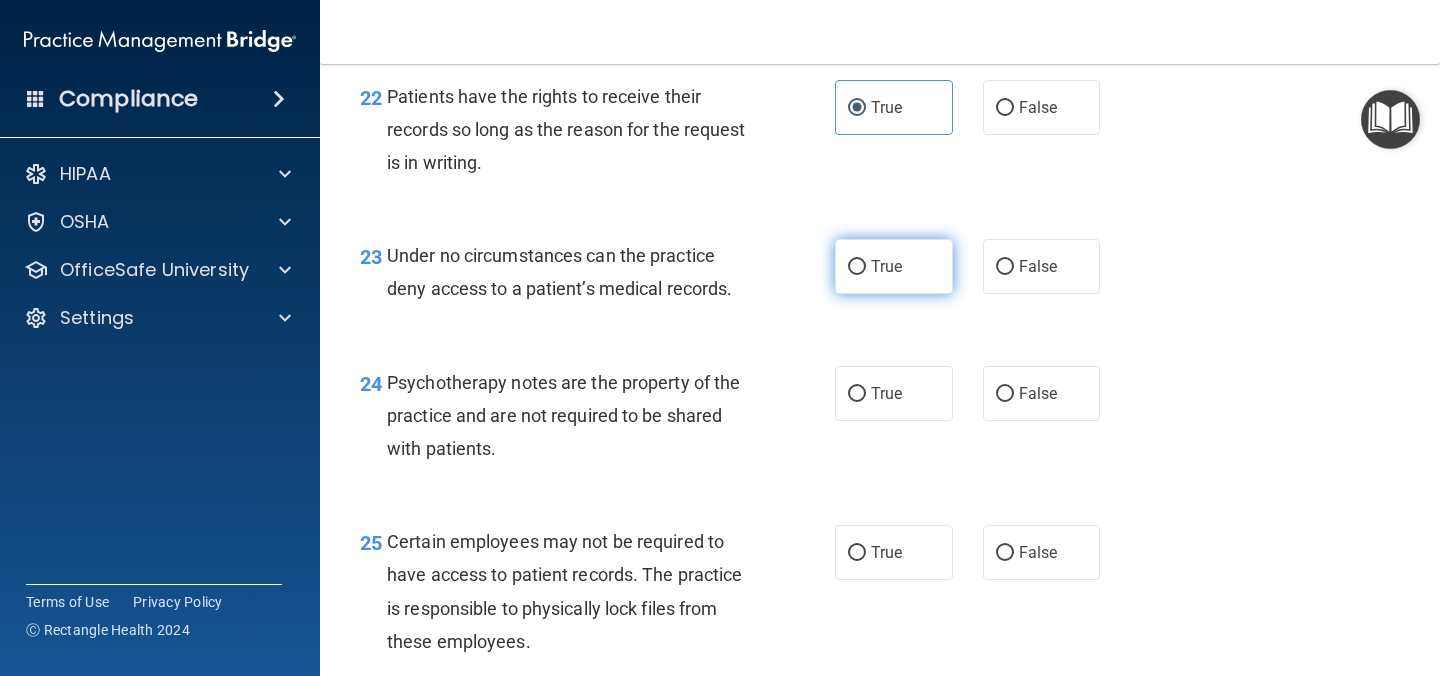 click on "True" at bounding box center (894, 266) 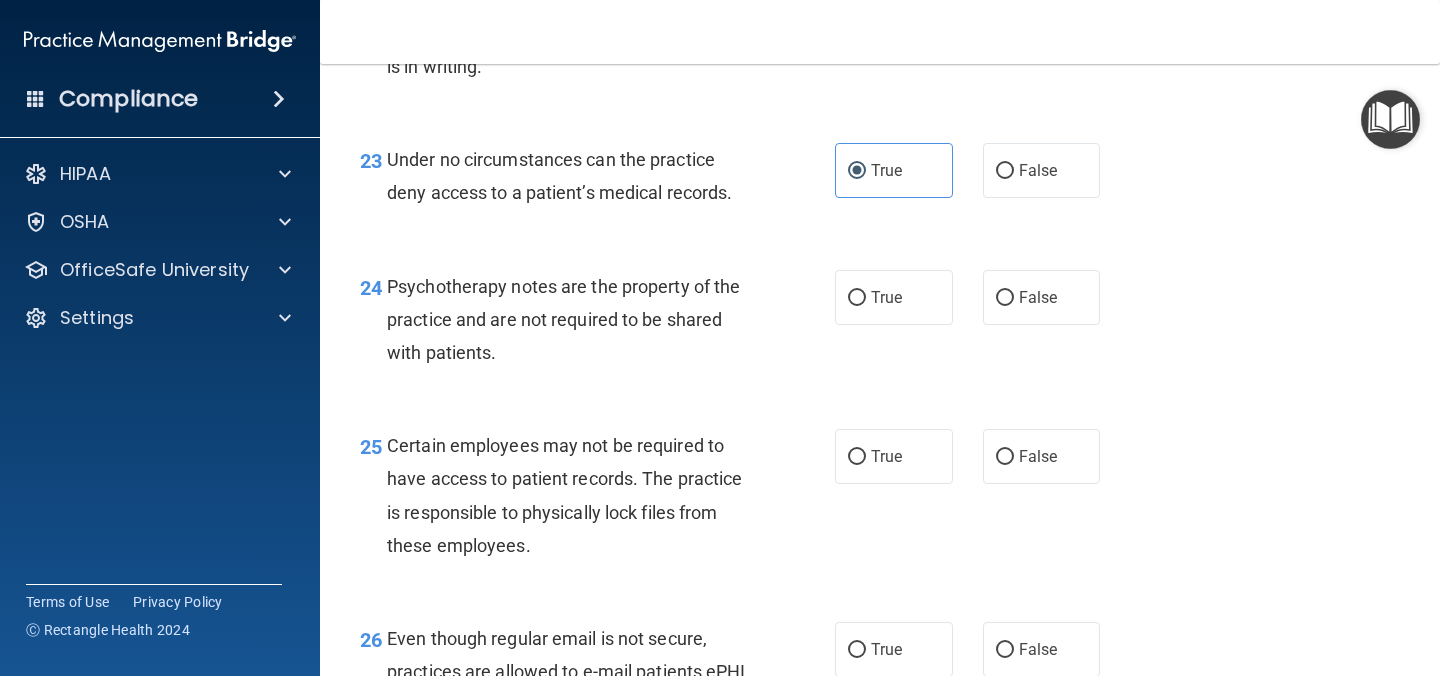scroll, scrollTop: 4494, scrollLeft: 0, axis: vertical 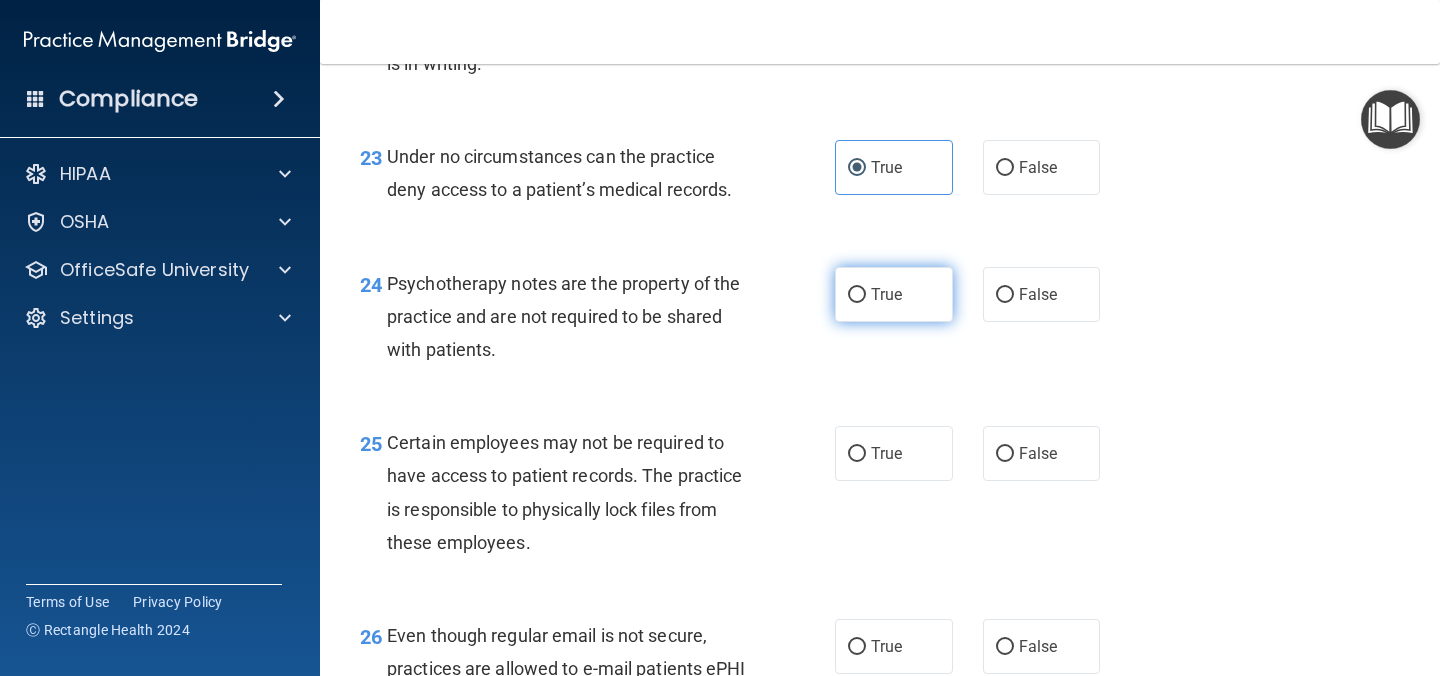 click on "True" at bounding box center [894, 294] 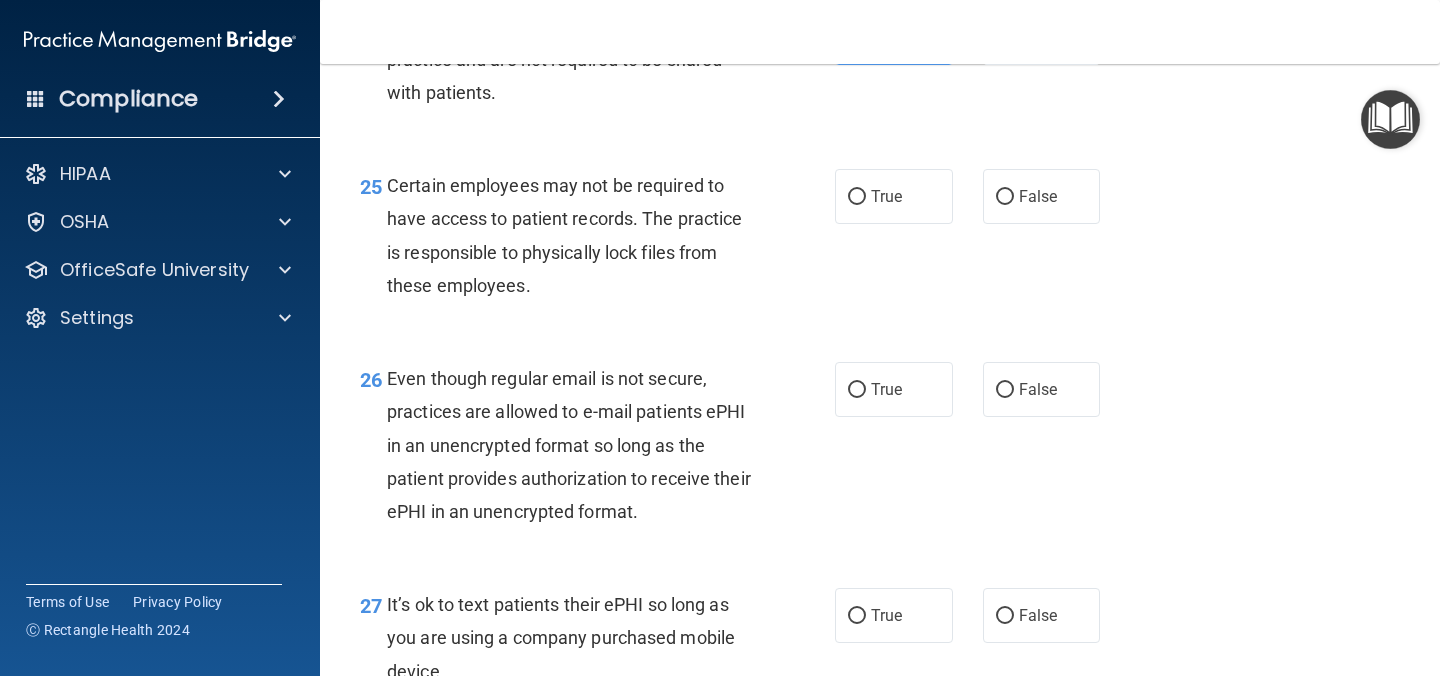 scroll, scrollTop: 4769, scrollLeft: 0, axis: vertical 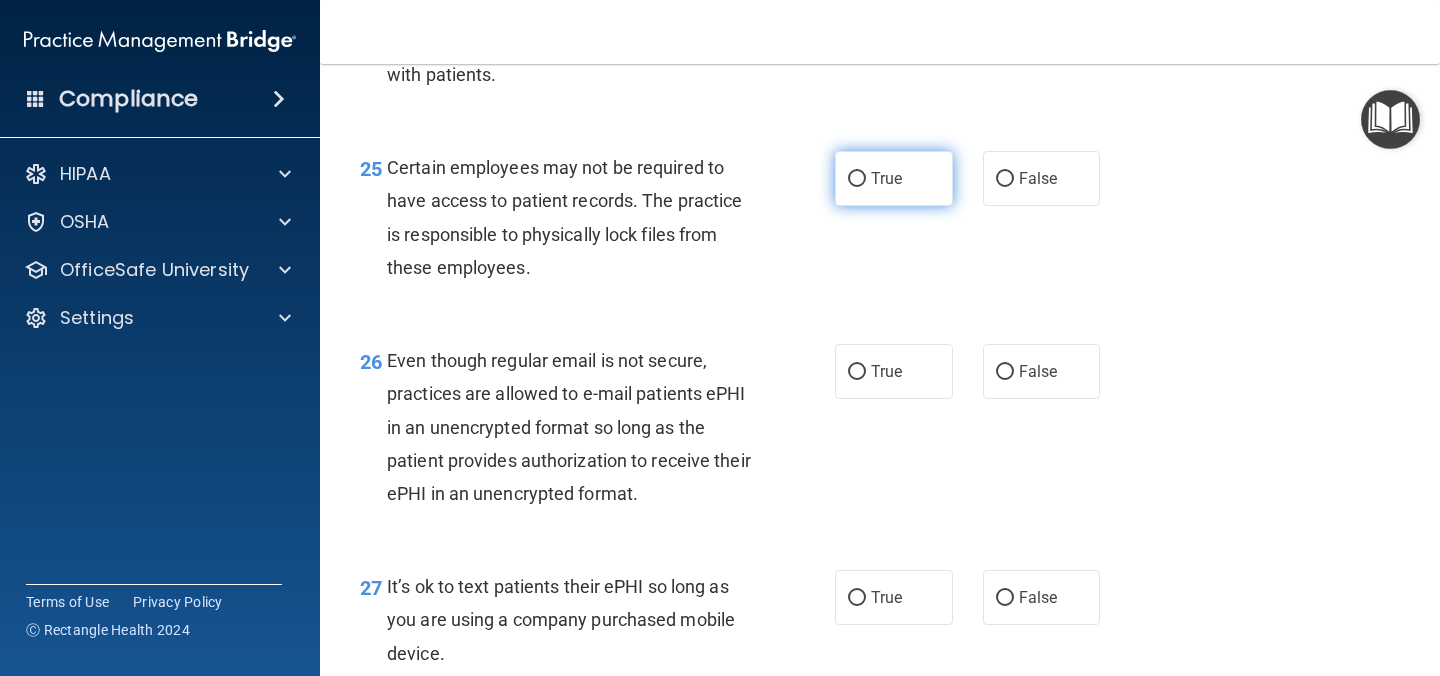 click on "True" at bounding box center [894, 178] 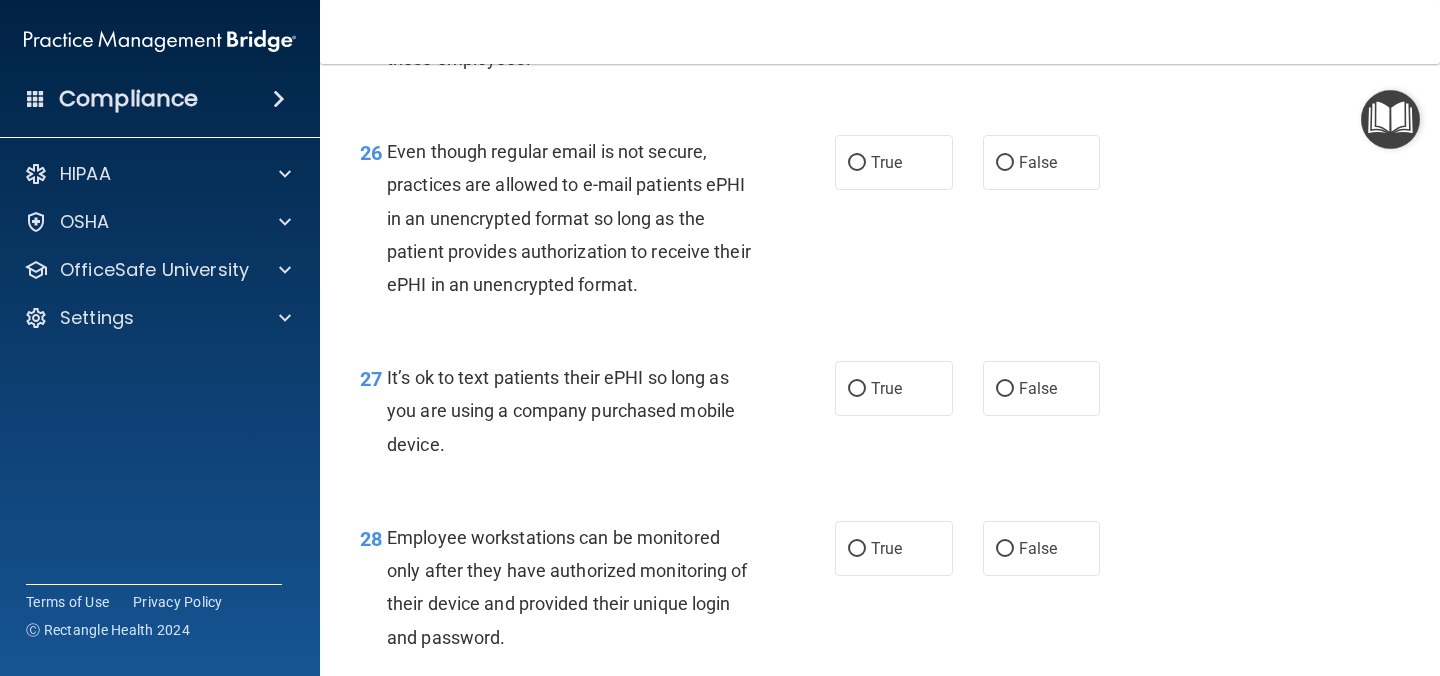 scroll, scrollTop: 4979, scrollLeft: 0, axis: vertical 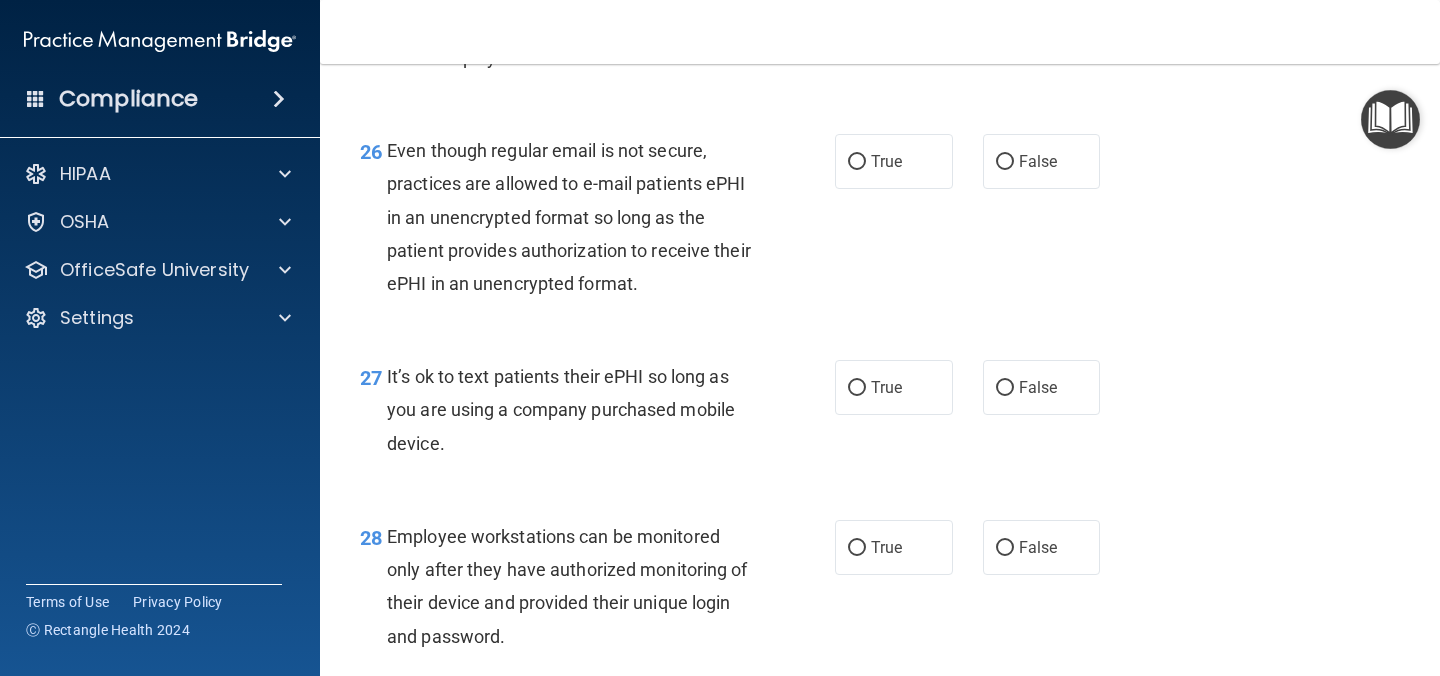 click on "26       Even though regular email is not secure, practices are allowed to e-mail patients ePHI in an unencrypted format so long as the patient provides authorization to receive their ePHI in an unencrypted format.                  True           False" at bounding box center (880, 222) 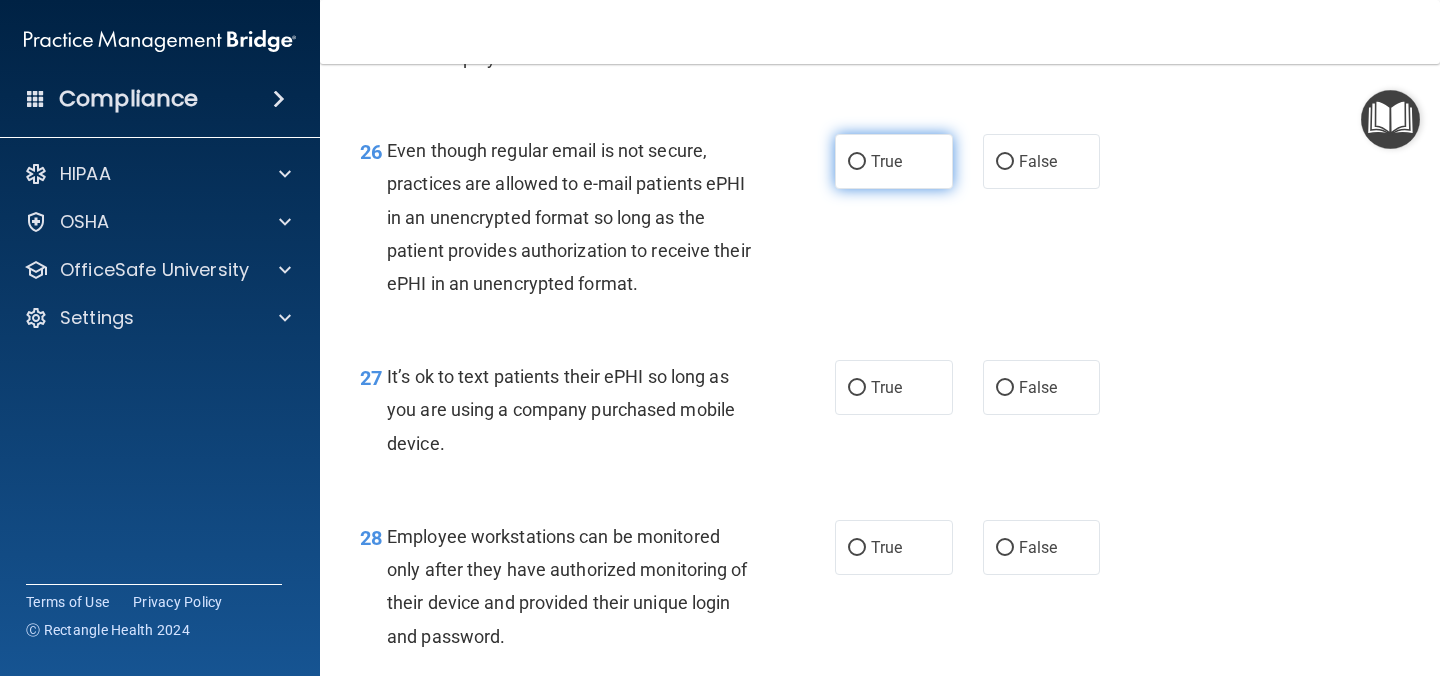 click on "True" at bounding box center (894, 161) 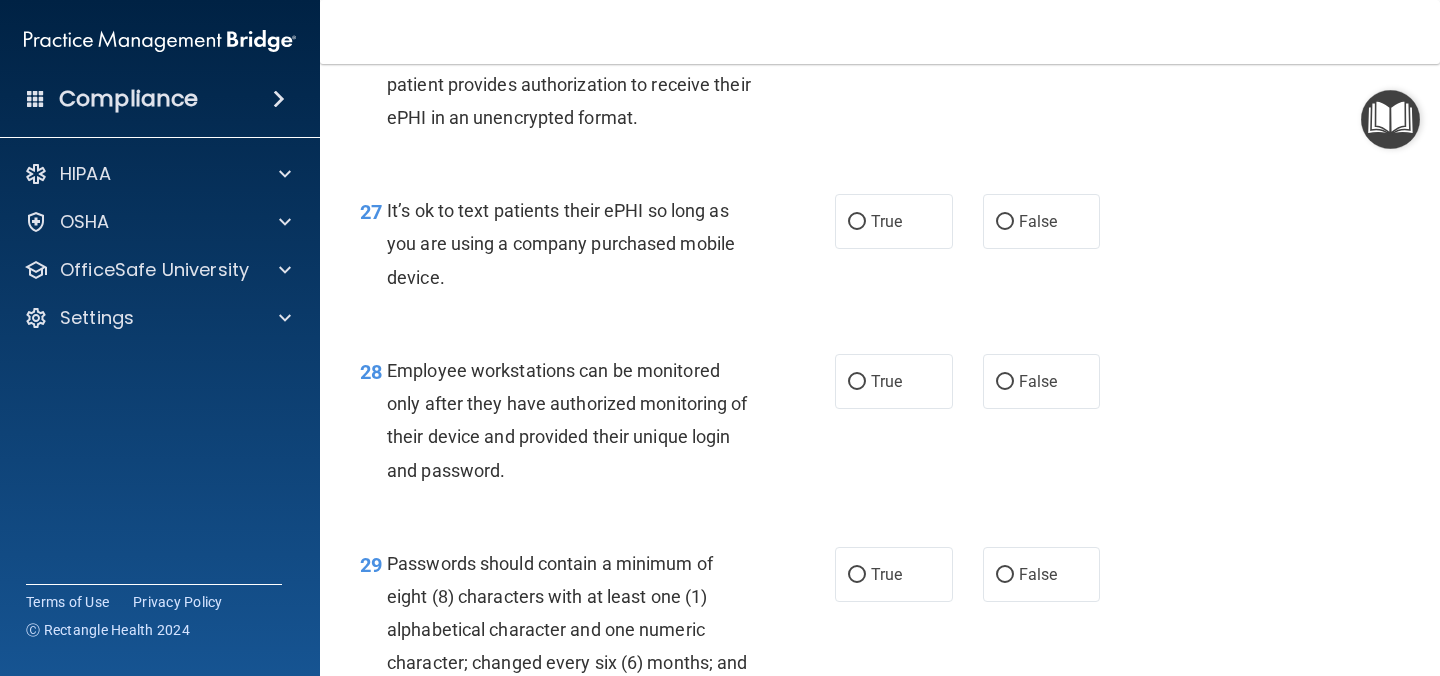 scroll, scrollTop: 5150, scrollLeft: 0, axis: vertical 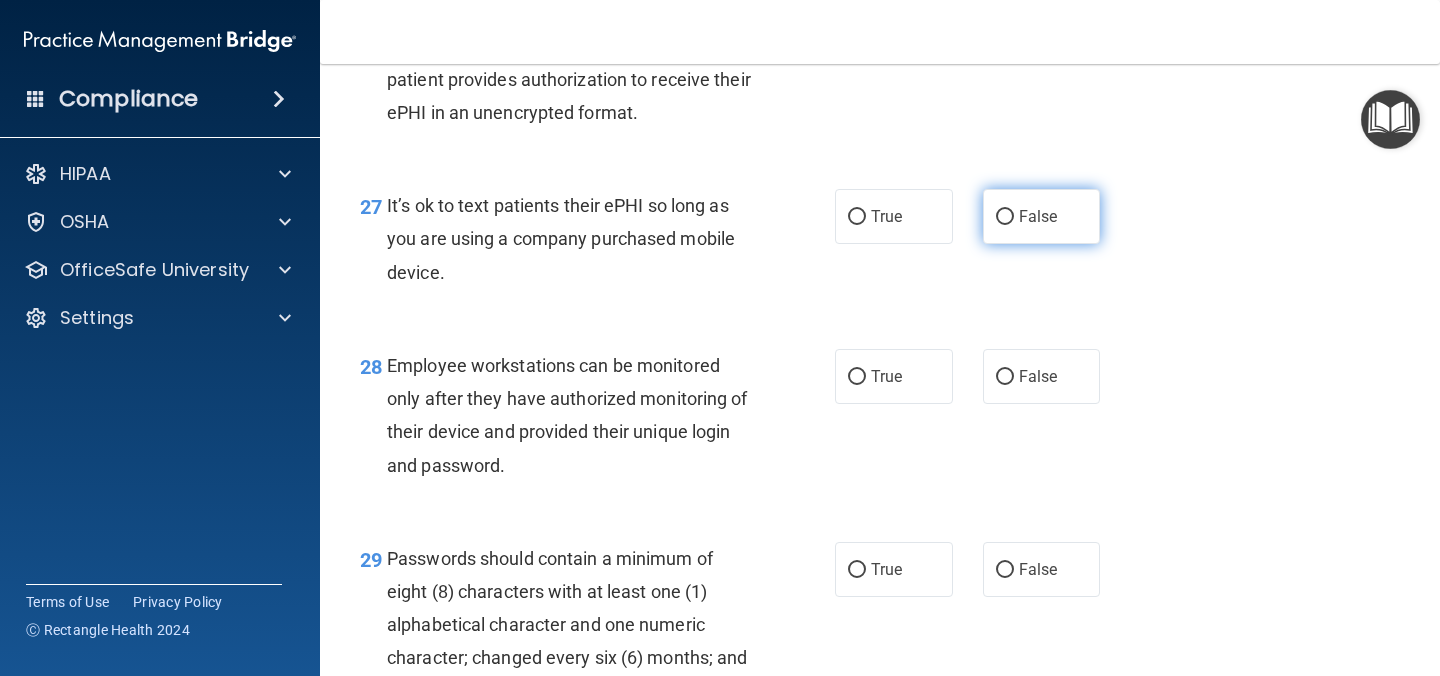click on "False" at bounding box center [1038, 216] 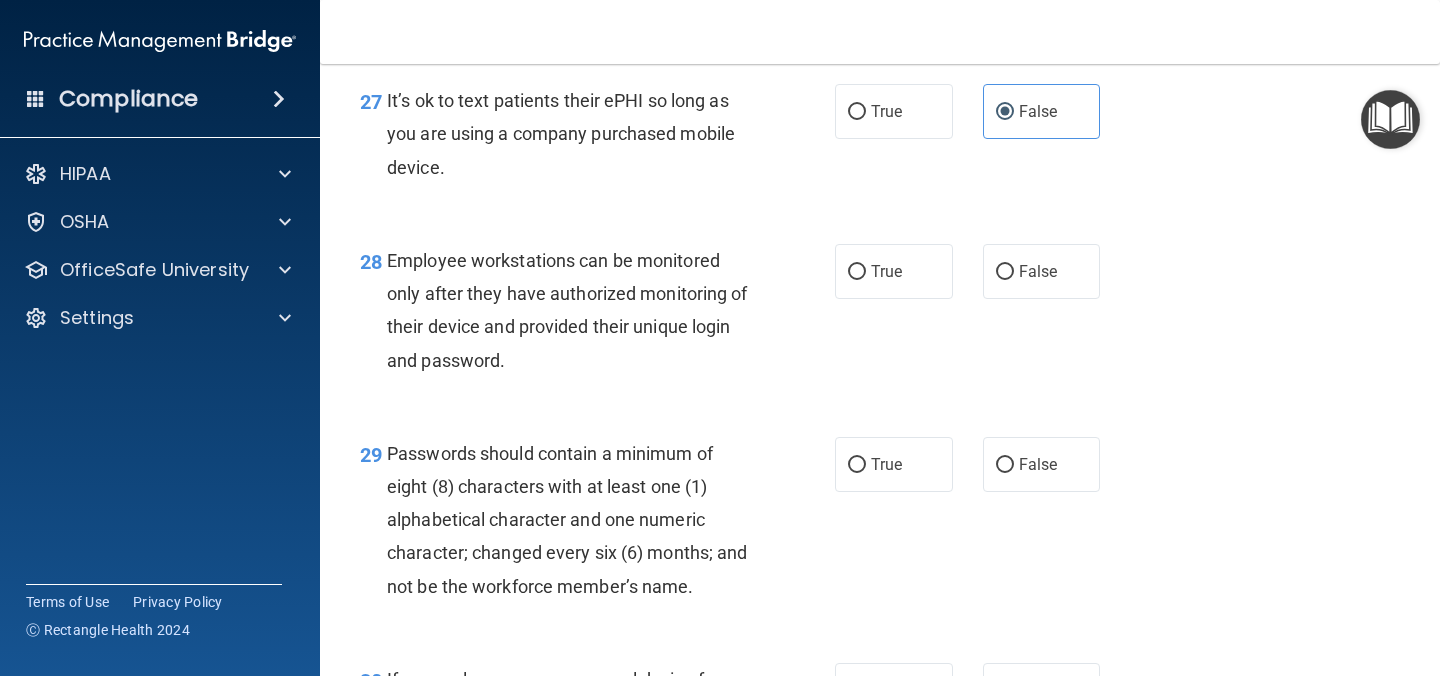 scroll, scrollTop: 5258, scrollLeft: 0, axis: vertical 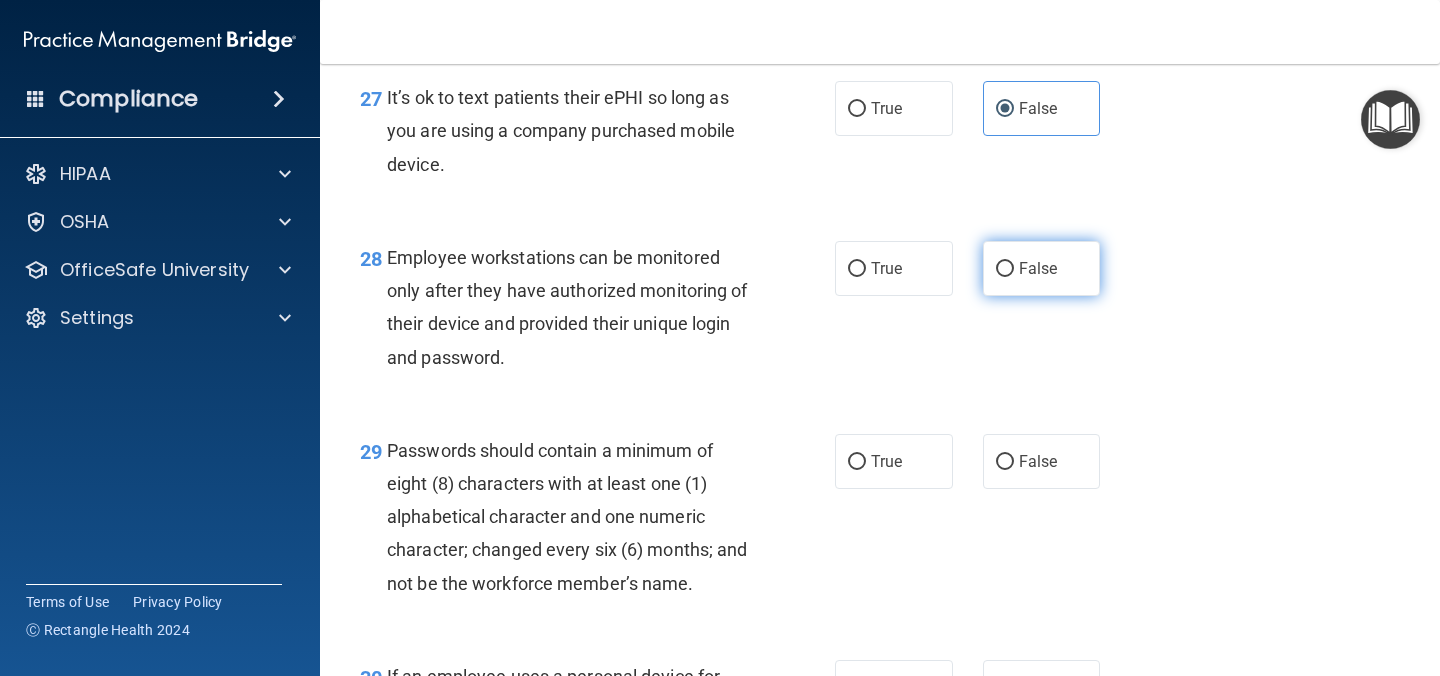 click on "False" at bounding box center [1038, 268] 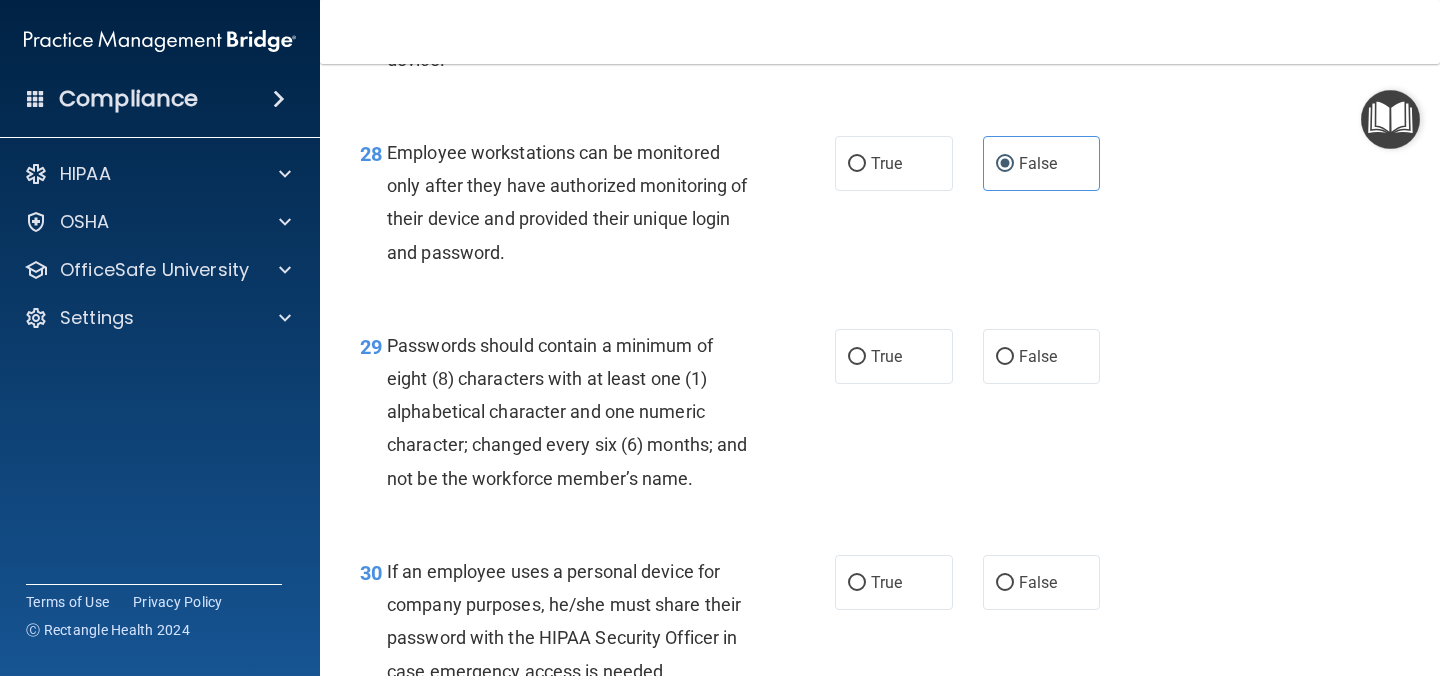 scroll, scrollTop: 5366, scrollLeft: 0, axis: vertical 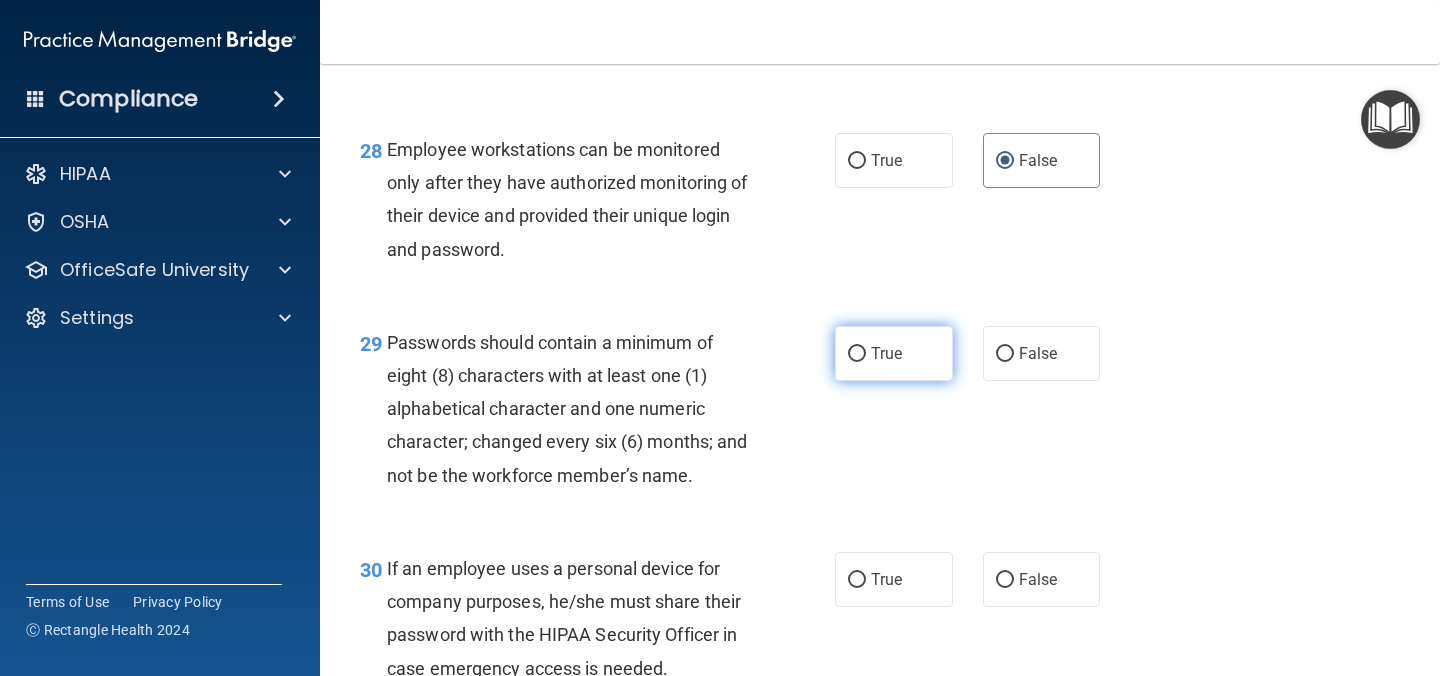 click on "True" at bounding box center (886, 353) 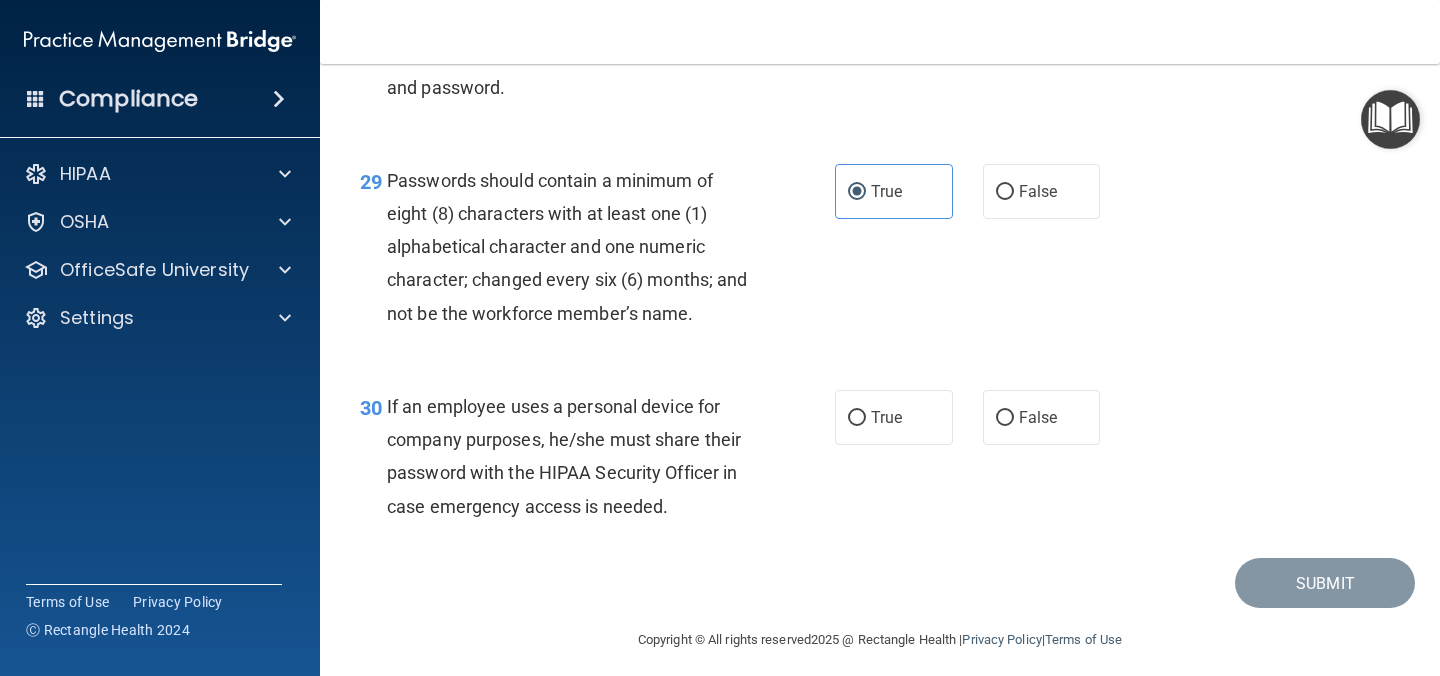 scroll, scrollTop: 5529, scrollLeft: 0, axis: vertical 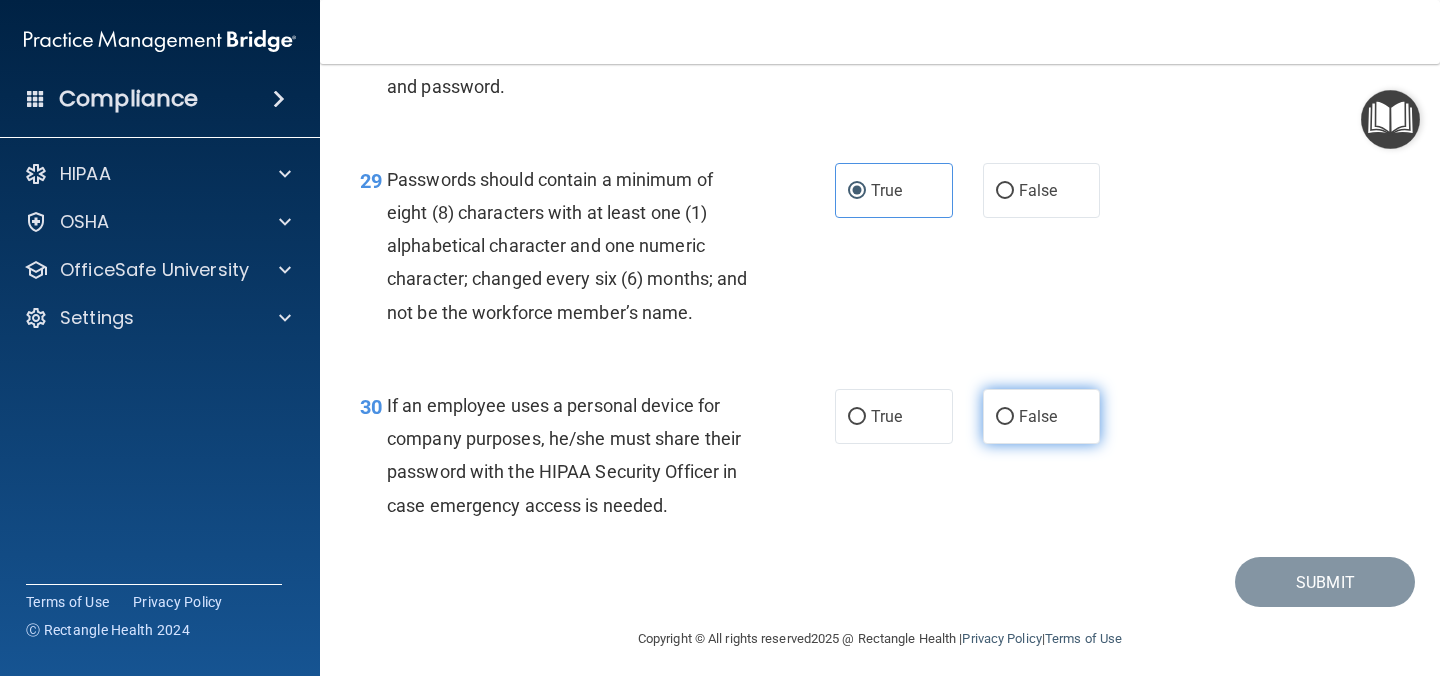 click on "False" at bounding box center (1005, 417) 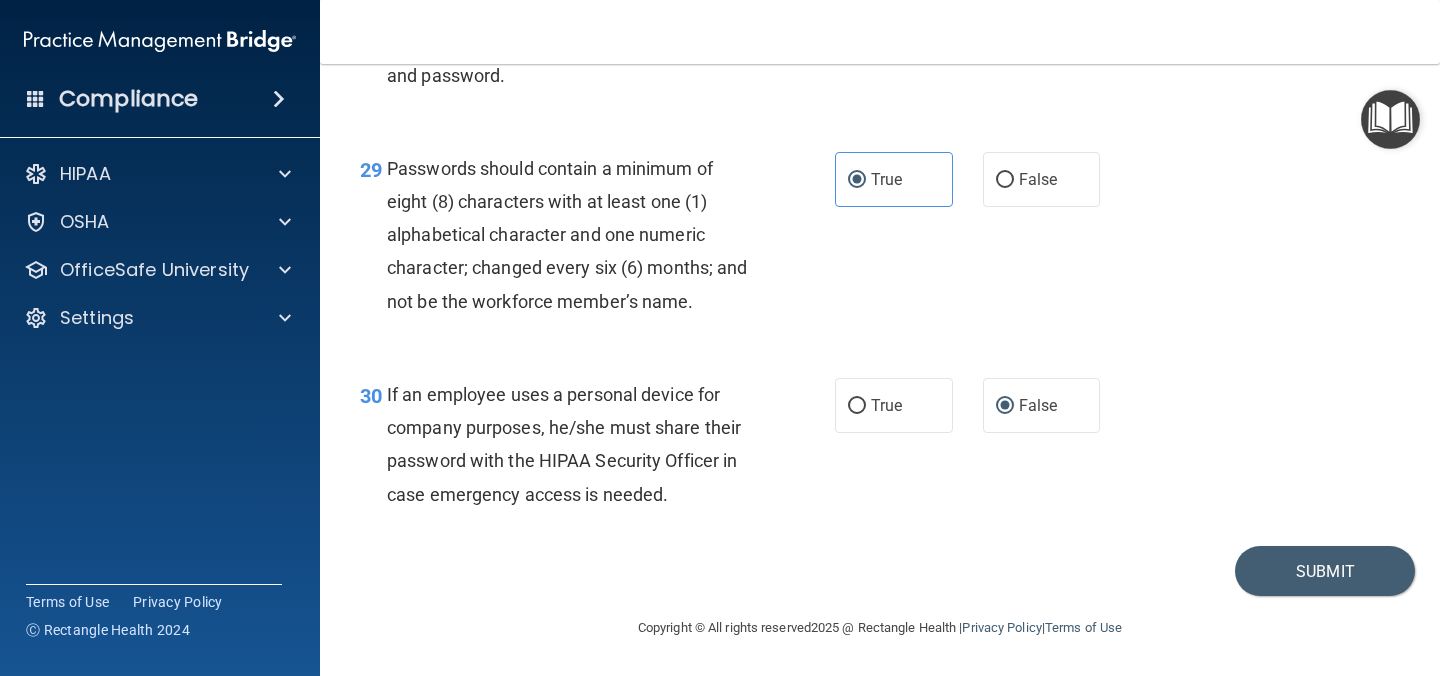 scroll, scrollTop: 5574, scrollLeft: 0, axis: vertical 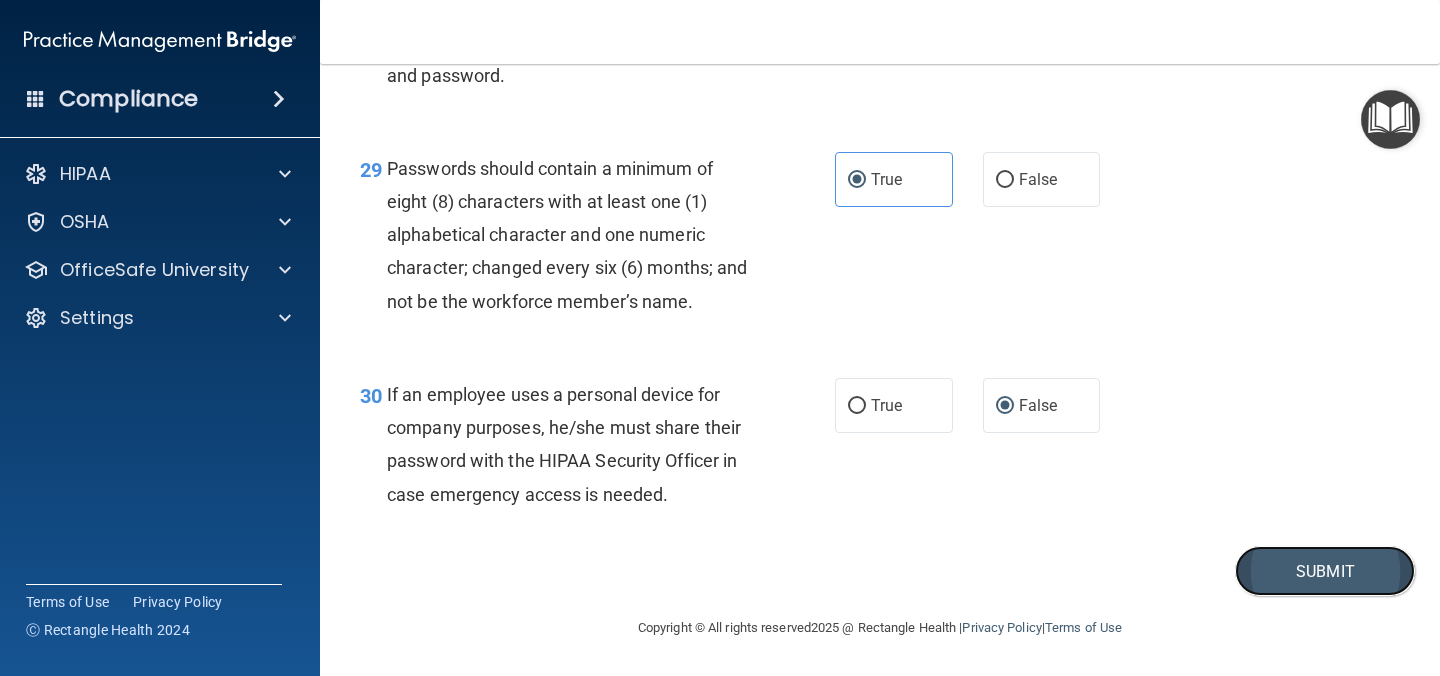 click on "Submit" at bounding box center [1325, 571] 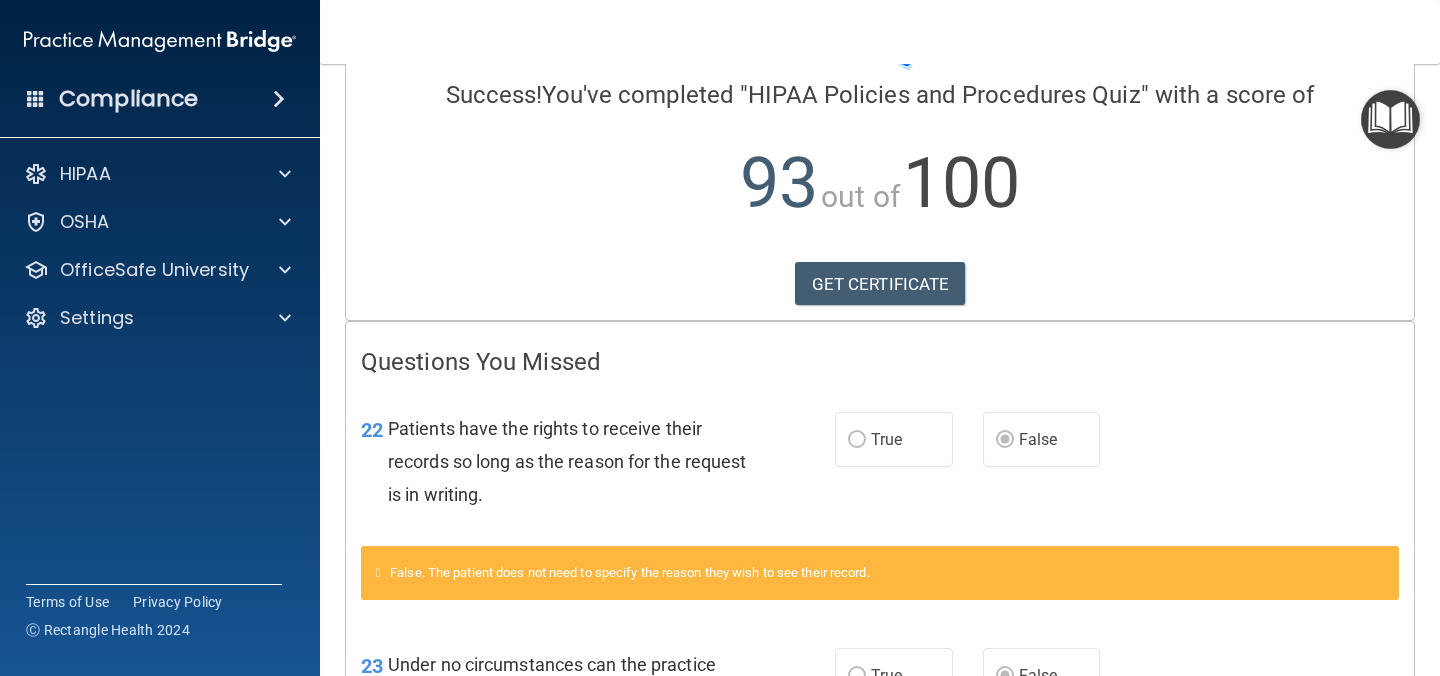 scroll, scrollTop: 0, scrollLeft: 0, axis: both 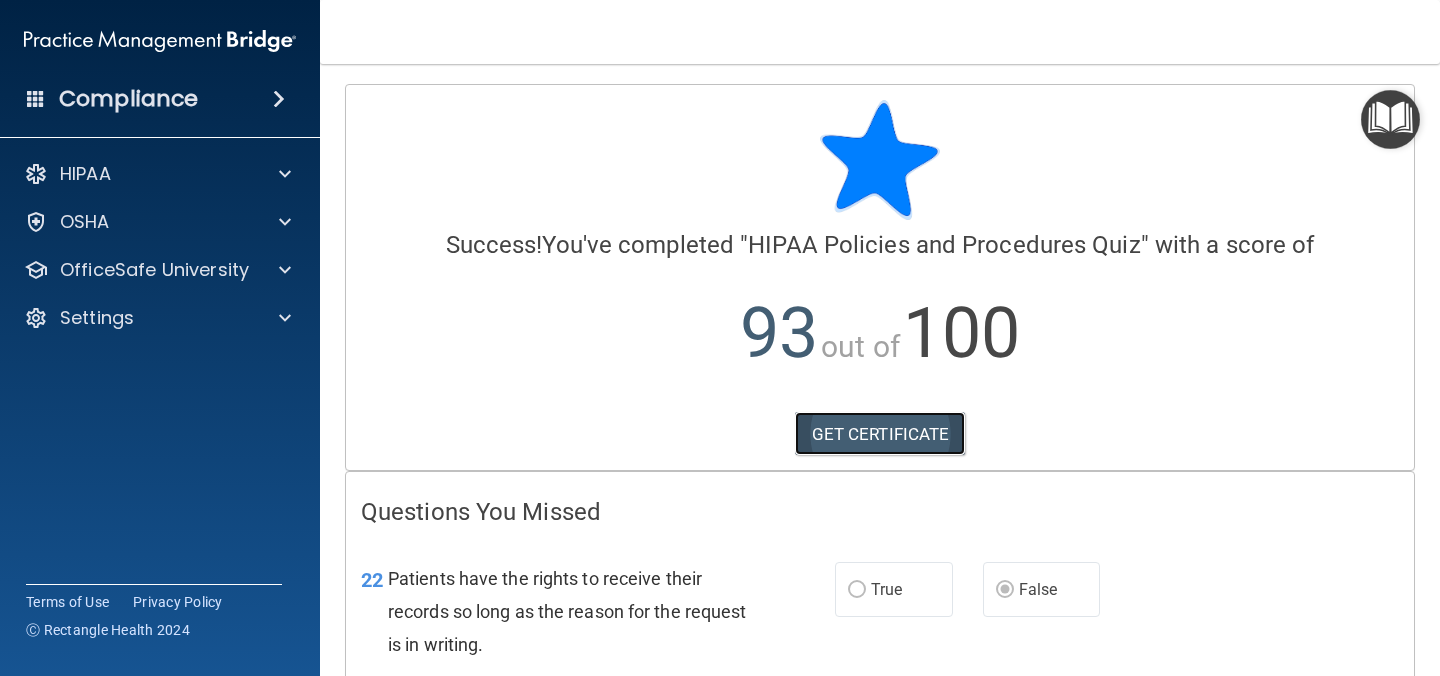 click on "GET CERTIFICATE" at bounding box center [880, 434] 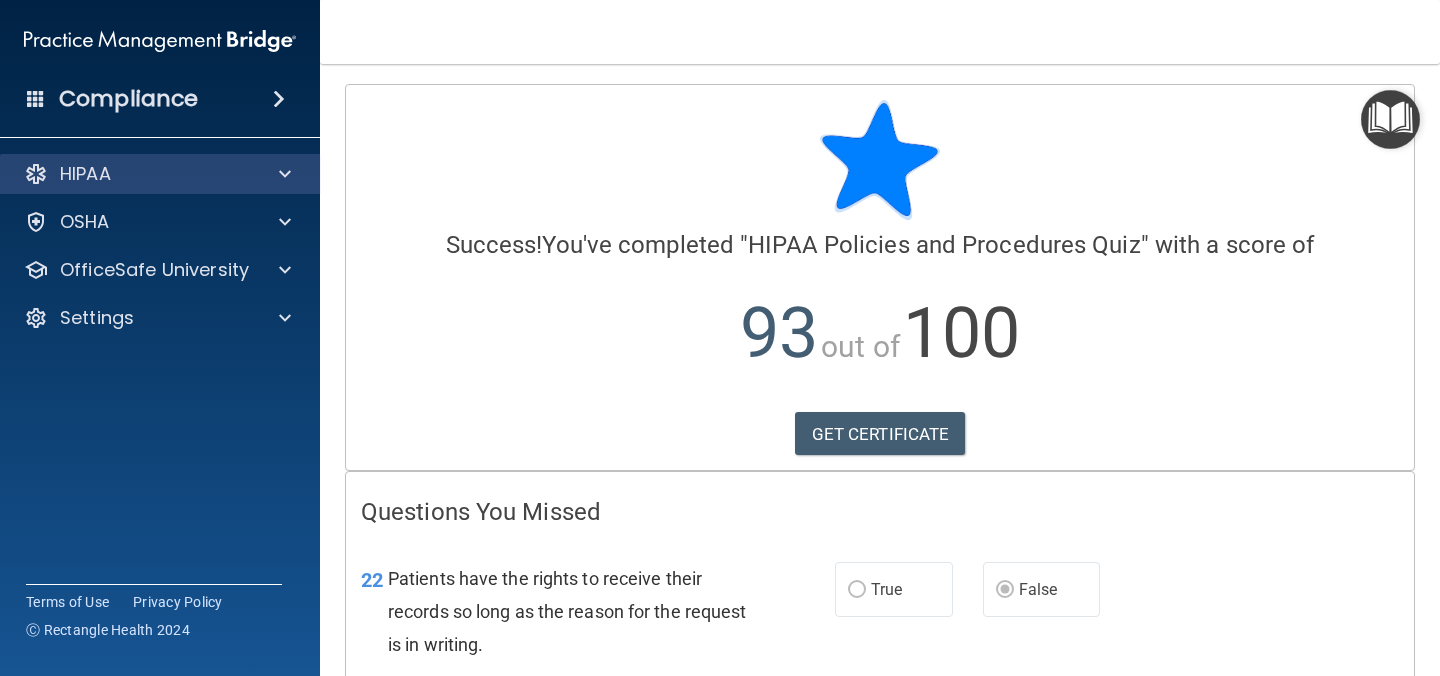 click on "HIPAA" at bounding box center [160, 174] 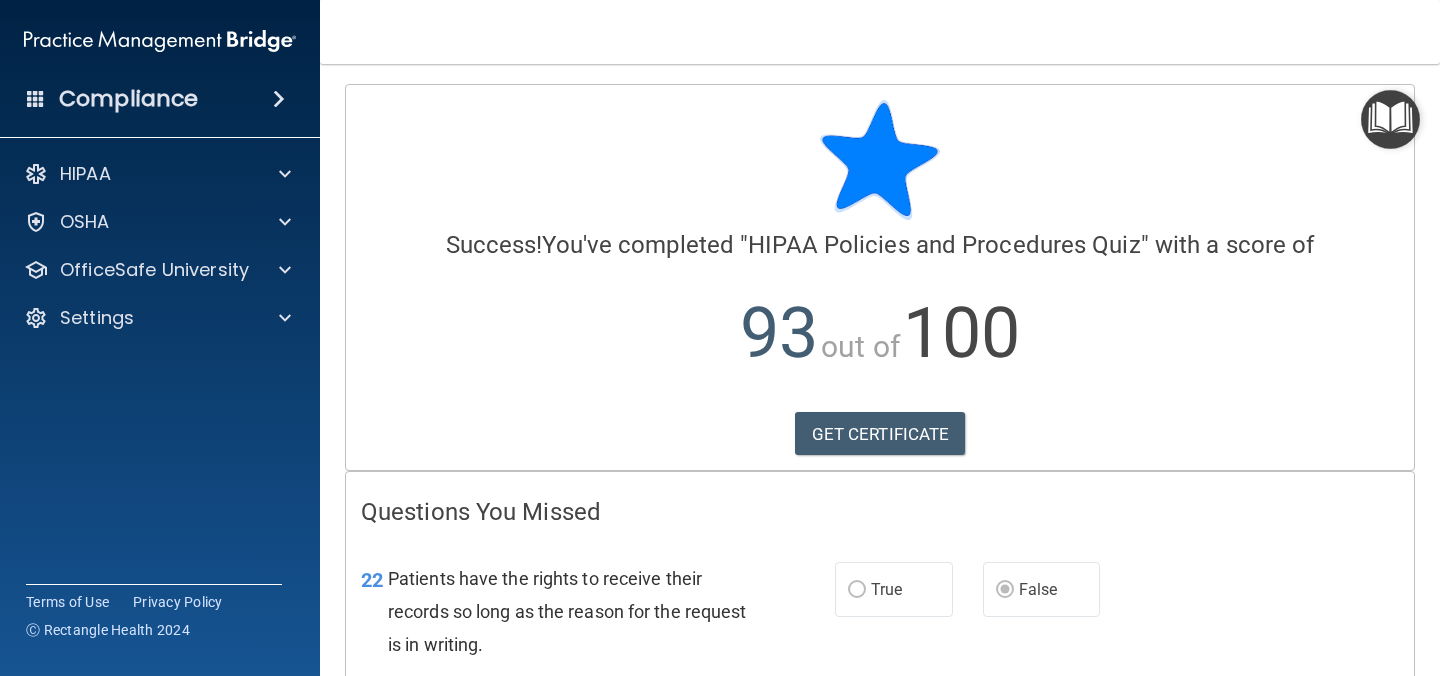 click at bounding box center [1390, 119] 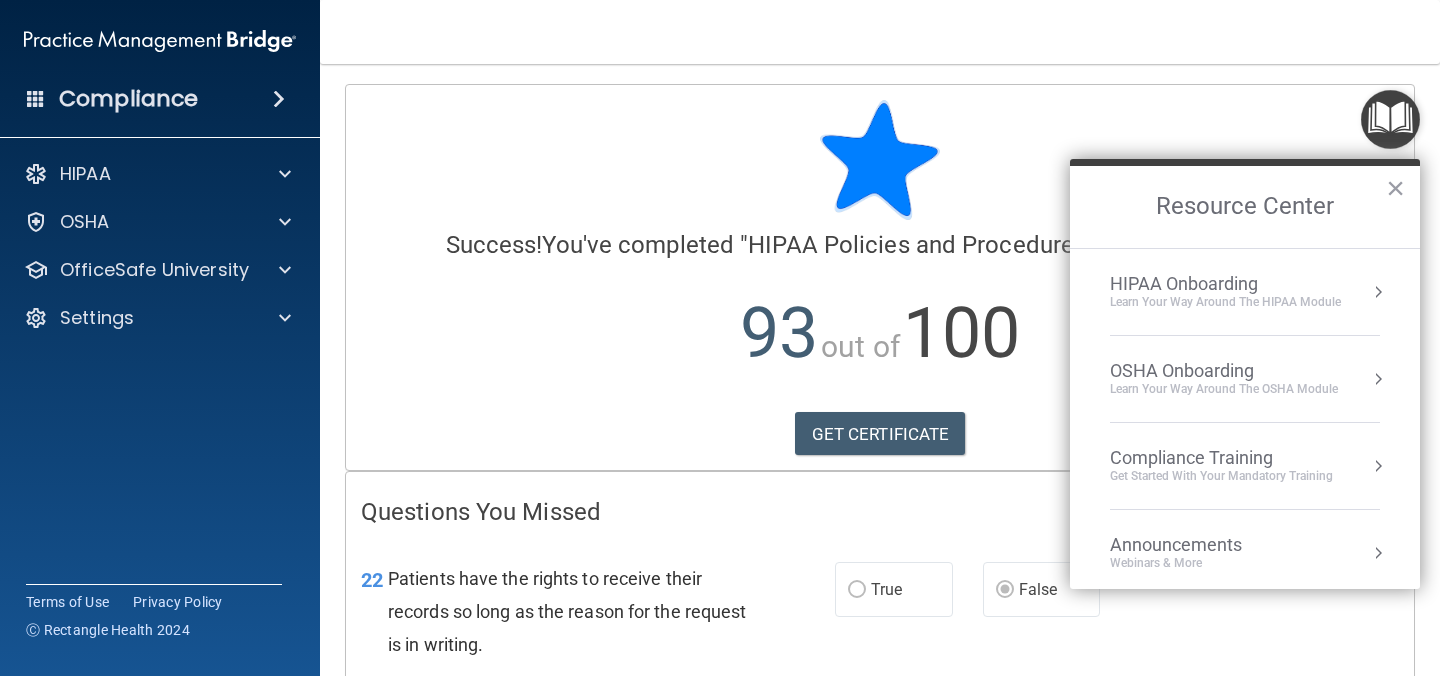 scroll, scrollTop: 112, scrollLeft: 0, axis: vertical 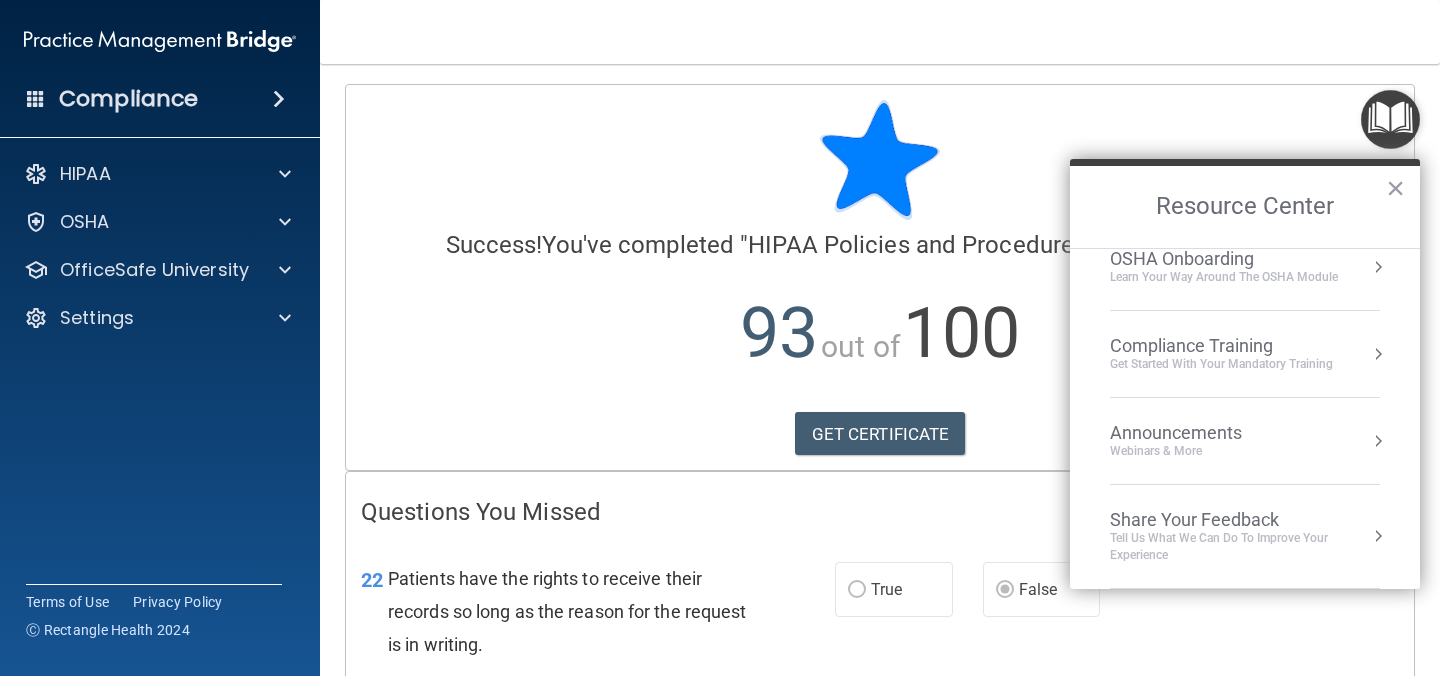 click on "Compliance Training" at bounding box center [1221, 346] 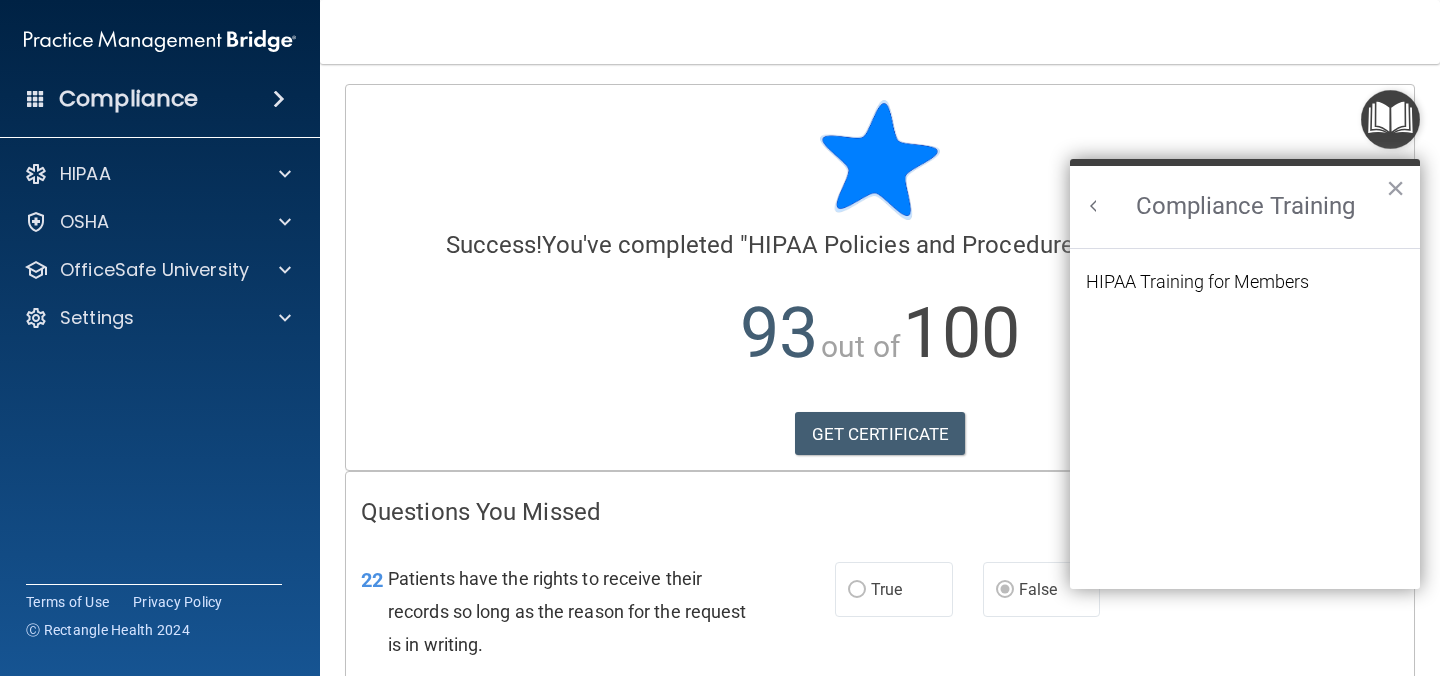 scroll, scrollTop: 0, scrollLeft: 0, axis: both 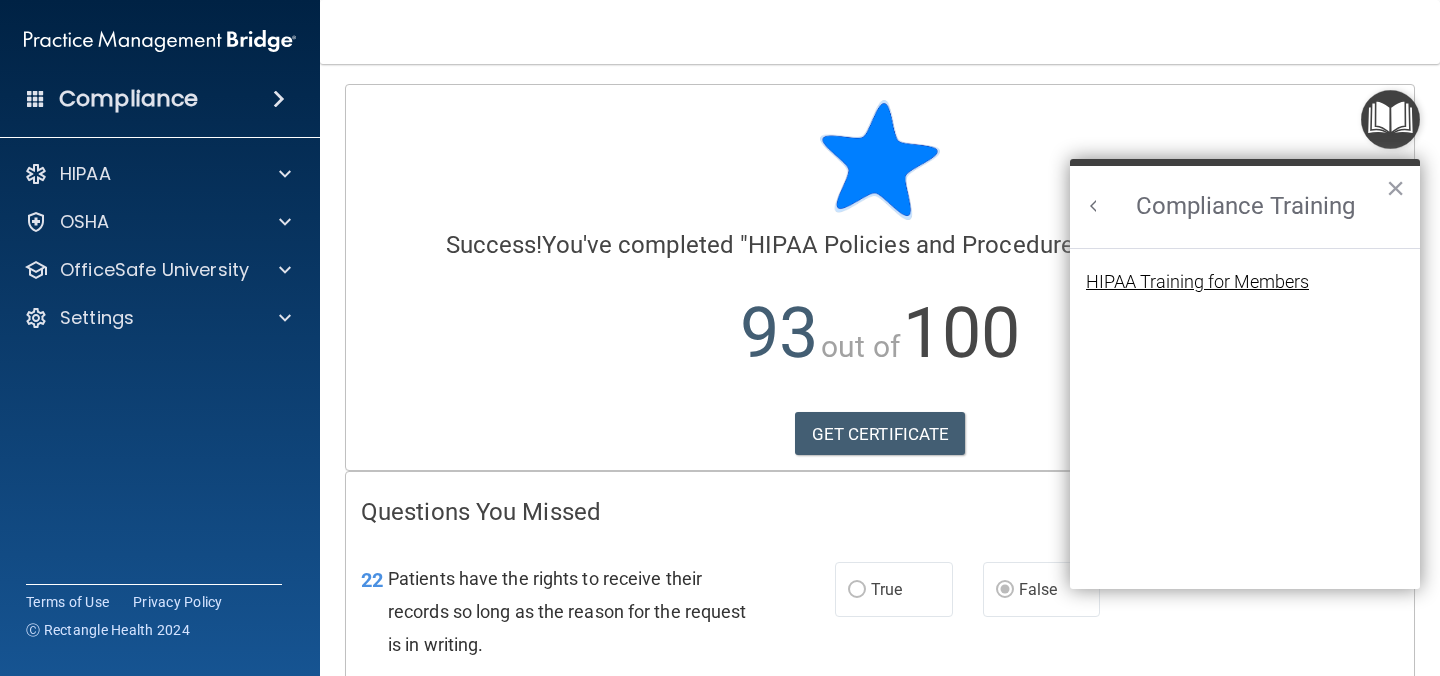 click on "HIPAA Training for Members" at bounding box center (1197, 282) 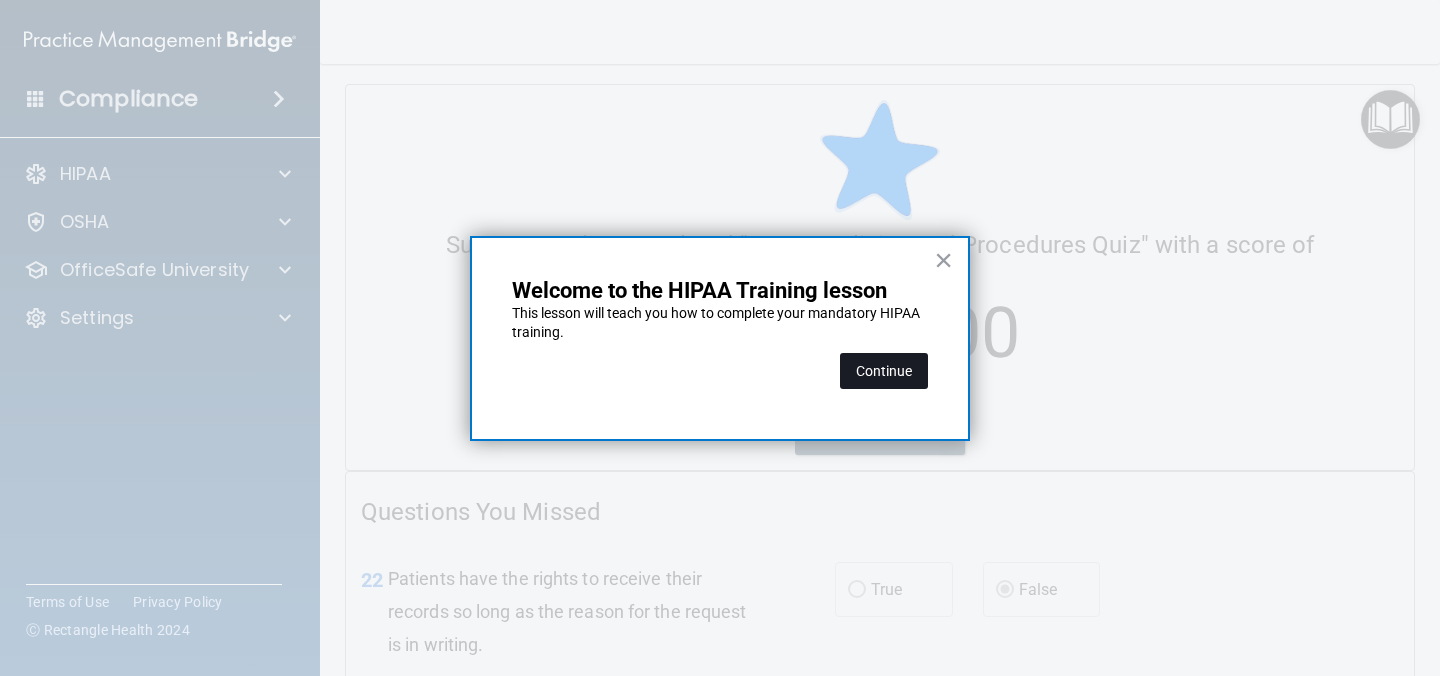 click on "Continue" at bounding box center [884, 371] 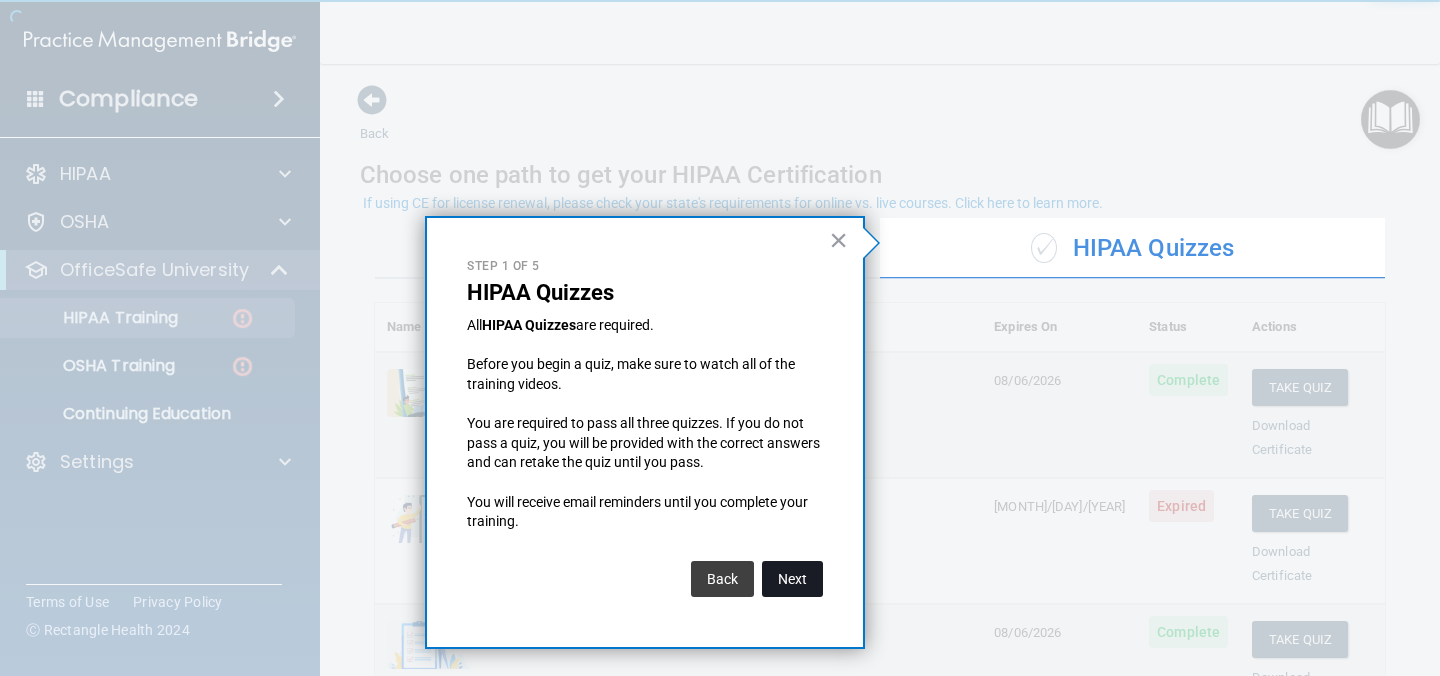 click on "Next" at bounding box center [792, 579] 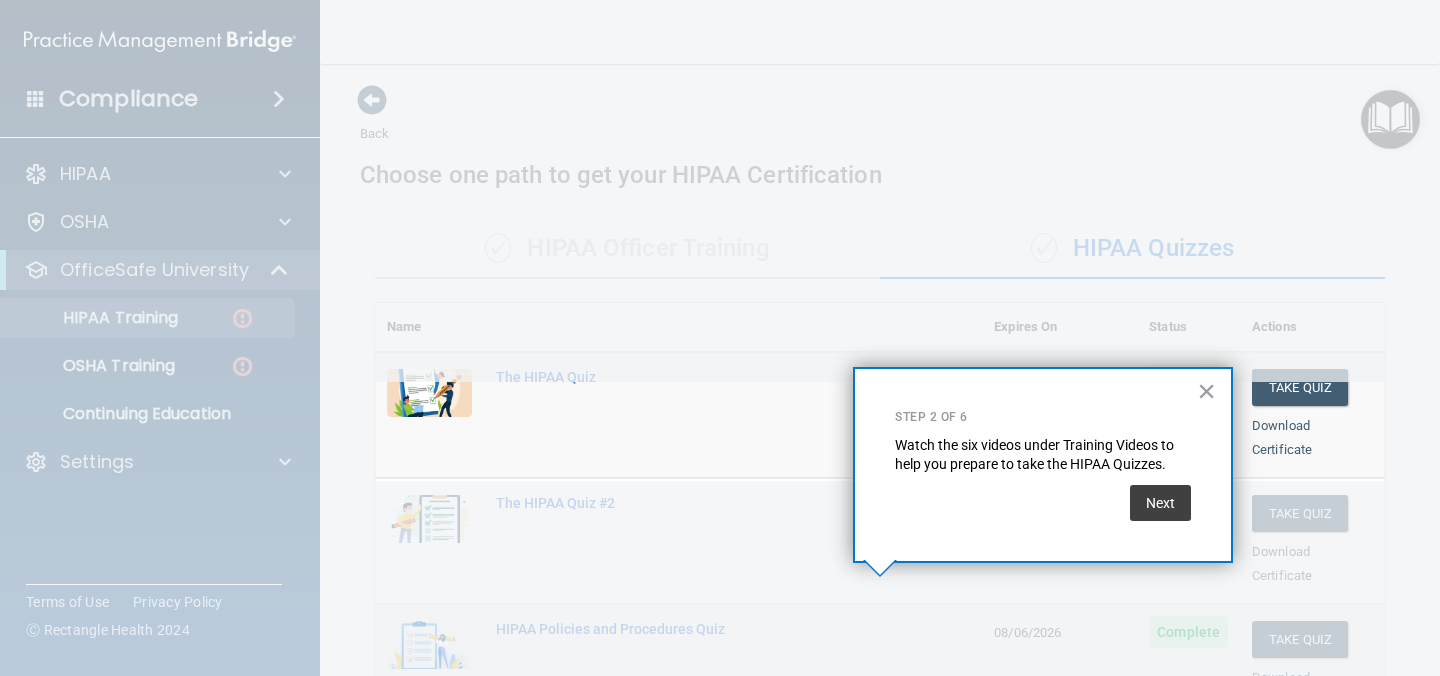scroll, scrollTop: 308, scrollLeft: 0, axis: vertical 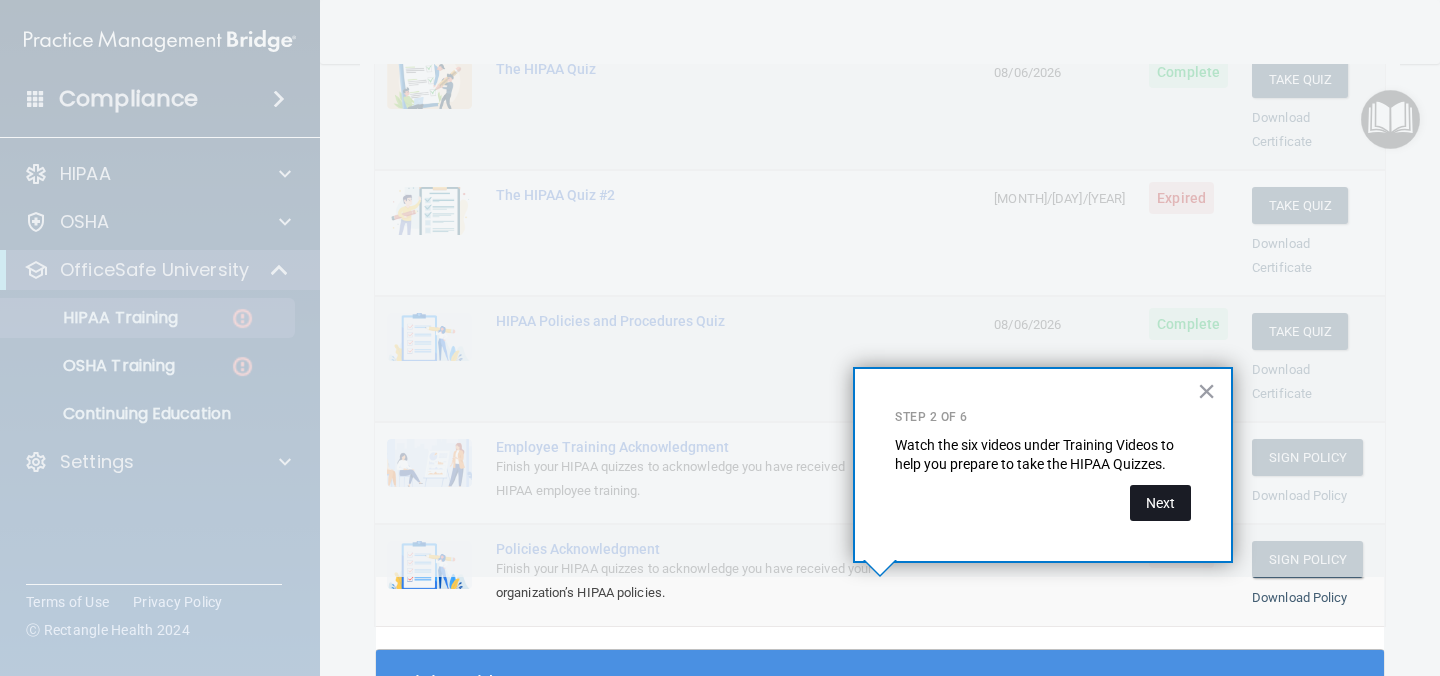 click on "Next" at bounding box center [1160, 503] 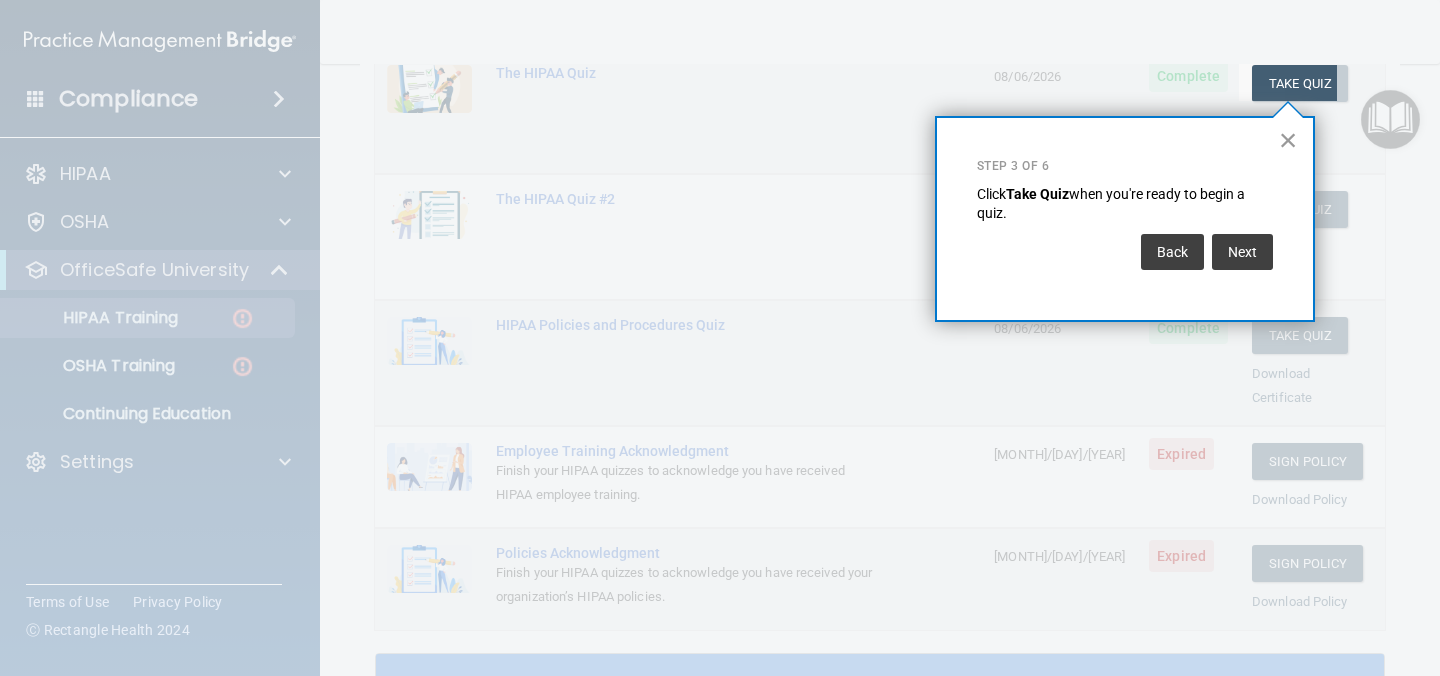 click on "×" at bounding box center [1288, 140] 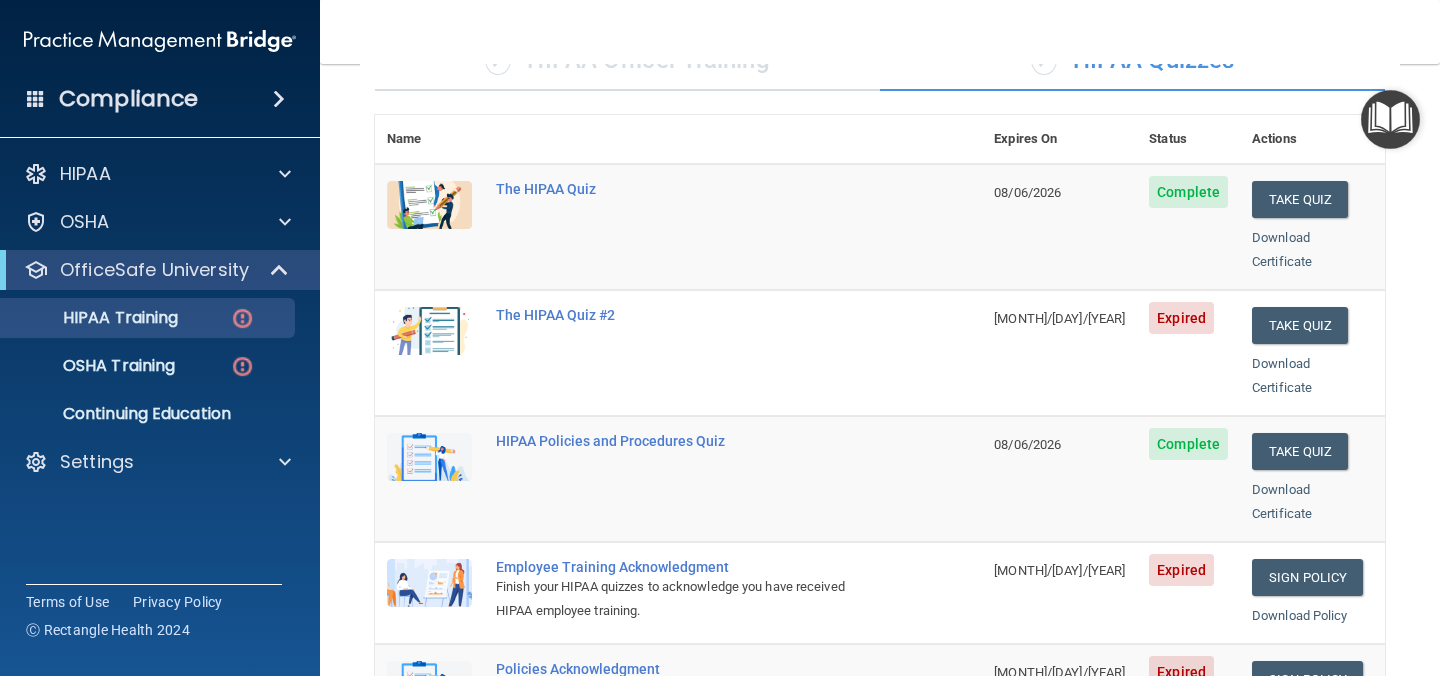 scroll, scrollTop: 183, scrollLeft: 0, axis: vertical 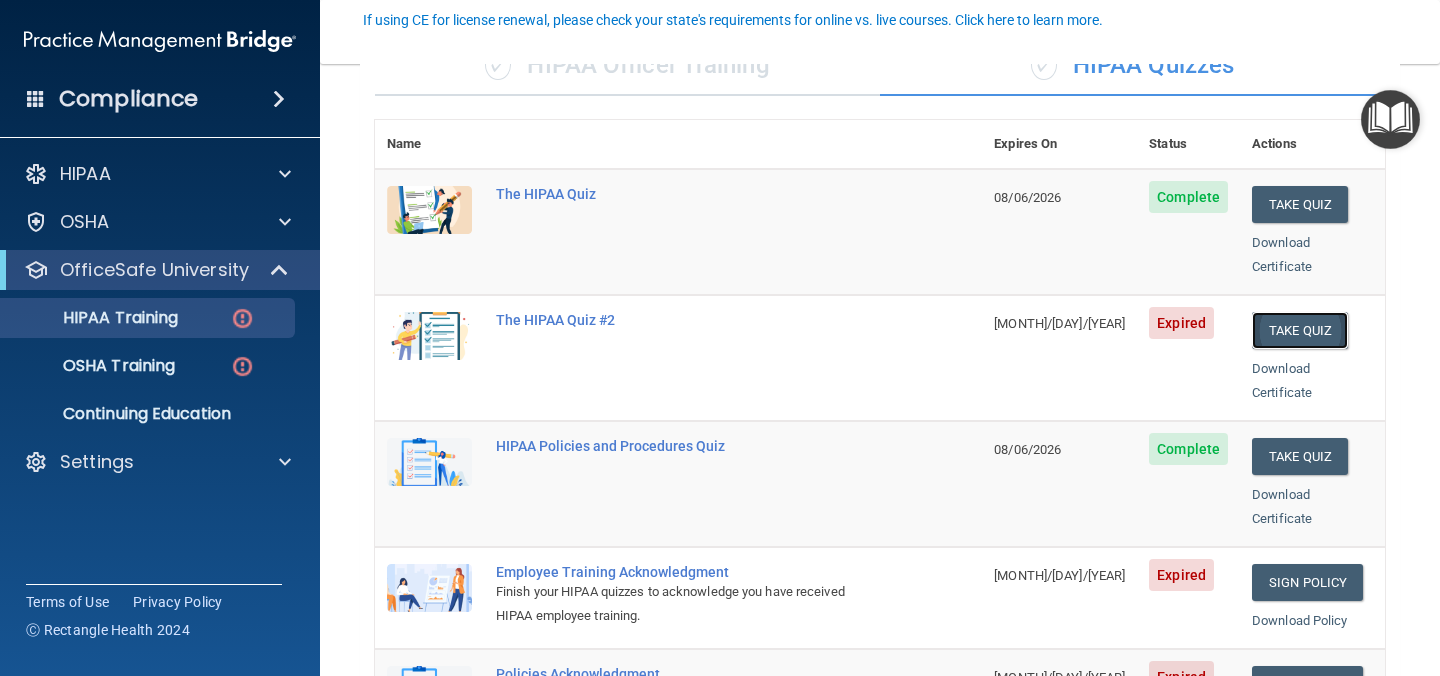 click on "Take Quiz" at bounding box center [1300, 330] 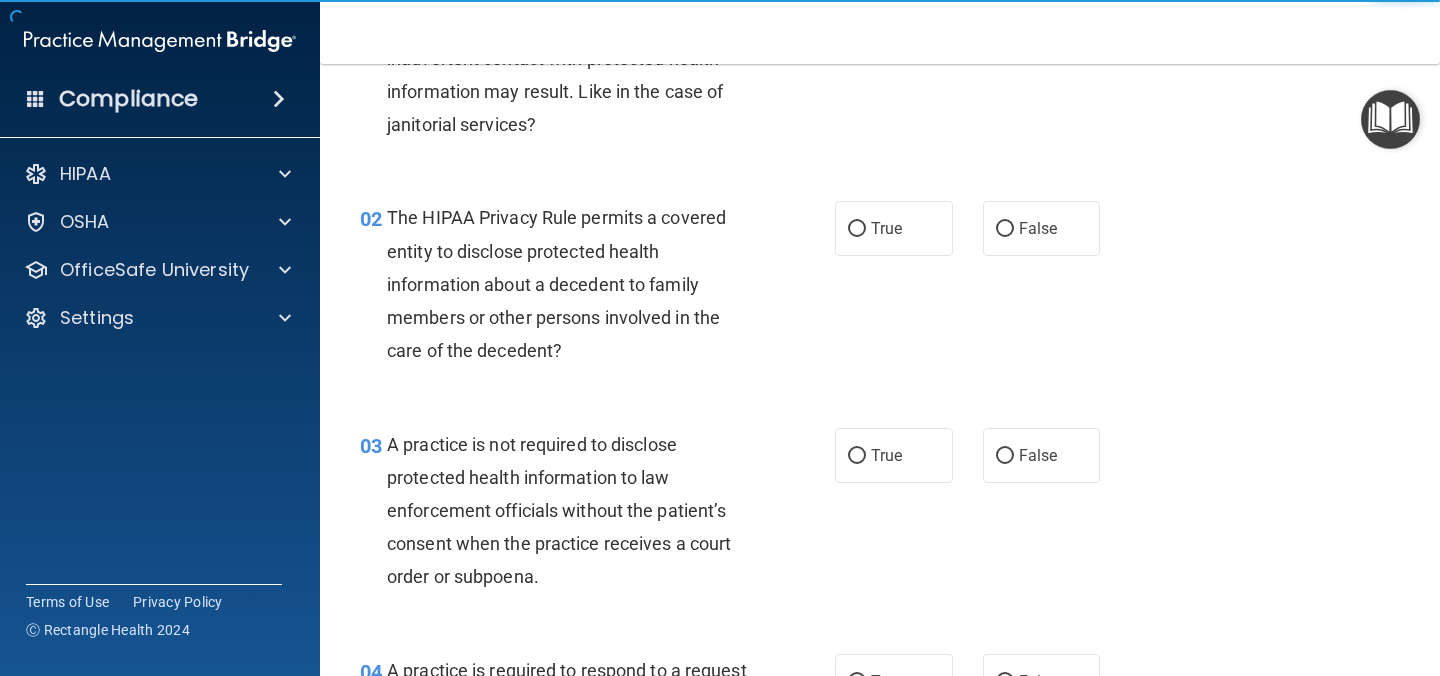 scroll, scrollTop: 0, scrollLeft: 0, axis: both 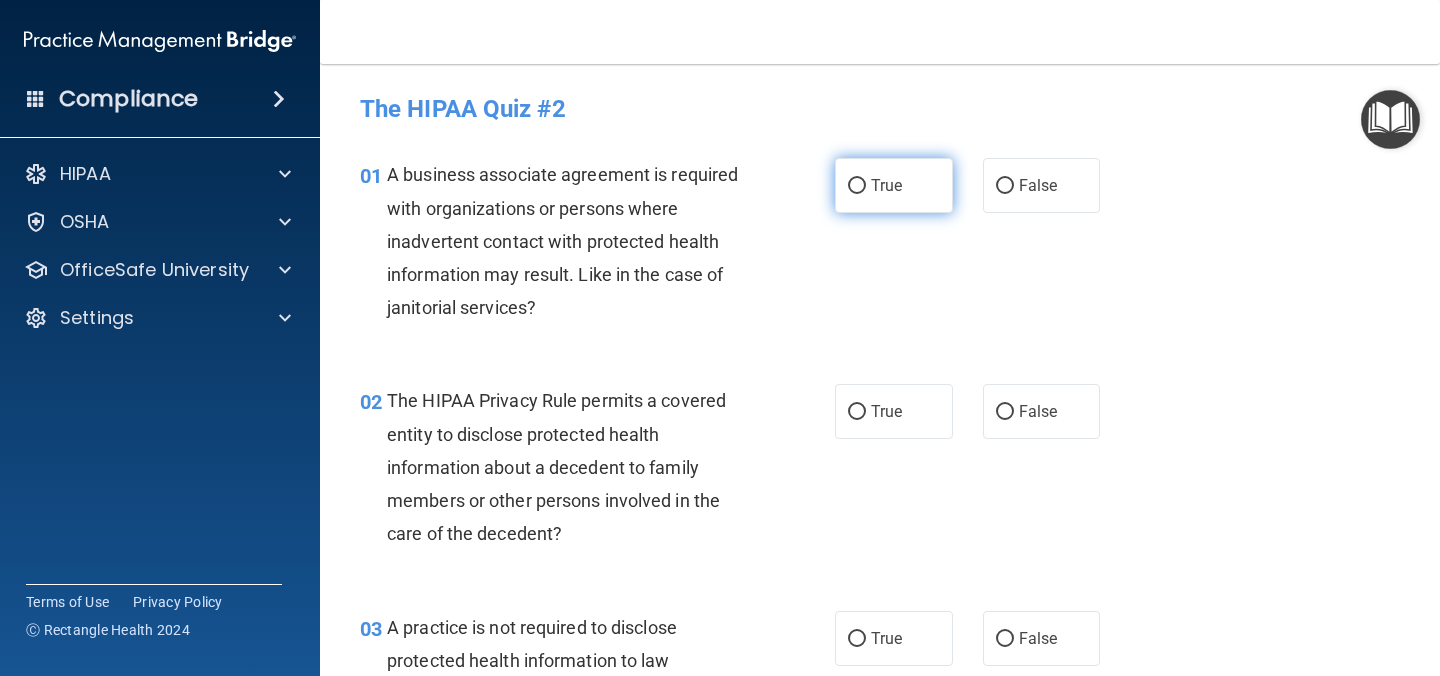 click on "True" at bounding box center (886, 185) 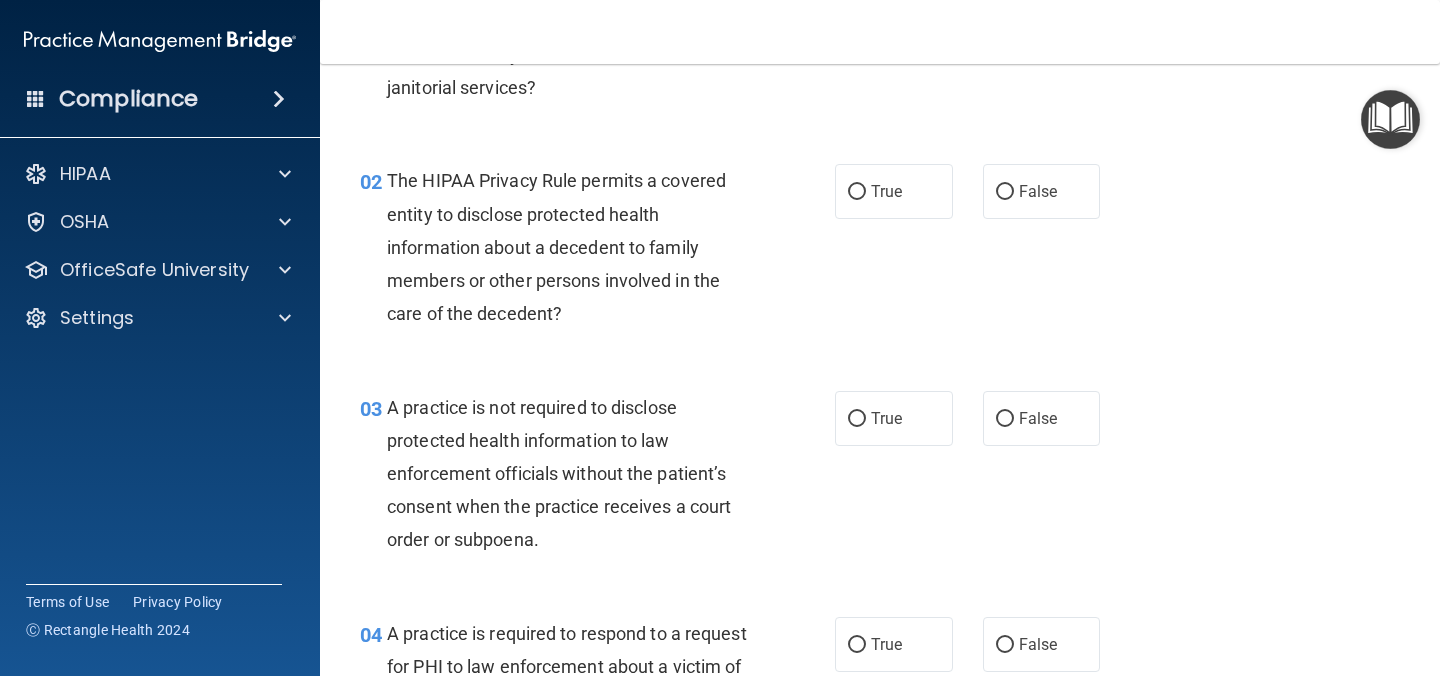 scroll, scrollTop: 230, scrollLeft: 0, axis: vertical 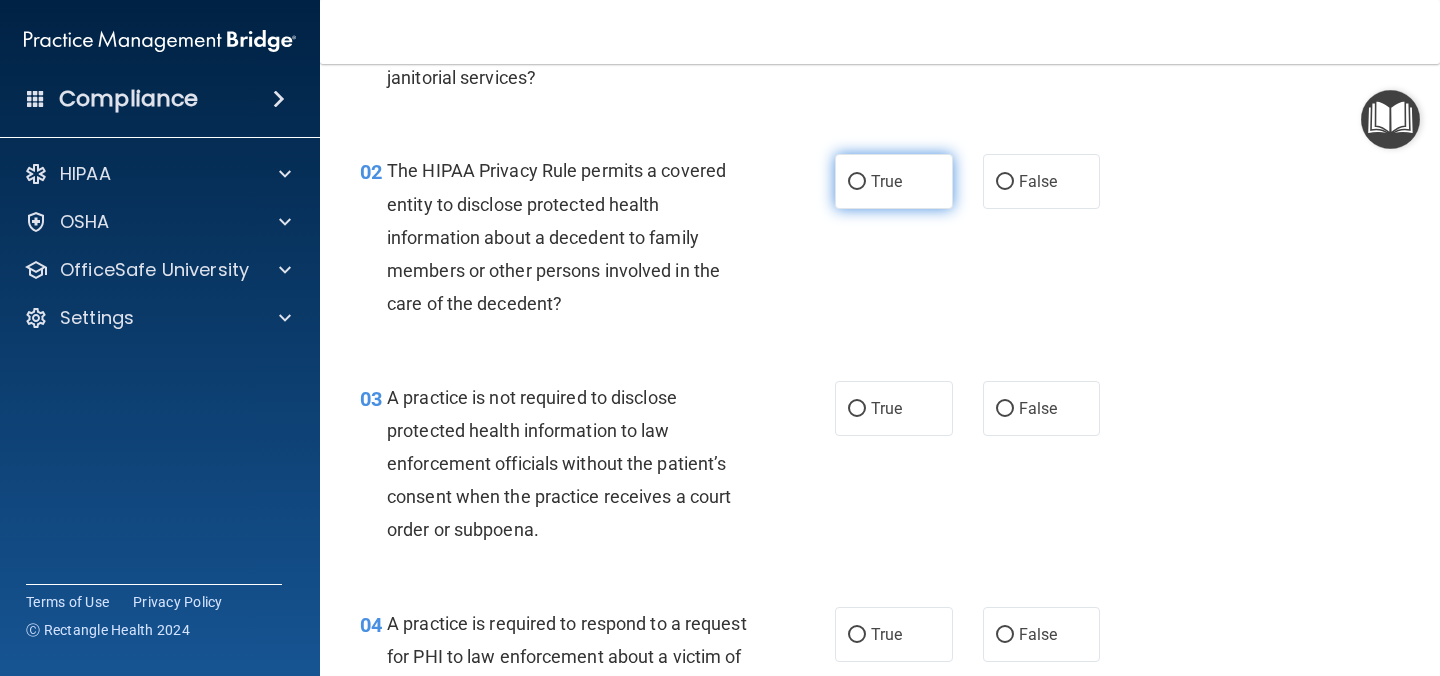 click on "True" at bounding box center [894, 181] 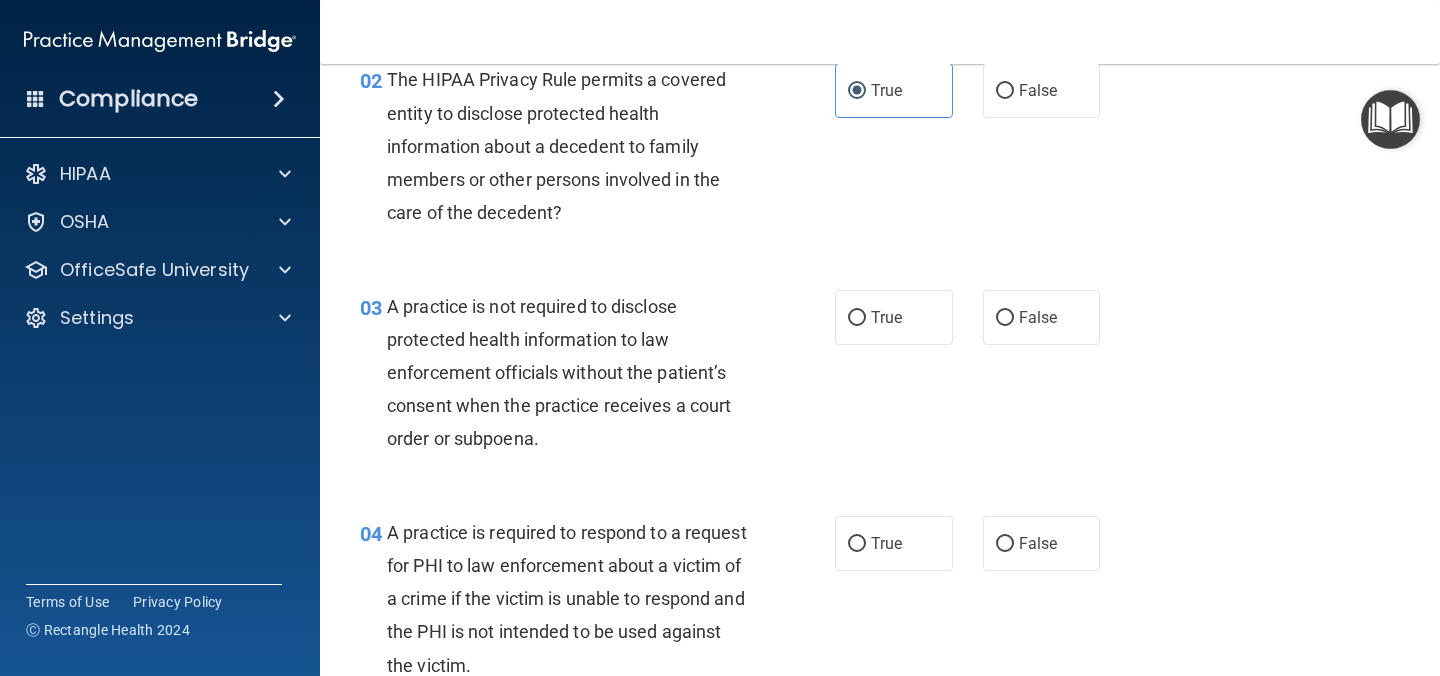 scroll, scrollTop: 332, scrollLeft: 0, axis: vertical 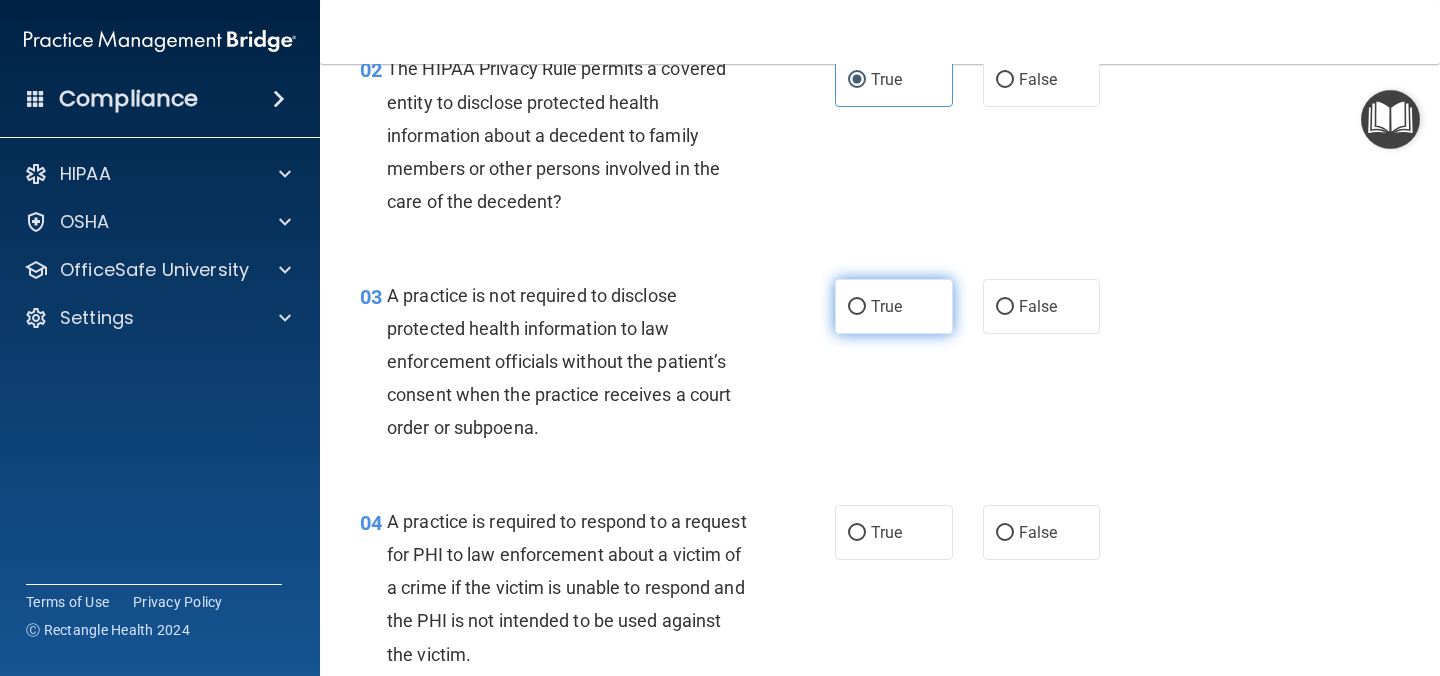 click on "True" at bounding box center [894, 306] 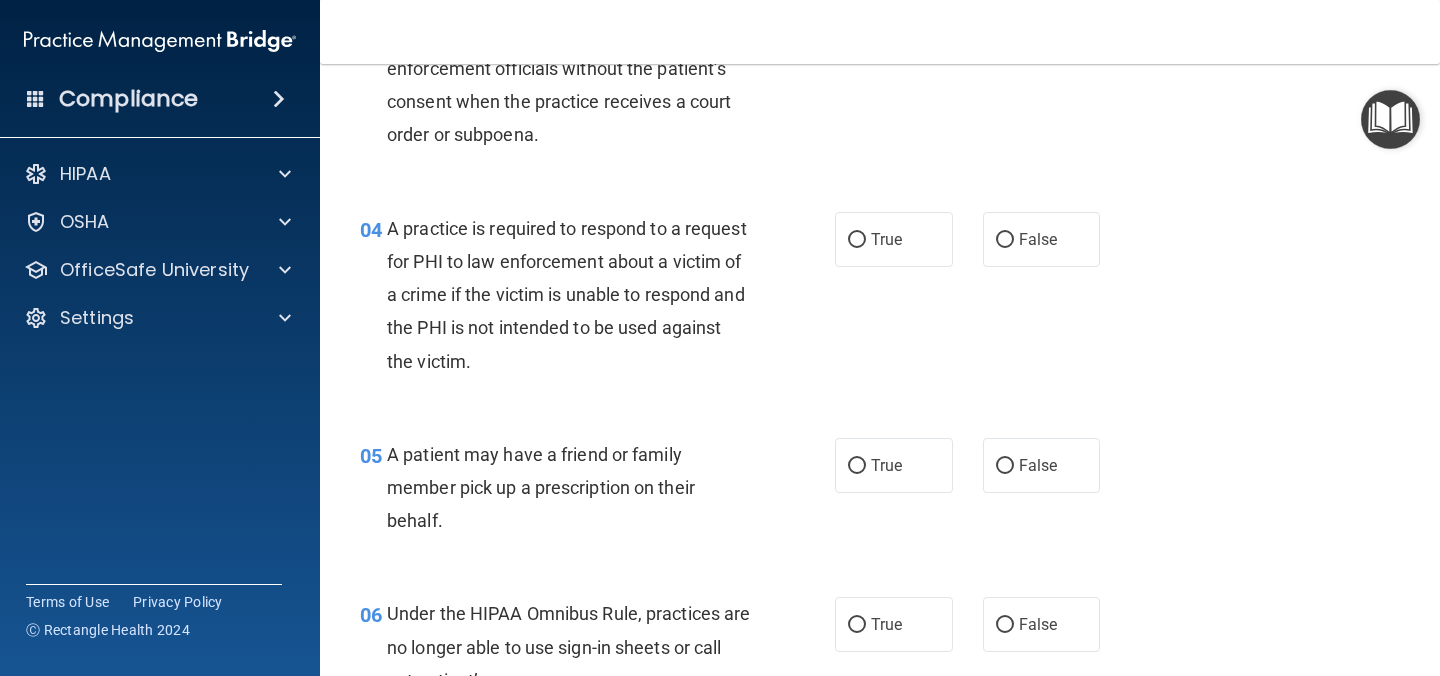 scroll, scrollTop: 632, scrollLeft: 0, axis: vertical 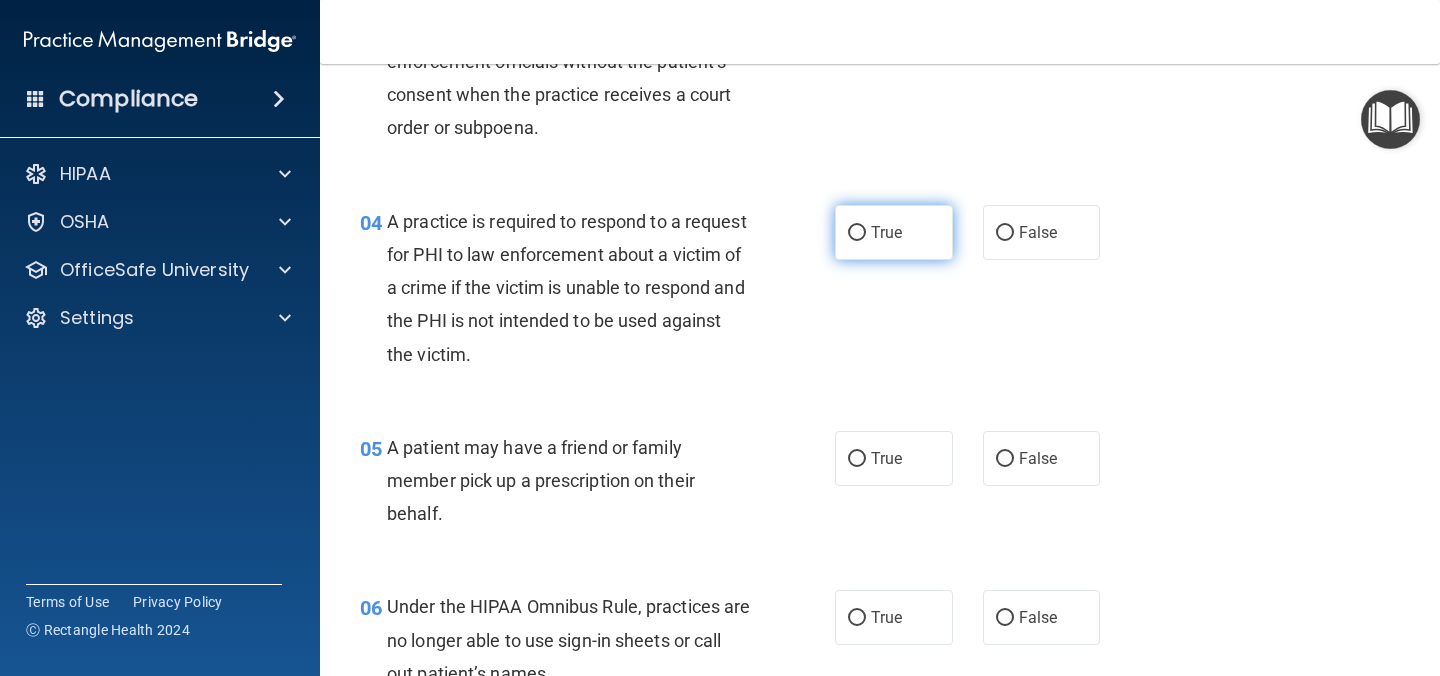 click on "True" at bounding box center (894, 232) 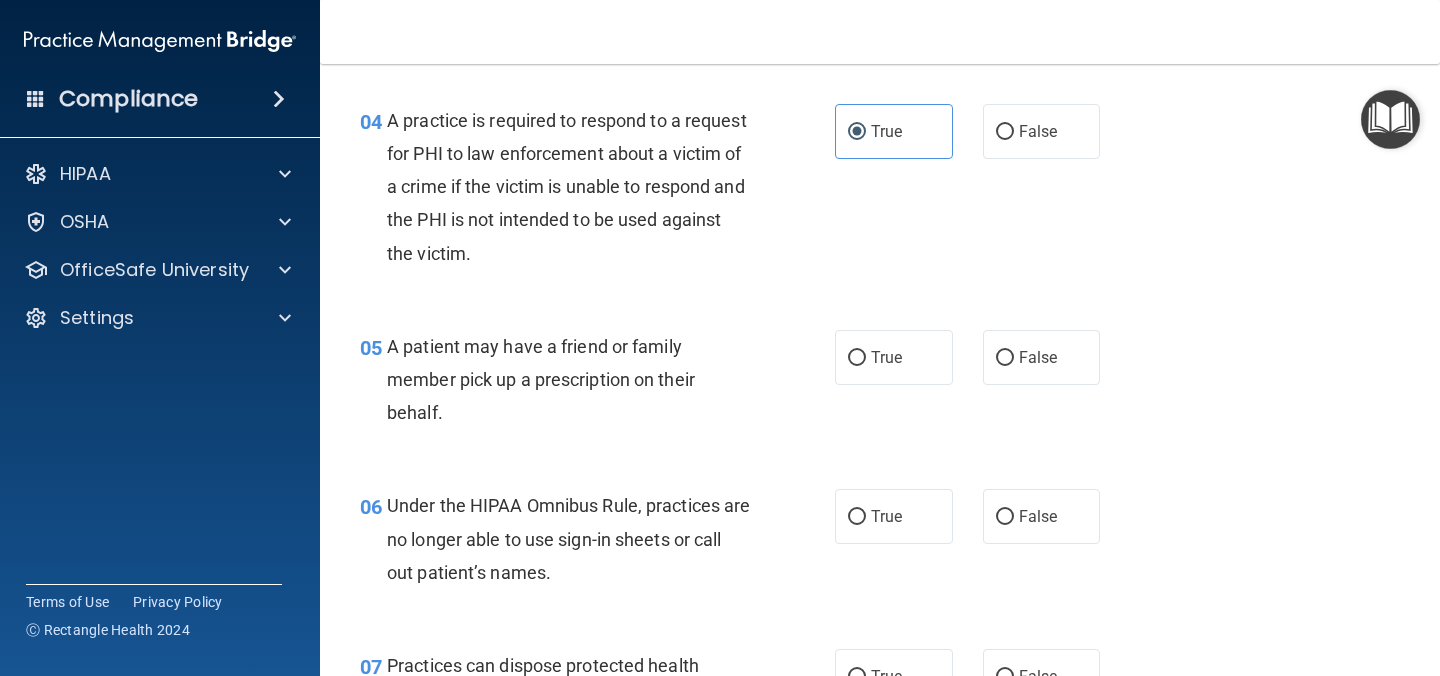 scroll, scrollTop: 742, scrollLeft: 0, axis: vertical 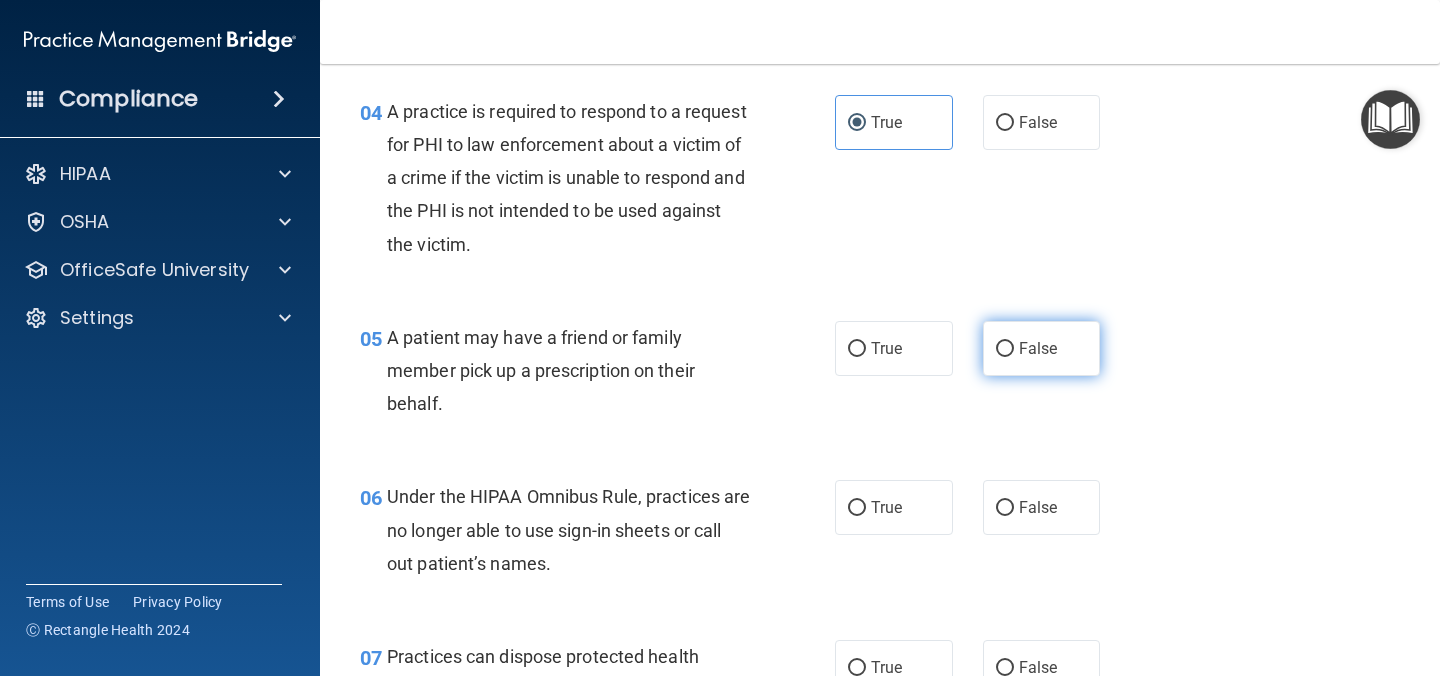 click on "False" at bounding box center (1005, 349) 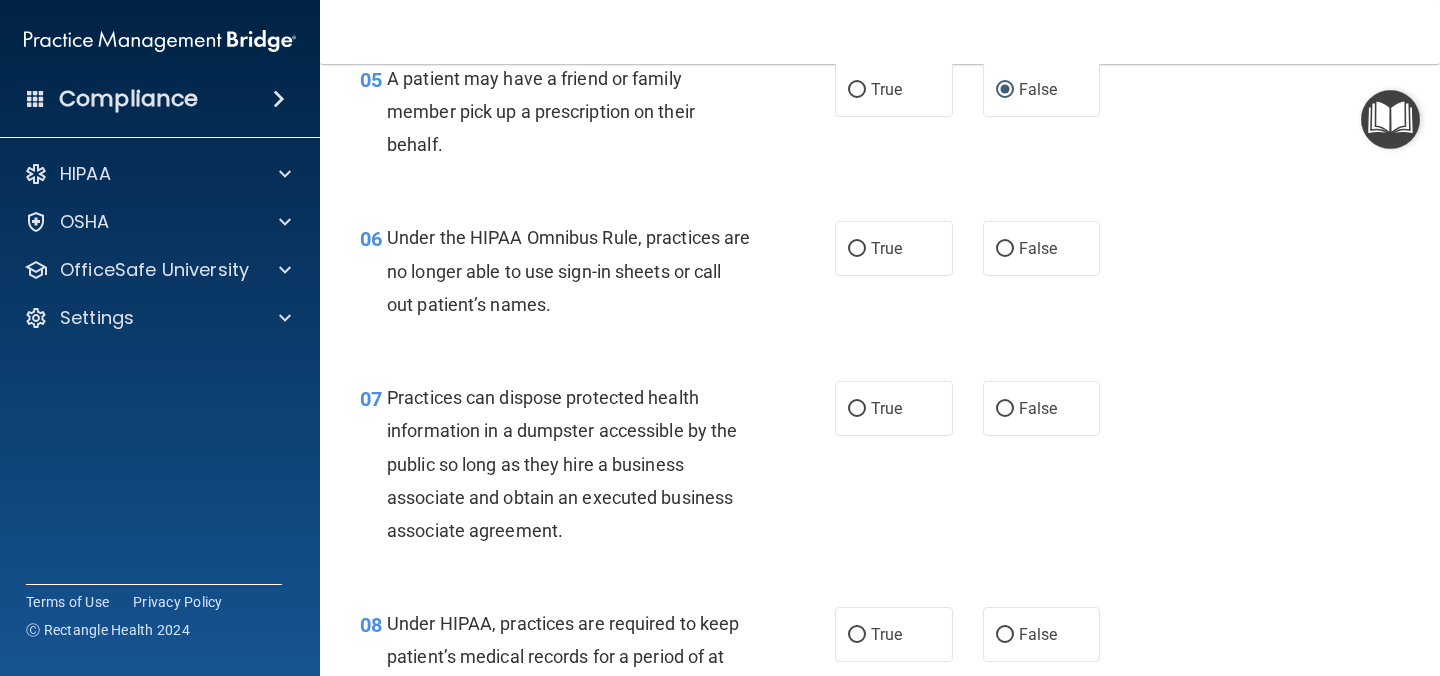 scroll, scrollTop: 1002, scrollLeft: 0, axis: vertical 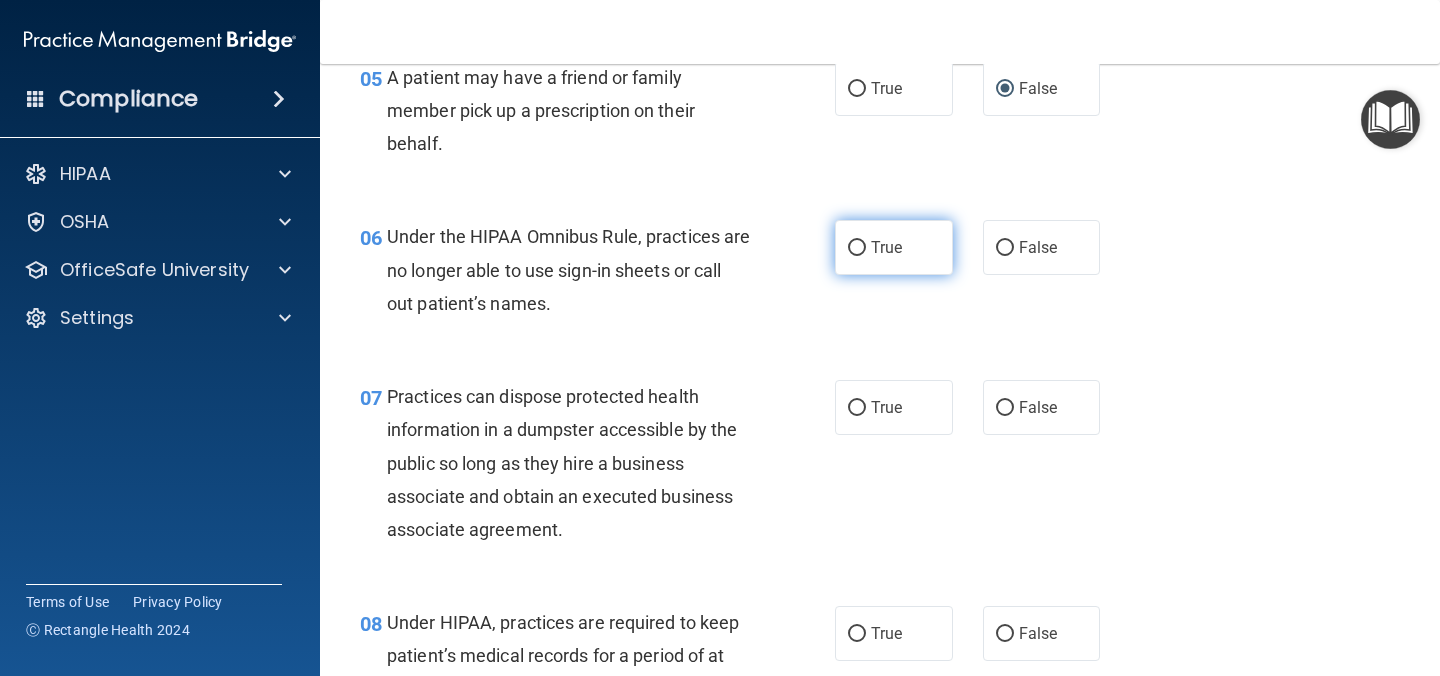 click on "True" at bounding box center [857, 248] 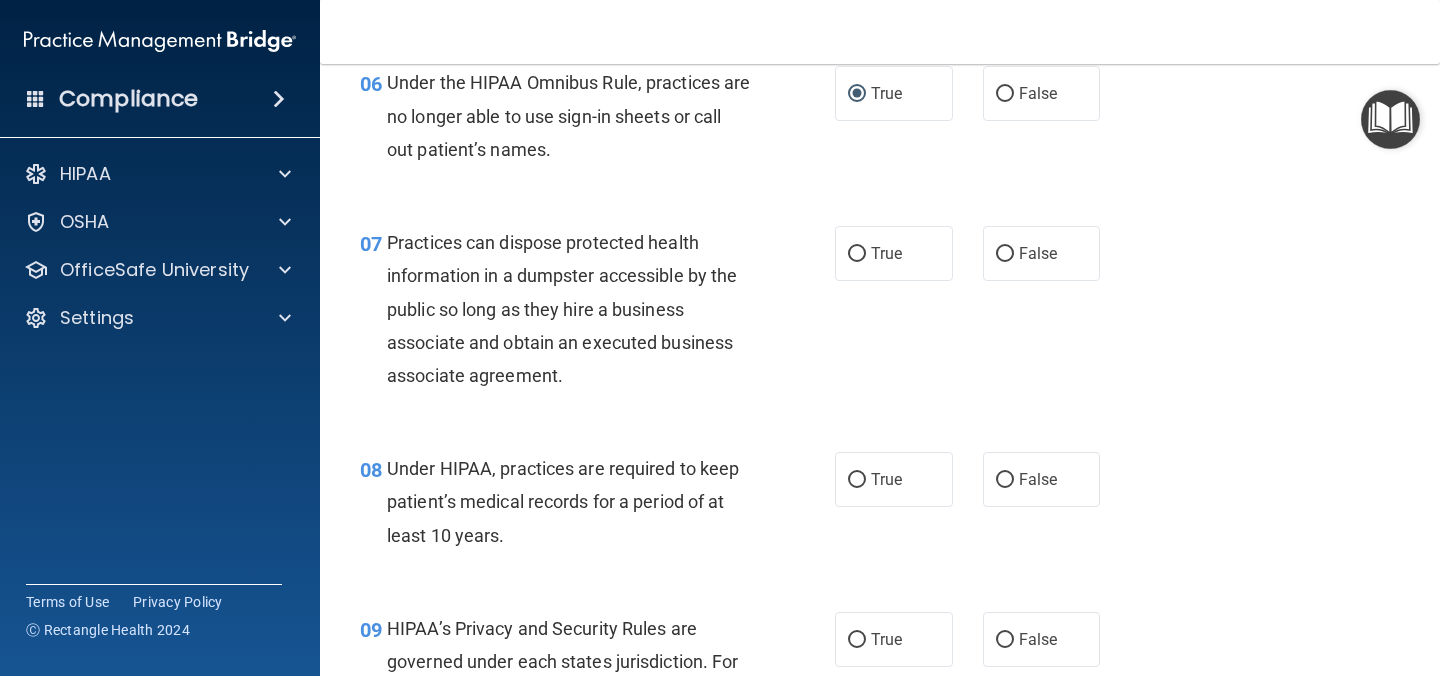 scroll, scrollTop: 1157, scrollLeft: 0, axis: vertical 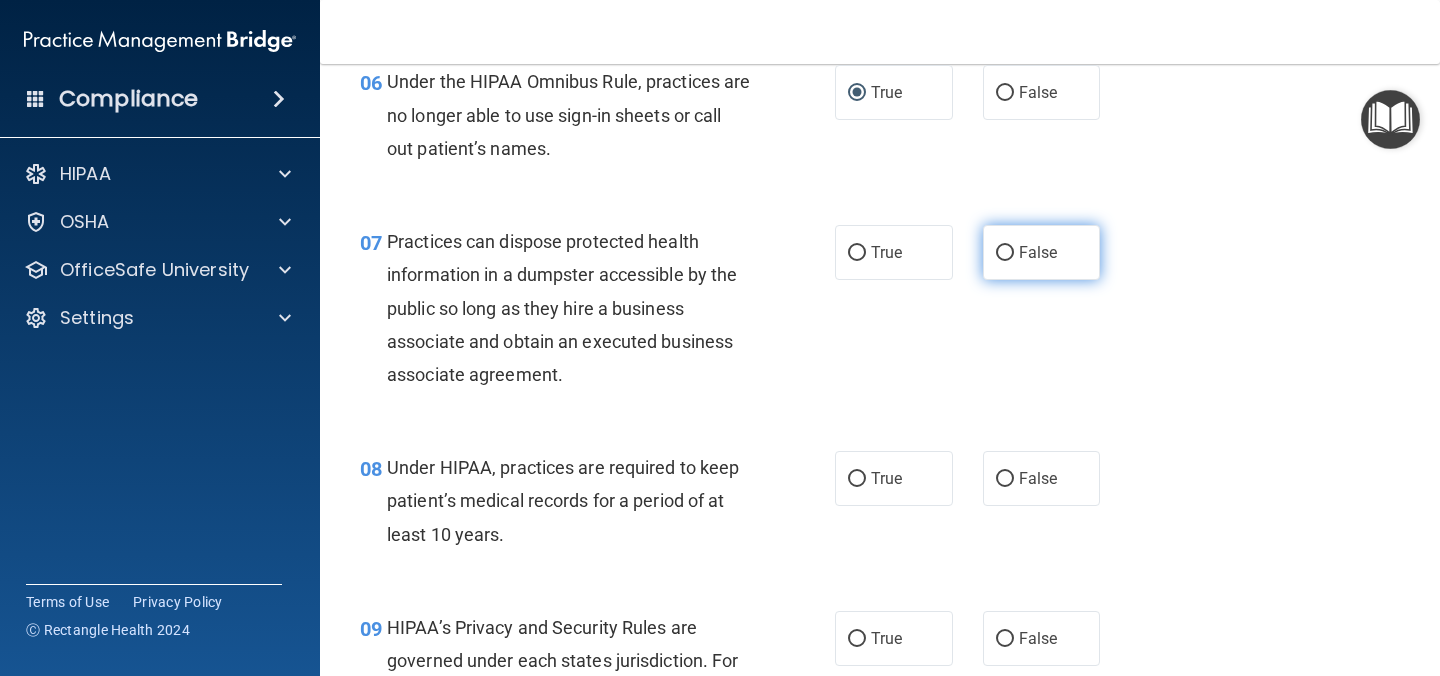 click on "False" at bounding box center (1038, 252) 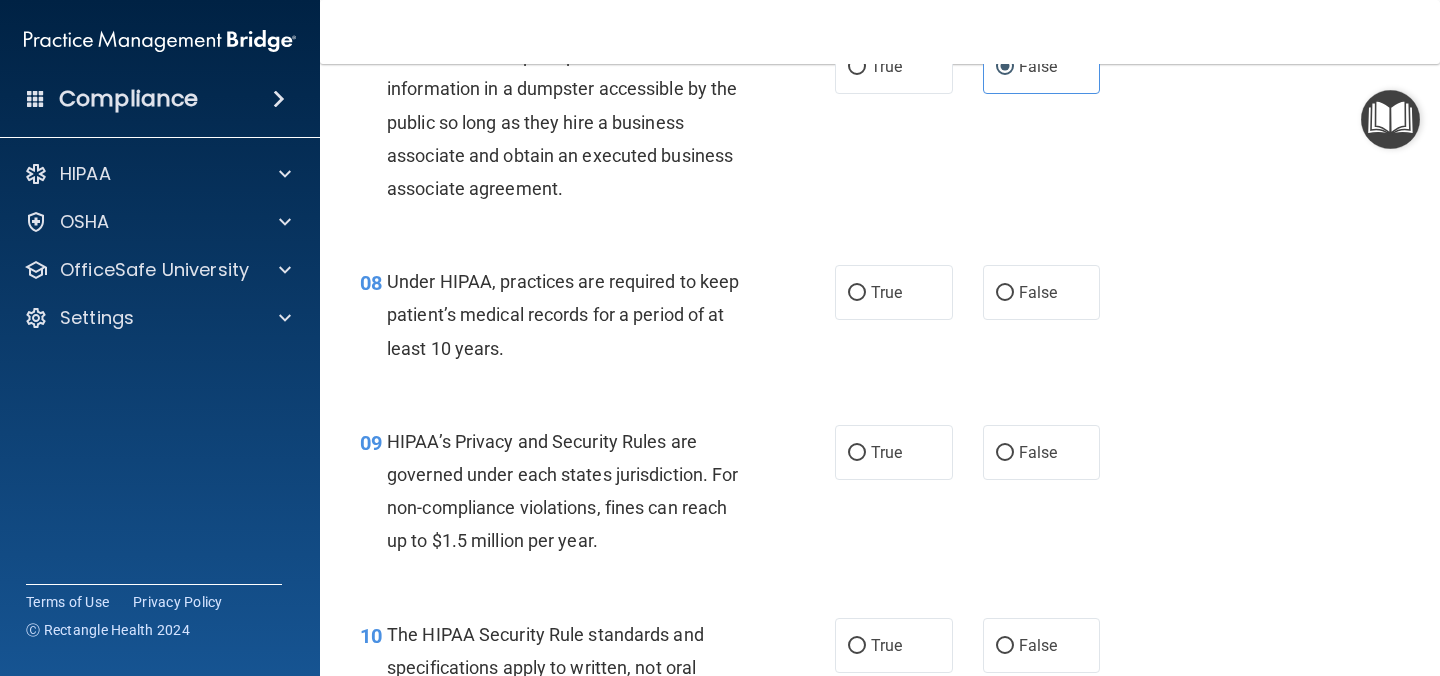 scroll, scrollTop: 1382, scrollLeft: 0, axis: vertical 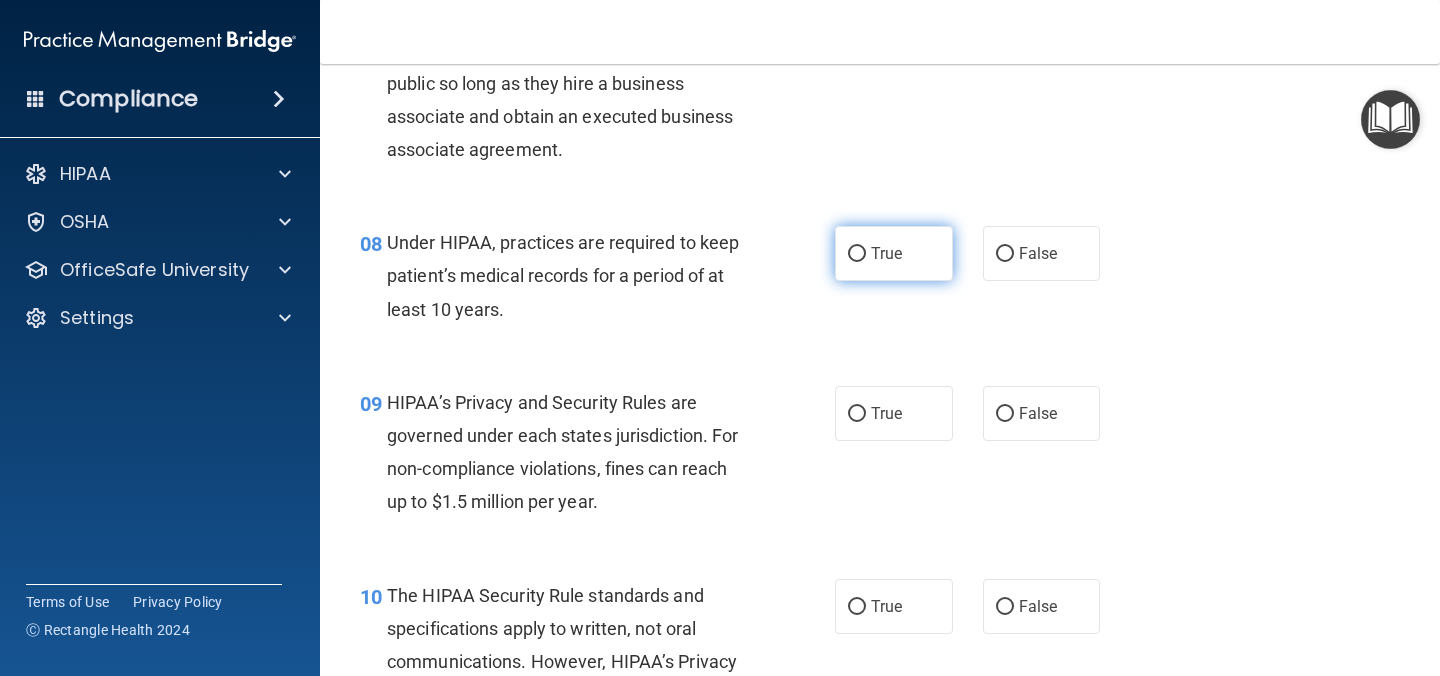 click on "True" at bounding box center (886, 253) 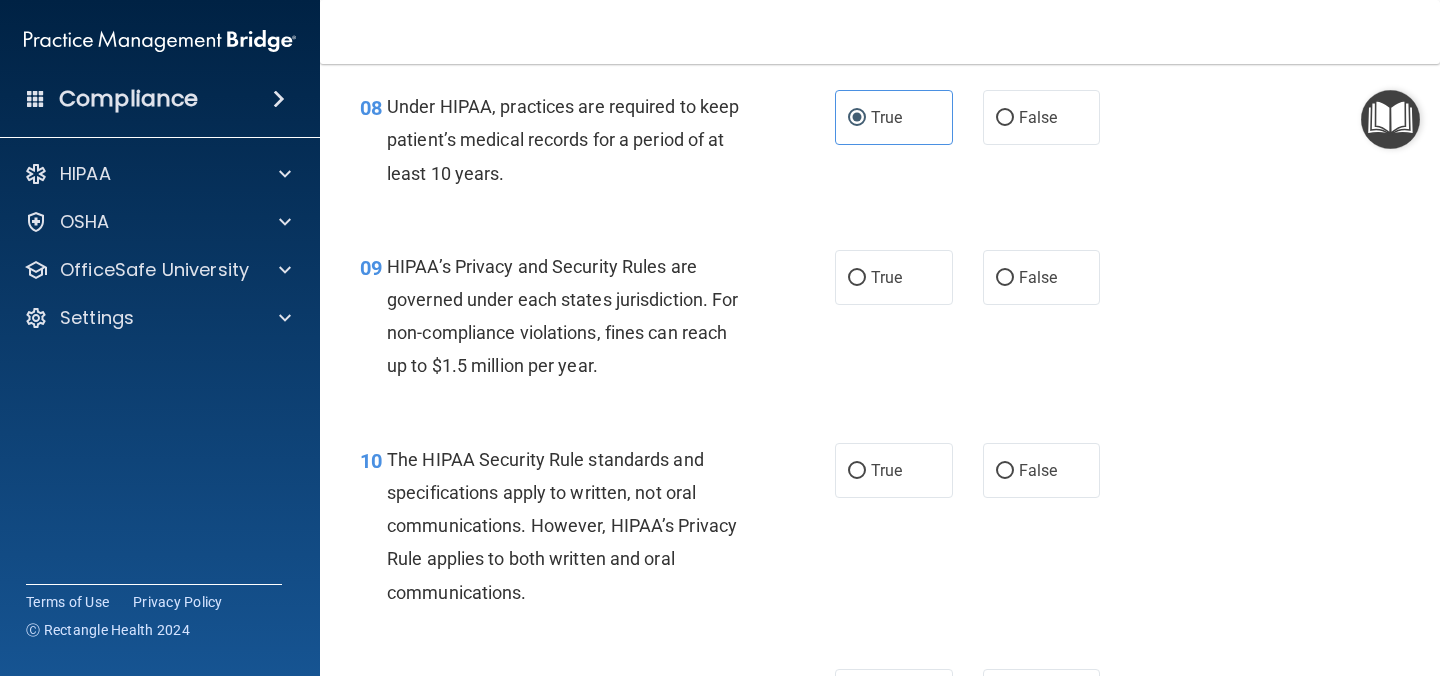 scroll, scrollTop: 1519, scrollLeft: 0, axis: vertical 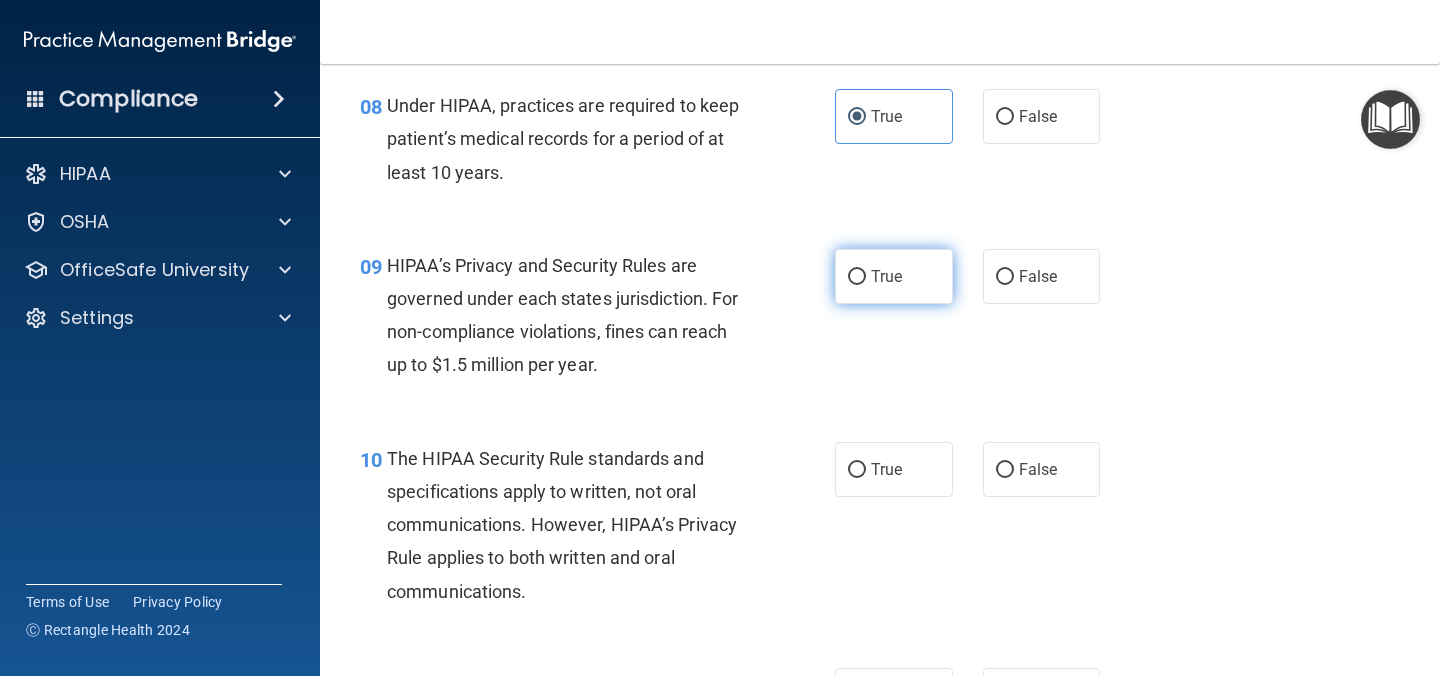 click on "True" at bounding box center [886, 276] 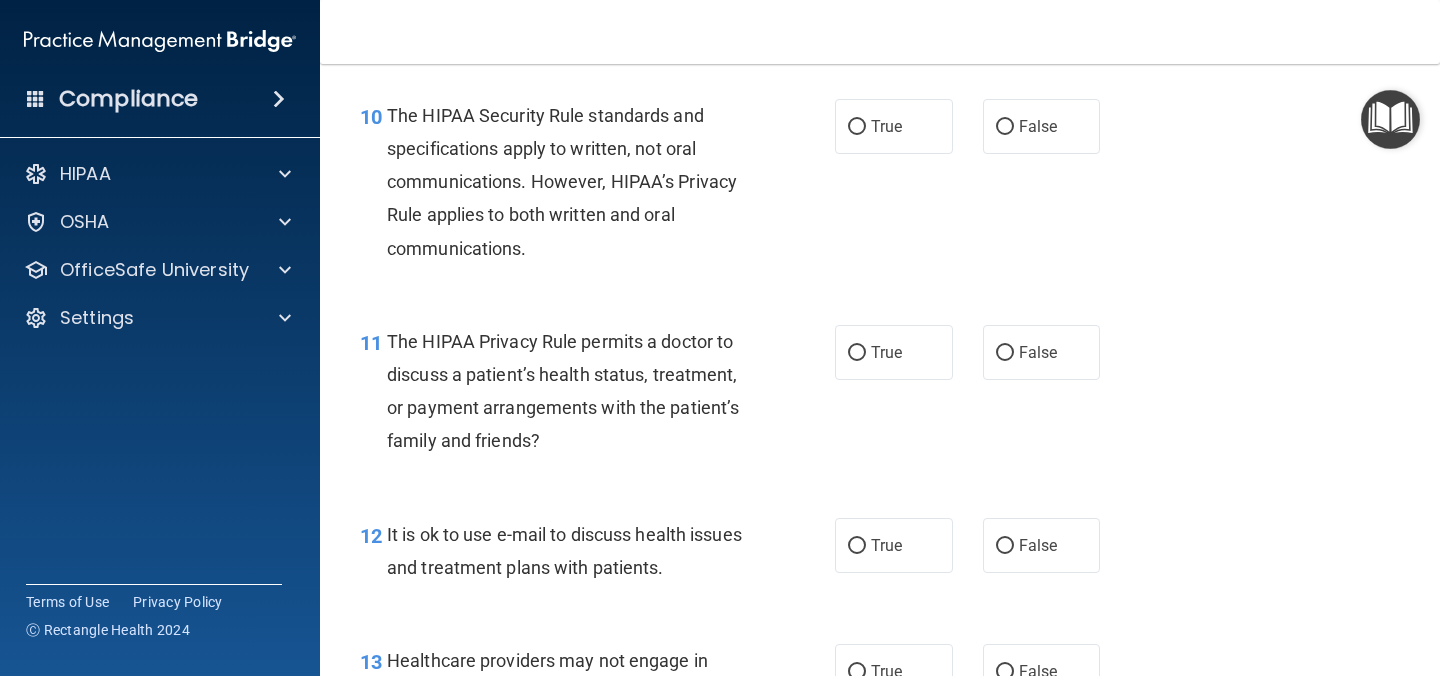 scroll, scrollTop: 1882, scrollLeft: 0, axis: vertical 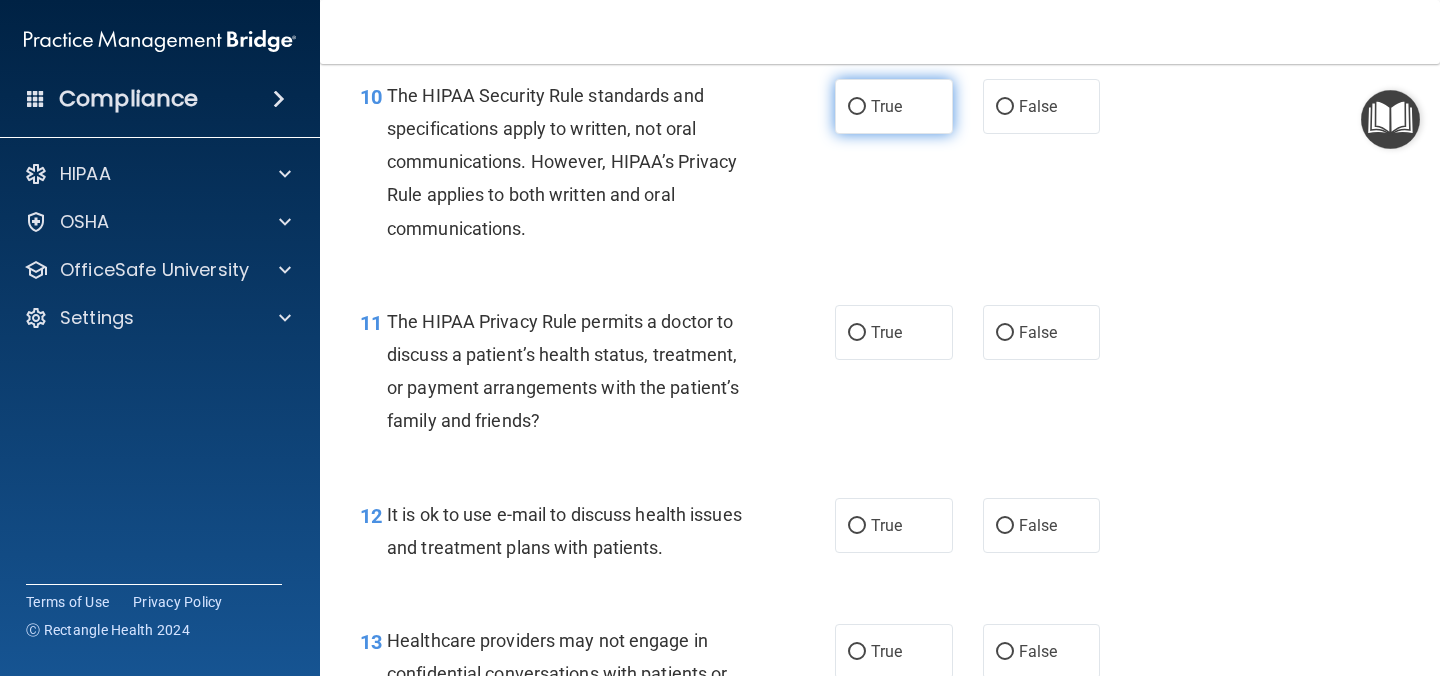 click on "True" at bounding box center (894, 106) 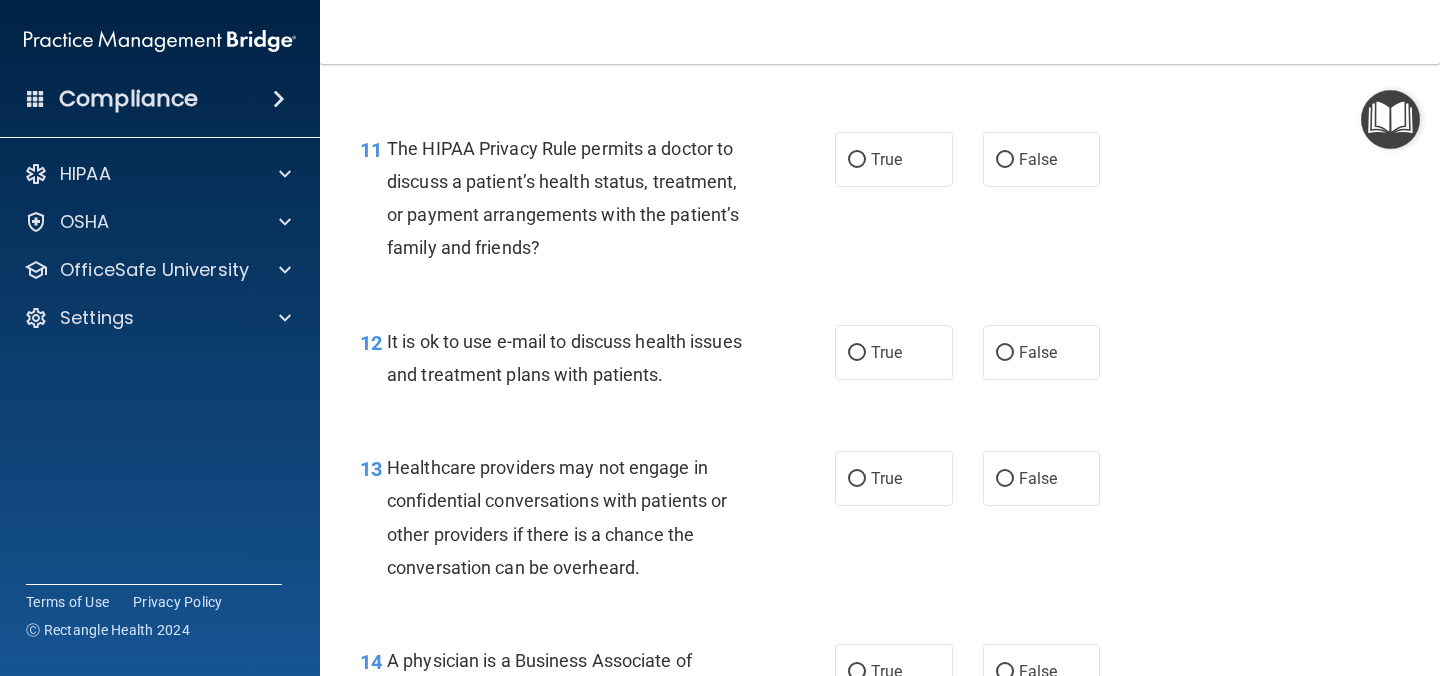 scroll, scrollTop: 2056, scrollLeft: 0, axis: vertical 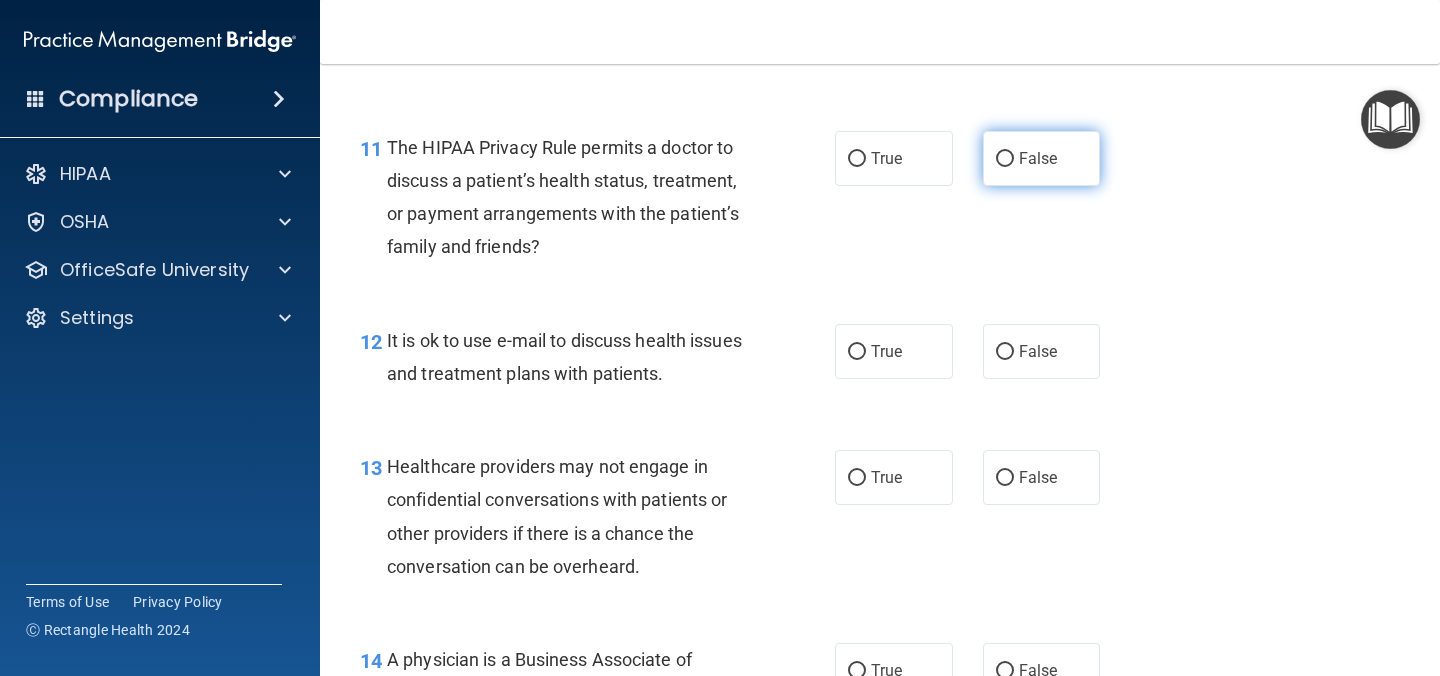 click on "False" at bounding box center (1042, 158) 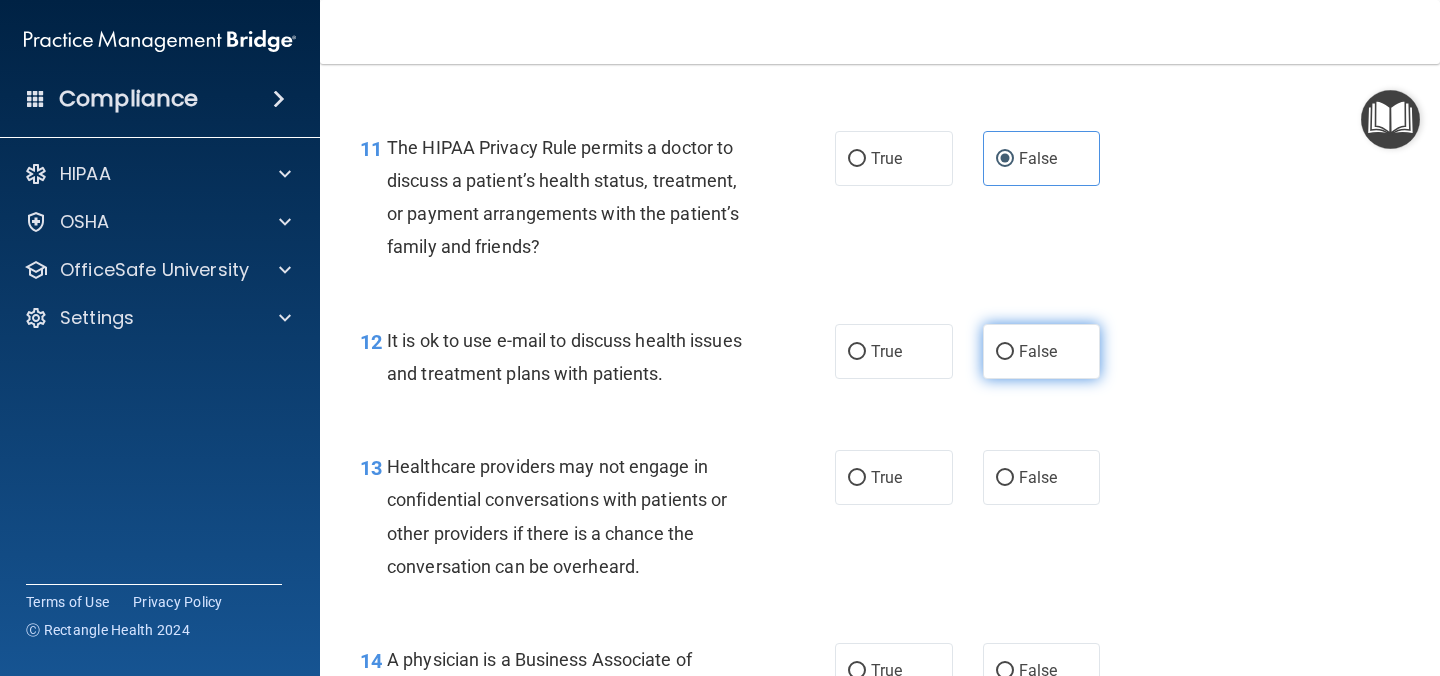 click on "False" at bounding box center (1005, 352) 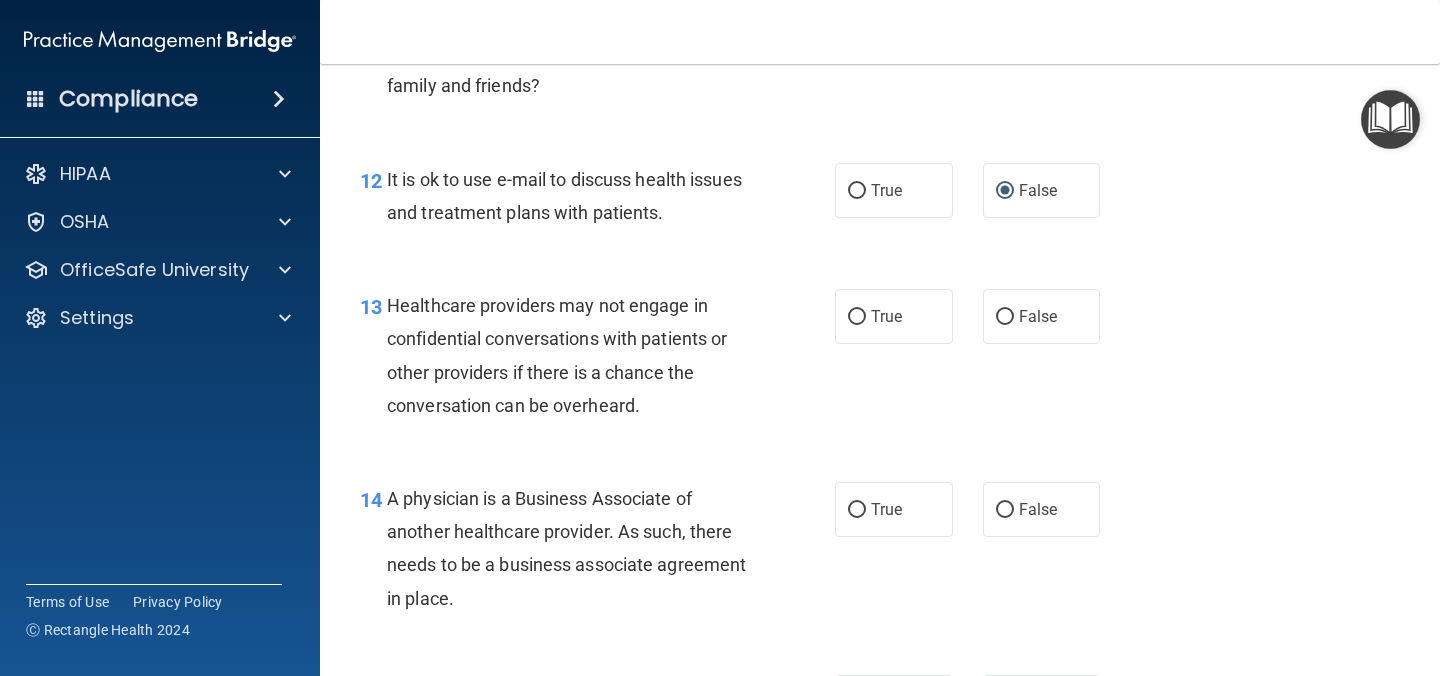 scroll, scrollTop: 2225, scrollLeft: 0, axis: vertical 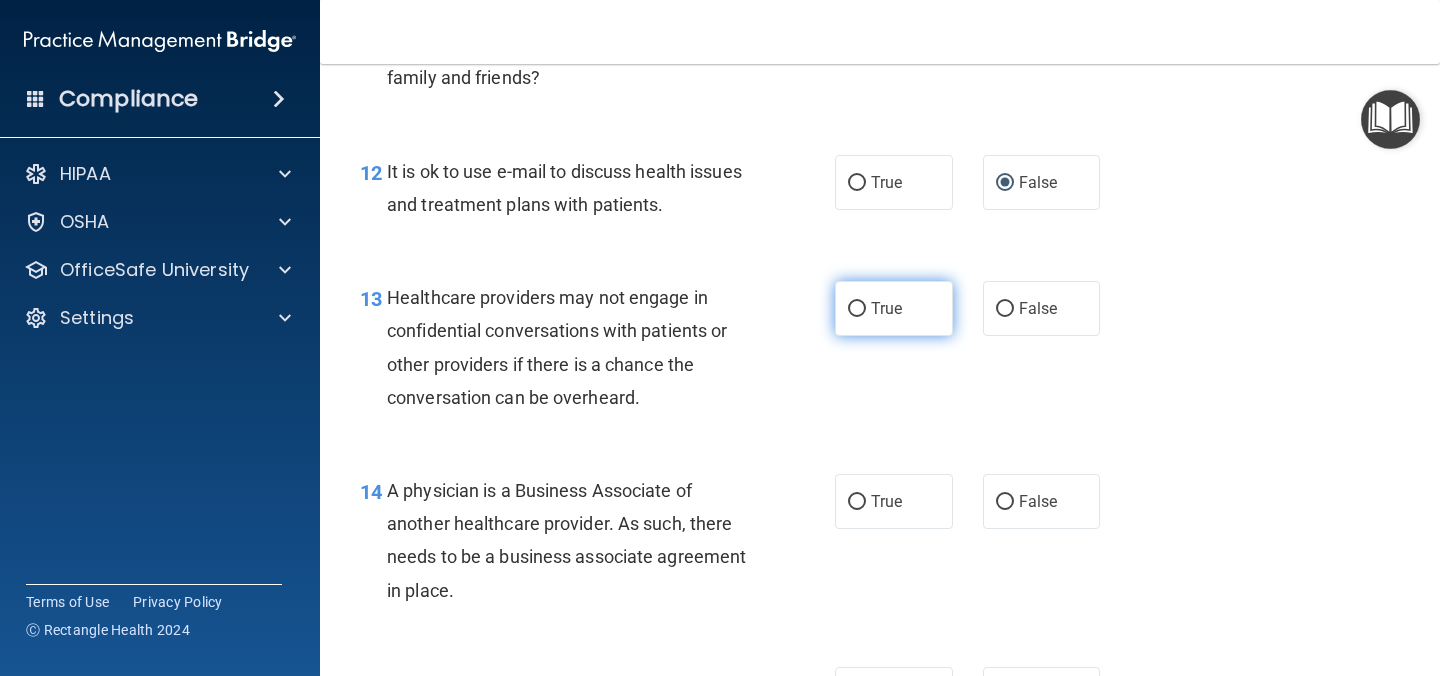 click on "True" at bounding box center [894, 308] 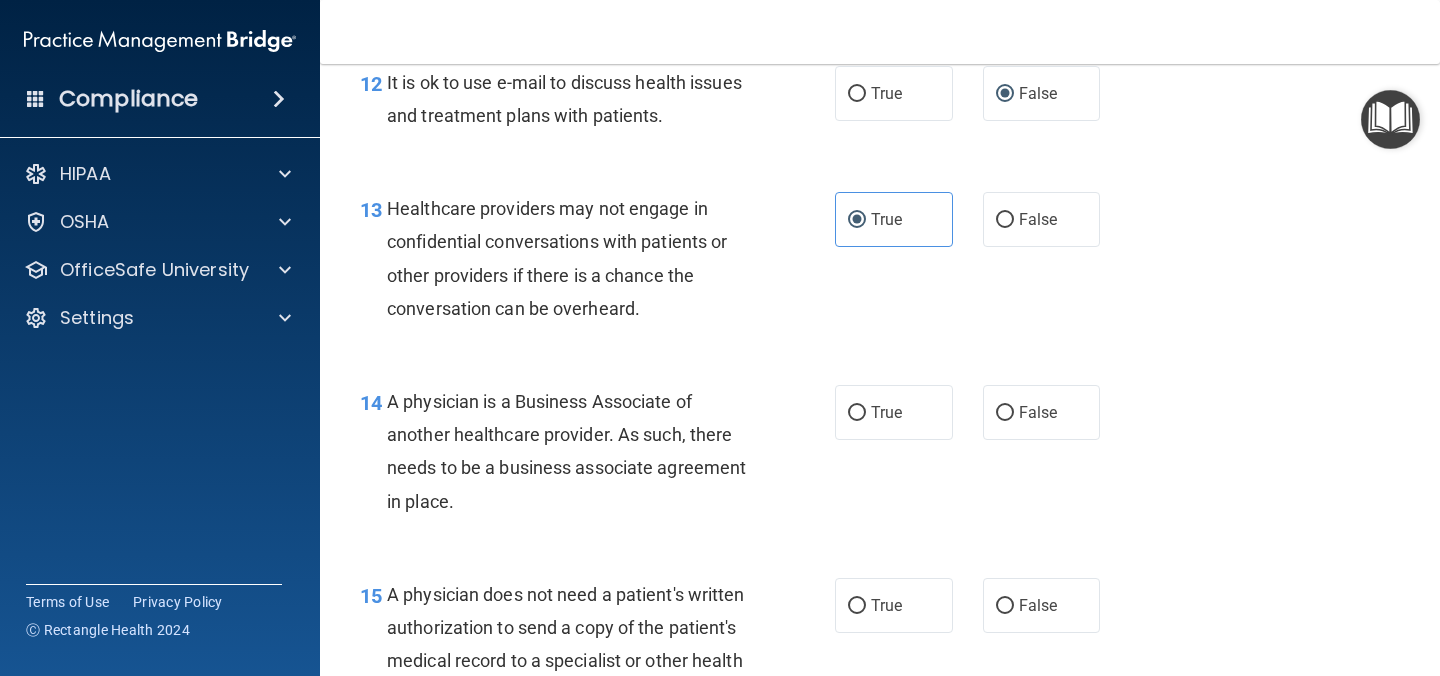 scroll, scrollTop: 2364, scrollLeft: 0, axis: vertical 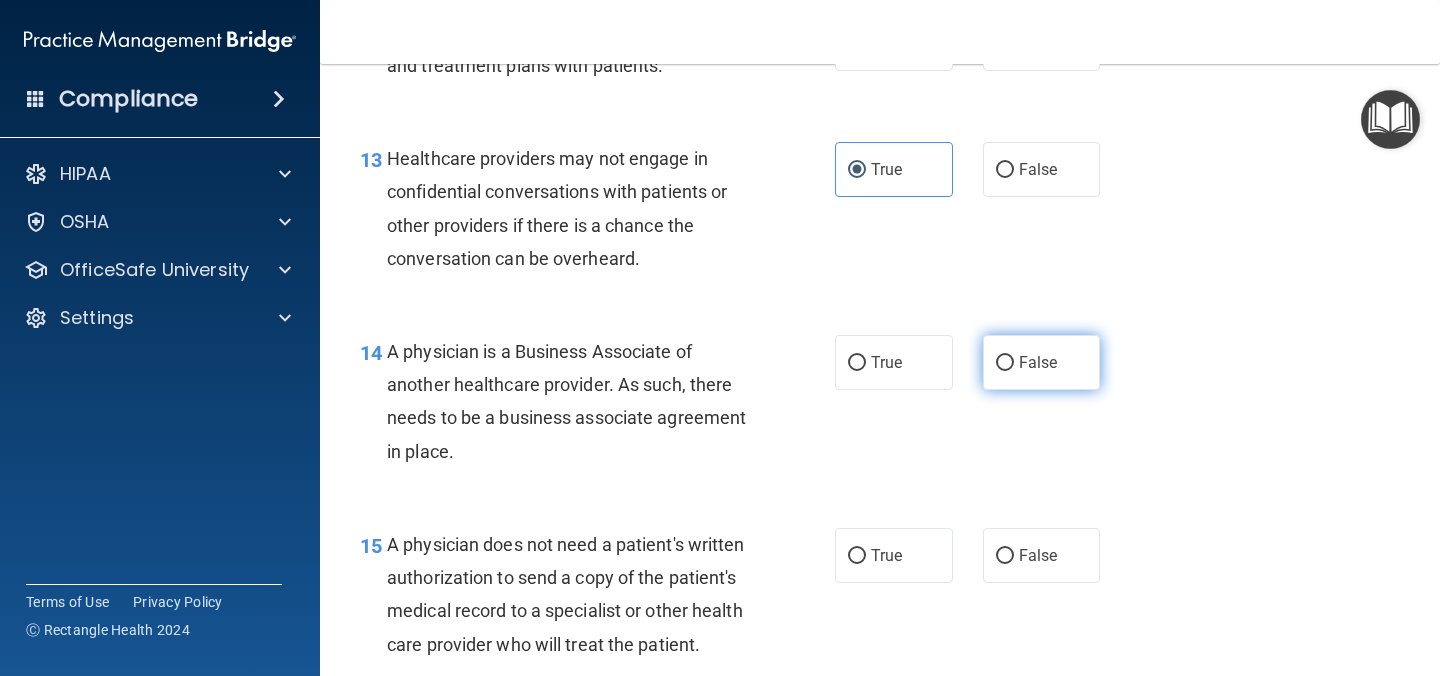 click on "False" at bounding box center (1038, 362) 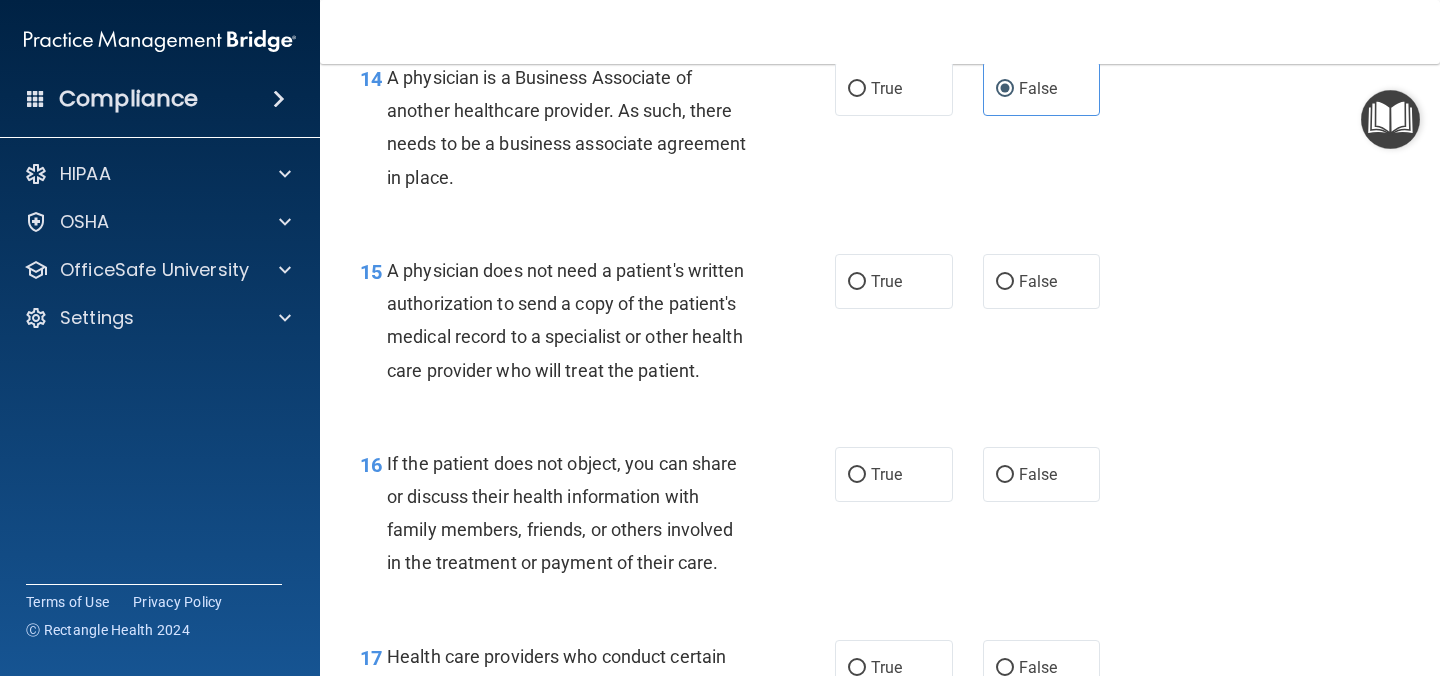 scroll, scrollTop: 2644, scrollLeft: 0, axis: vertical 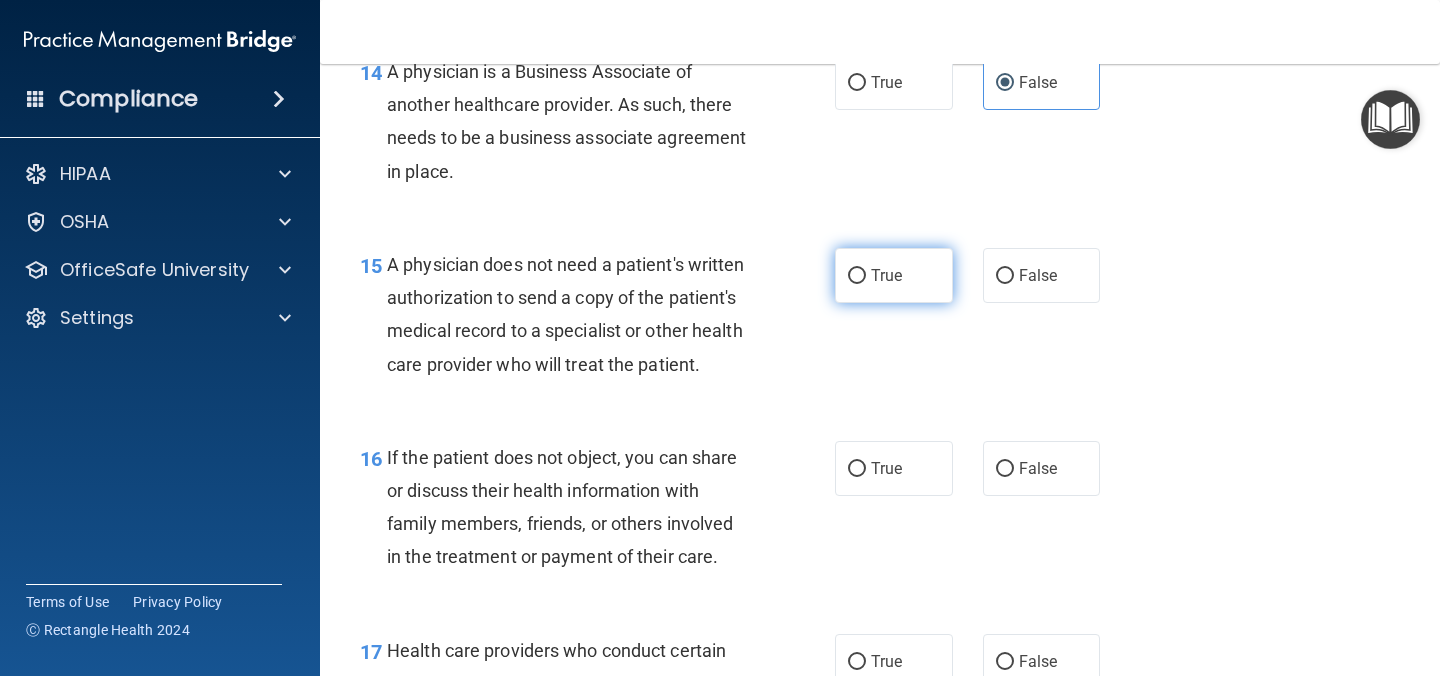 click on "True" at bounding box center (886, 275) 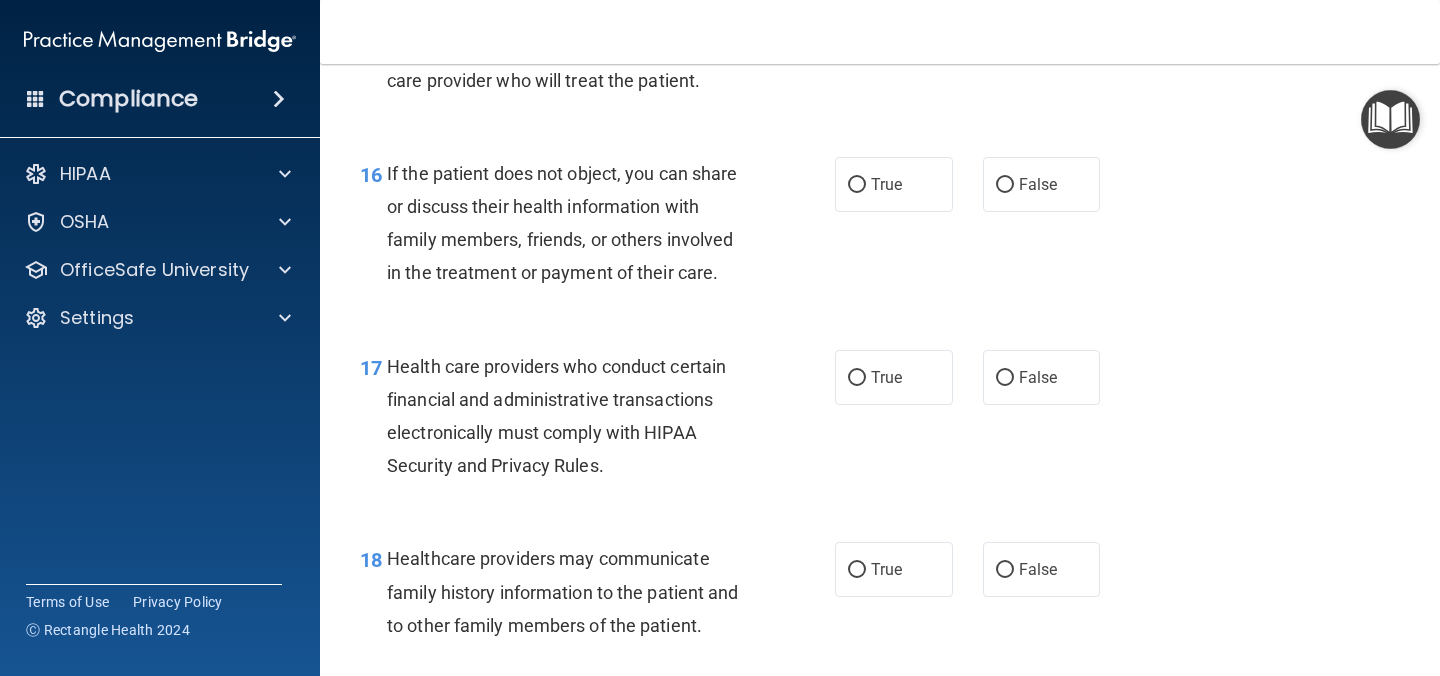 scroll, scrollTop: 2929, scrollLeft: 0, axis: vertical 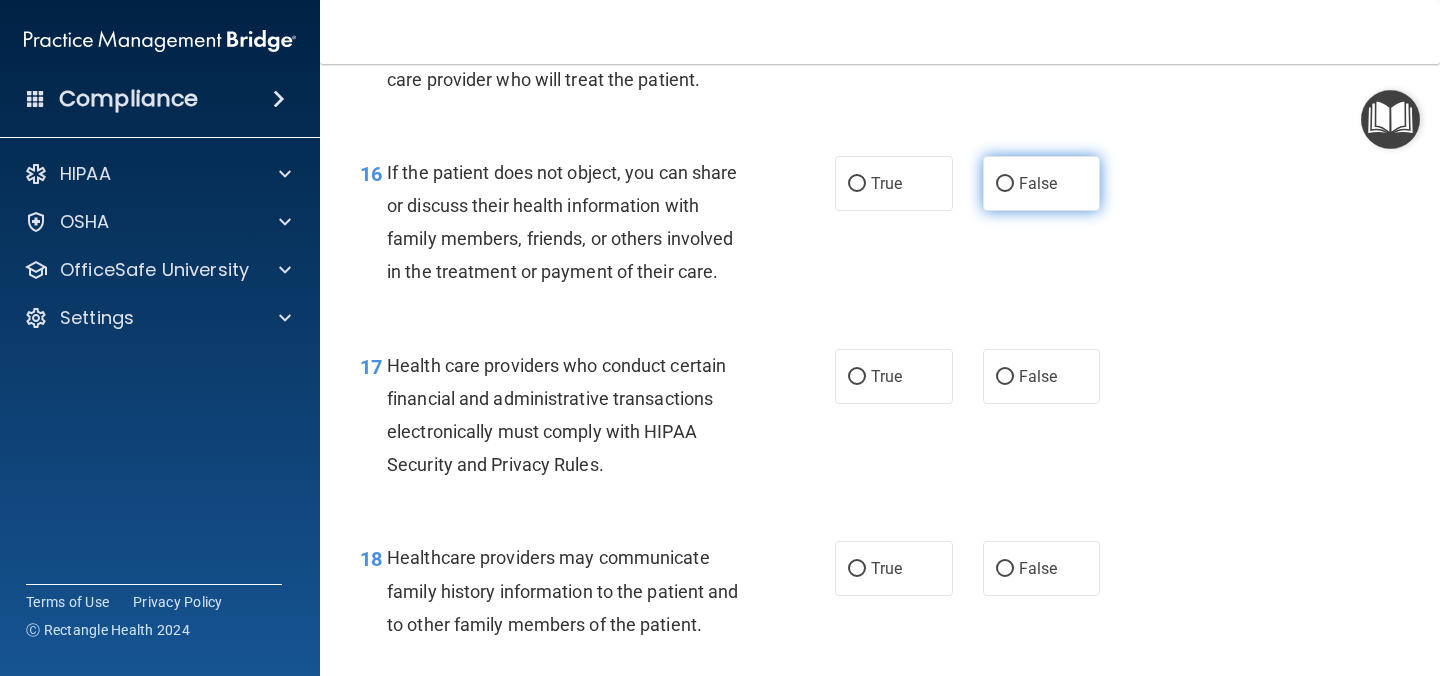 click on "False" at bounding box center [1042, 183] 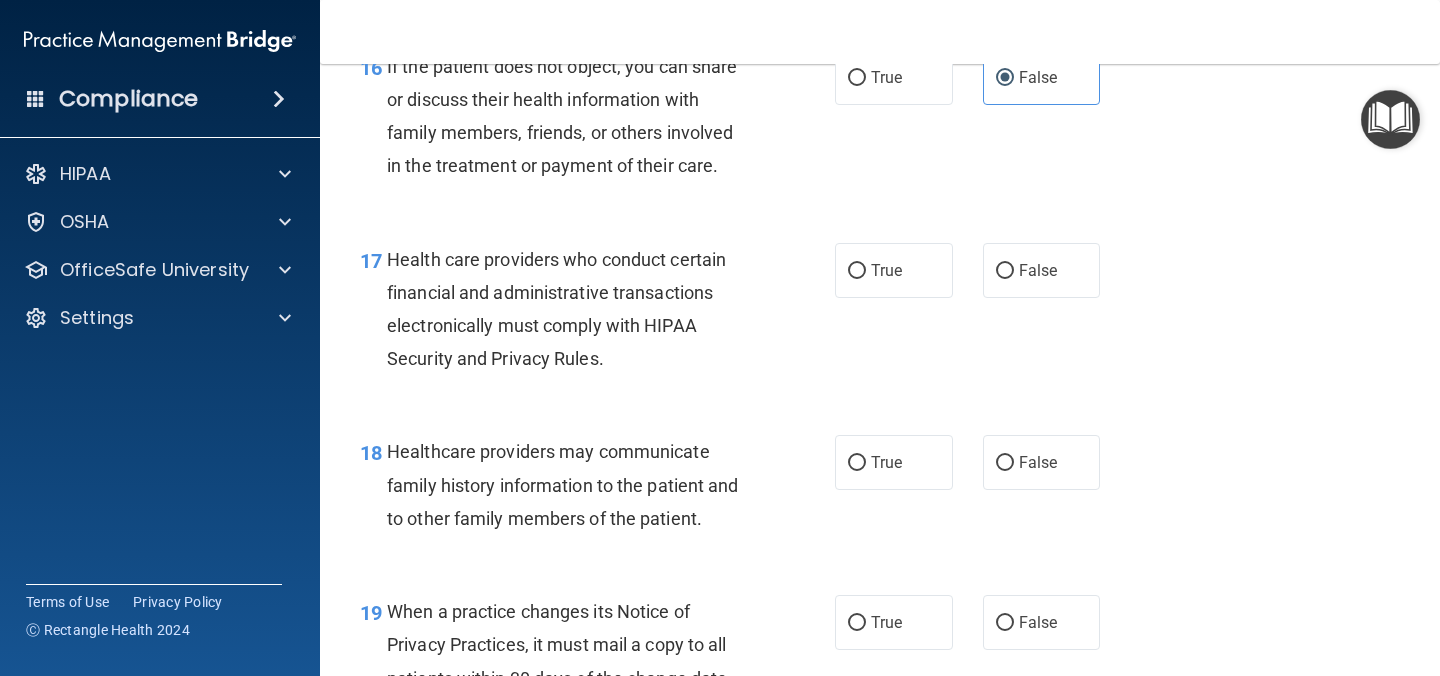 scroll, scrollTop: 3036, scrollLeft: 0, axis: vertical 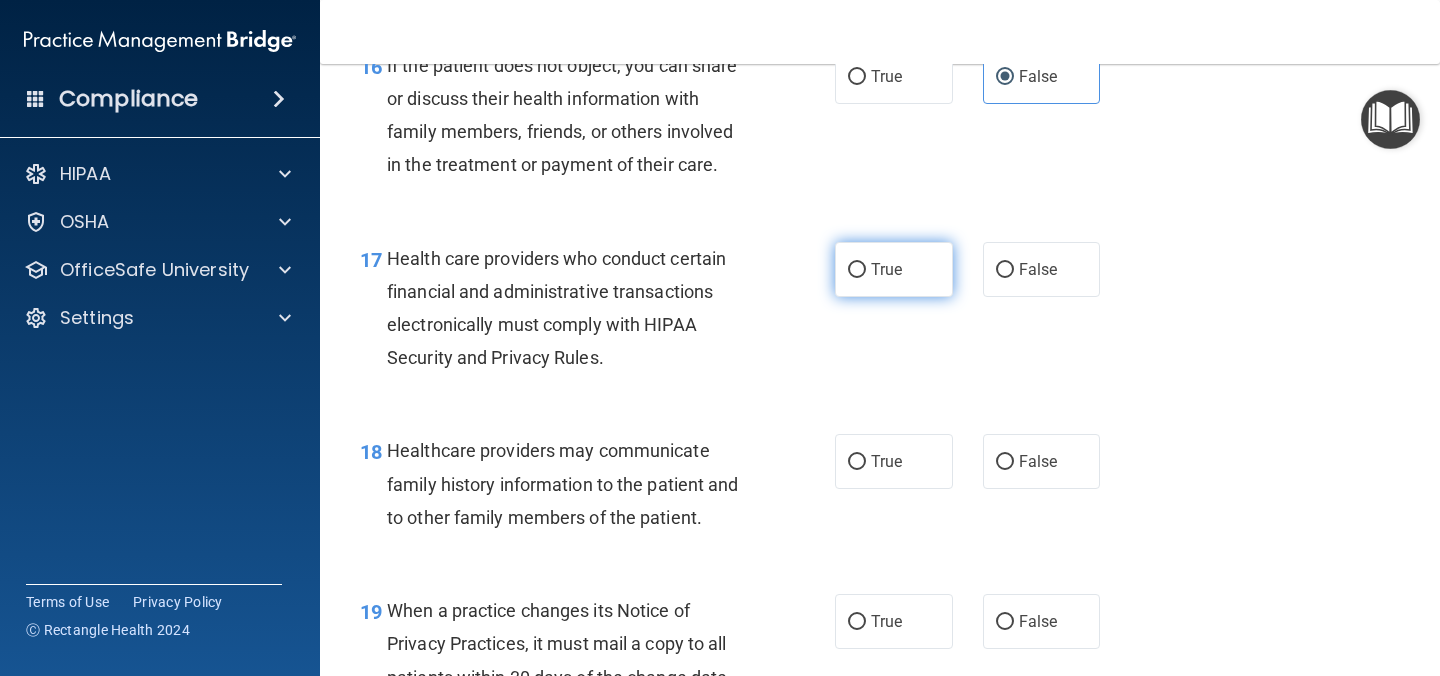 click on "True" at bounding box center (894, 269) 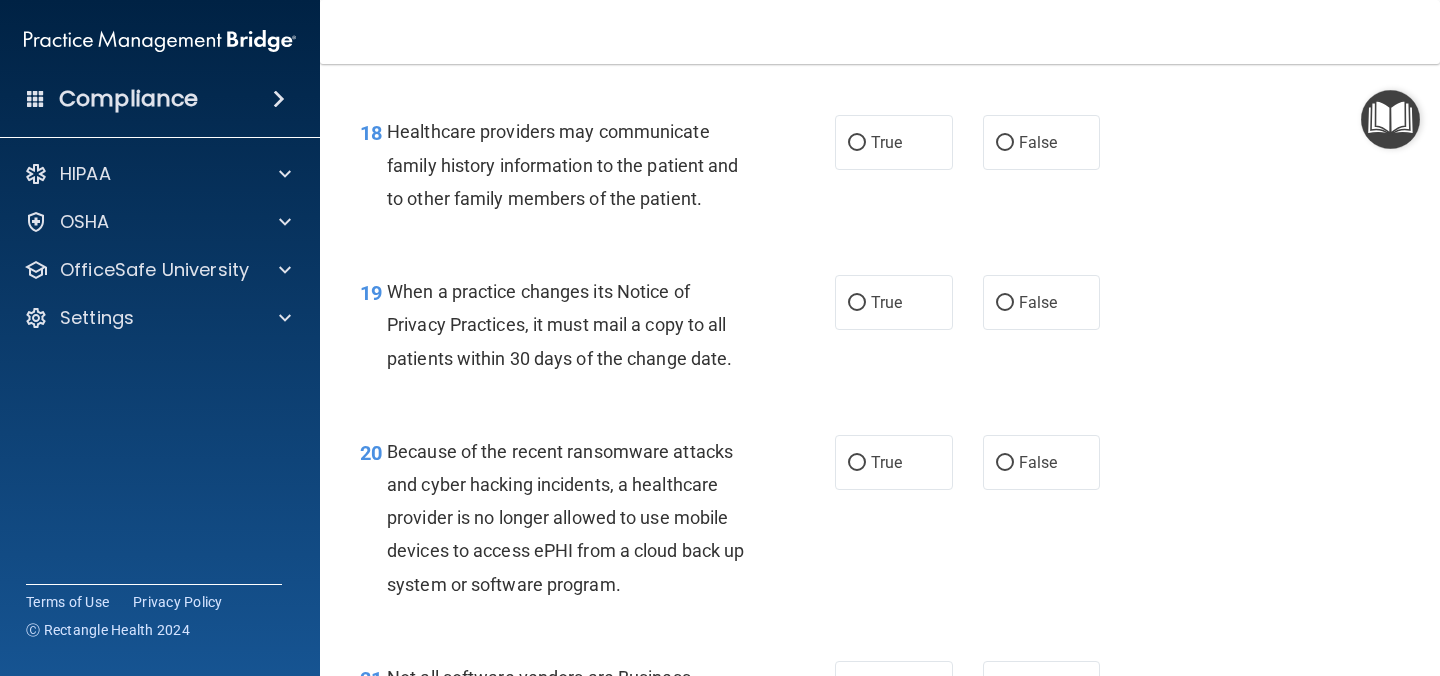 scroll, scrollTop: 3358, scrollLeft: 0, axis: vertical 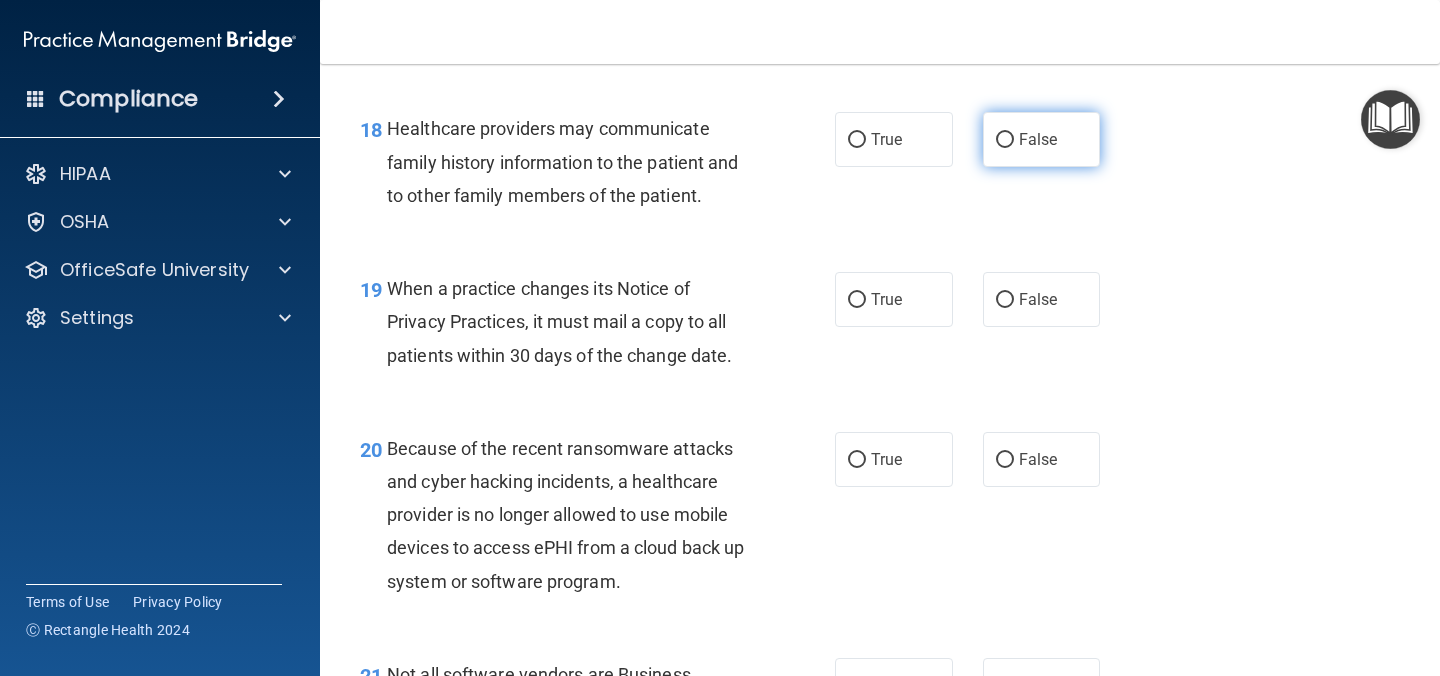 click on "False" at bounding box center (1038, 139) 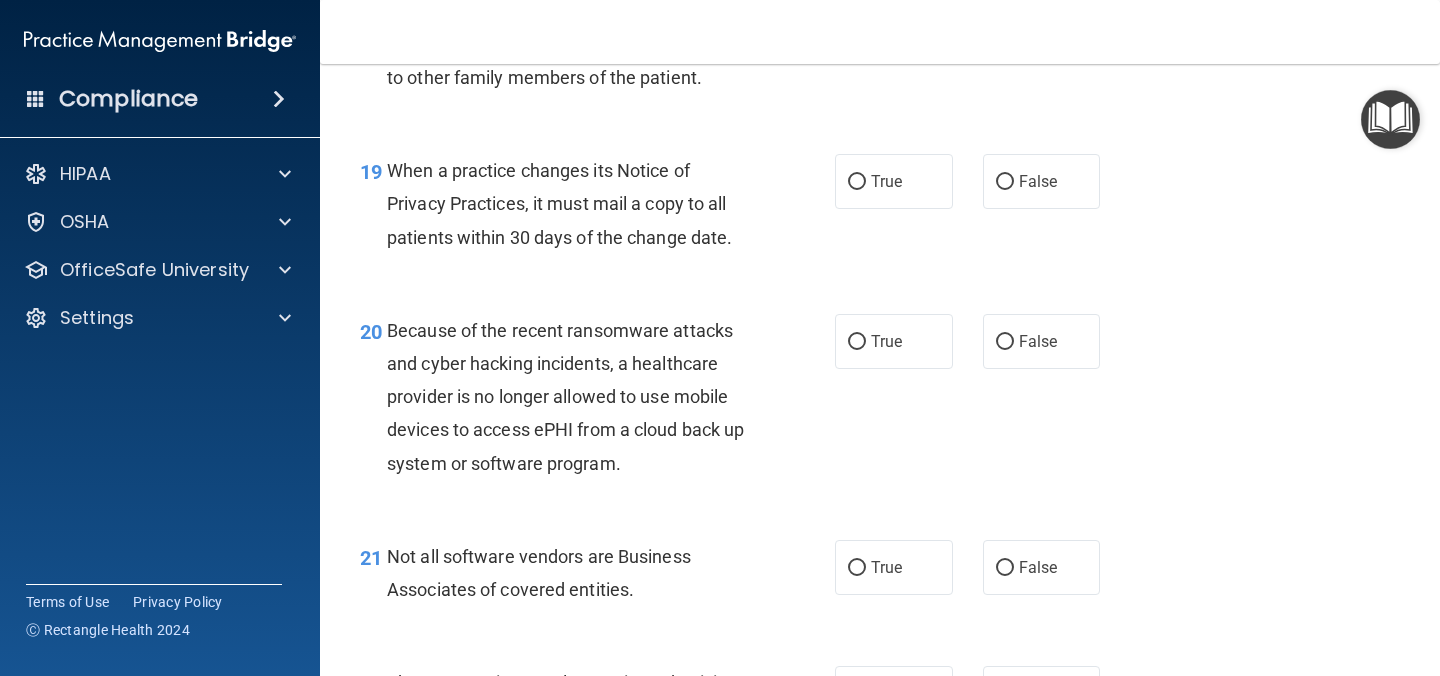 scroll, scrollTop: 3493, scrollLeft: 0, axis: vertical 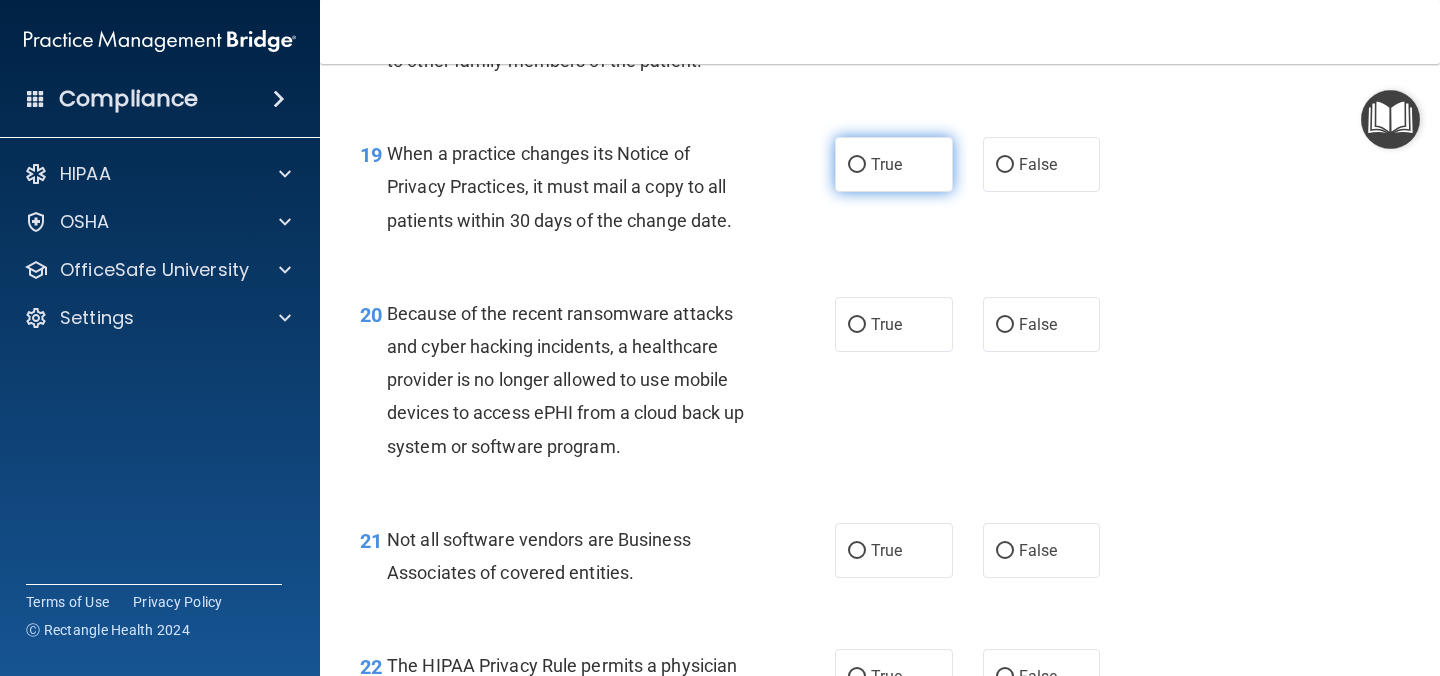 click on "True" at bounding box center [894, 164] 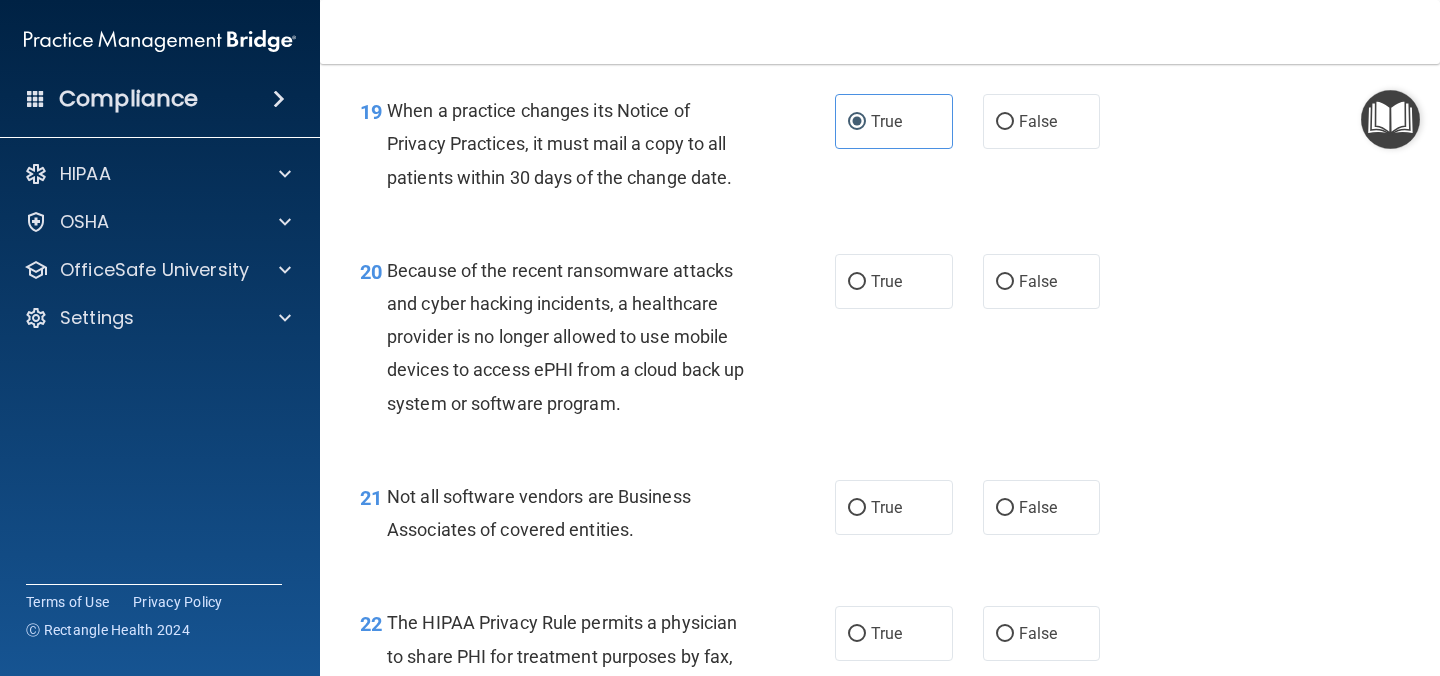 scroll, scrollTop: 3555, scrollLeft: 0, axis: vertical 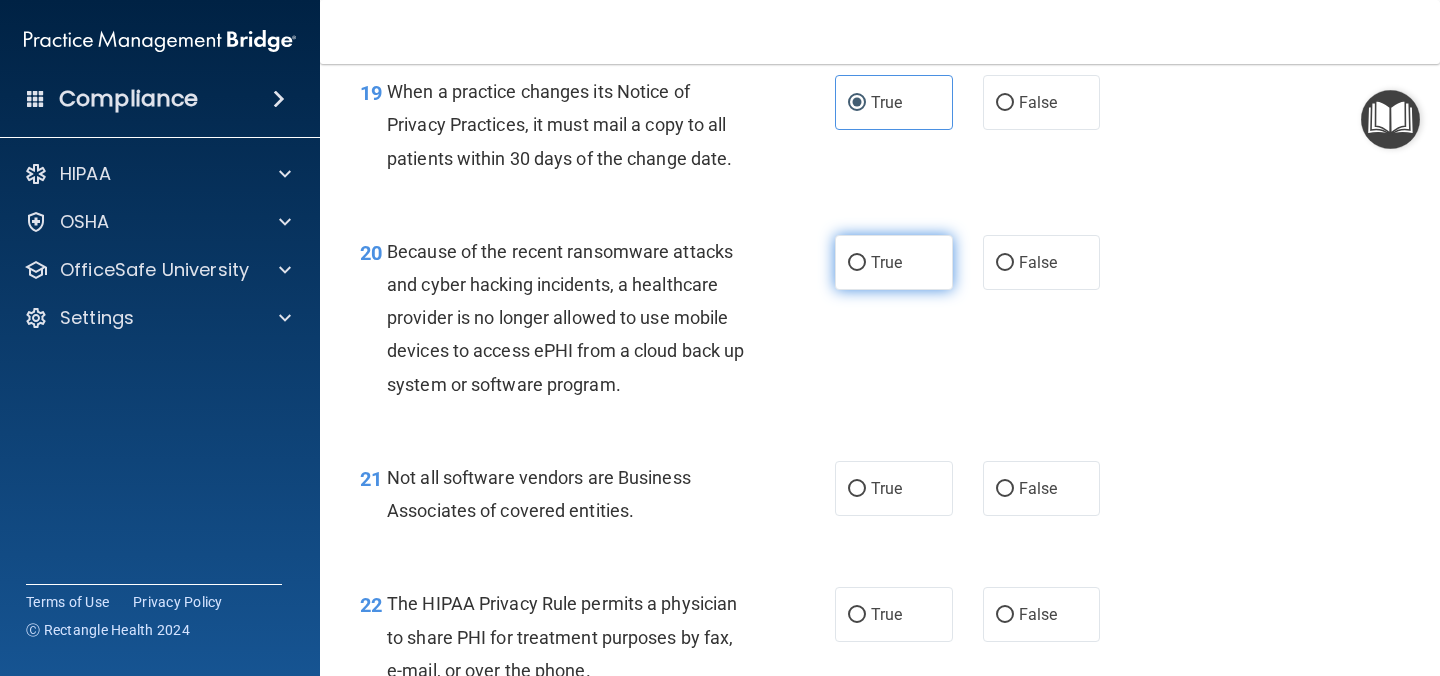 click on "True" at bounding box center (894, 262) 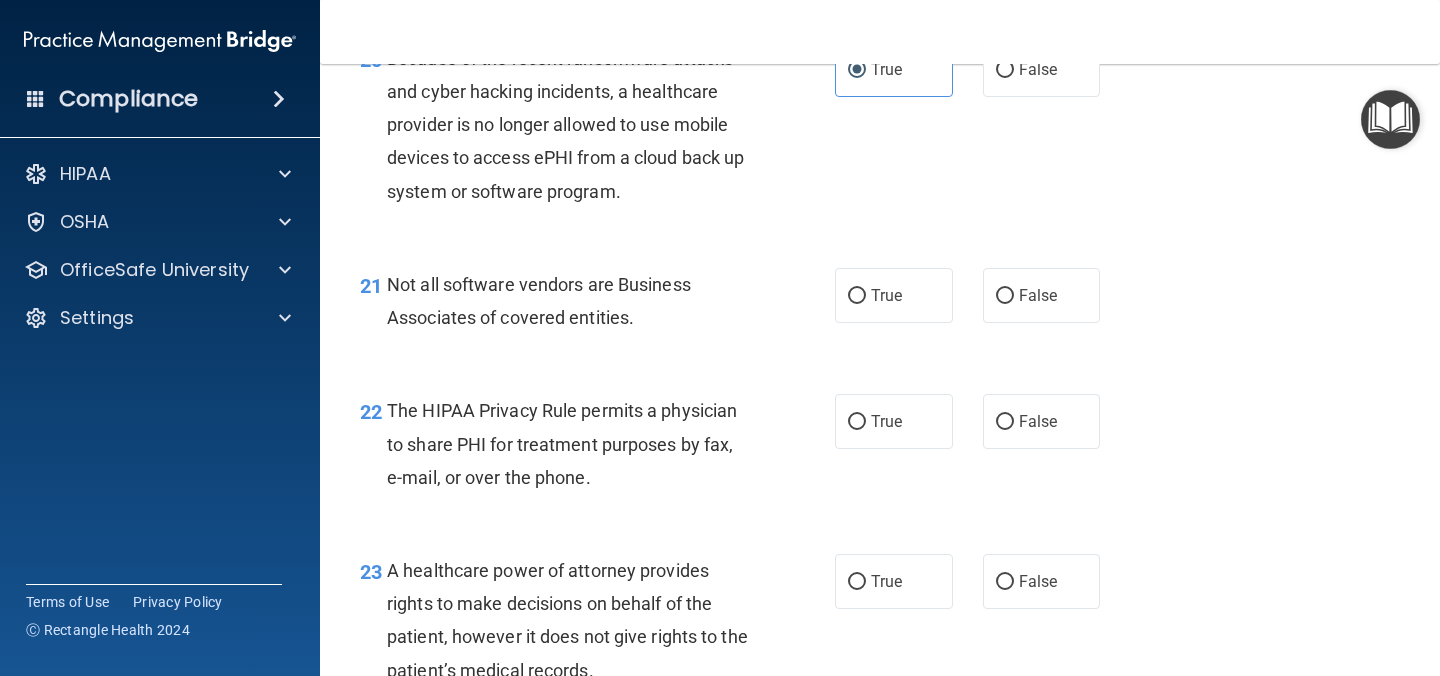 scroll, scrollTop: 3749, scrollLeft: 0, axis: vertical 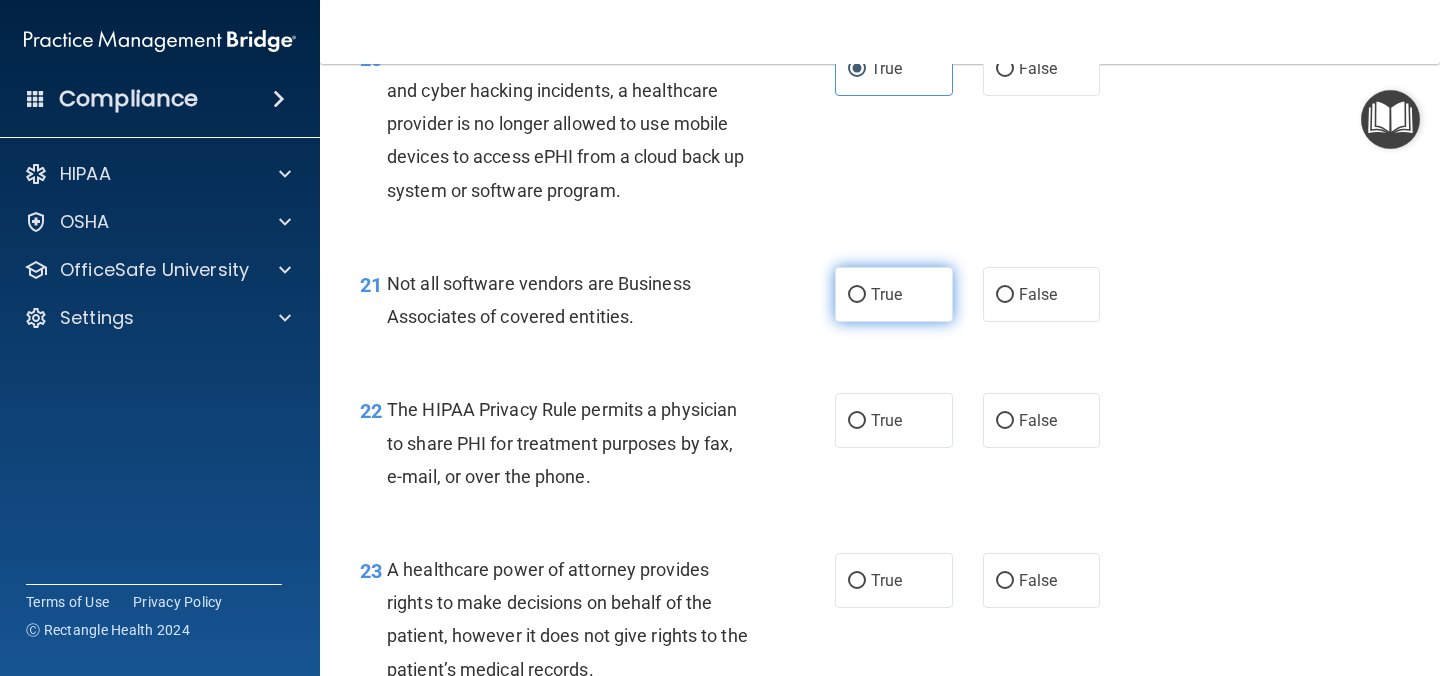 click on "True" at bounding box center [894, 294] 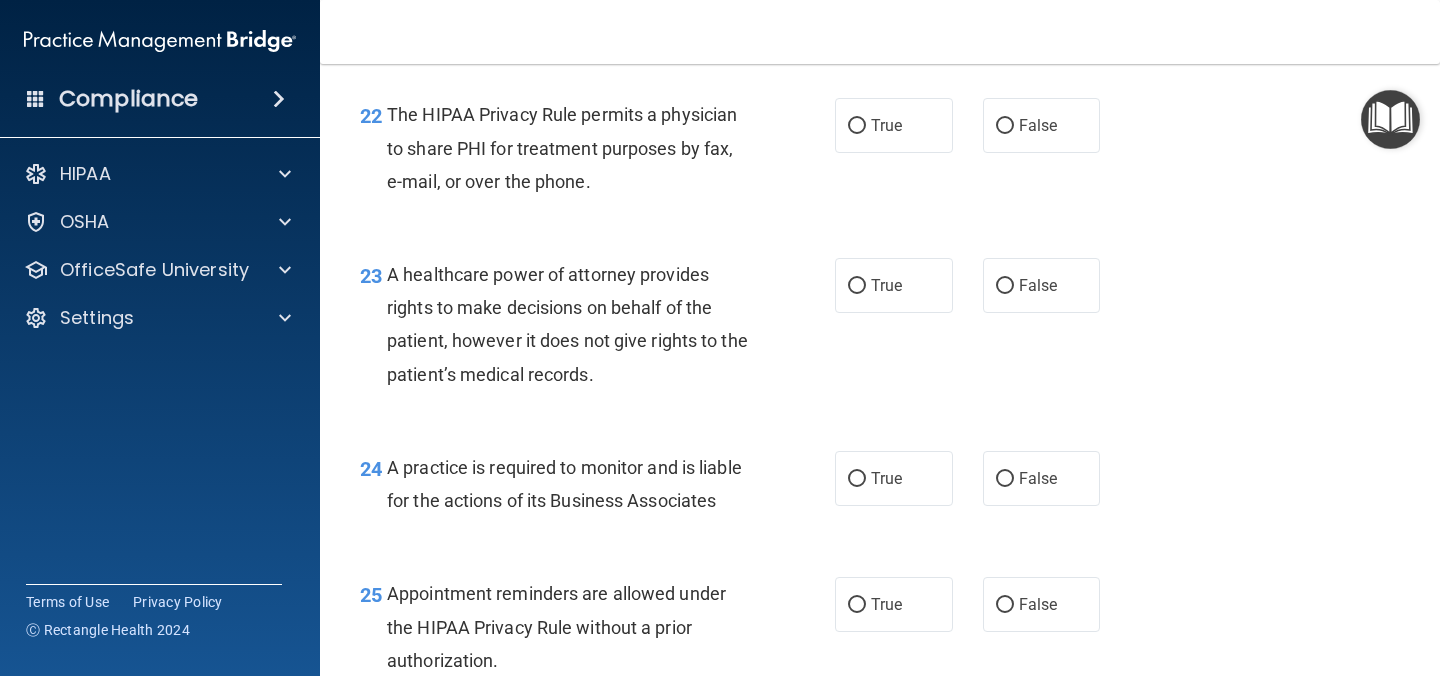 scroll, scrollTop: 4056, scrollLeft: 0, axis: vertical 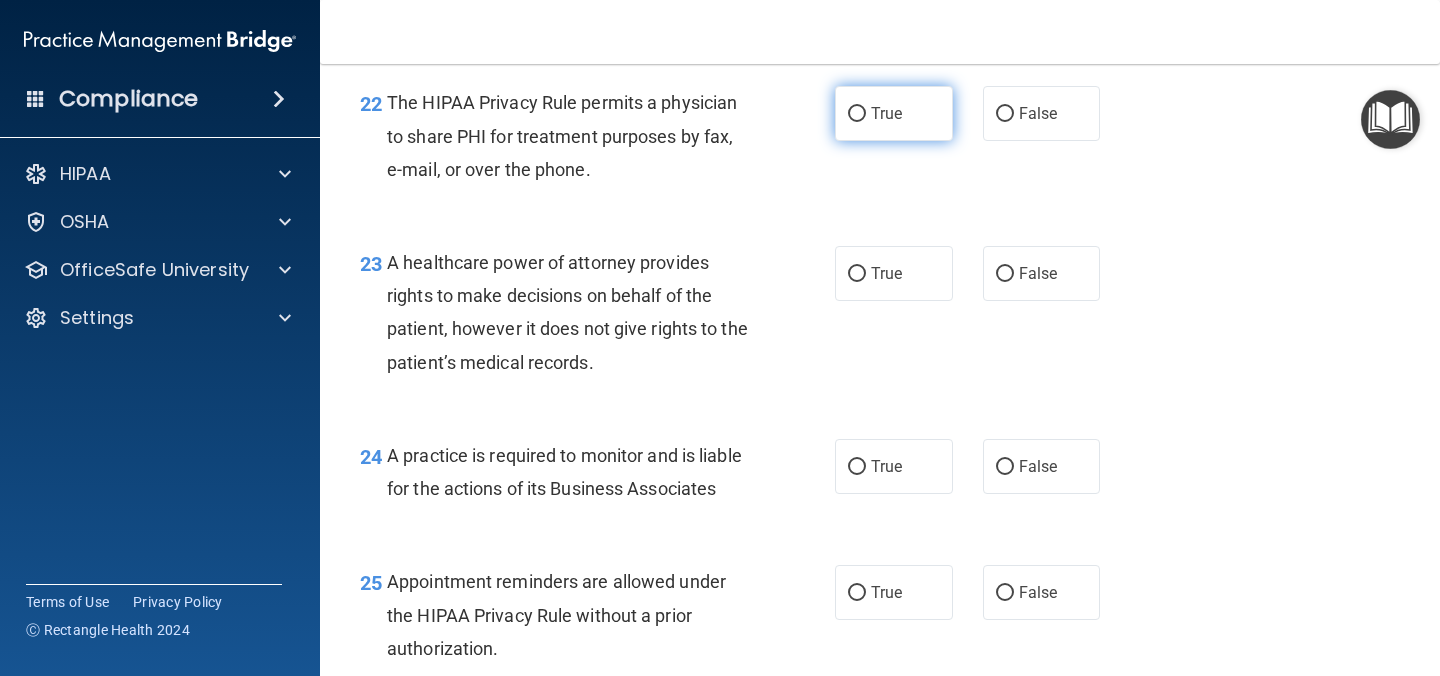 click on "True" at bounding box center (894, 113) 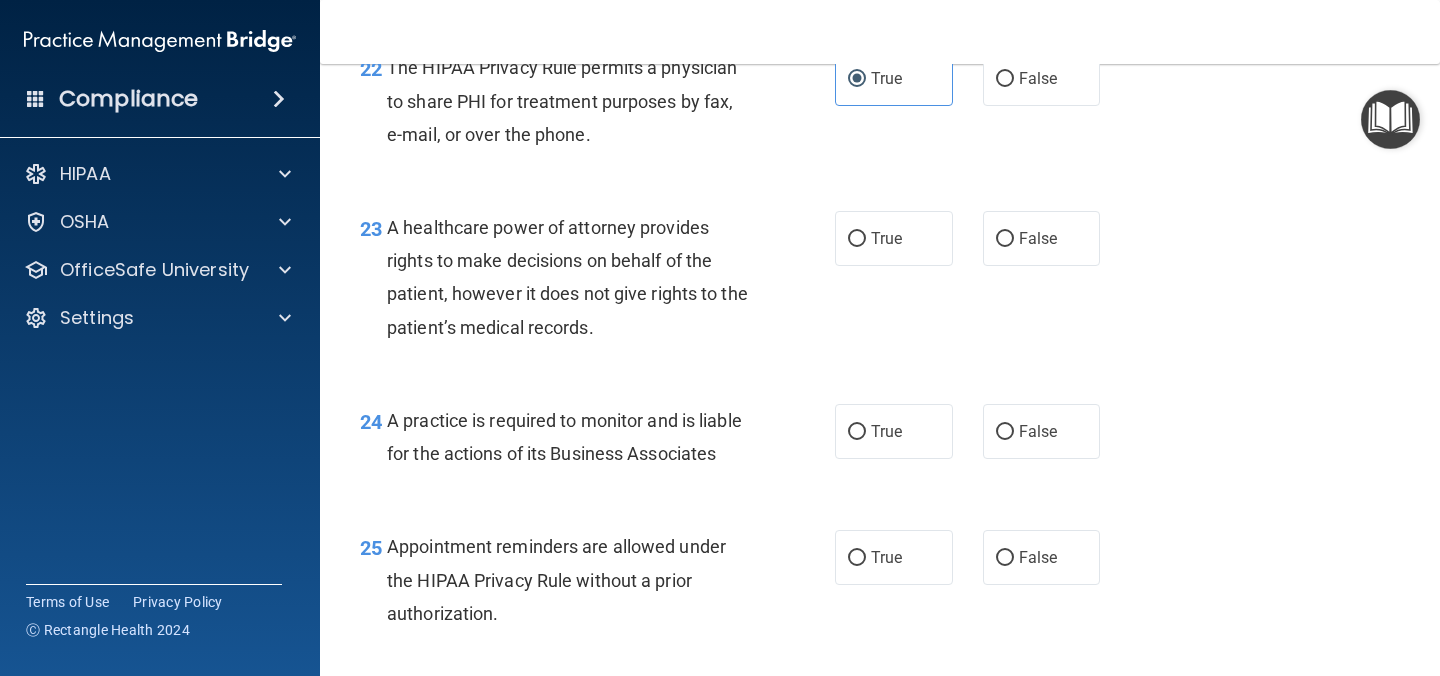 scroll, scrollTop: 4098, scrollLeft: 0, axis: vertical 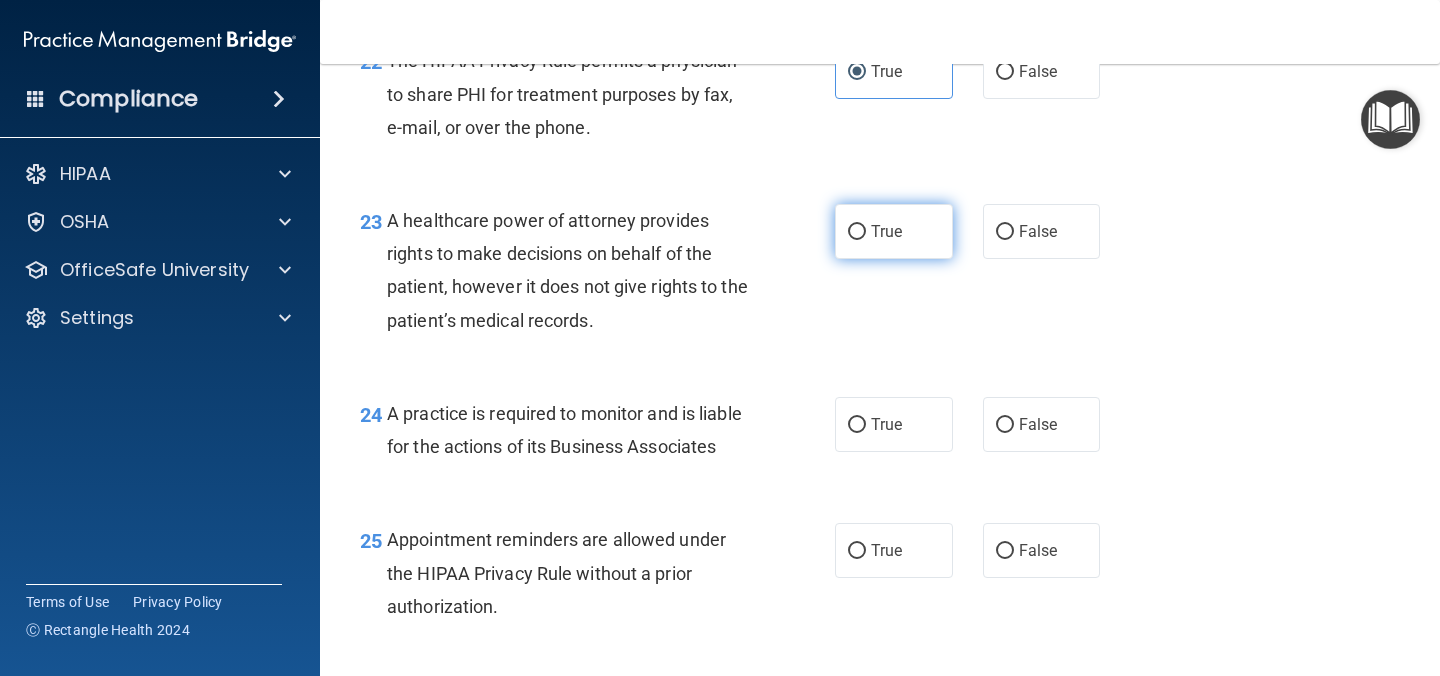 click on "True" at bounding box center [894, 231] 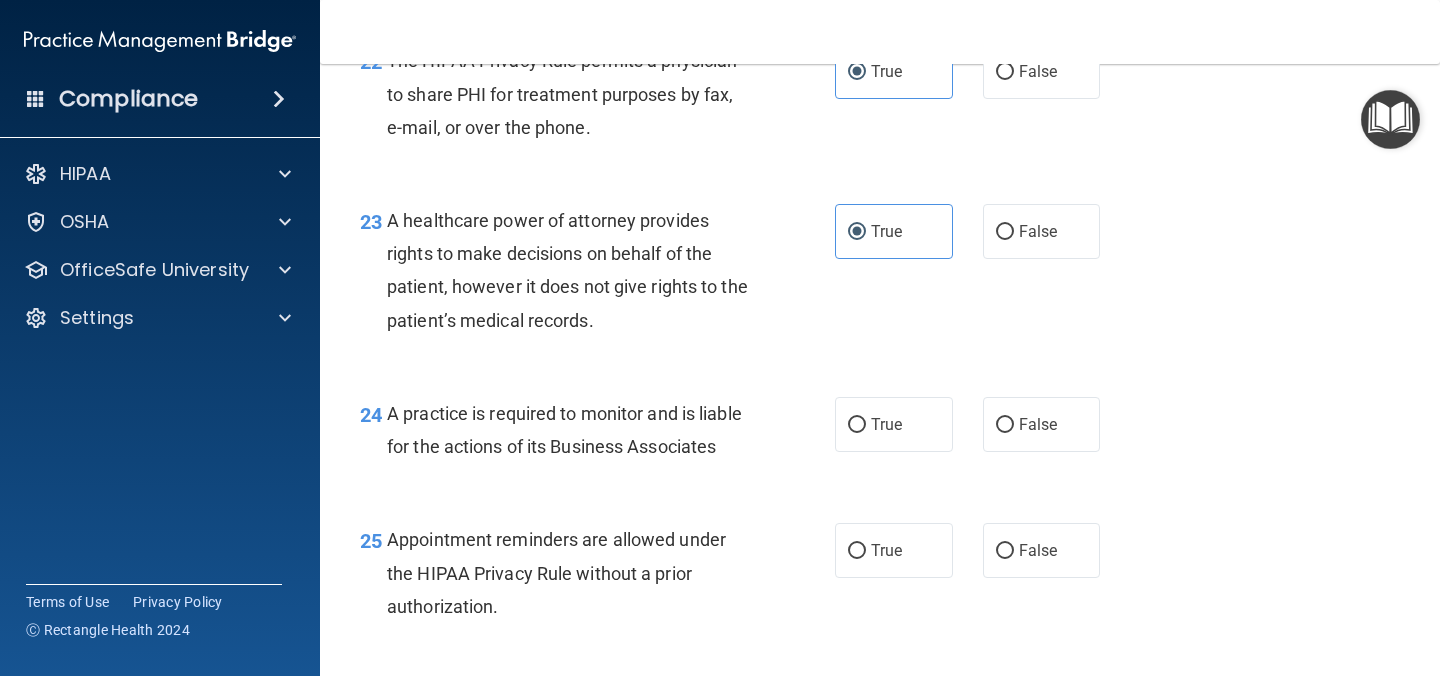 scroll, scrollTop: 4241, scrollLeft: 0, axis: vertical 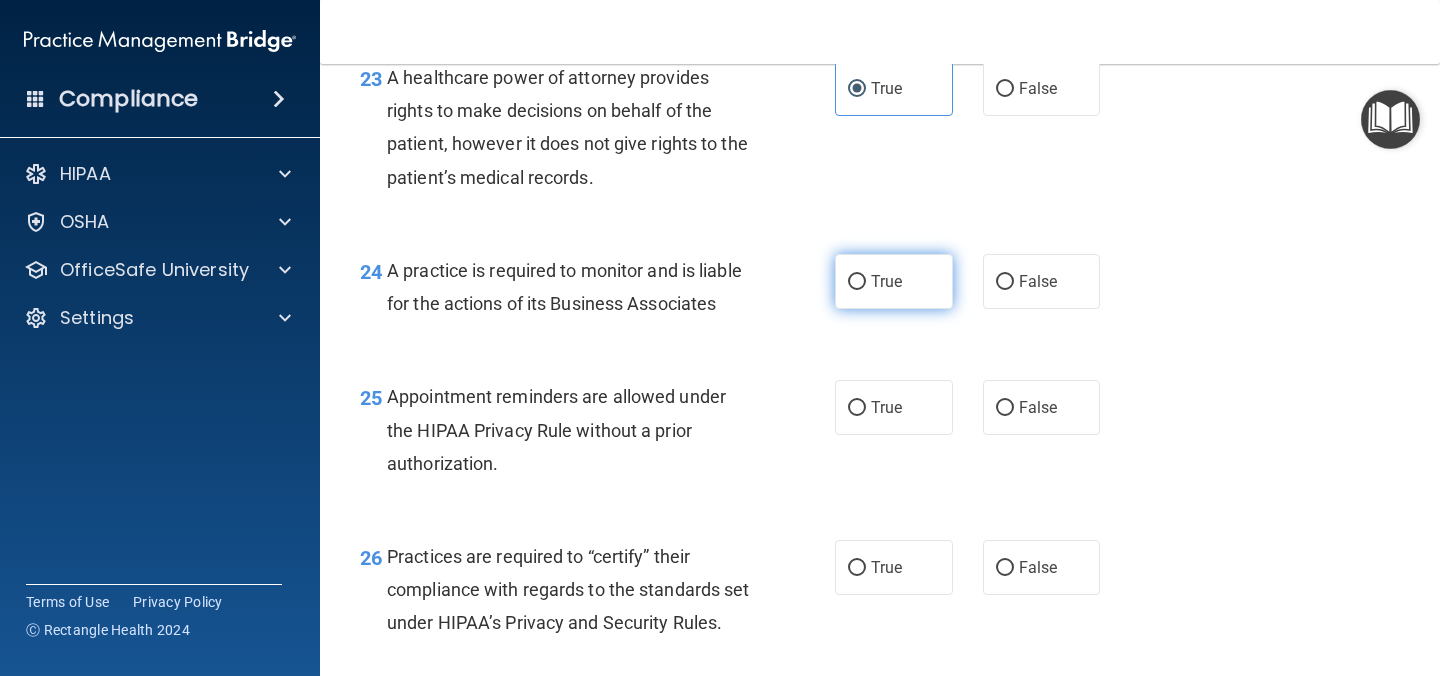 click on "True" at bounding box center (894, 281) 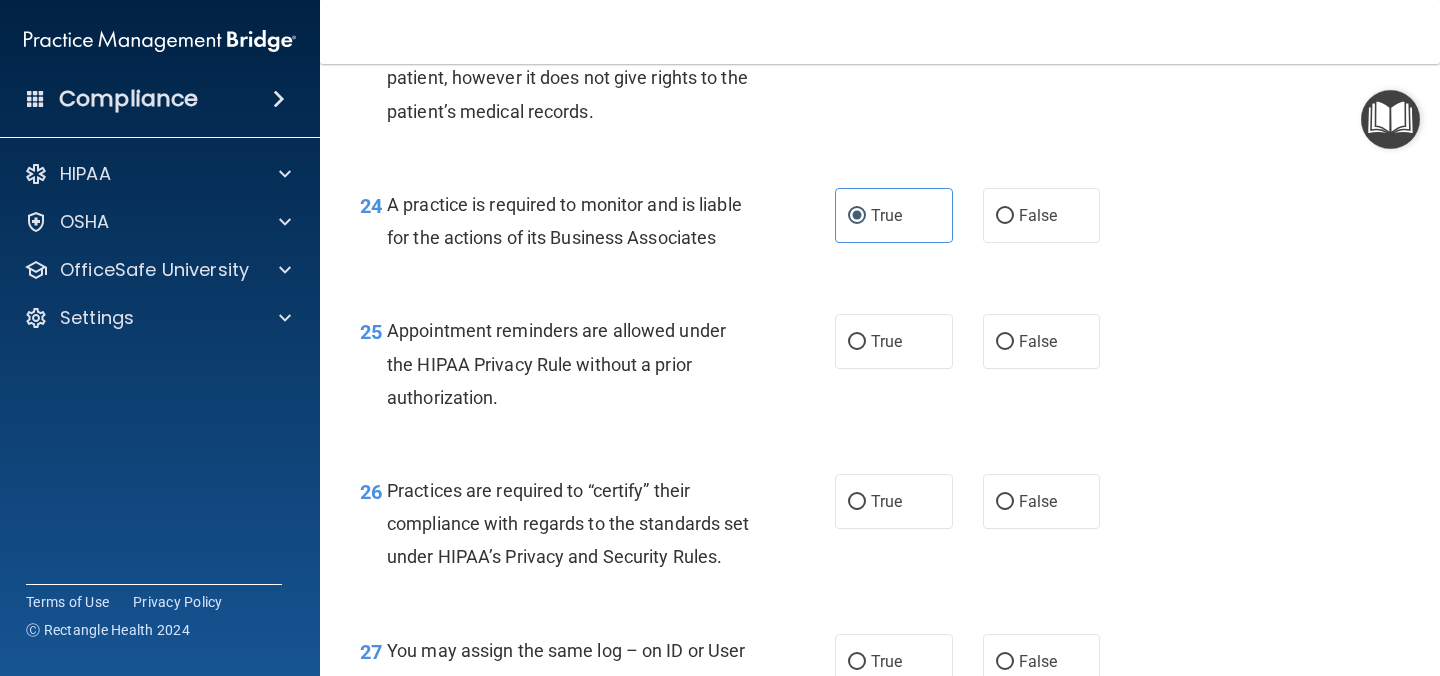 scroll, scrollTop: 4308, scrollLeft: 0, axis: vertical 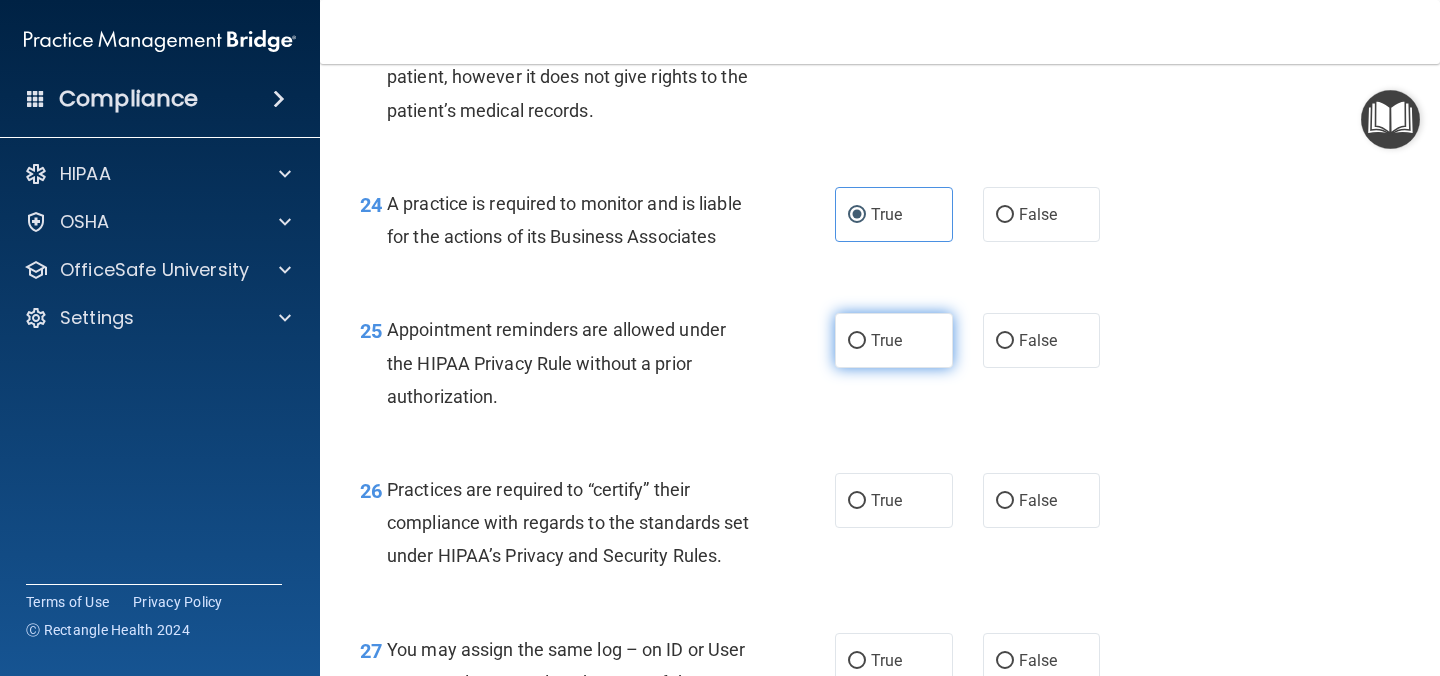 click on "True" at bounding box center (894, 340) 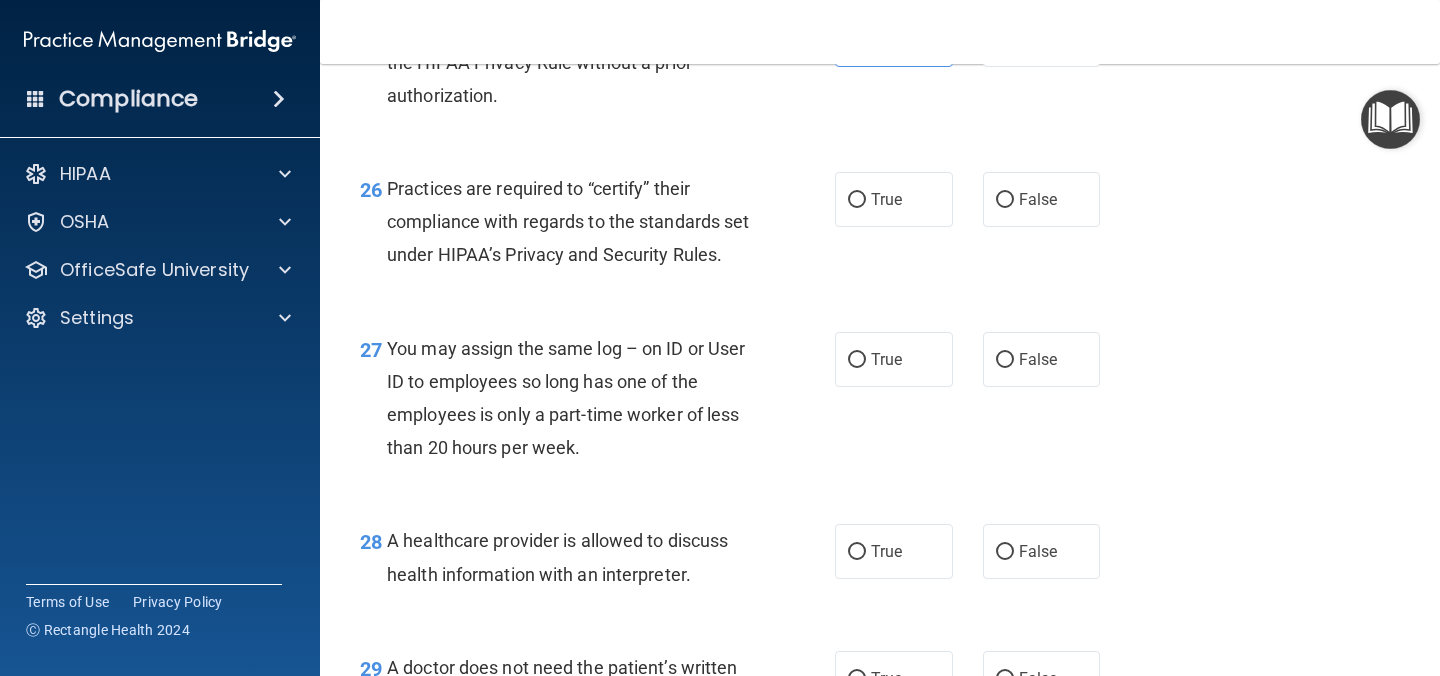 scroll, scrollTop: 4611, scrollLeft: 0, axis: vertical 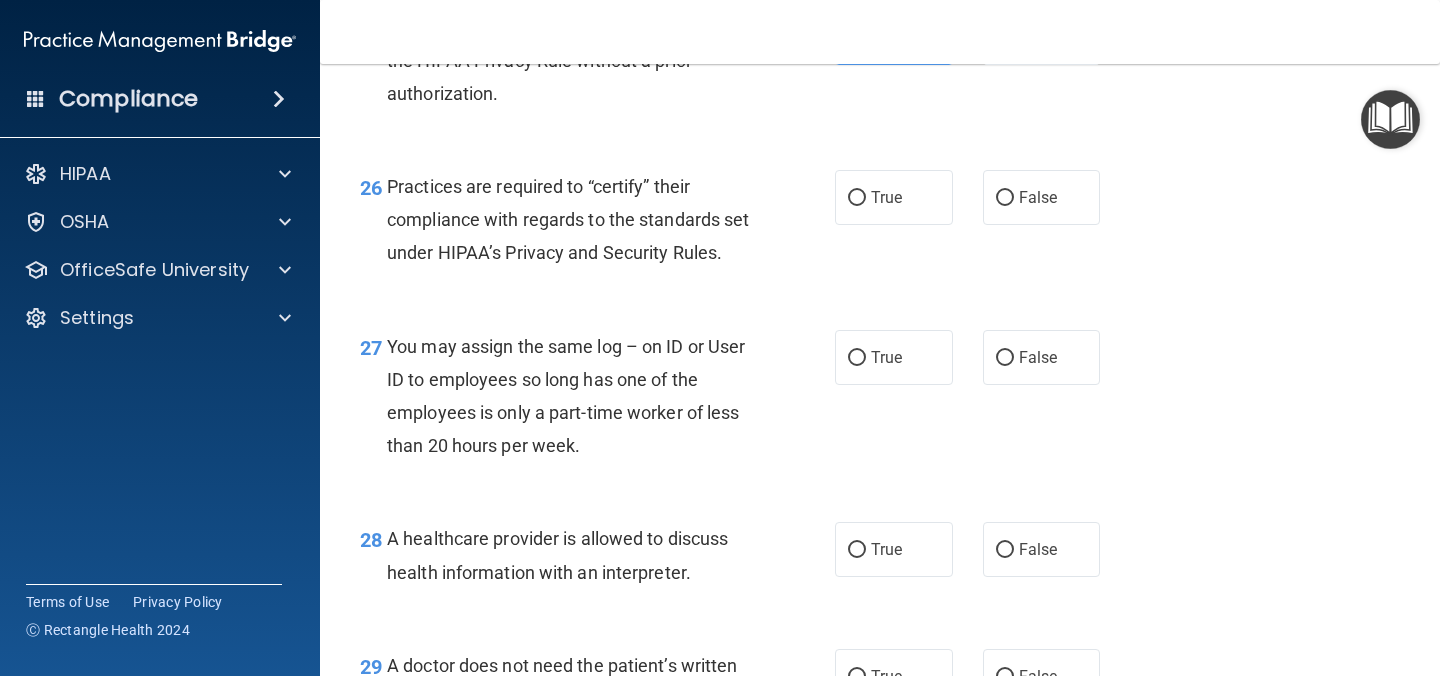 click on "26       Practices are required to “certify” their compliance with regards to the standards set under HIPAA’s Privacy and Security Rules.                 True           False" at bounding box center (880, 225) 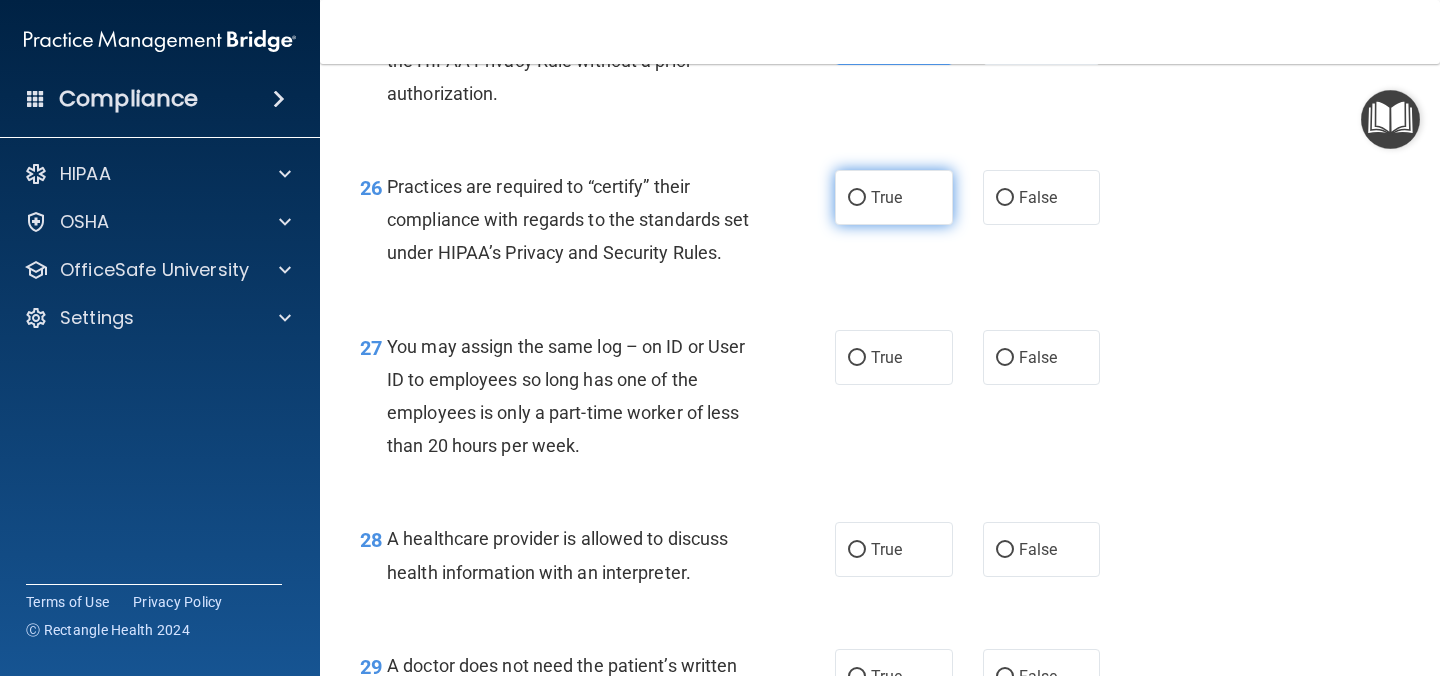 click on "True" at bounding box center (886, 197) 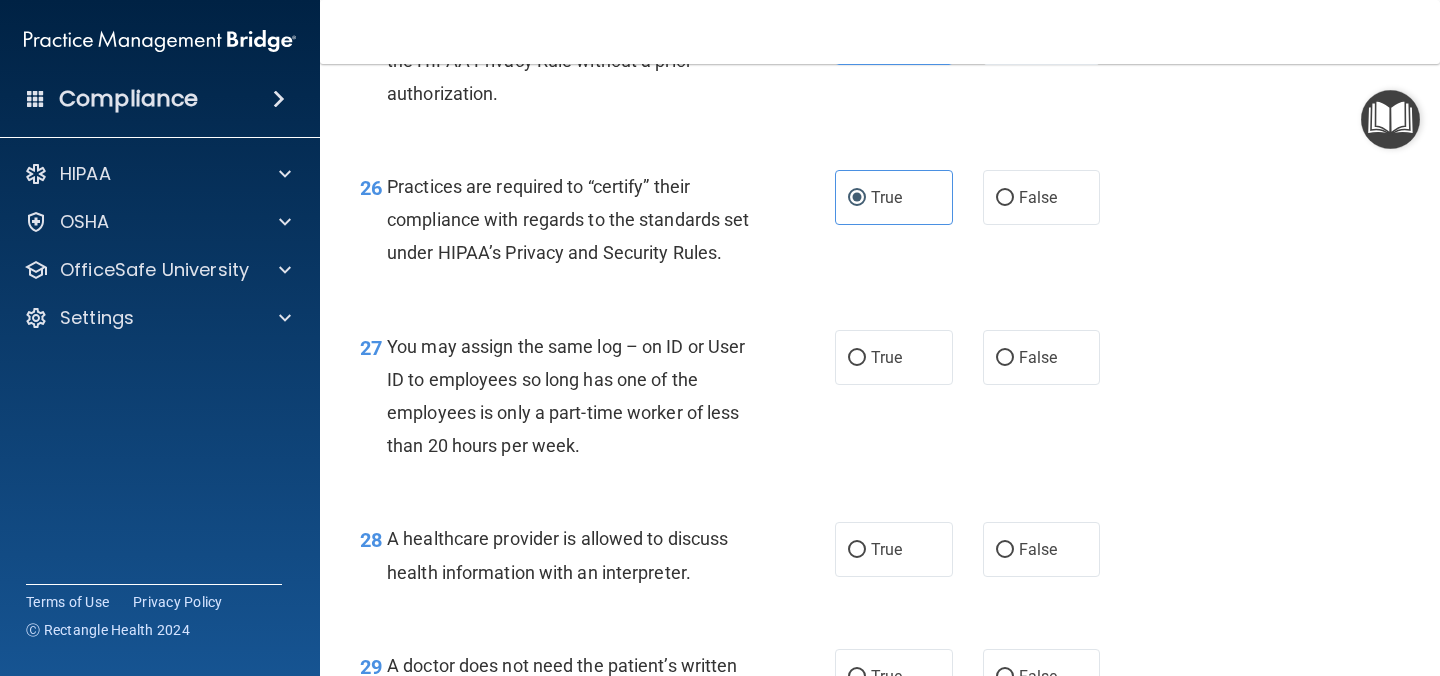 scroll, scrollTop: 4704, scrollLeft: 0, axis: vertical 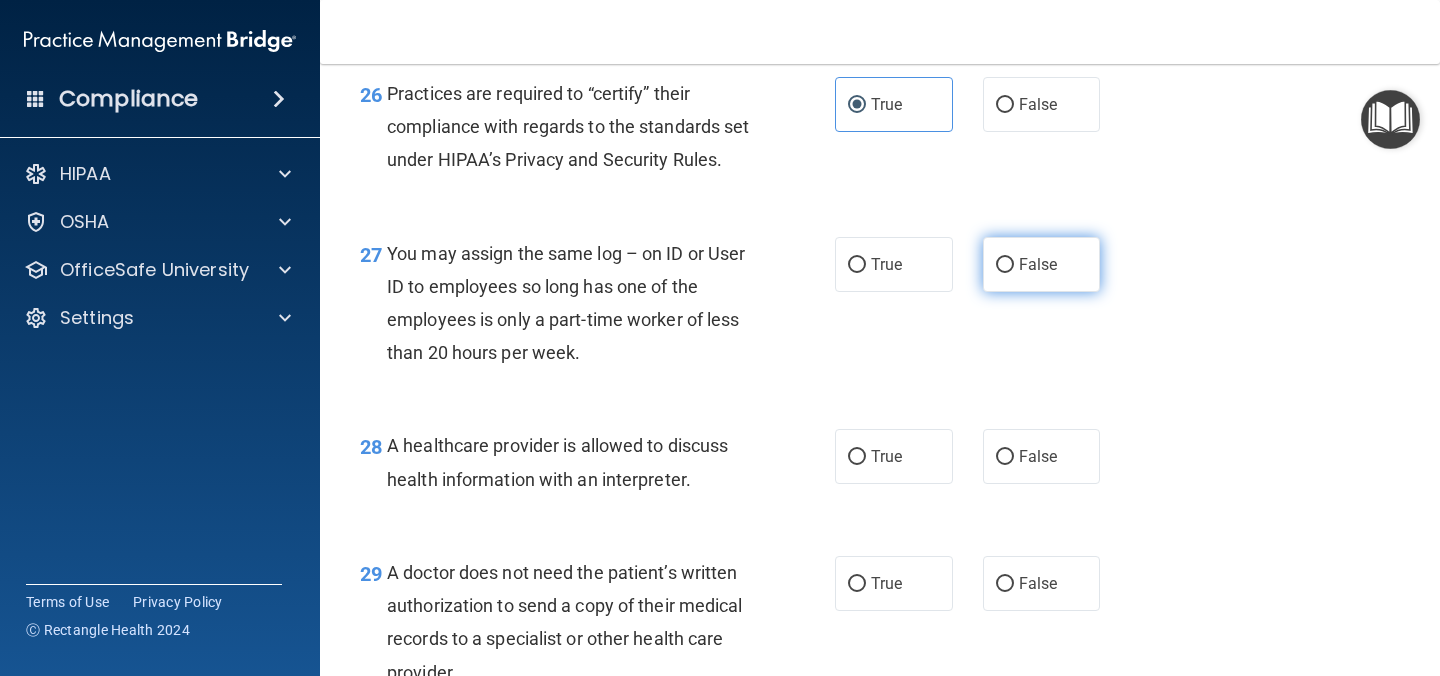 click on "False" at bounding box center [1038, 264] 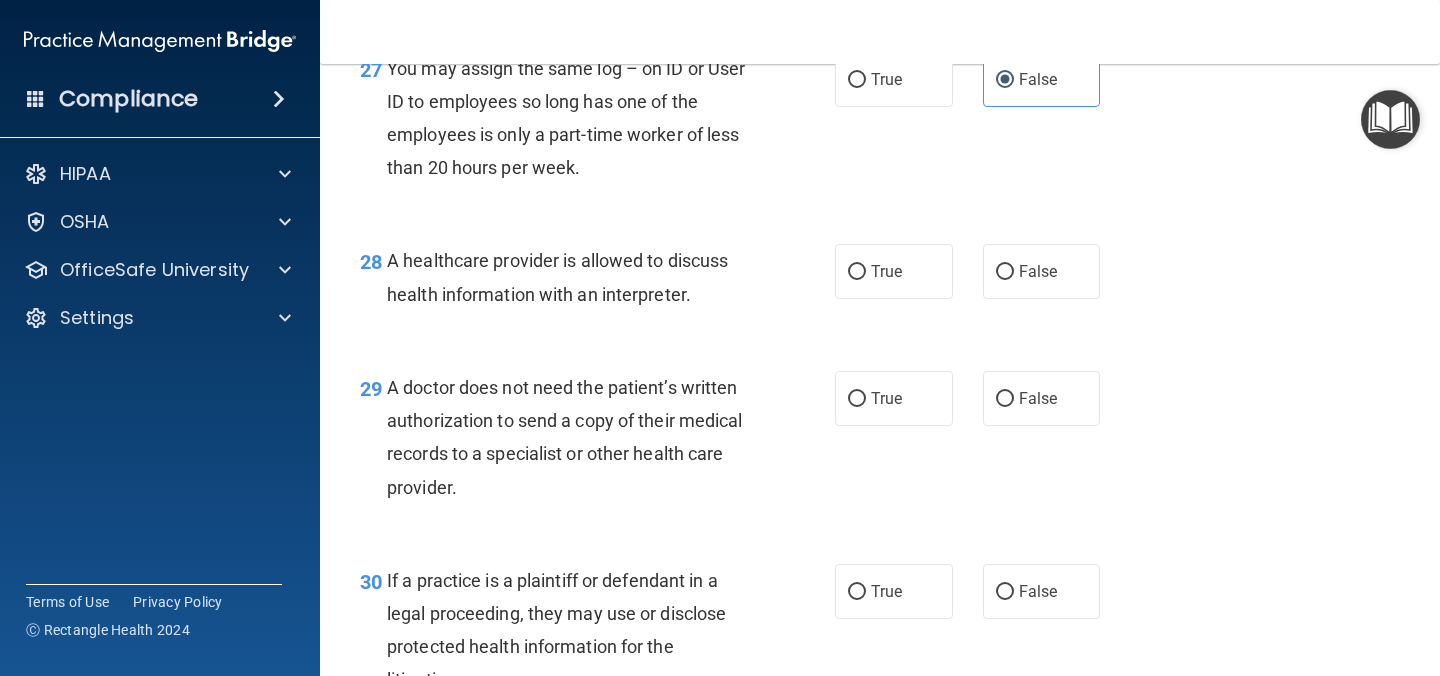 scroll, scrollTop: 4902, scrollLeft: 0, axis: vertical 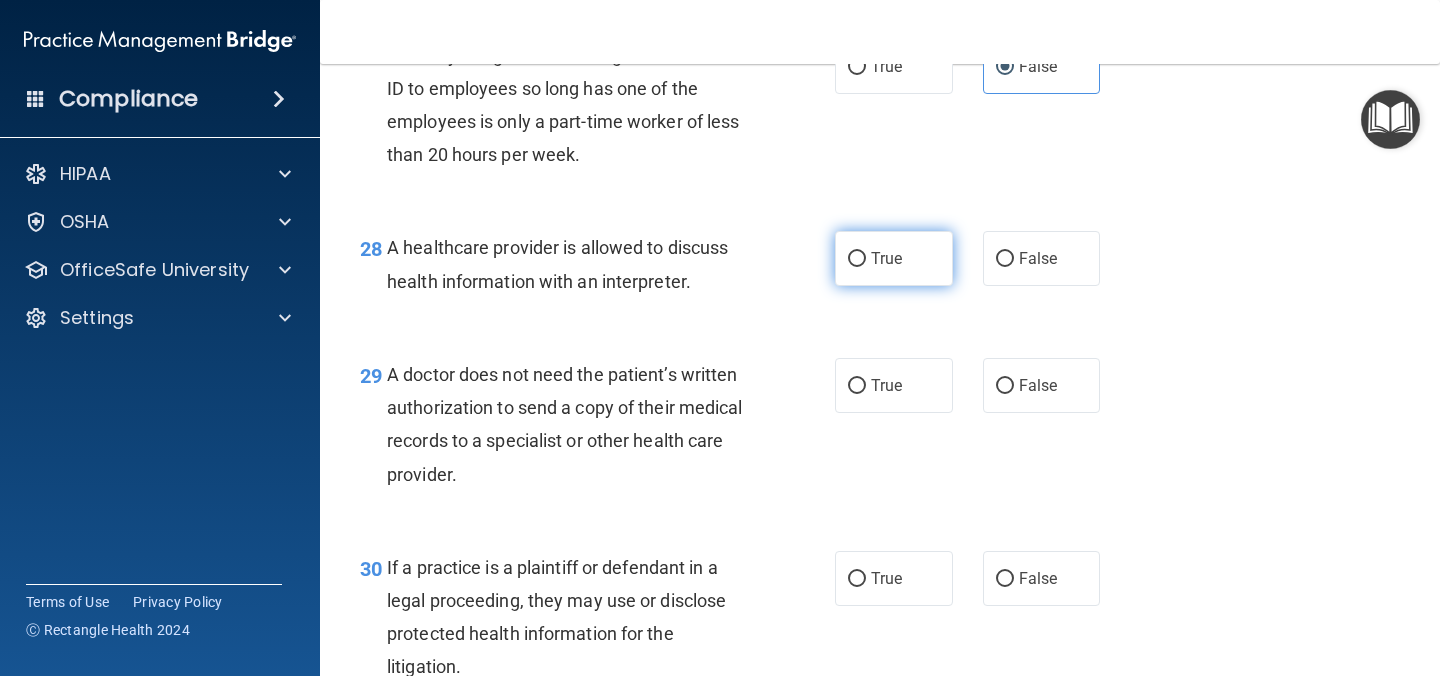 click on "True" at bounding box center (894, 258) 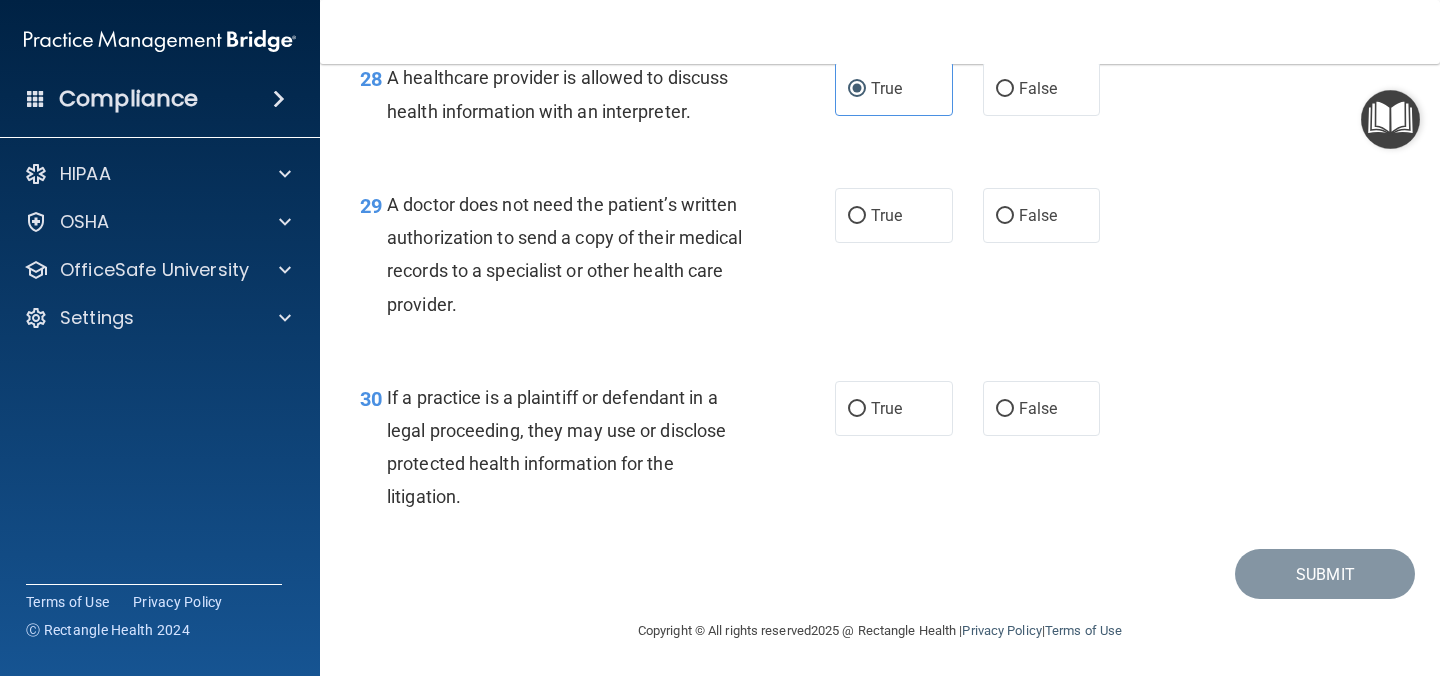 scroll, scrollTop: 5081, scrollLeft: 0, axis: vertical 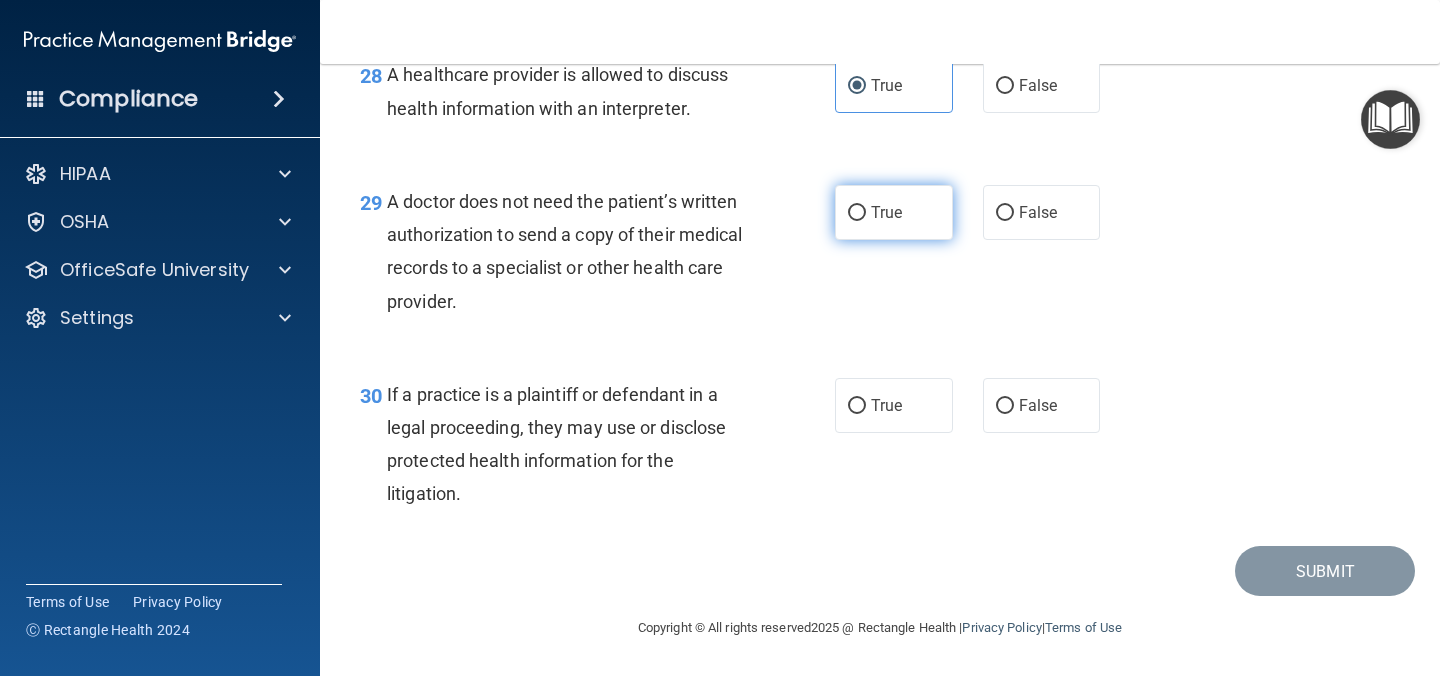 click on "True" at bounding box center (894, 212) 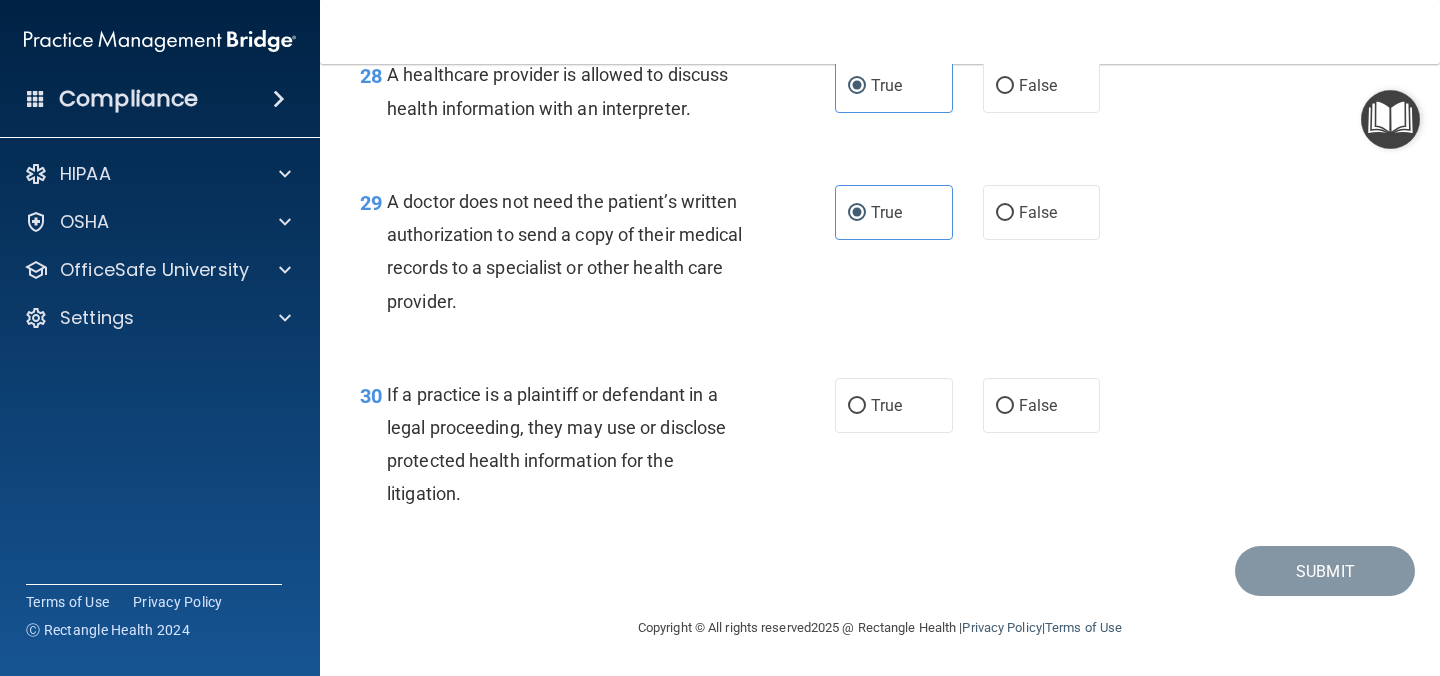 scroll, scrollTop: 5109, scrollLeft: 0, axis: vertical 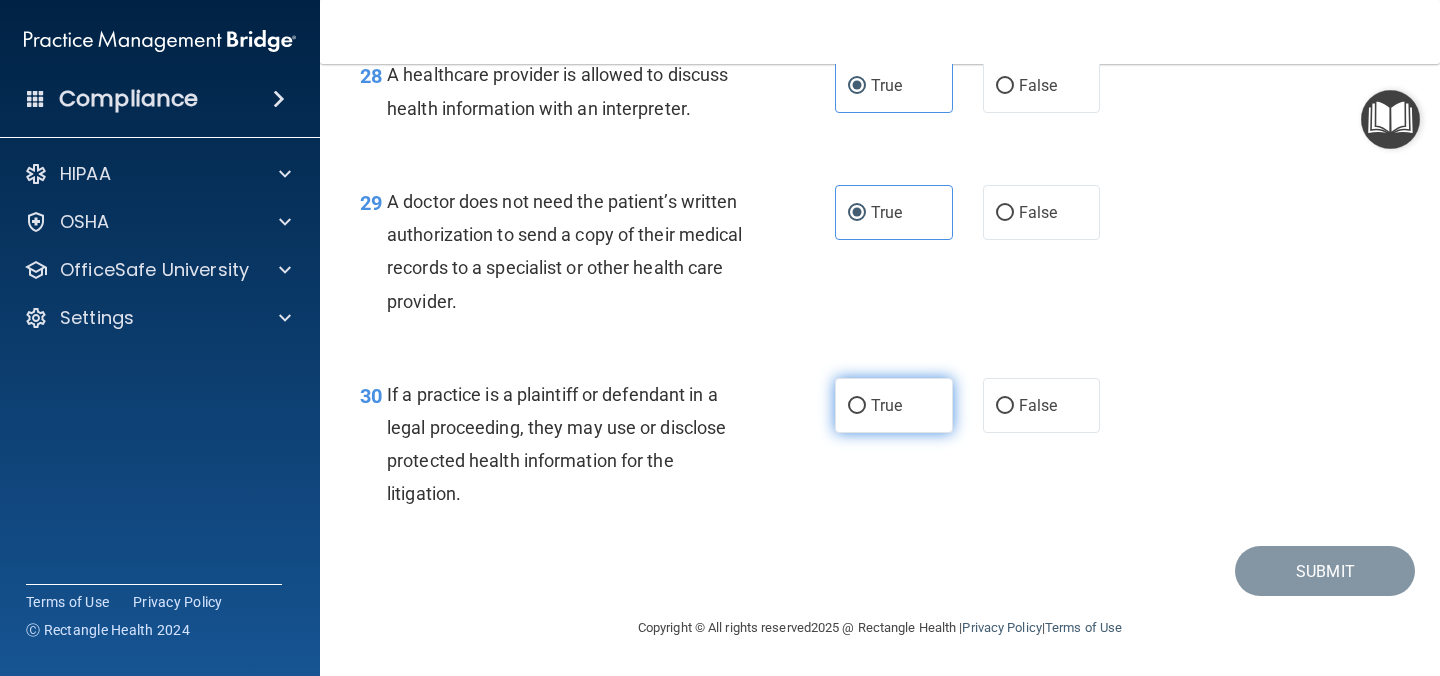 click on "True" at bounding box center (894, 405) 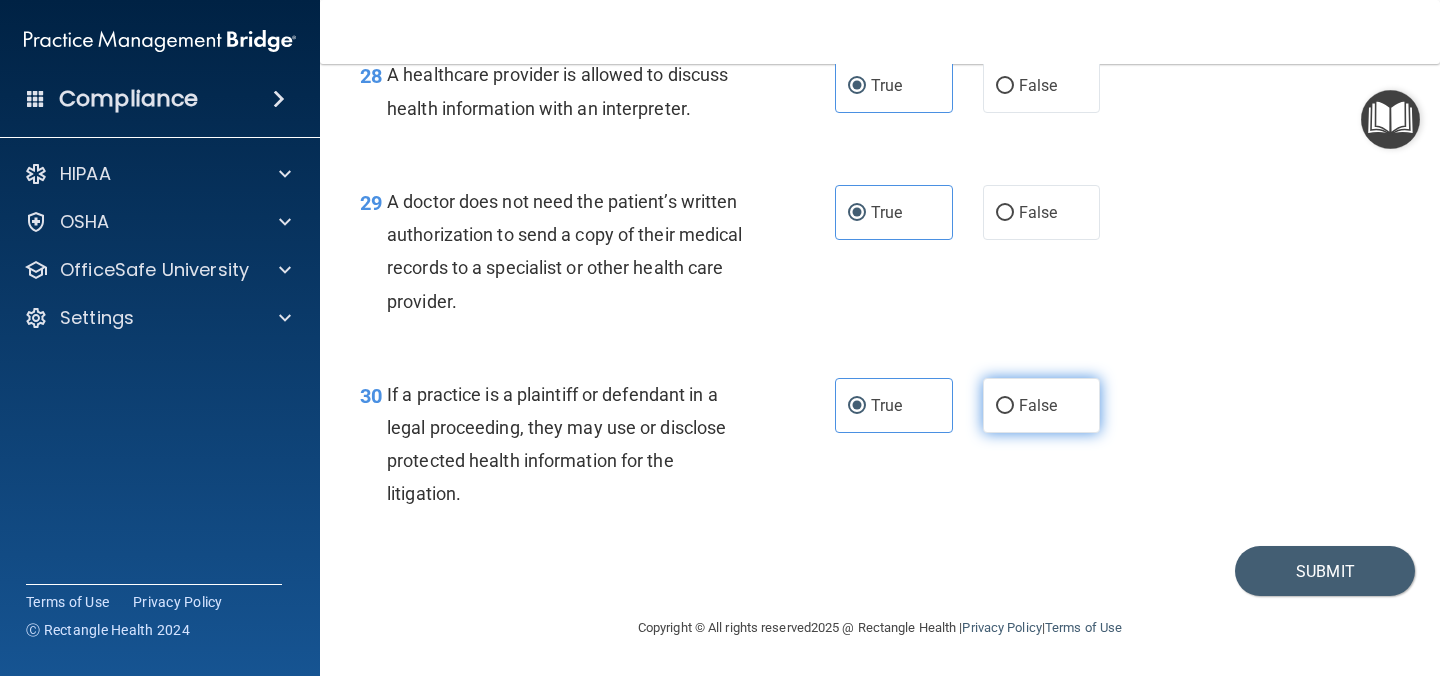 click on "False" at bounding box center [1005, 406] 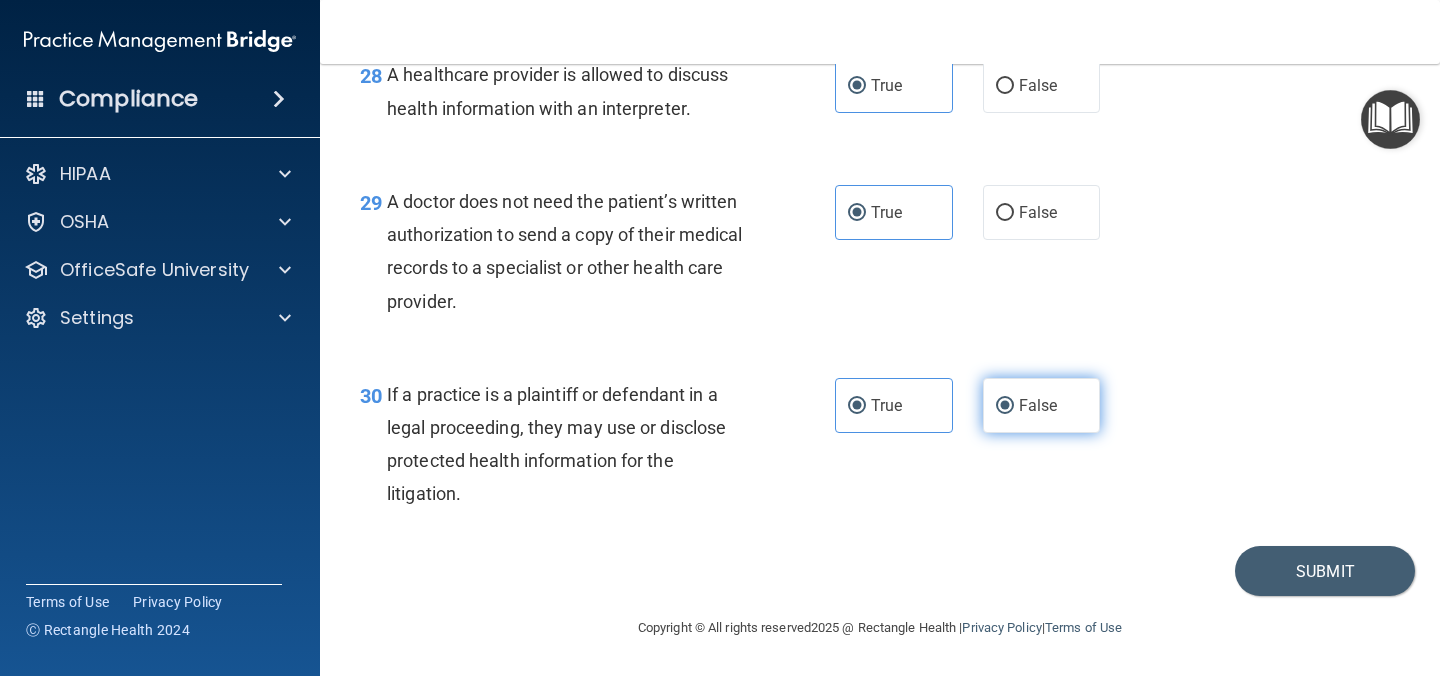 radio on "false" 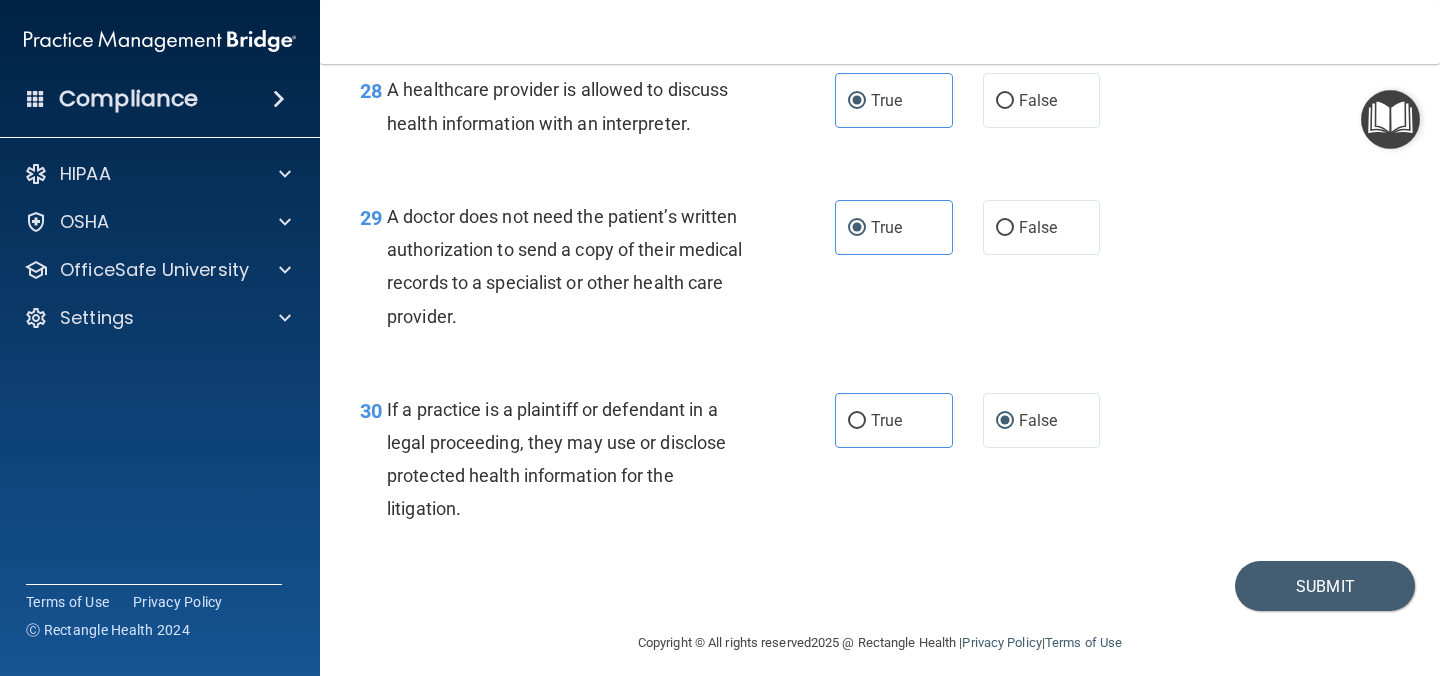 scroll, scrollTop: 5075, scrollLeft: 0, axis: vertical 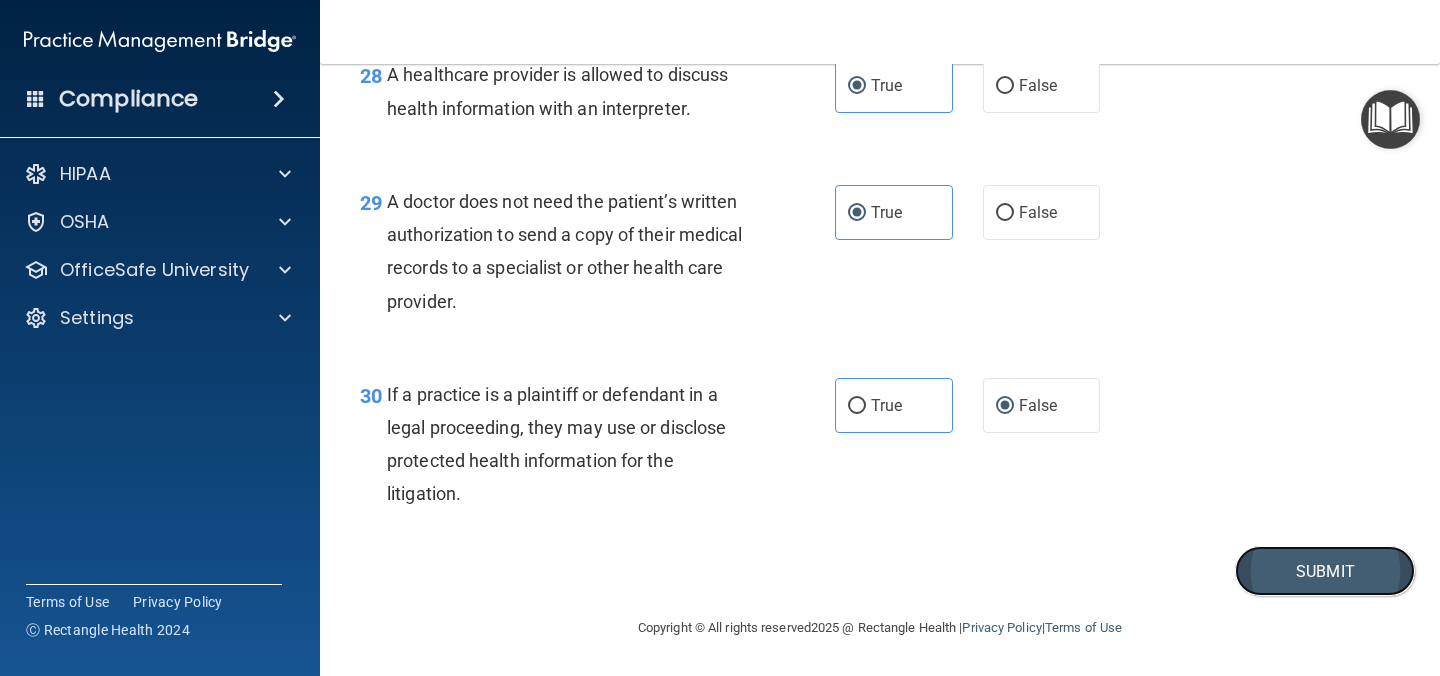 click on "Submit" at bounding box center [1325, 571] 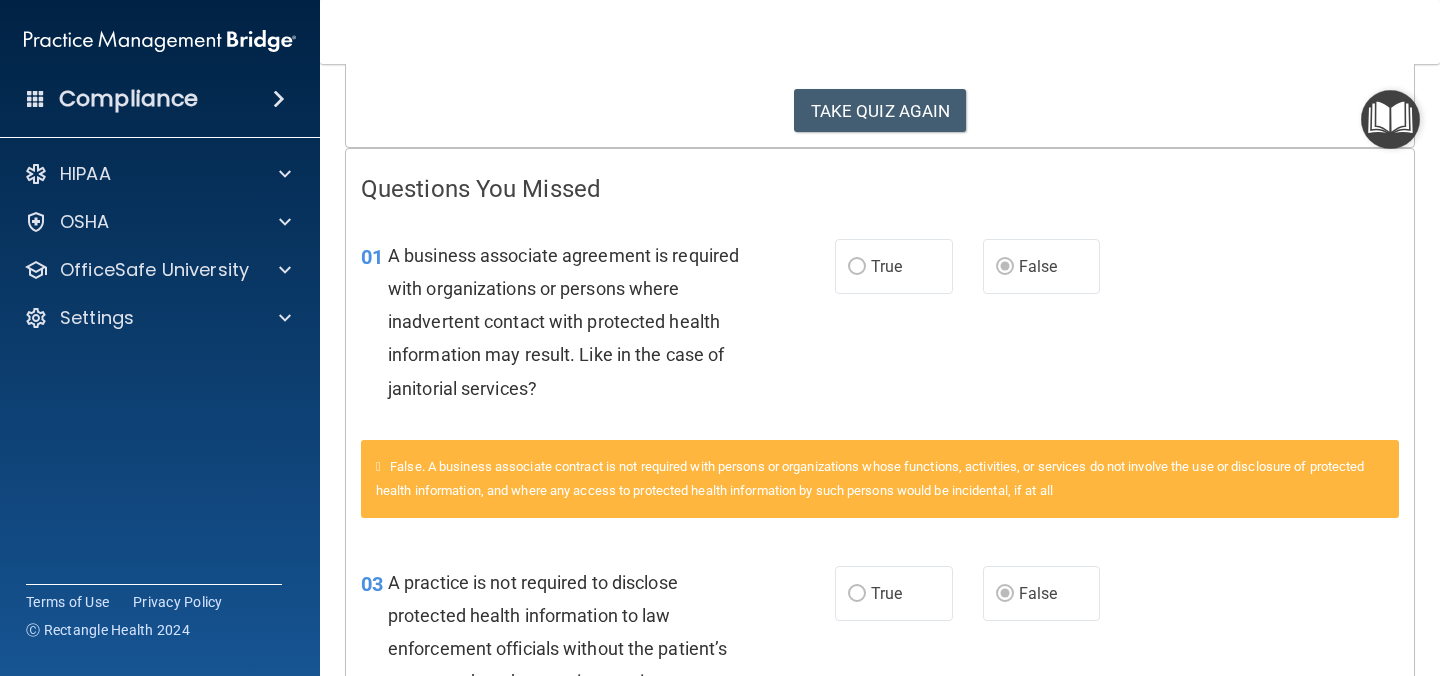 scroll, scrollTop: 256, scrollLeft: 0, axis: vertical 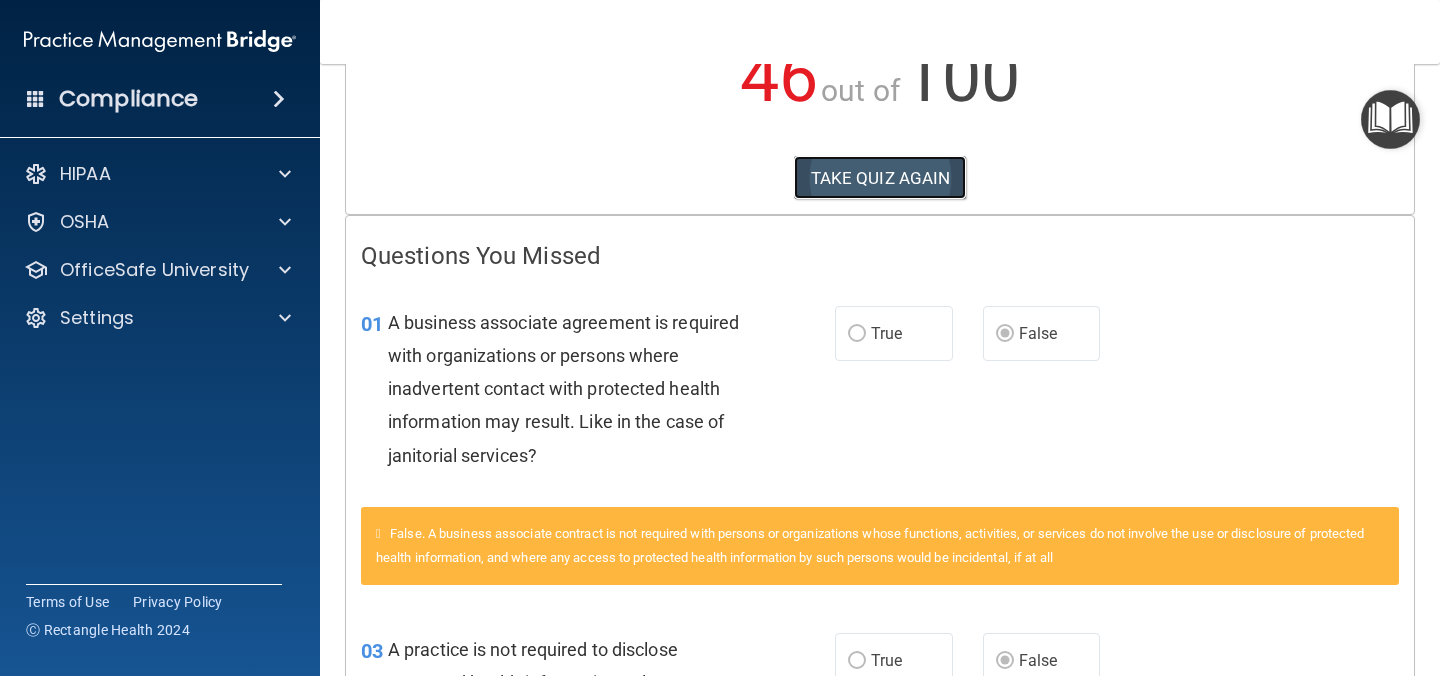 click on "TAKE QUIZ AGAIN" at bounding box center (880, 178) 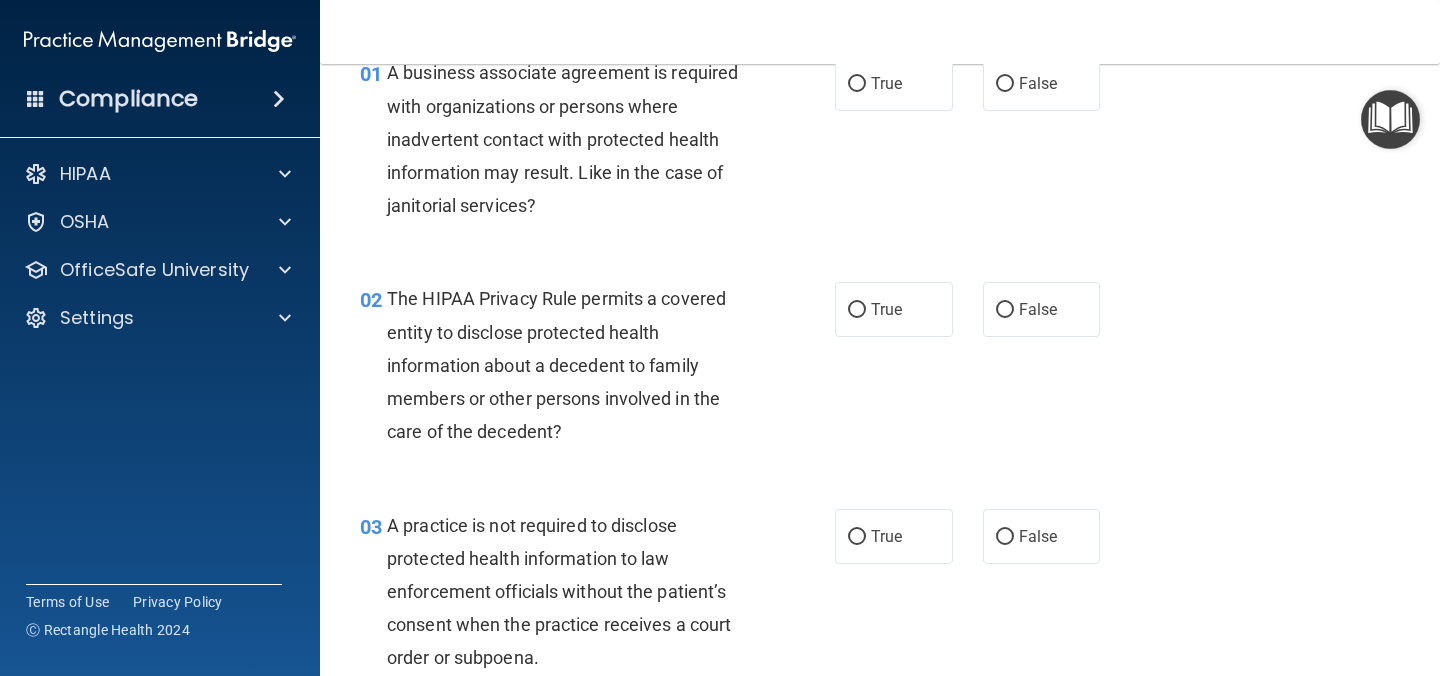 scroll, scrollTop: 89, scrollLeft: 0, axis: vertical 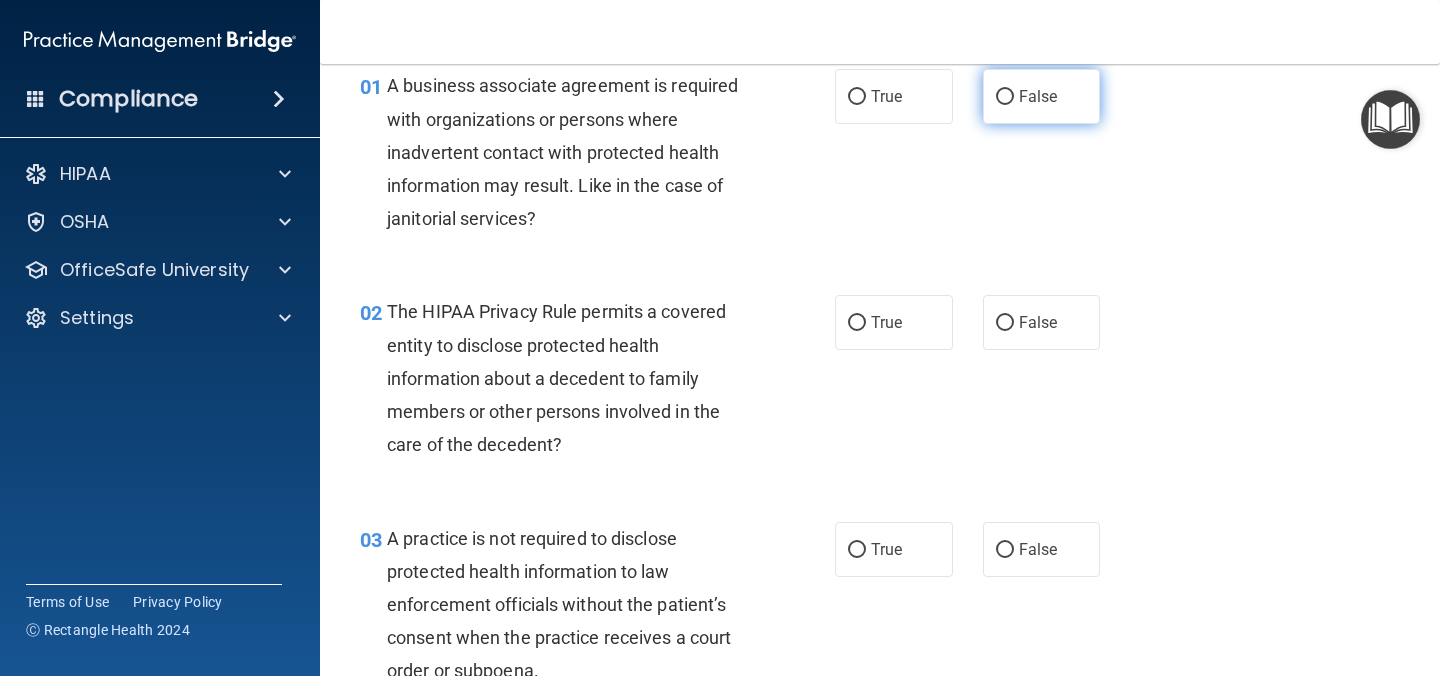 click on "False" at bounding box center (1005, 97) 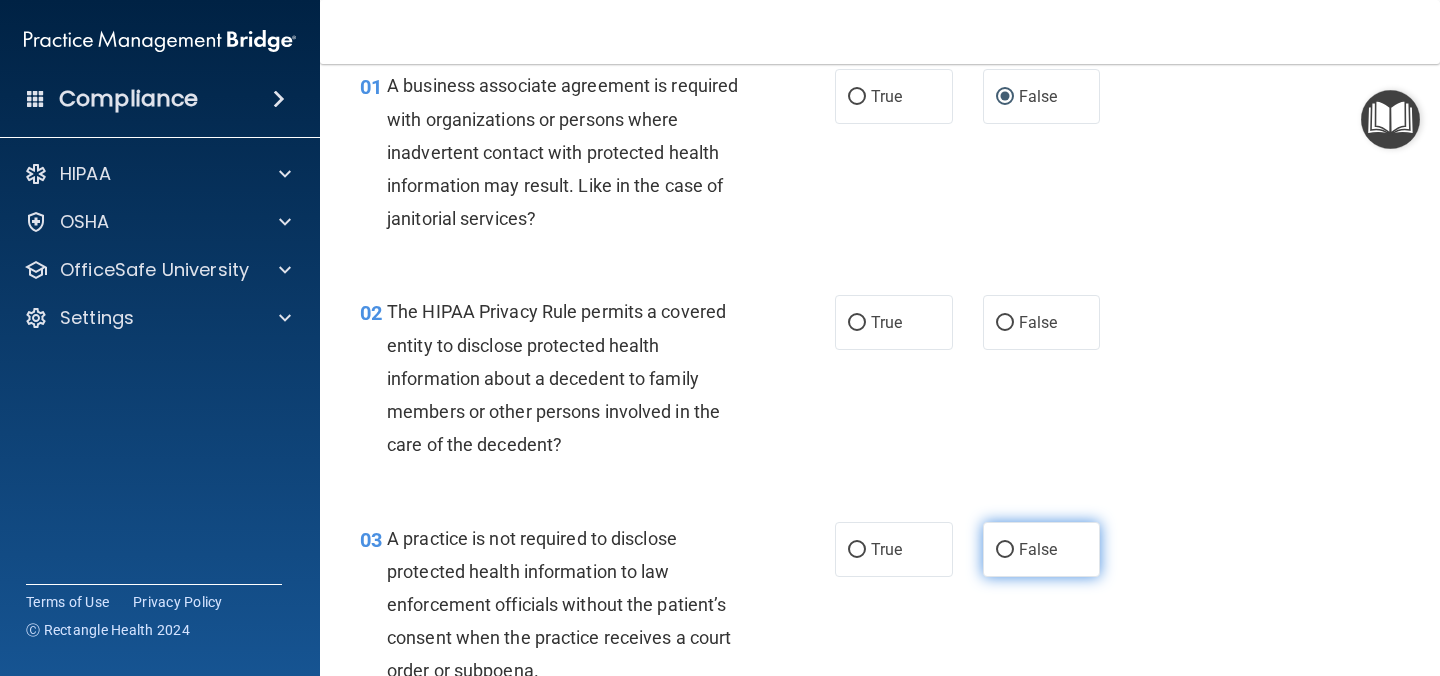 click on "False" at bounding box center [1005, 550] 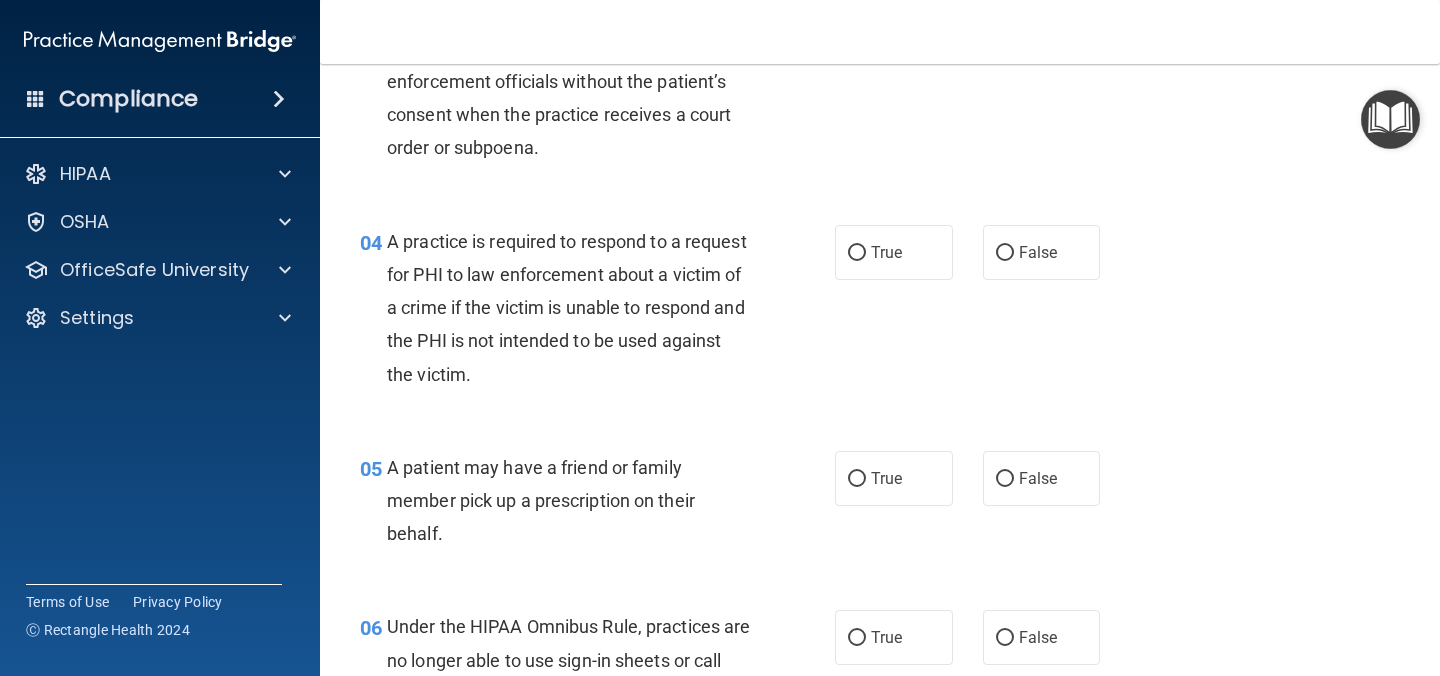 scroll, scrollTop: 618, scrollLeft: 0, axis: vertical 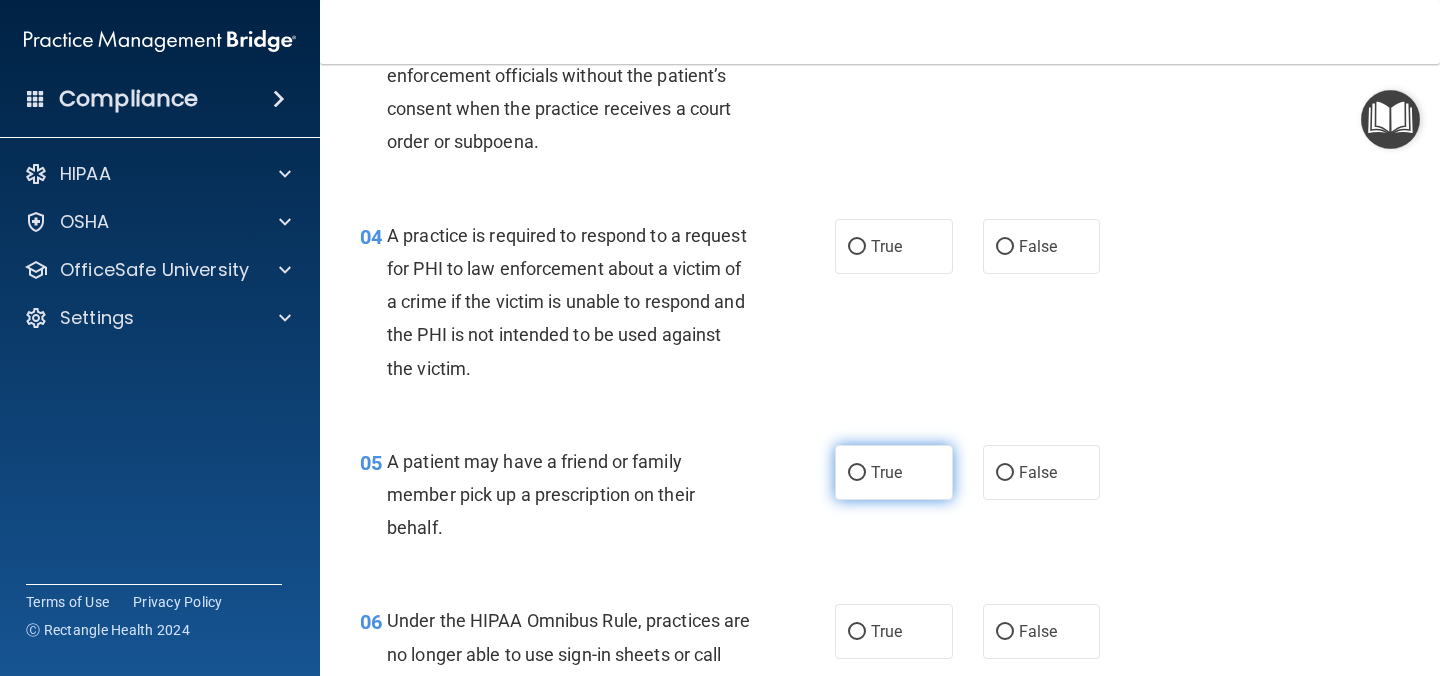 click on "True" at bounding box center [894, 472] 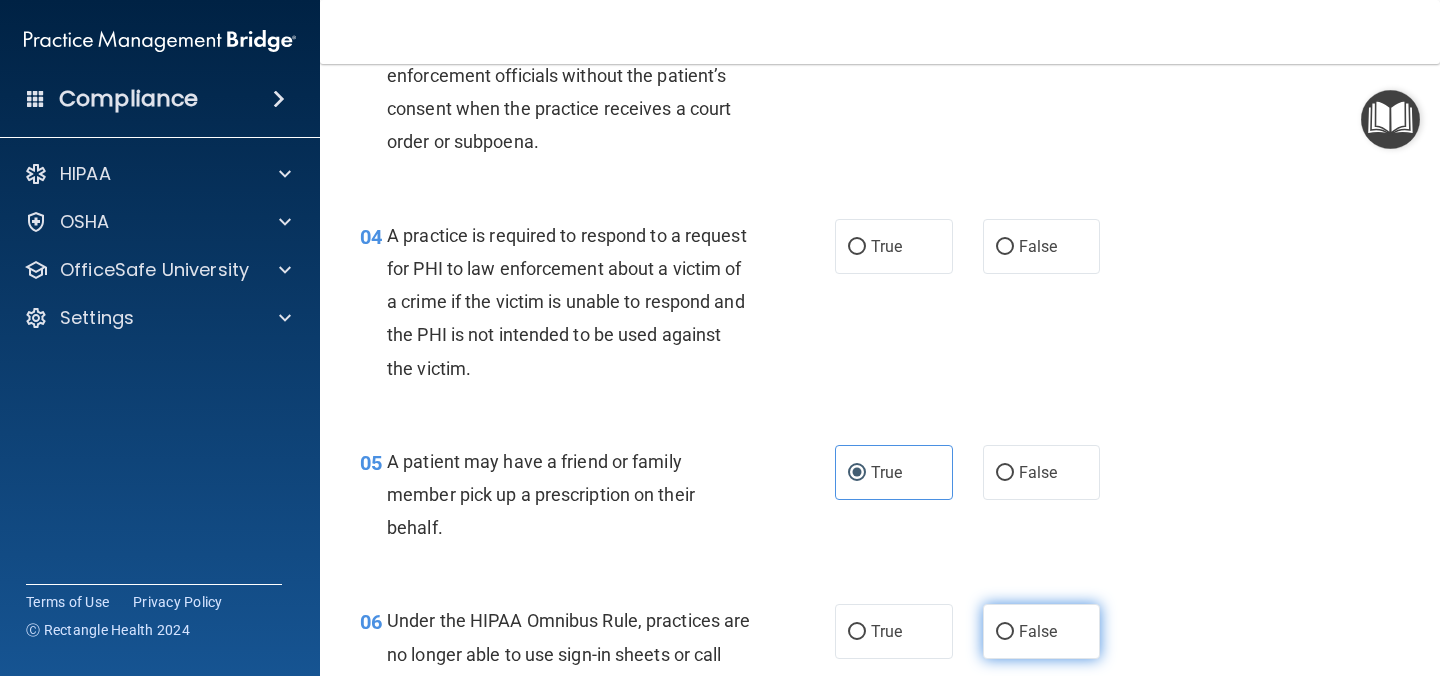click on "False" at bounding box center (1042, 631) 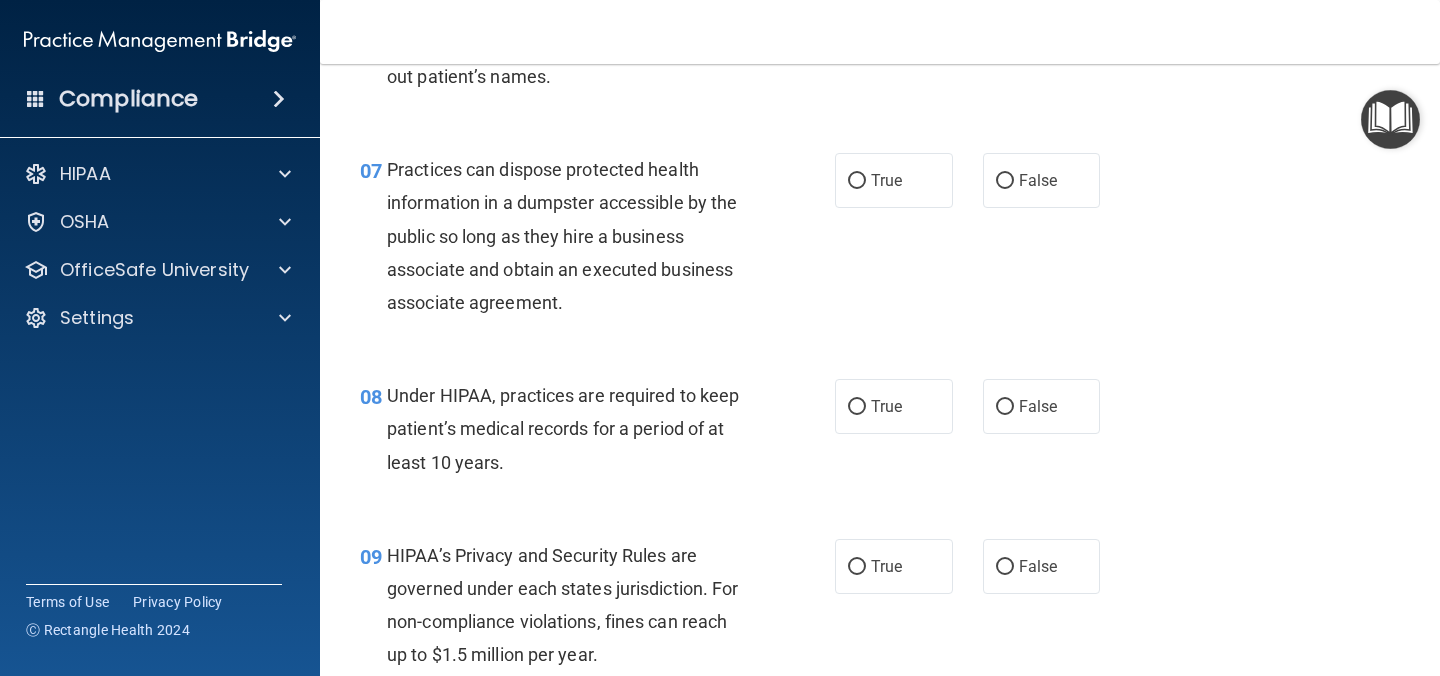 scroll, scrollTop: 1230, scrollLeft: 0, axis: vertical 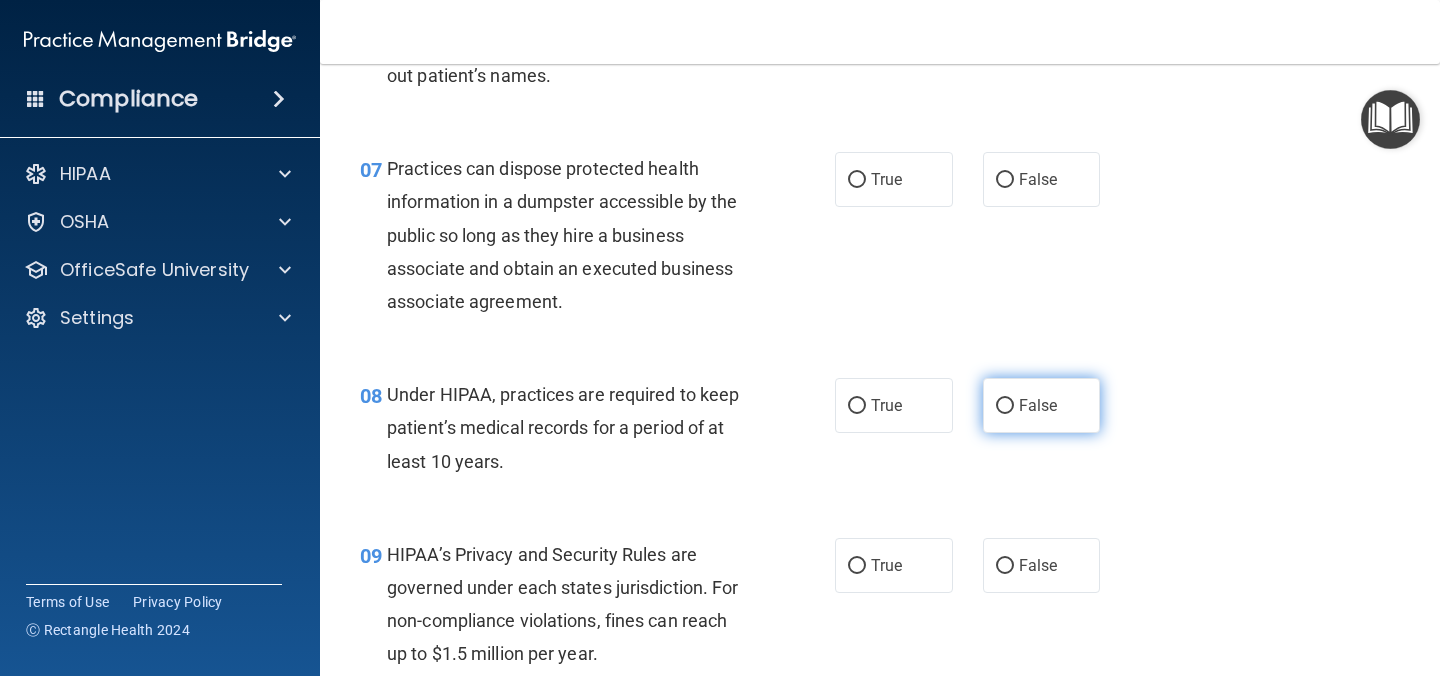 click on "False" at bounding box center [1042, 405] 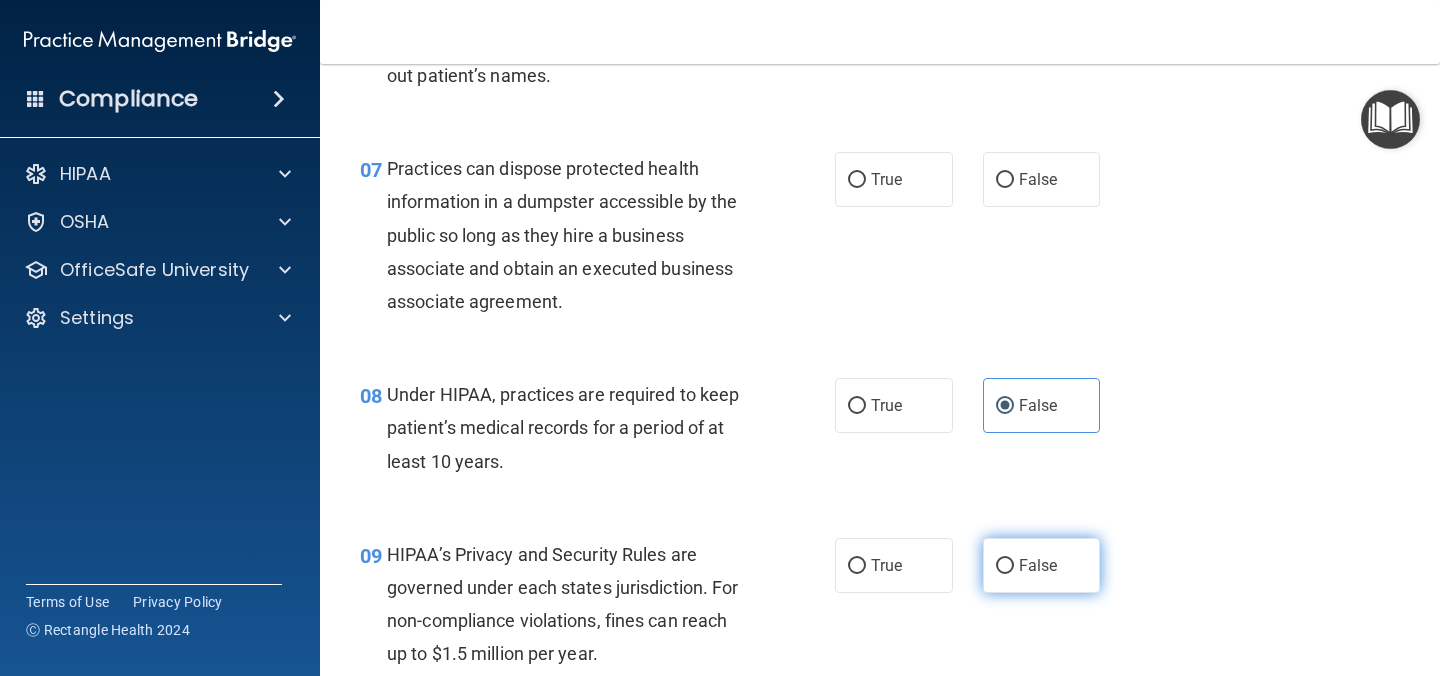 click on "False" at bounding box center (1042, 565) 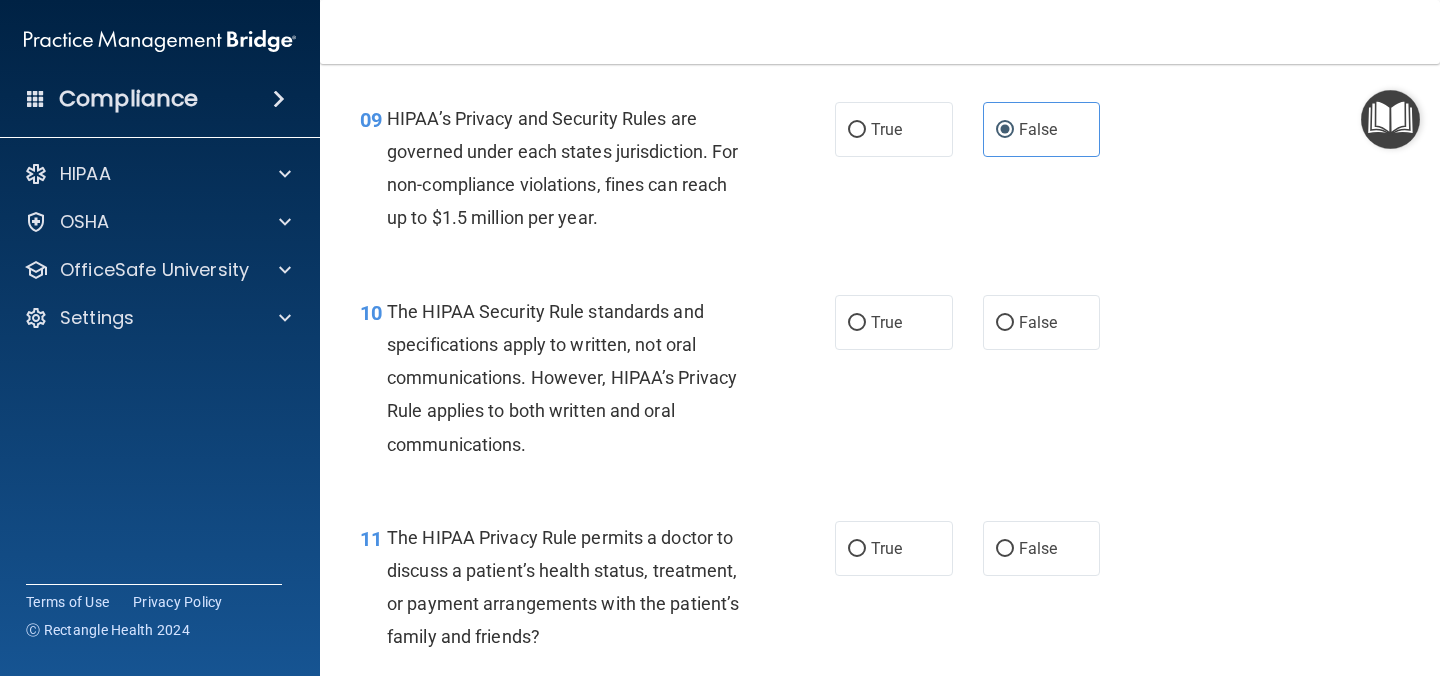 scroll, scrollTop: 1676, scrollLeft: 0, axis: vertical 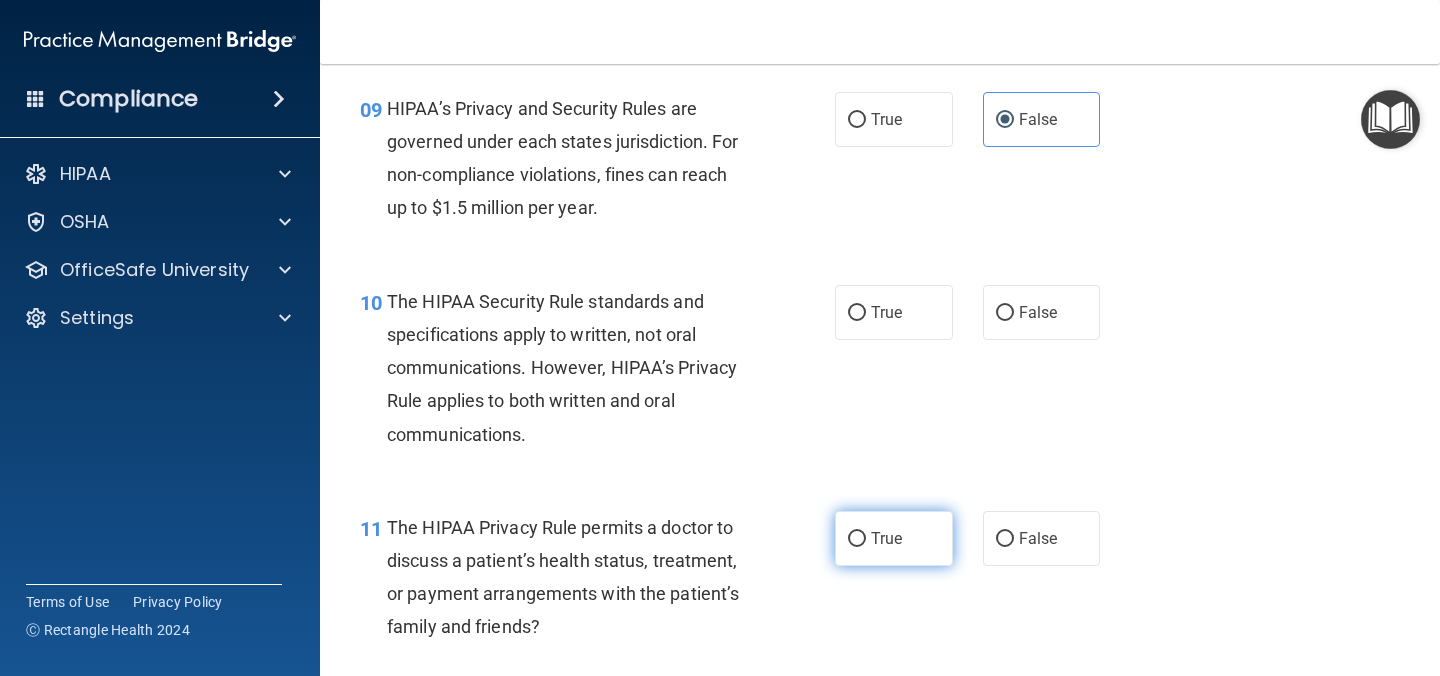 click on "True" at bounding box center (886, 538) 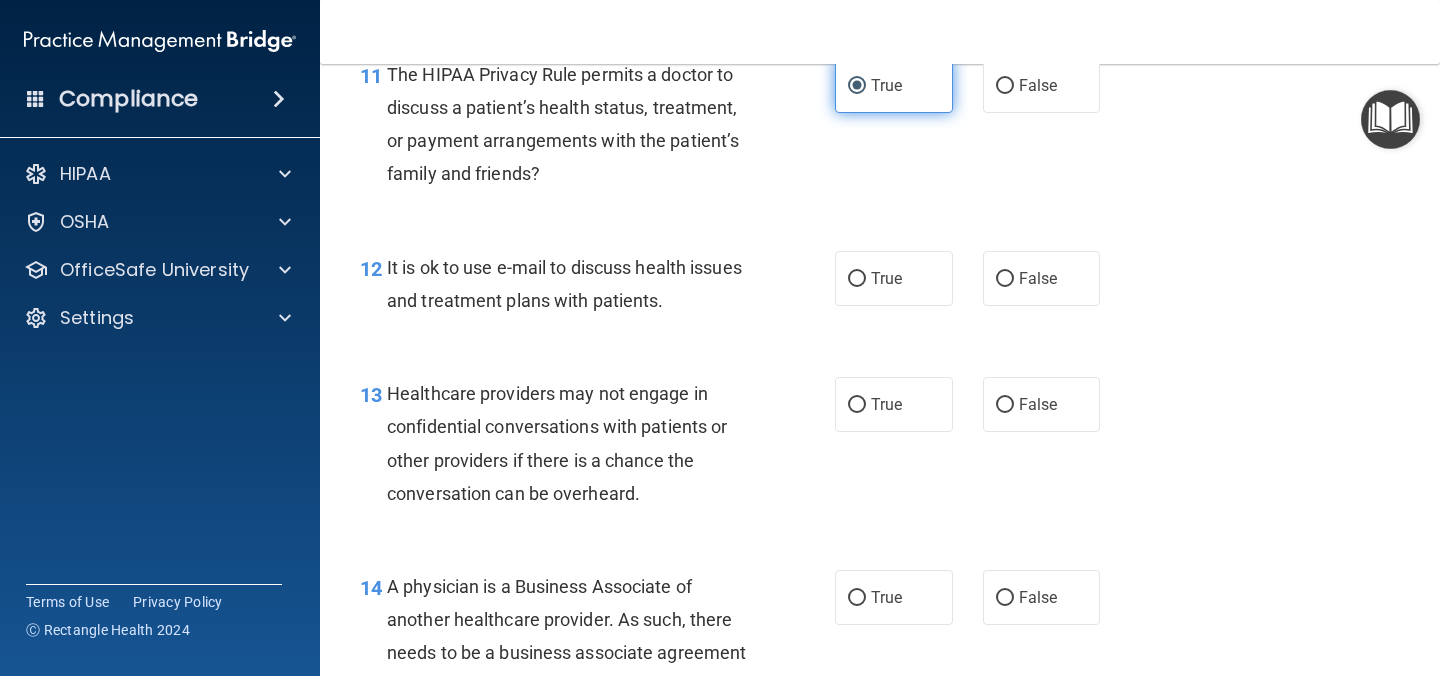 scroll, scrollTop: 2134, scrollLeft: 0, axis: vertical 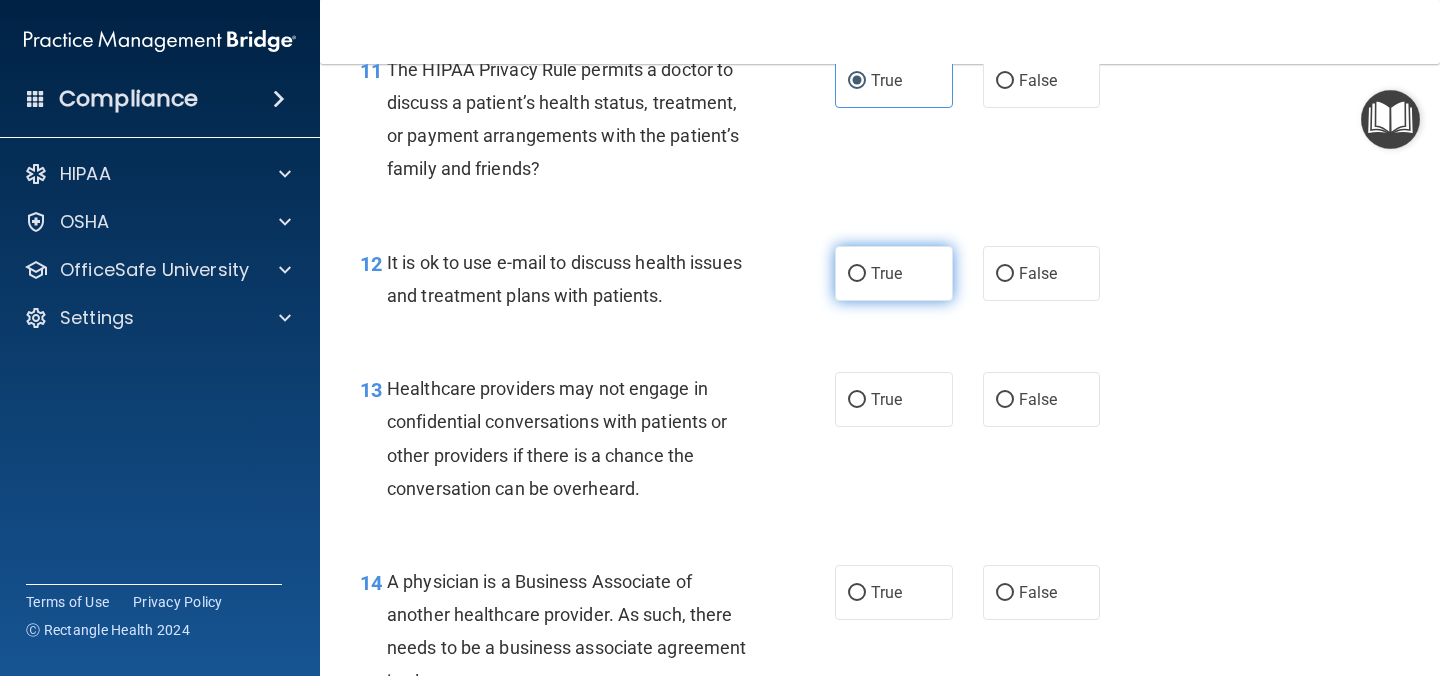click on "True" at bounding box center (894, 273) 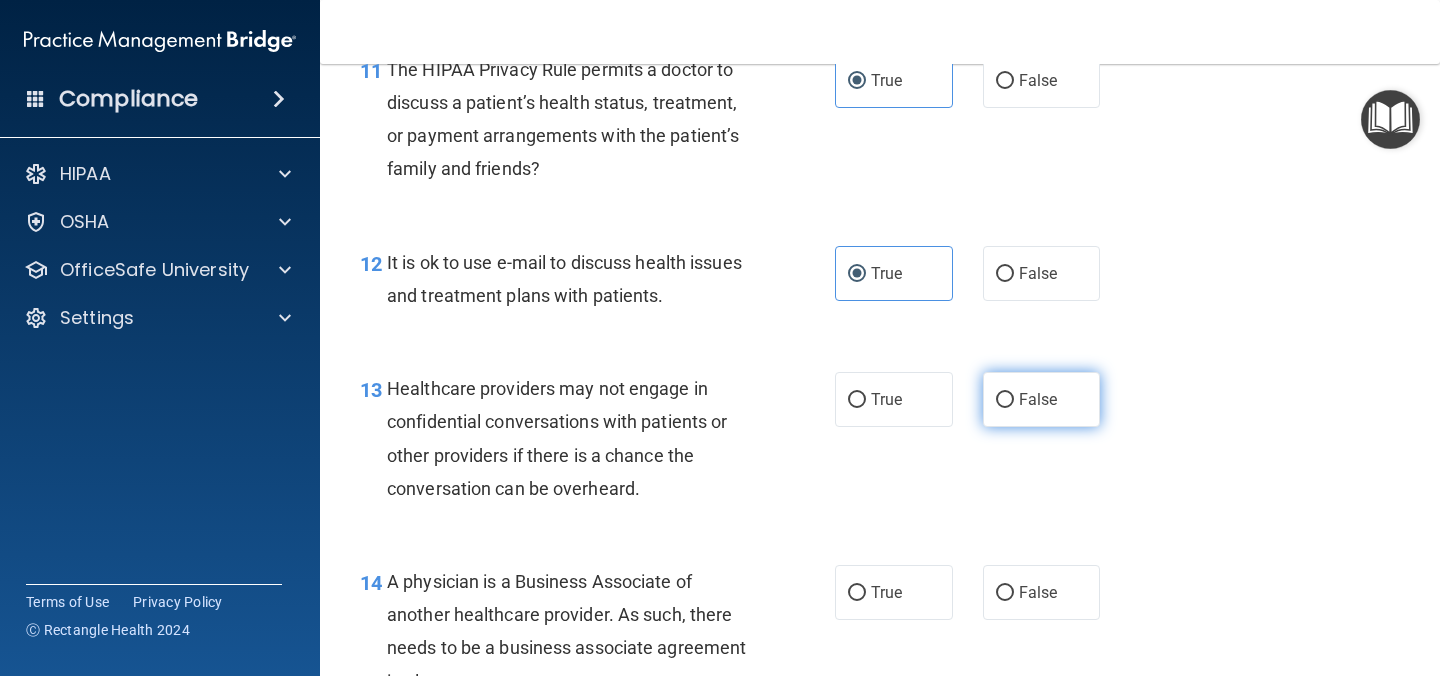 click on "False" at bounding box center [1042, 399] 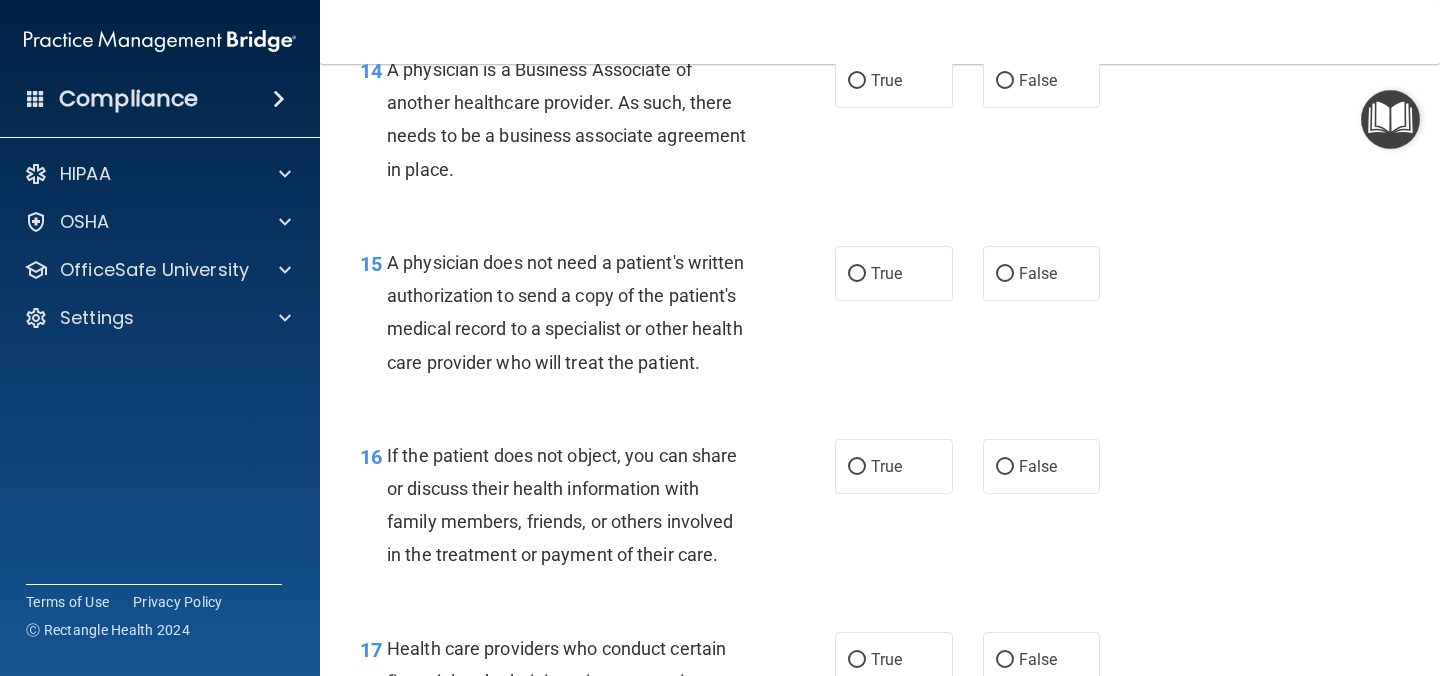 scroll, scrollTop: 2690, scrollLeft: 0, axis: vertical 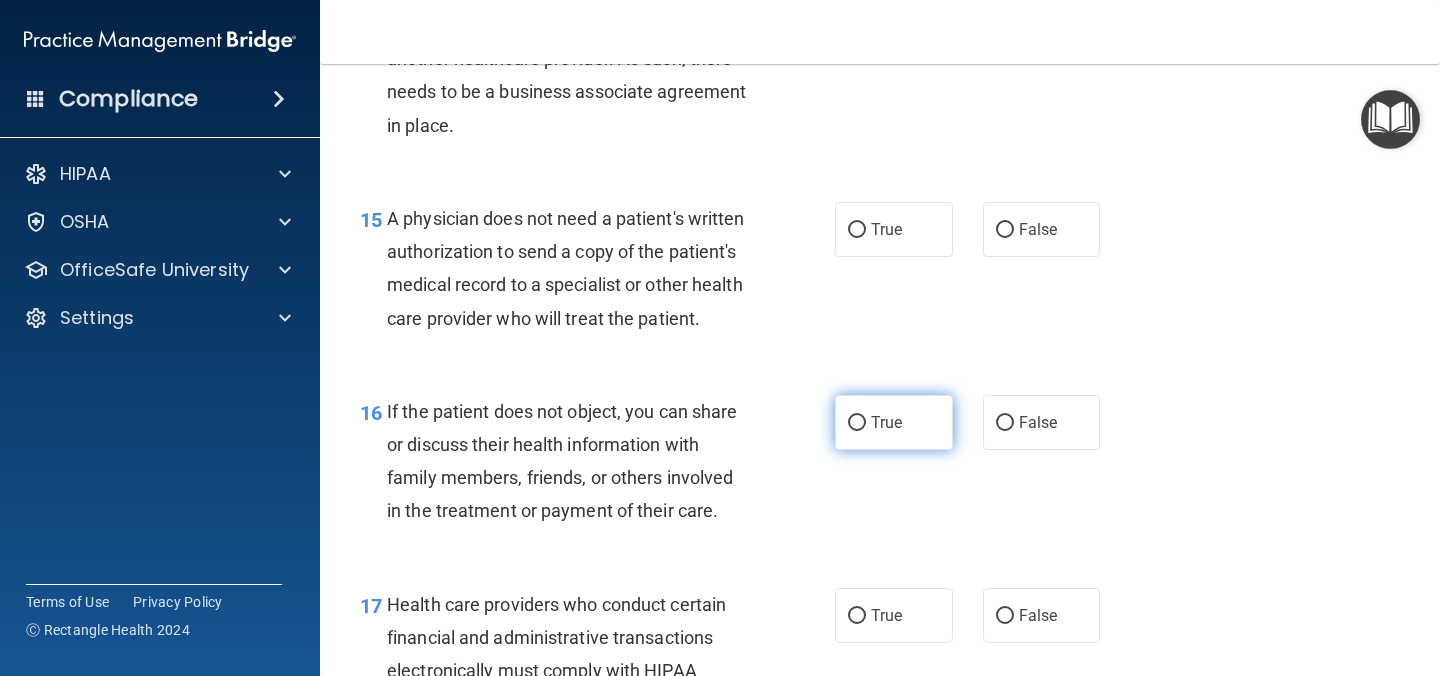click on "True" at bounding box center (857, 423) 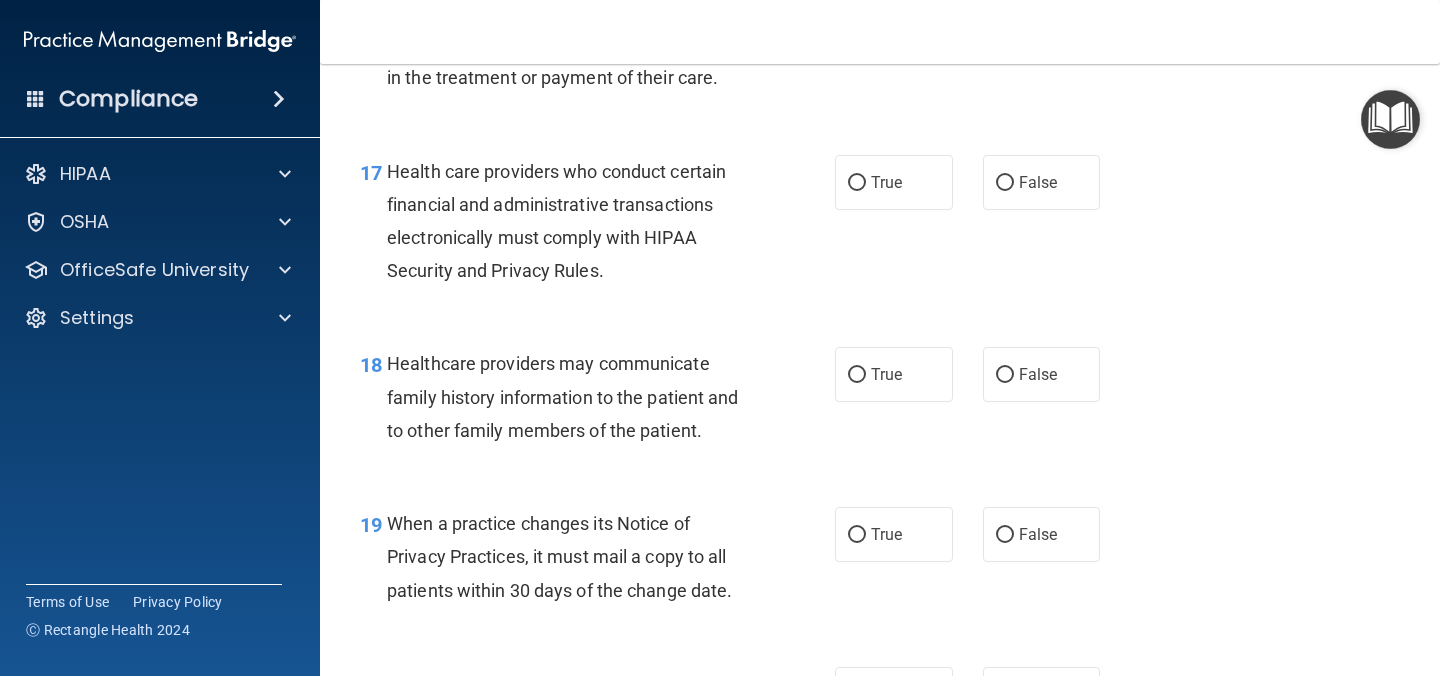 scroll, scrollTop: 3126, scrollLeft: 0, axis: vertical 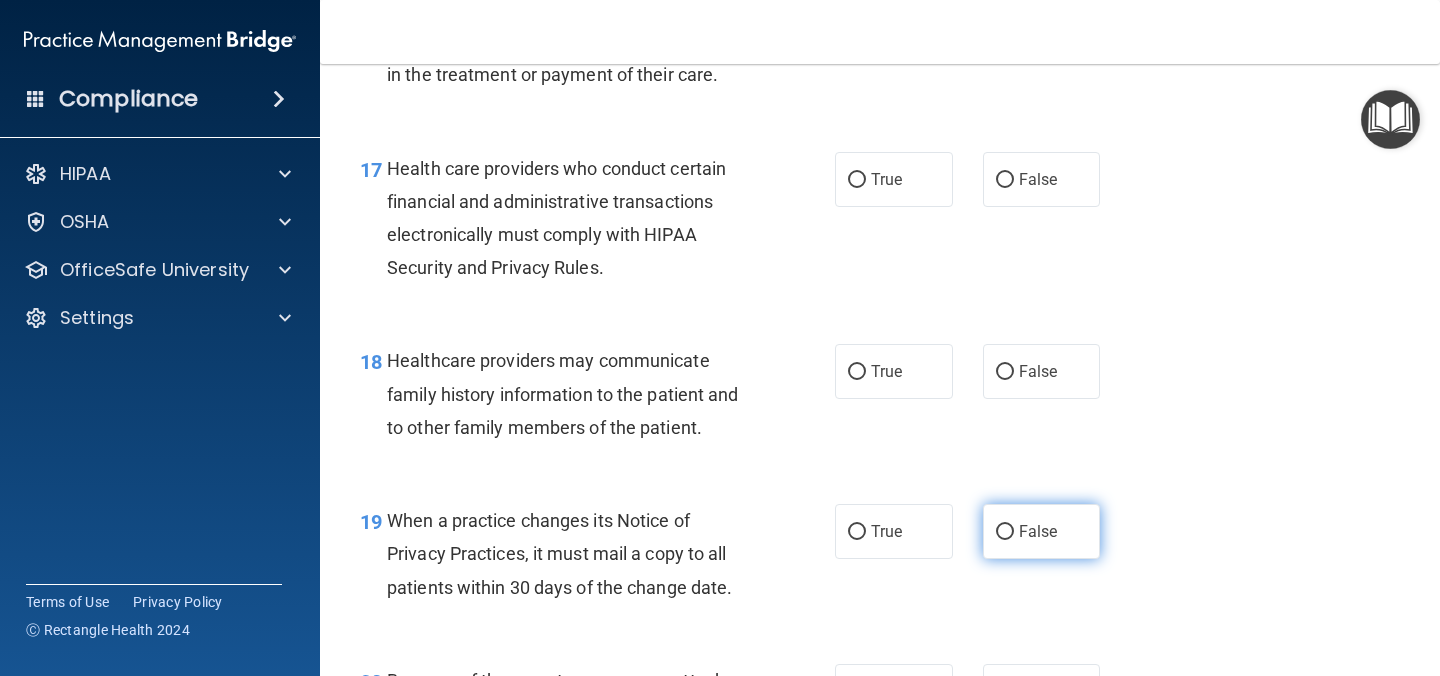 click on "False" at bounding box center (1005, 532) 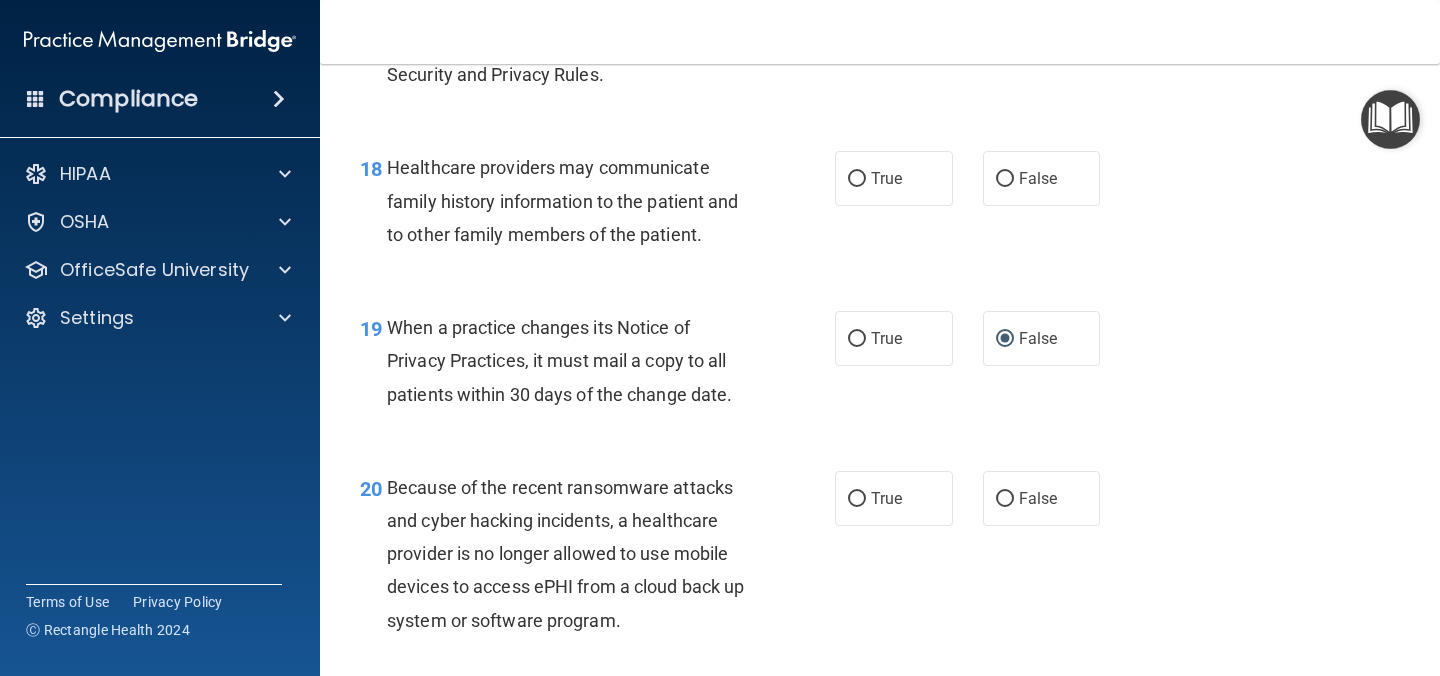 scroll, scrollTop: 3322, scrollLeft: 0, axis: vertical 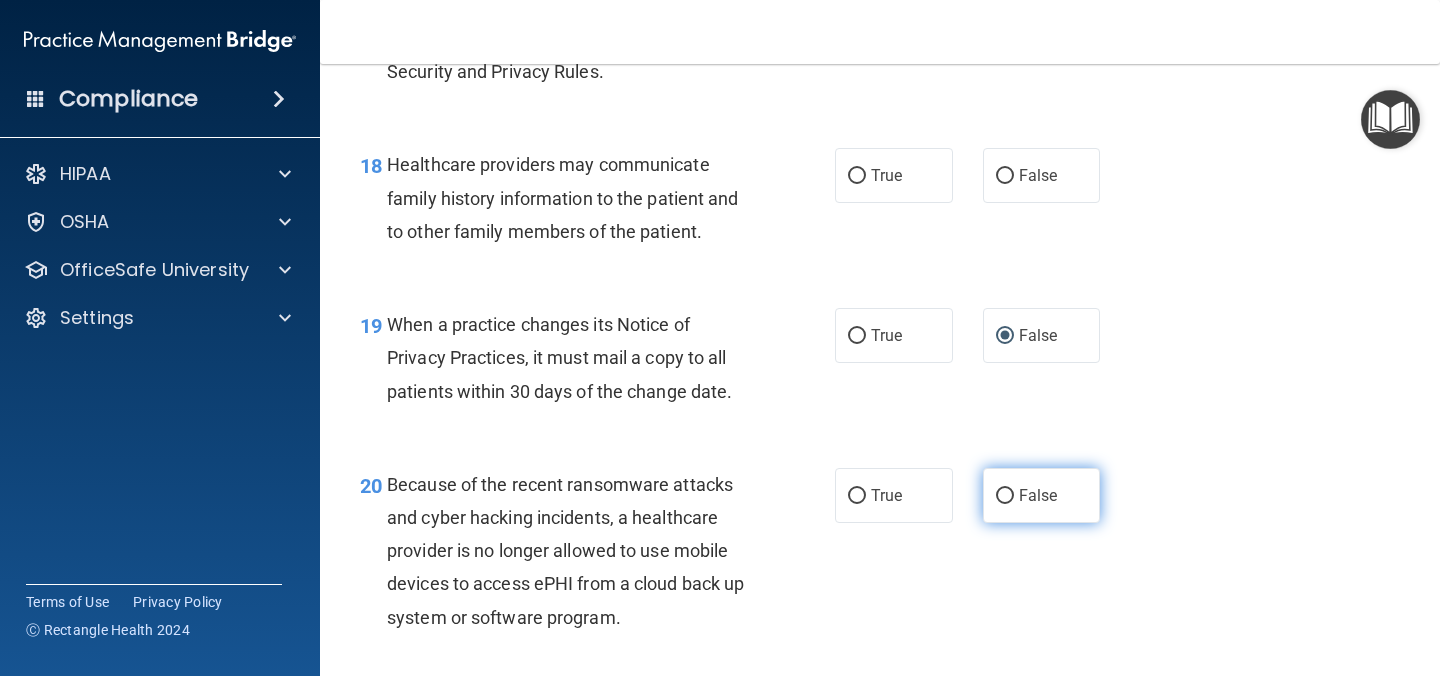 click on "False" at bounding box center (1042, 495) 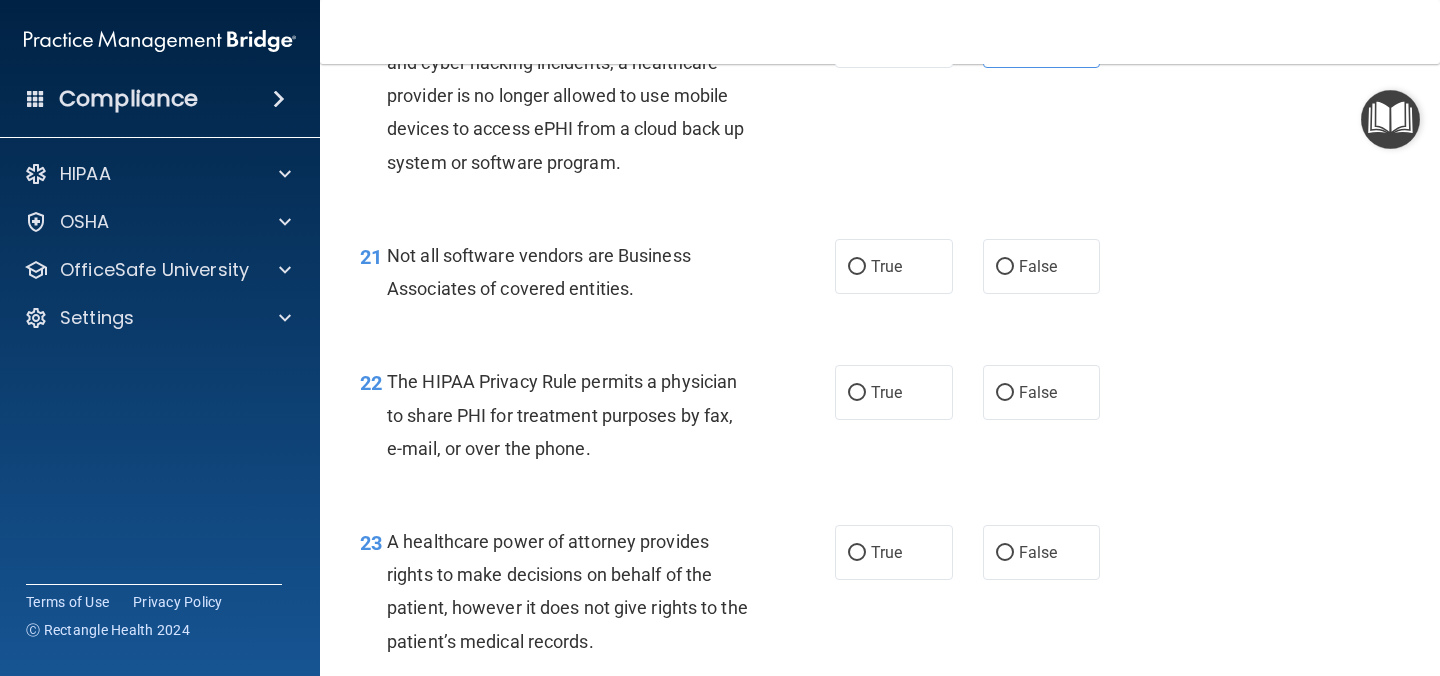 scroll, scrollTop: 3793, scrollLeft: 0, axis: vertical 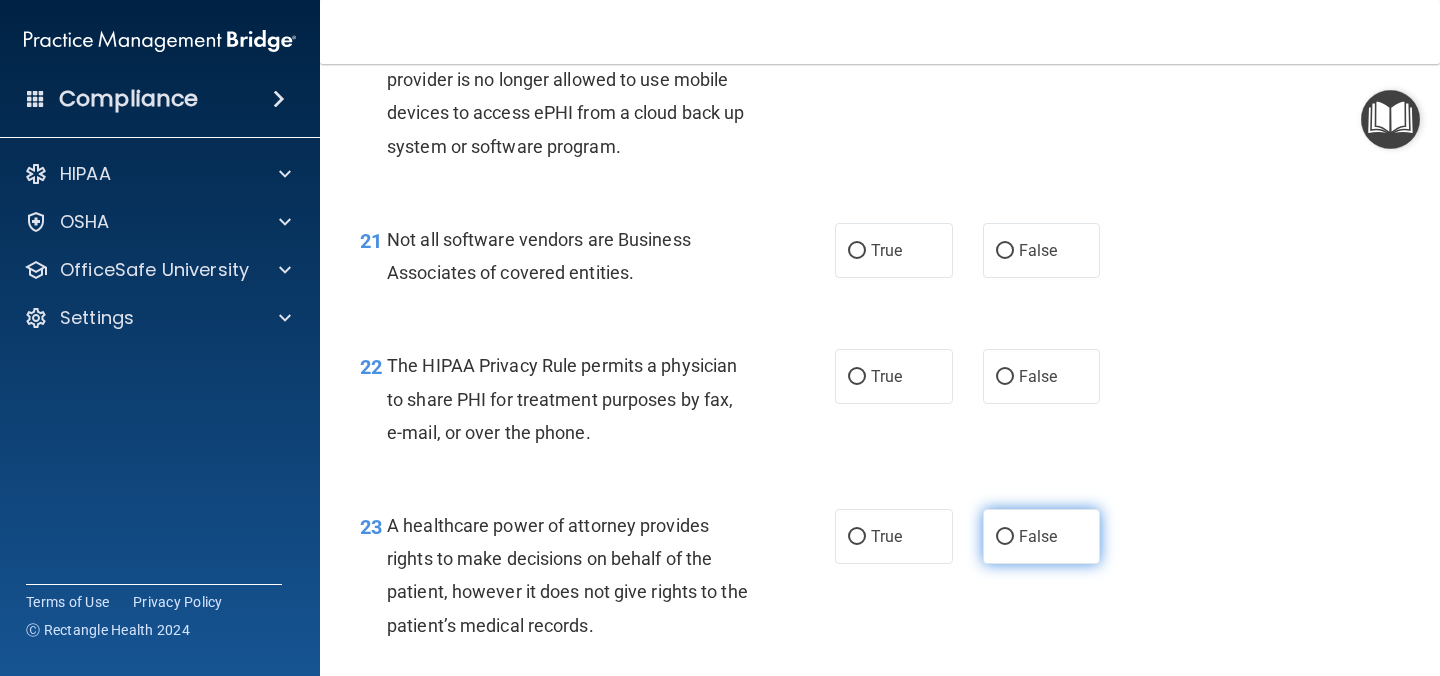 click on "False" at bounding box center (1042, 536) 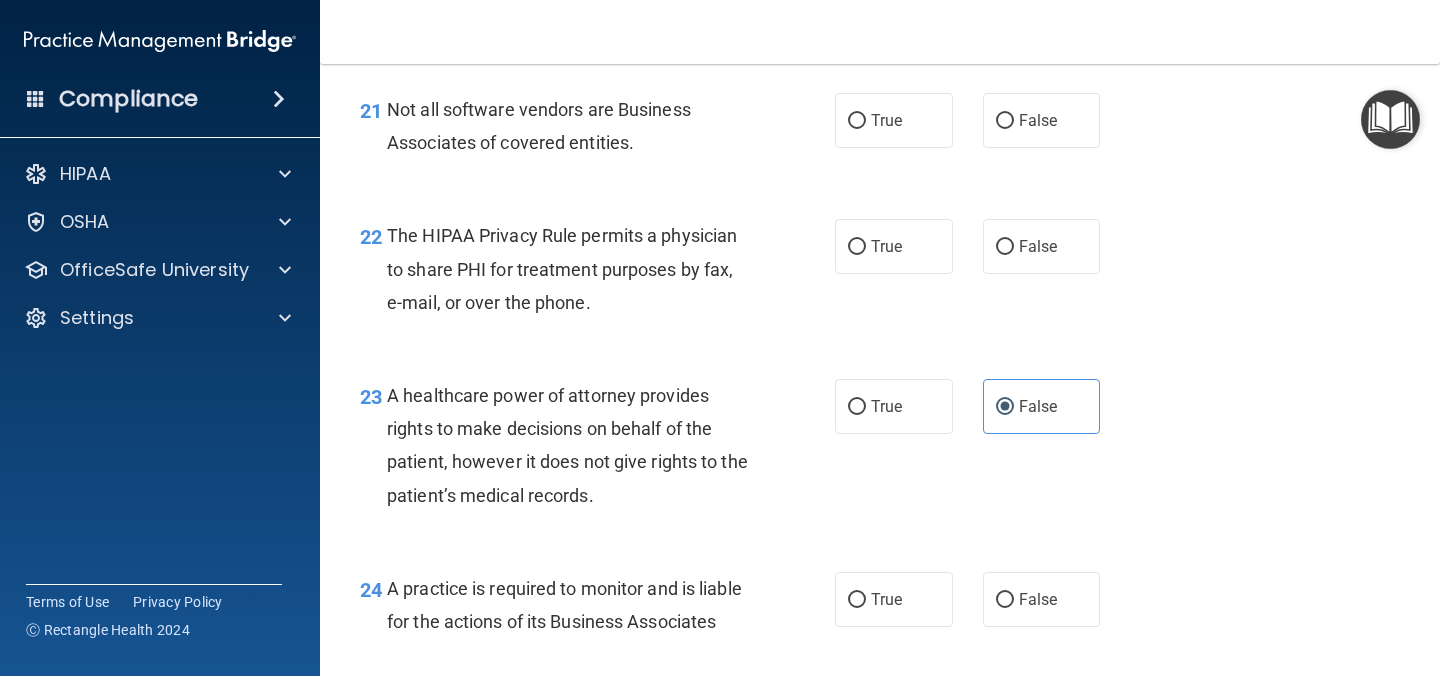 scroll, scrollTop: 3925, scrollLeft: 0, axis: vertical 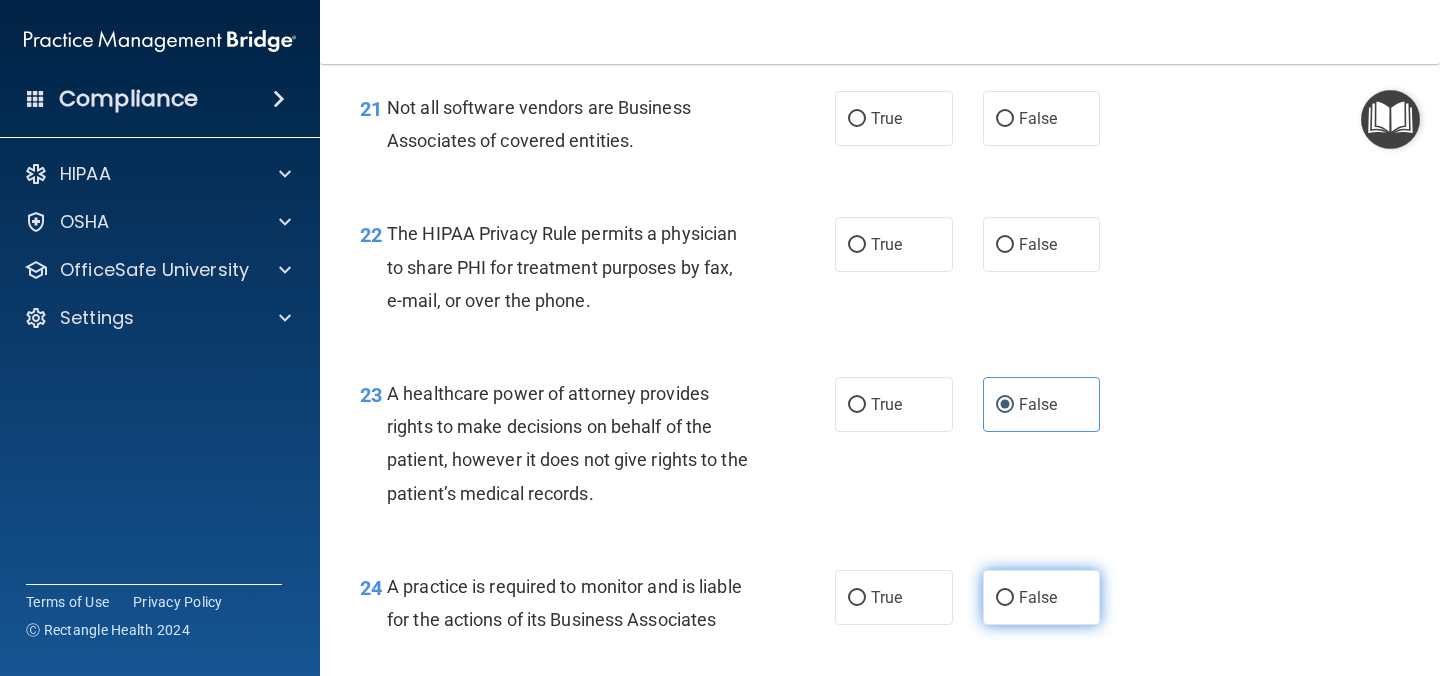 click on "False" at bounding box center (1005, 598) 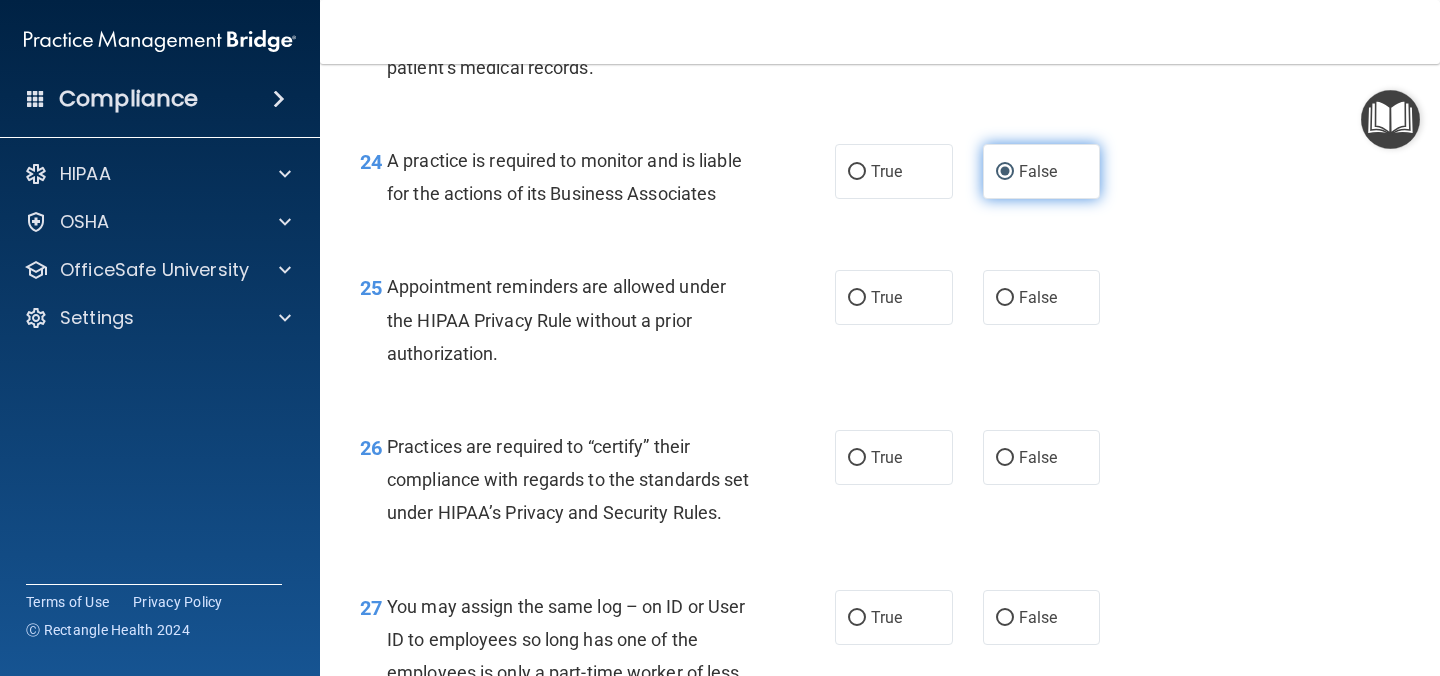scroll, scrollTop: 4353, scrollLeft: 0, axis: vertical 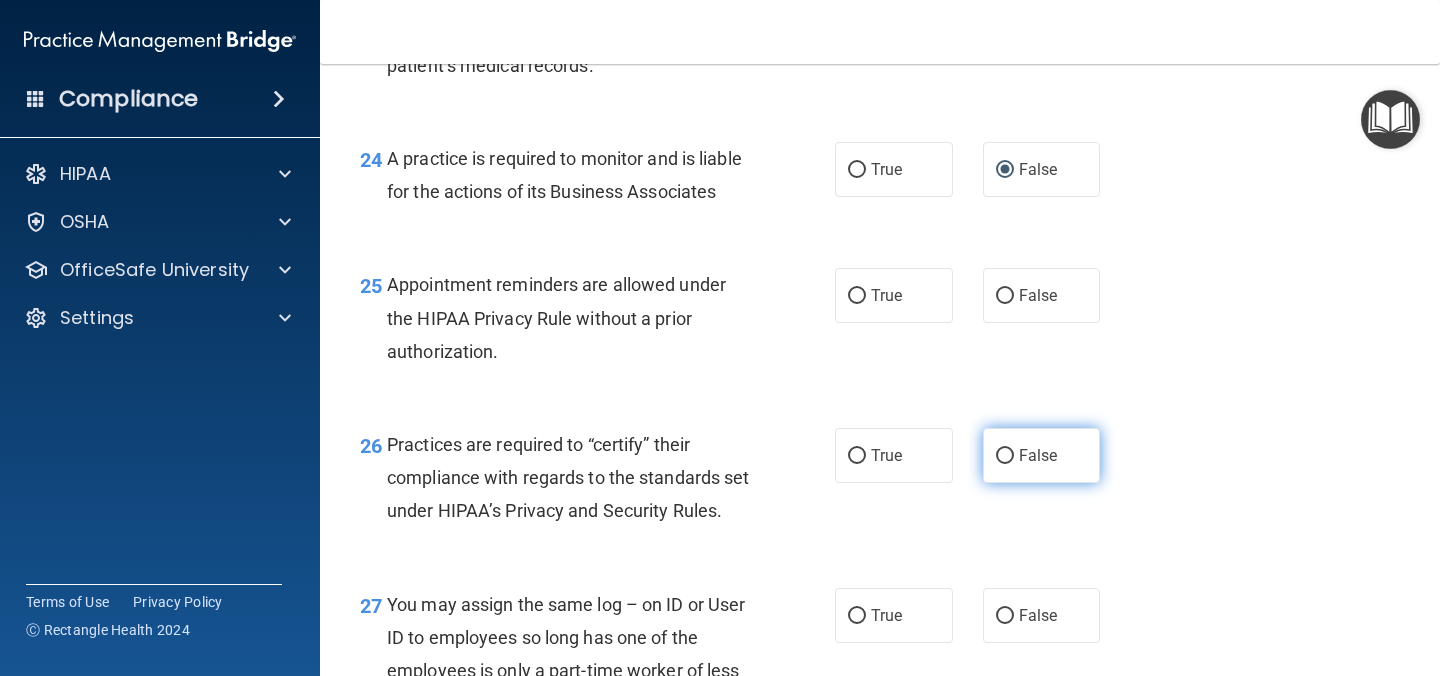 click on "False" at bounding box center (1042, 455) 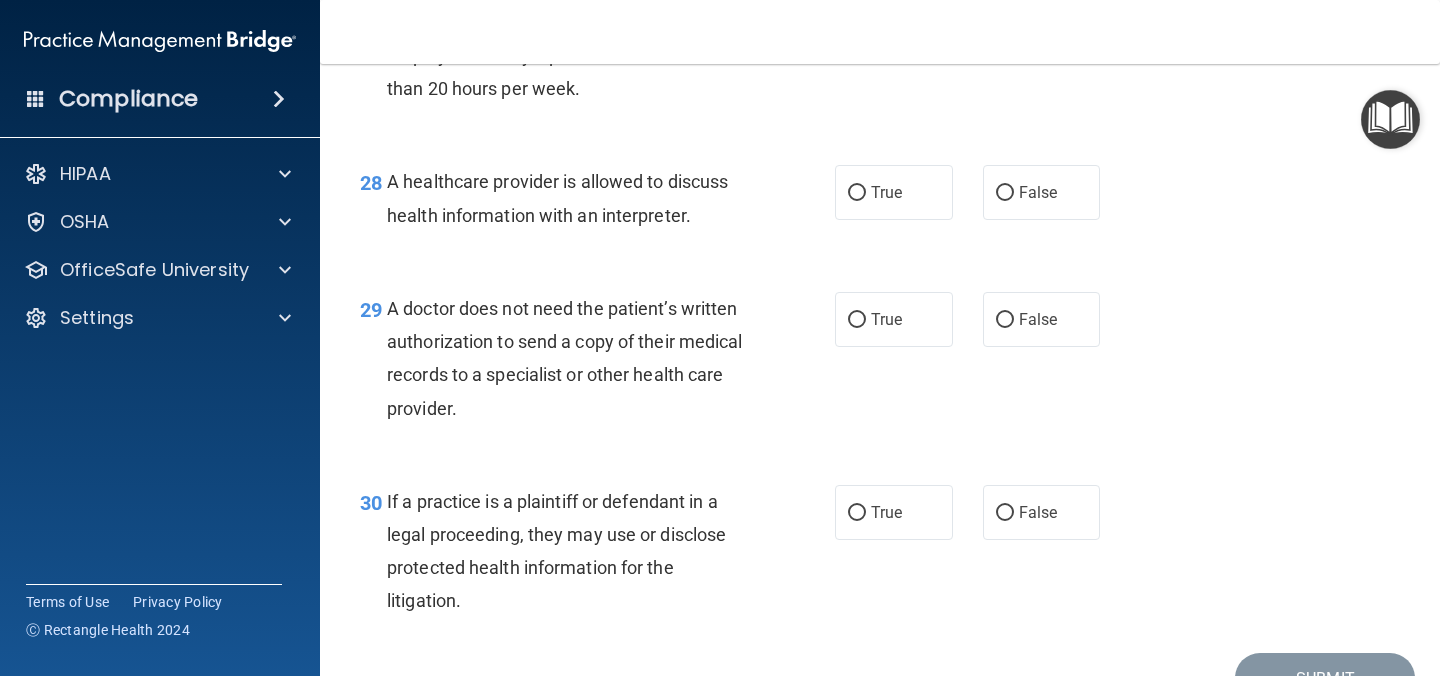 scroll, scrollTop: 4971, scrollLeft: 0, axis: vertical 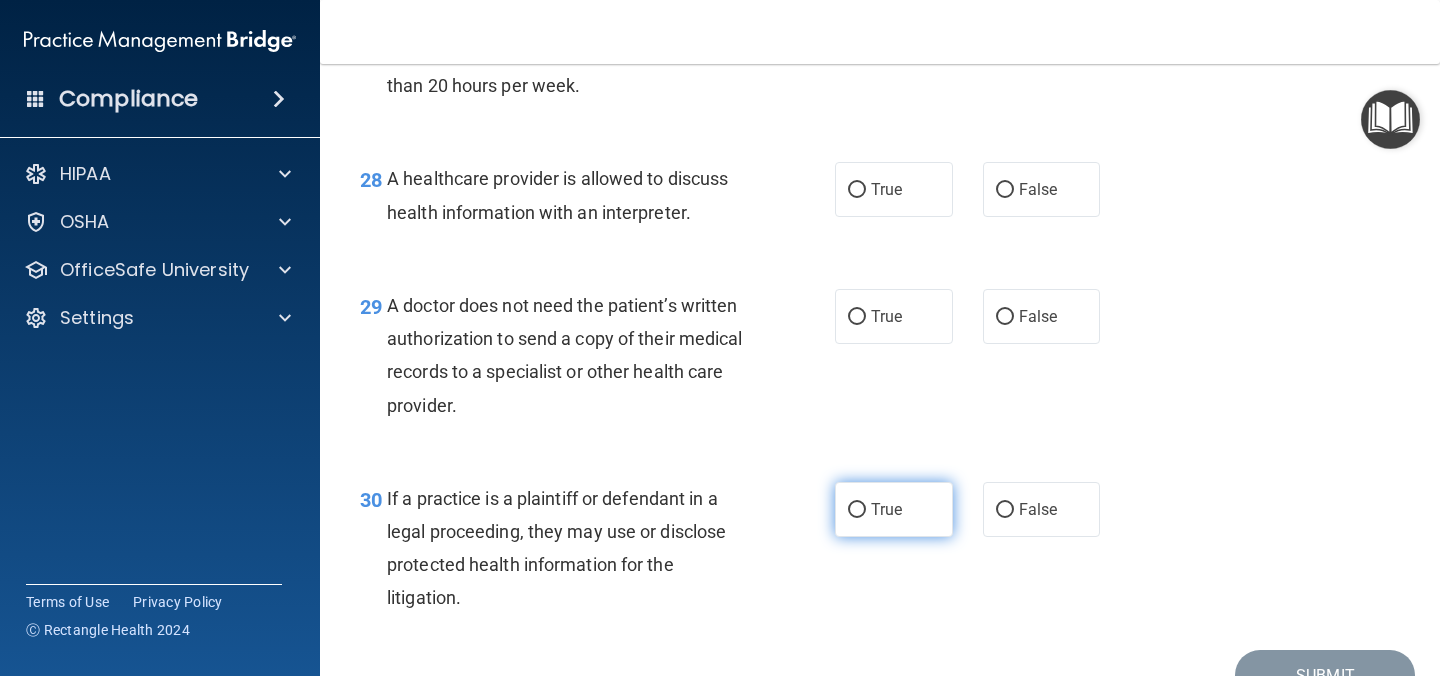 click on "True" at bounding box center (894, 509) 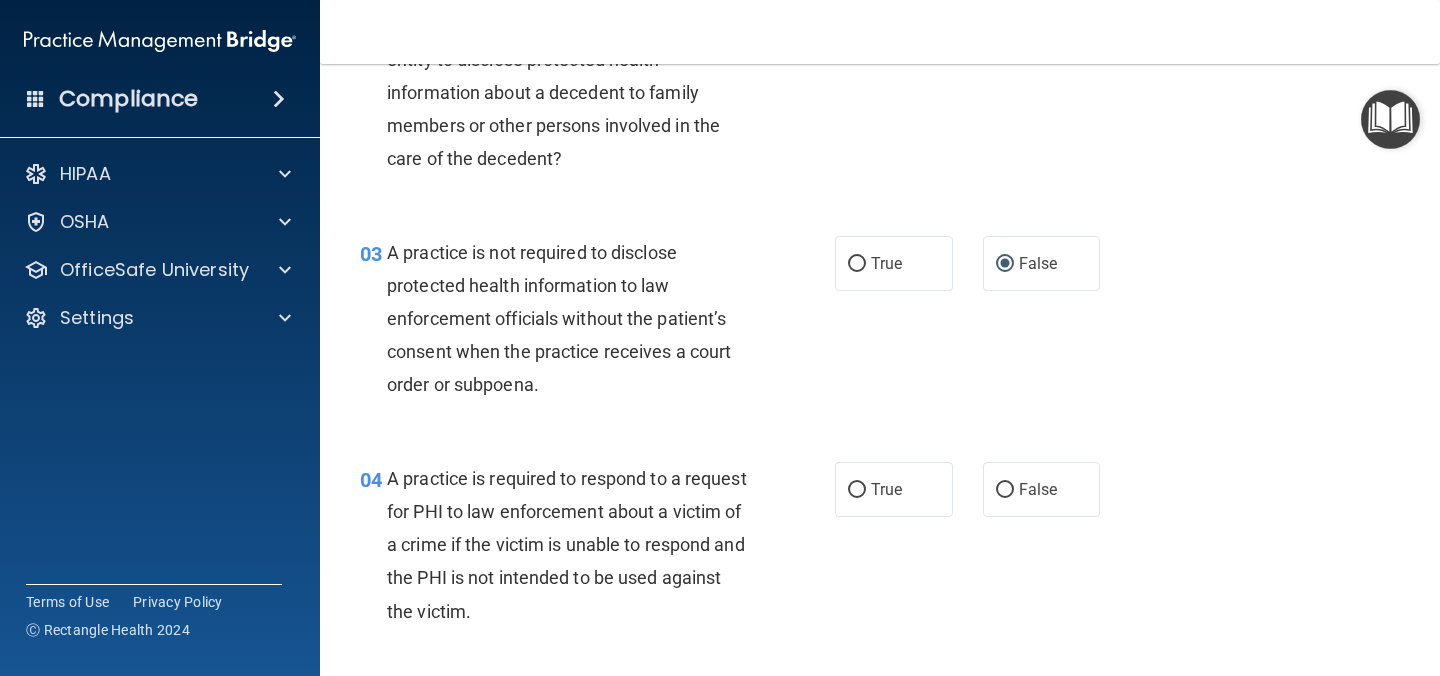 scroll, scrollTop: 0, scrollLeft: 0, axis: both 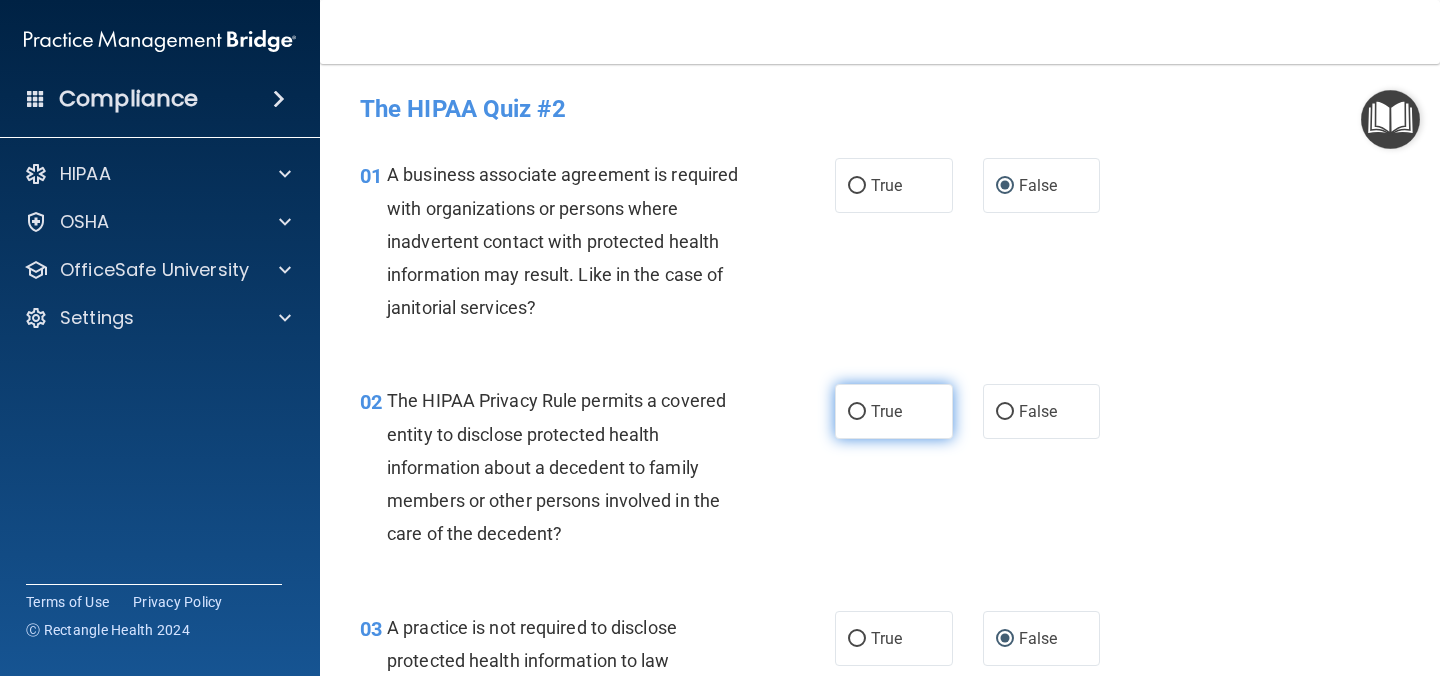 click on "True" at bounding box center [886, 411] 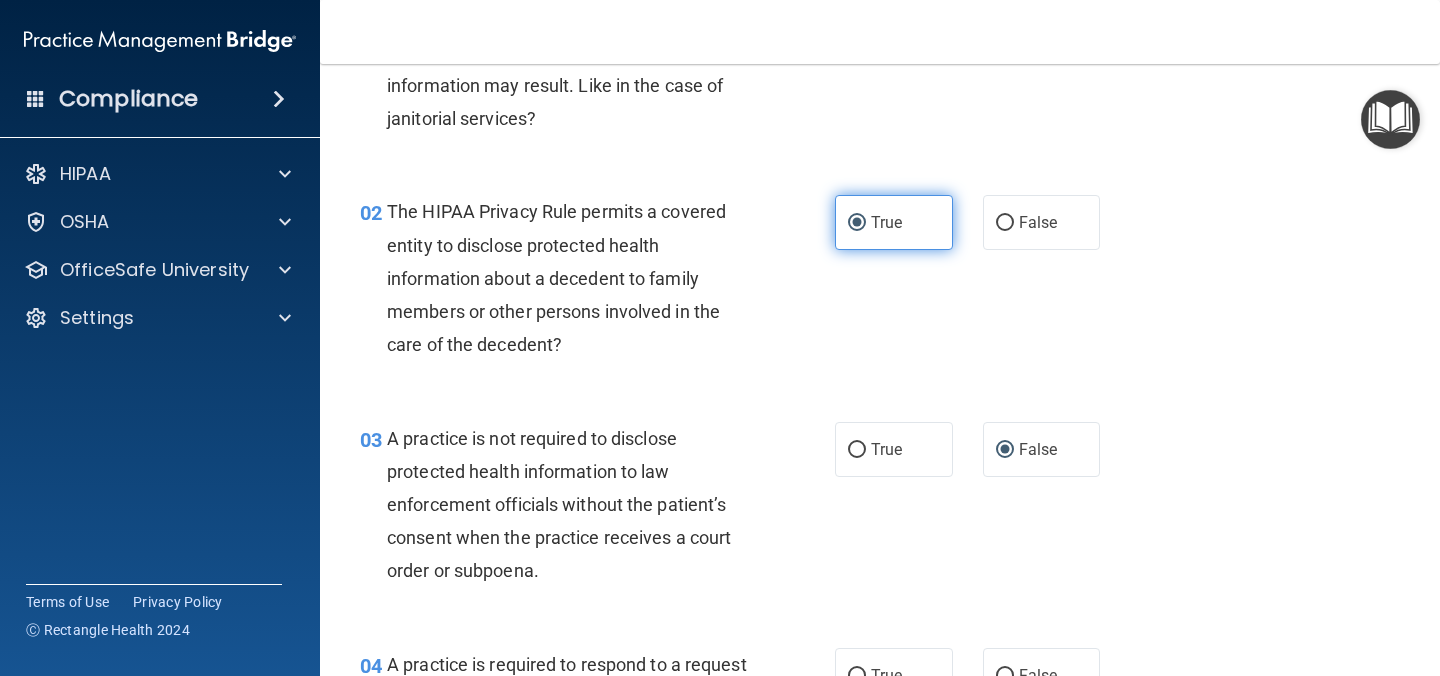 scroll, scrollTop: 431, scrollLeft: 0, axis: vertical 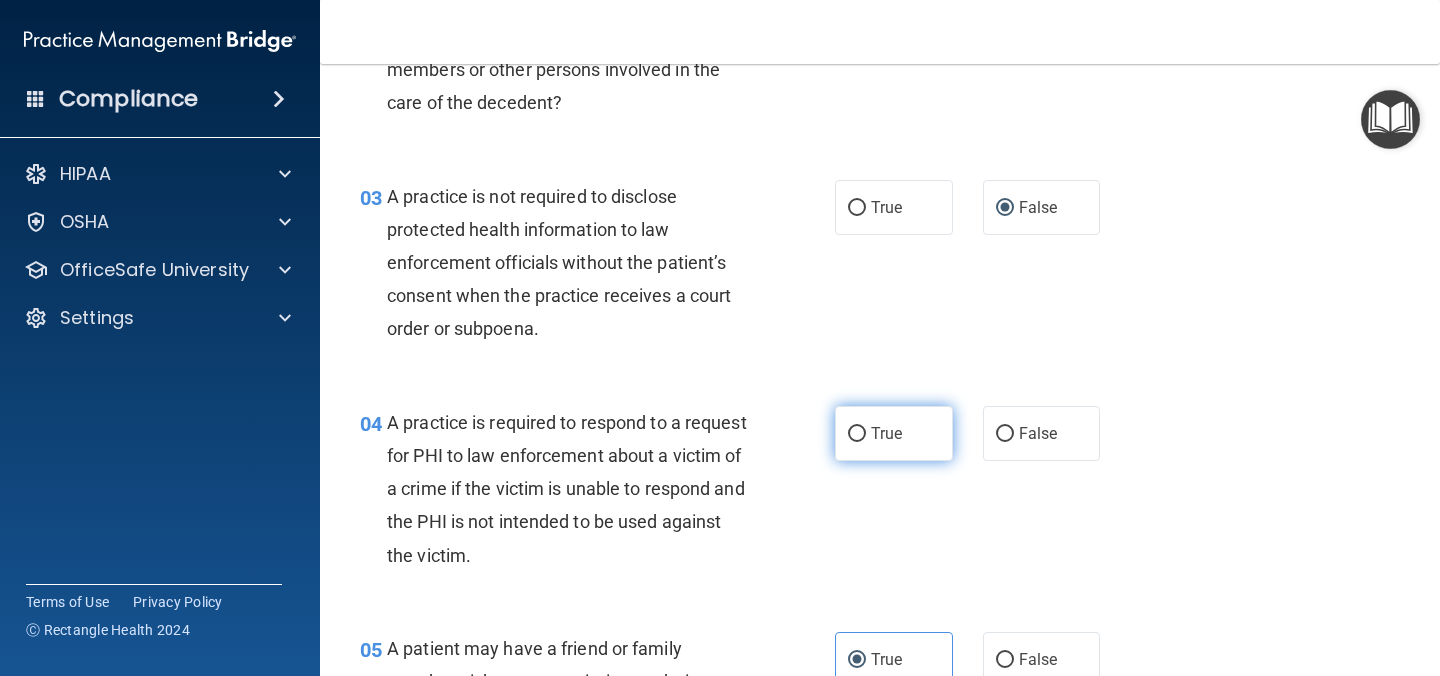 click on "True" at bounding box center (886, 433) 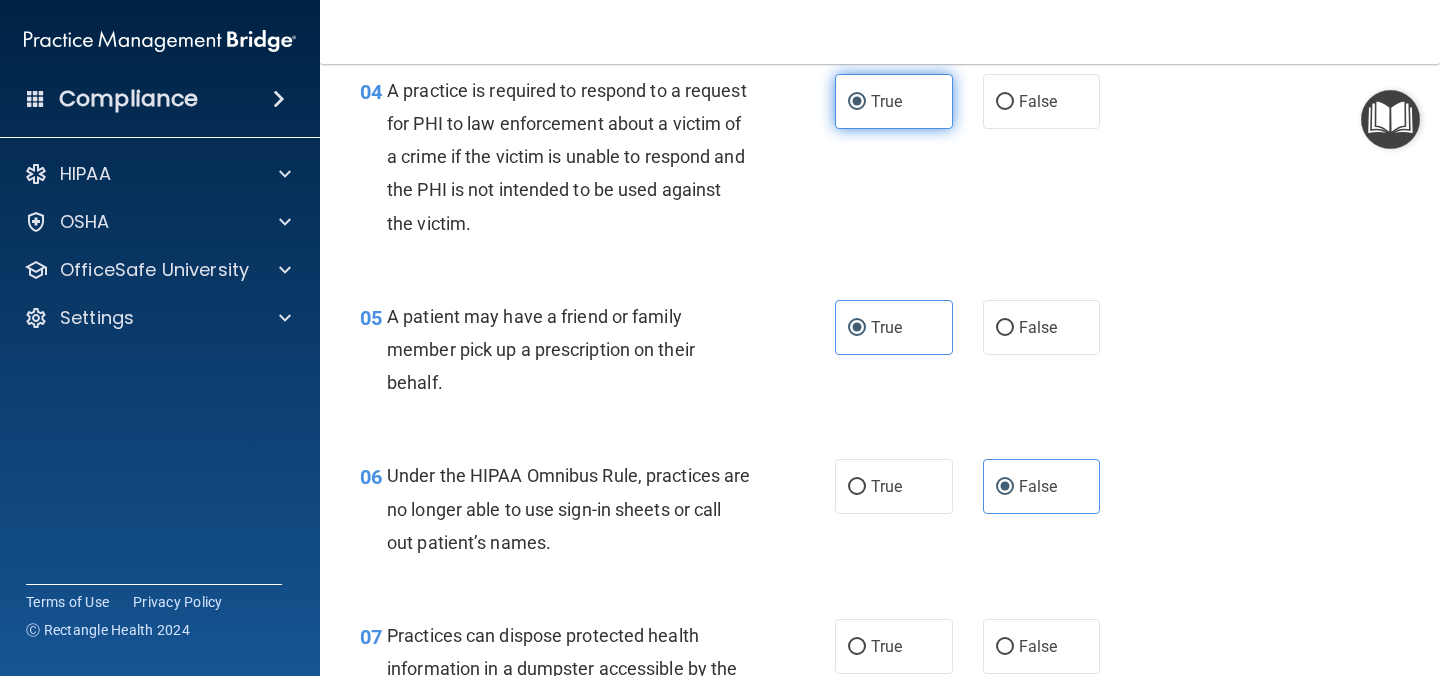 scroll, scrollTop: 873, scrollLeft: 0, axis: vertical 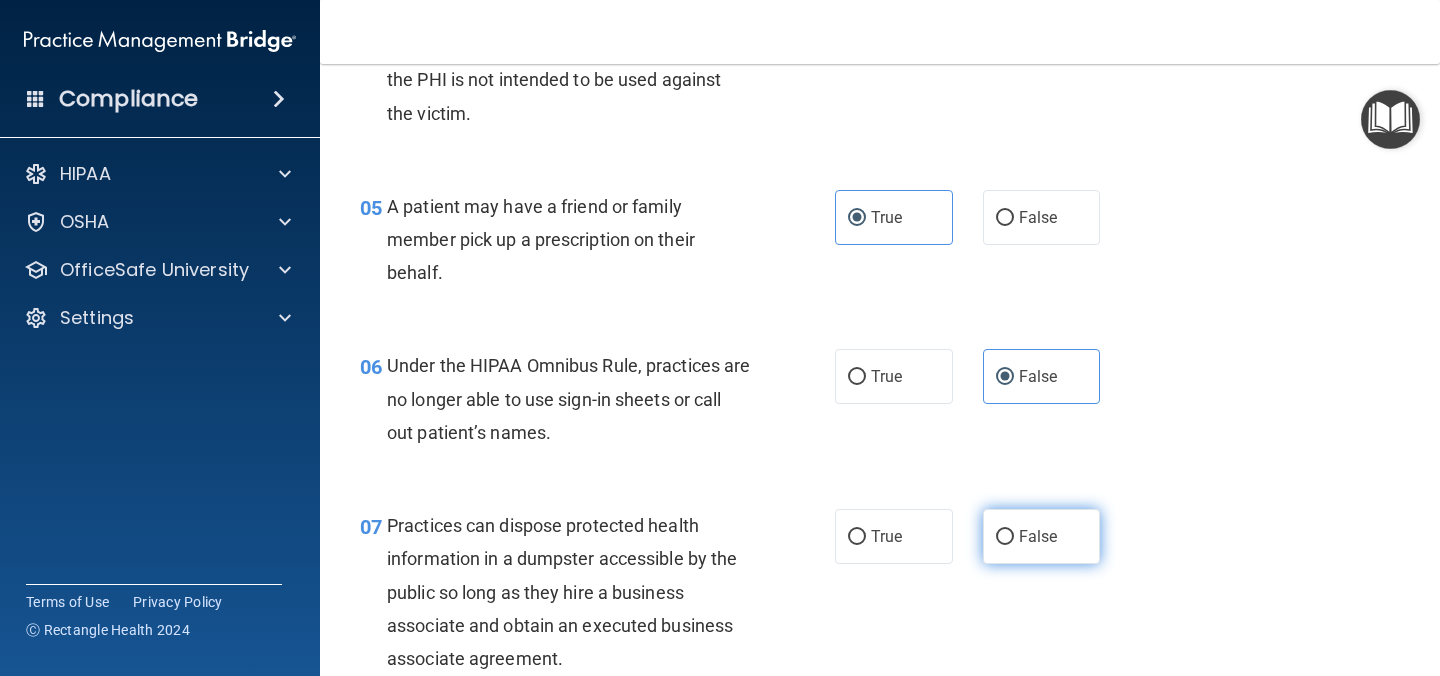 click on "False" at bounding box center [1005, 537] 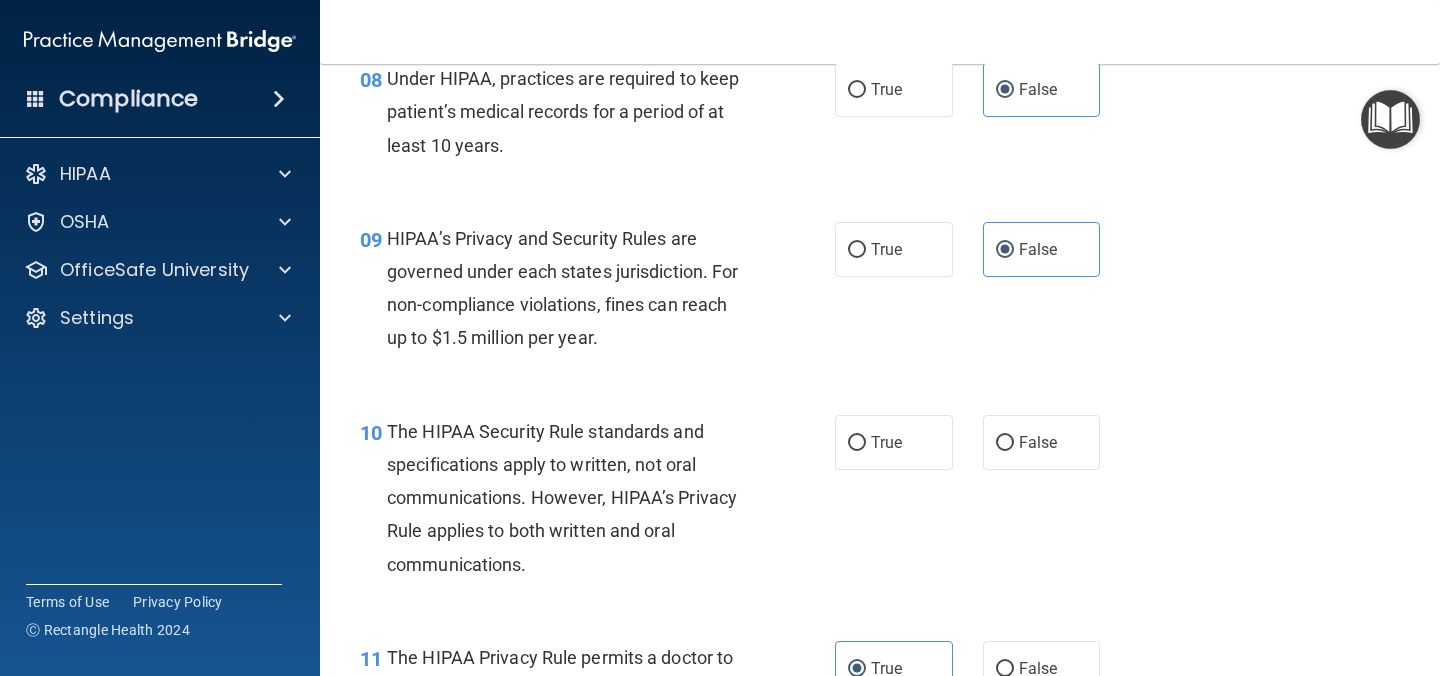 scroll, scrollTop: 1549, scrollLeft: 0, axis: vertical 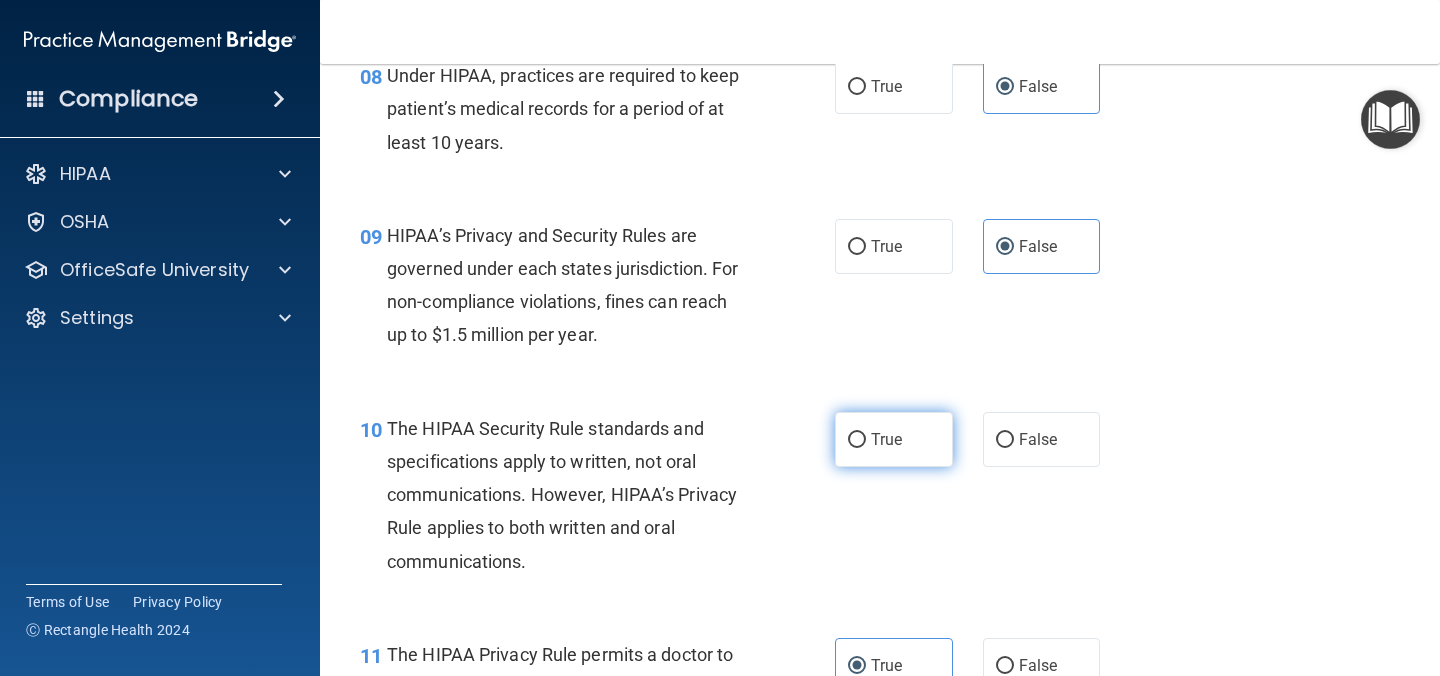 click on "True" at bounding box center (894, 439) 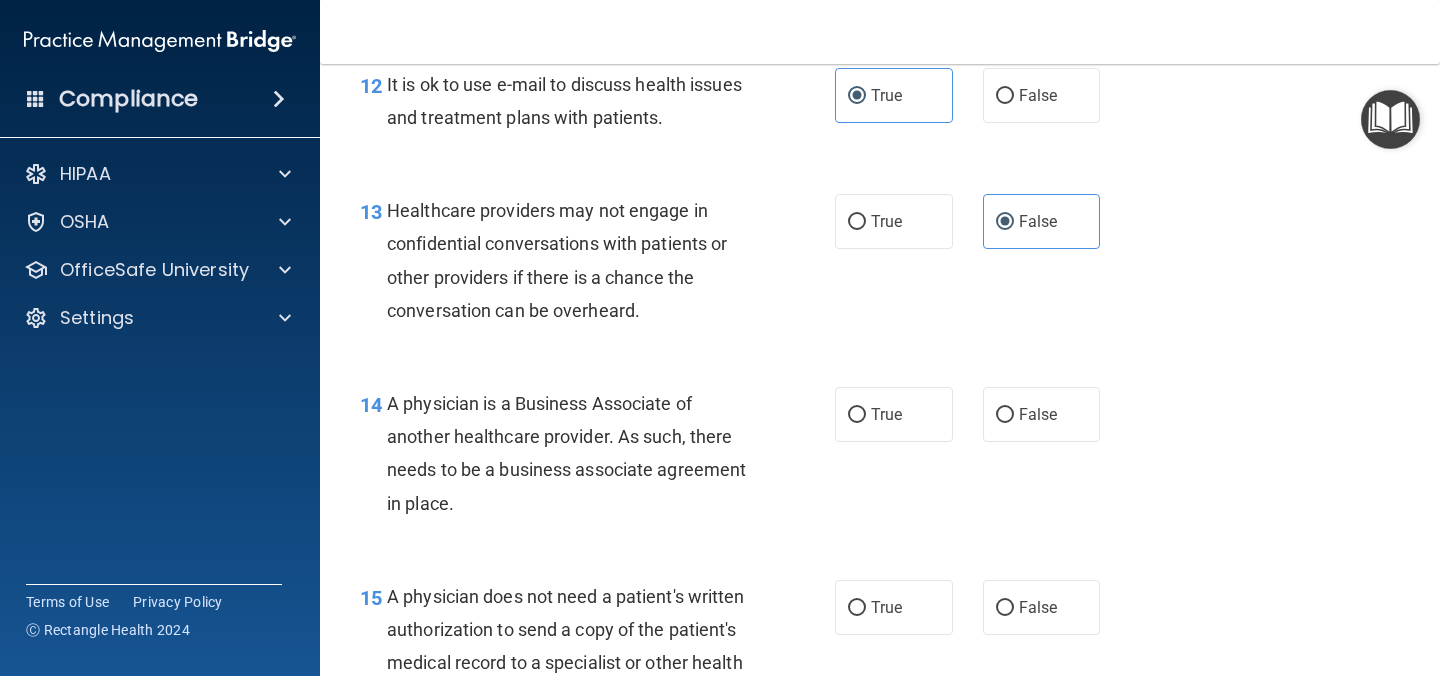 scroll, scrollTop: 2315, scrollLeft: 0, axis: vertical 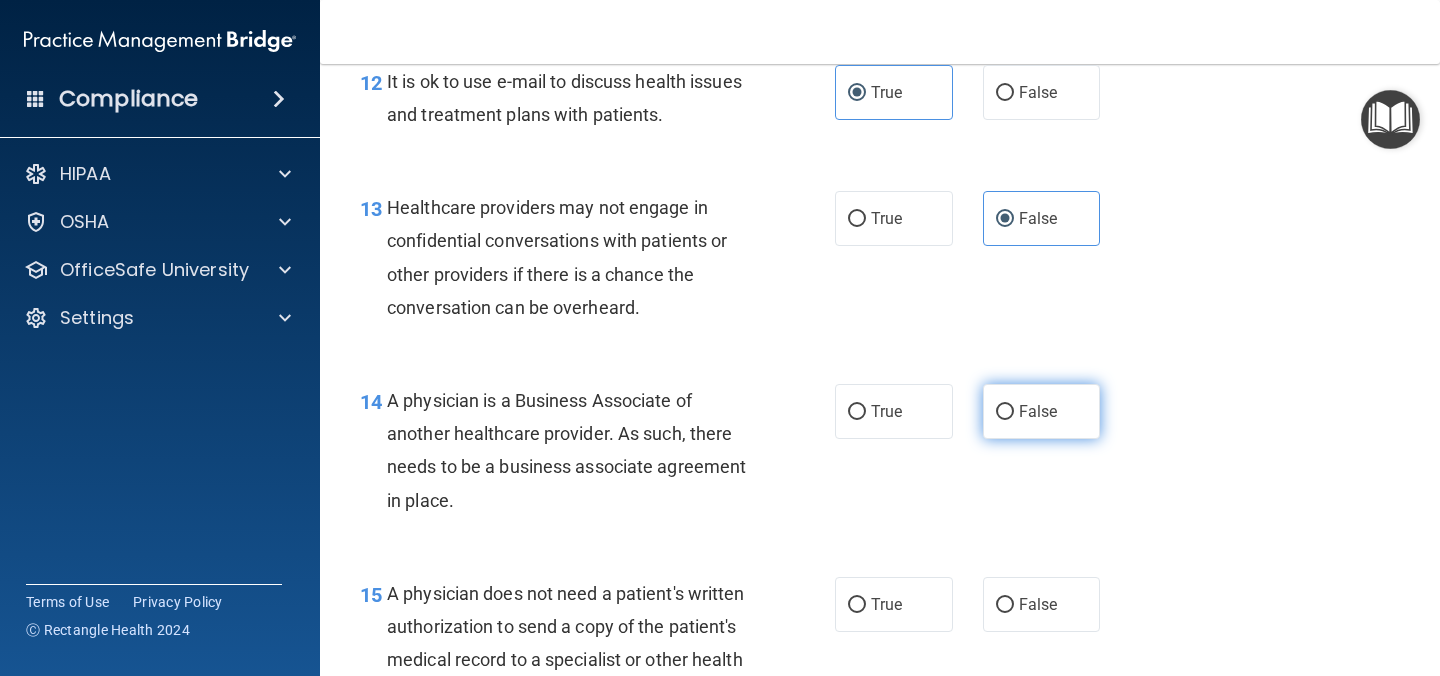 click on "False" at bounding box center [1042, 411] 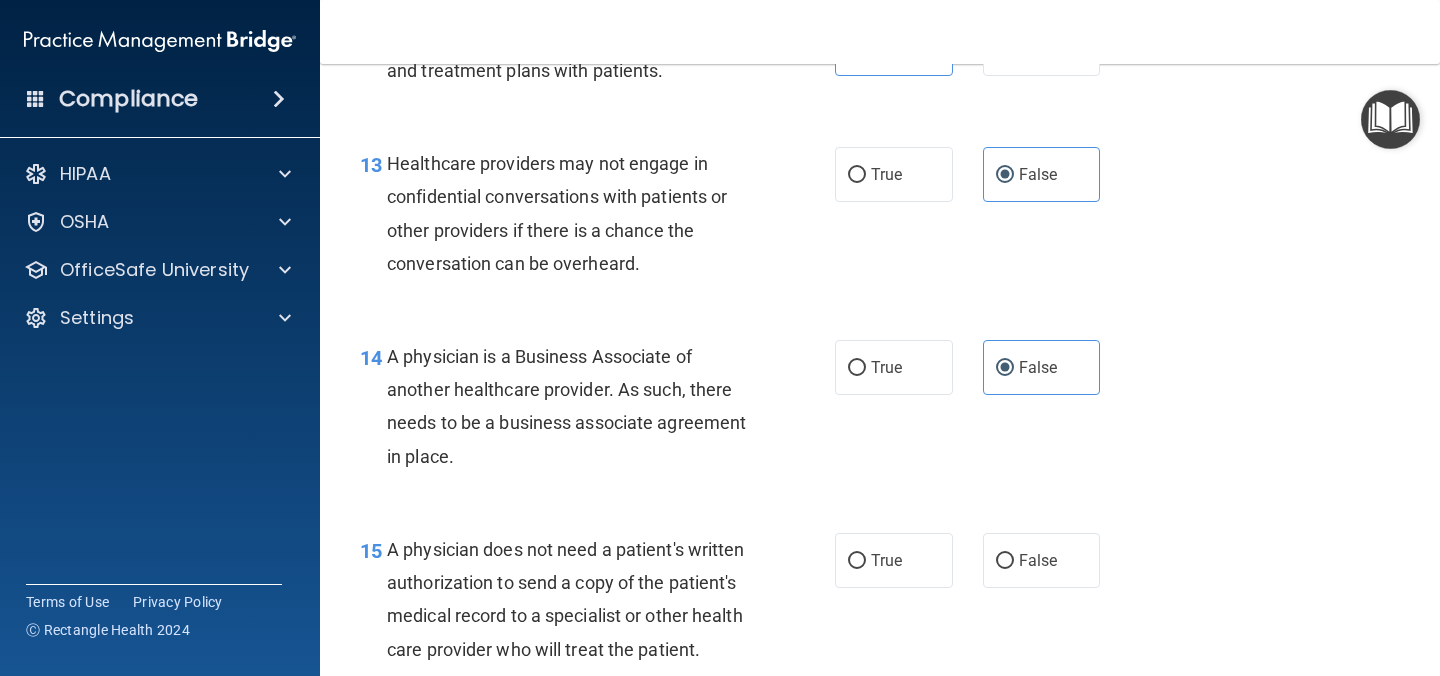 scroll, scrollTop: 2361, scrollLeft: 0, axis: vertical 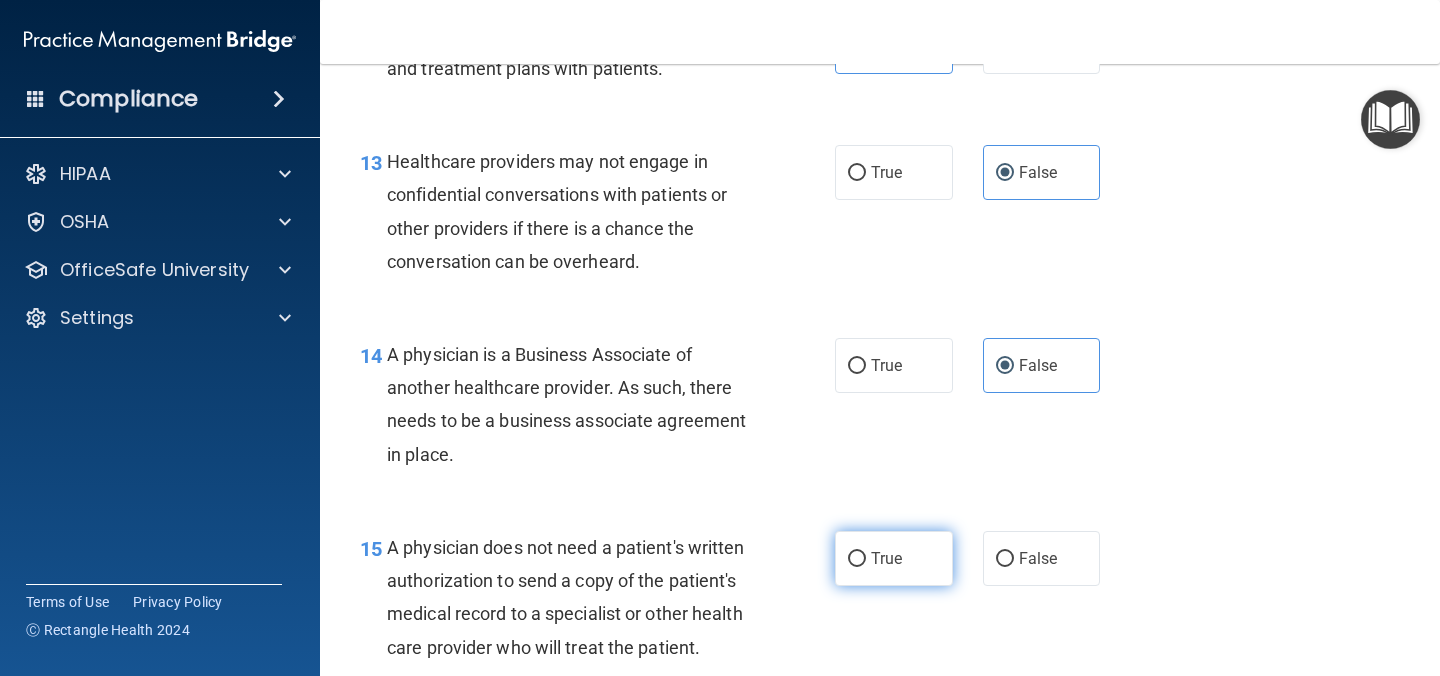 click on "True" at bounding box center (894, 558) 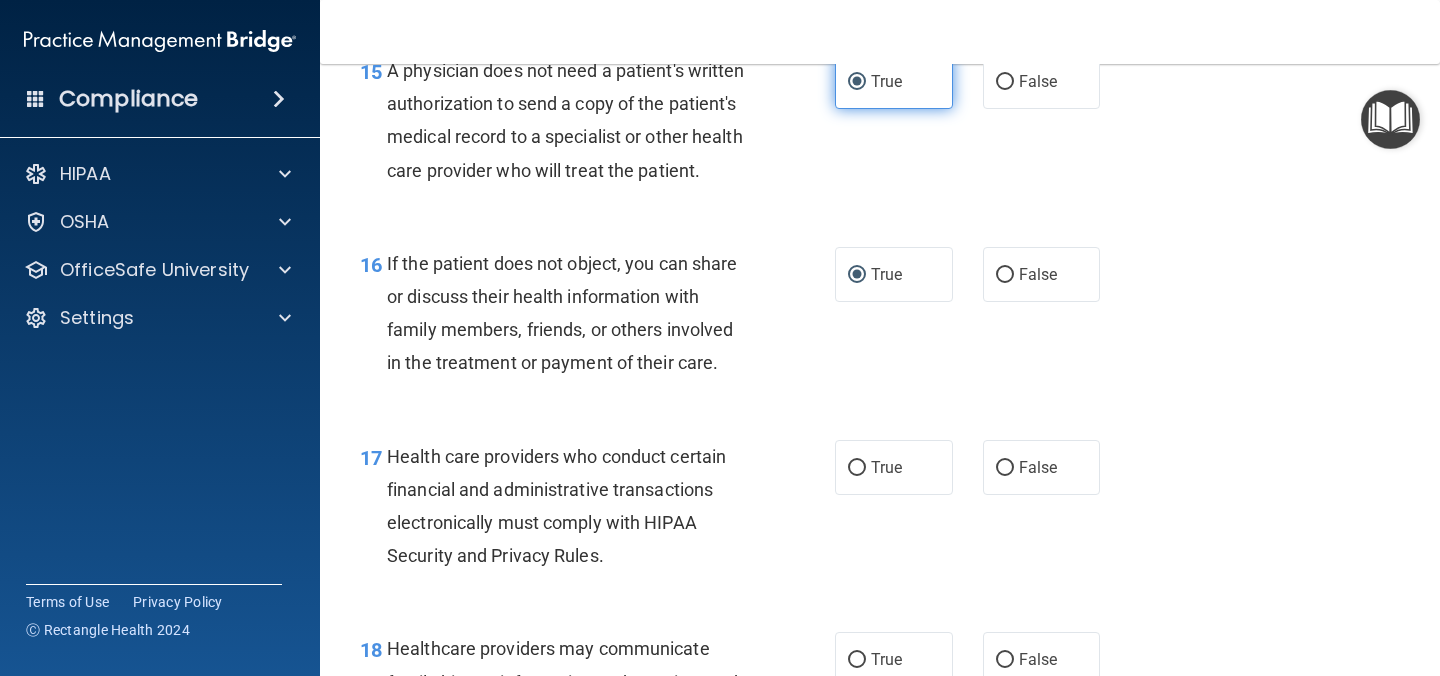 scroll, scrollTop: 2857, scrollLeft: 0, axis: vertical 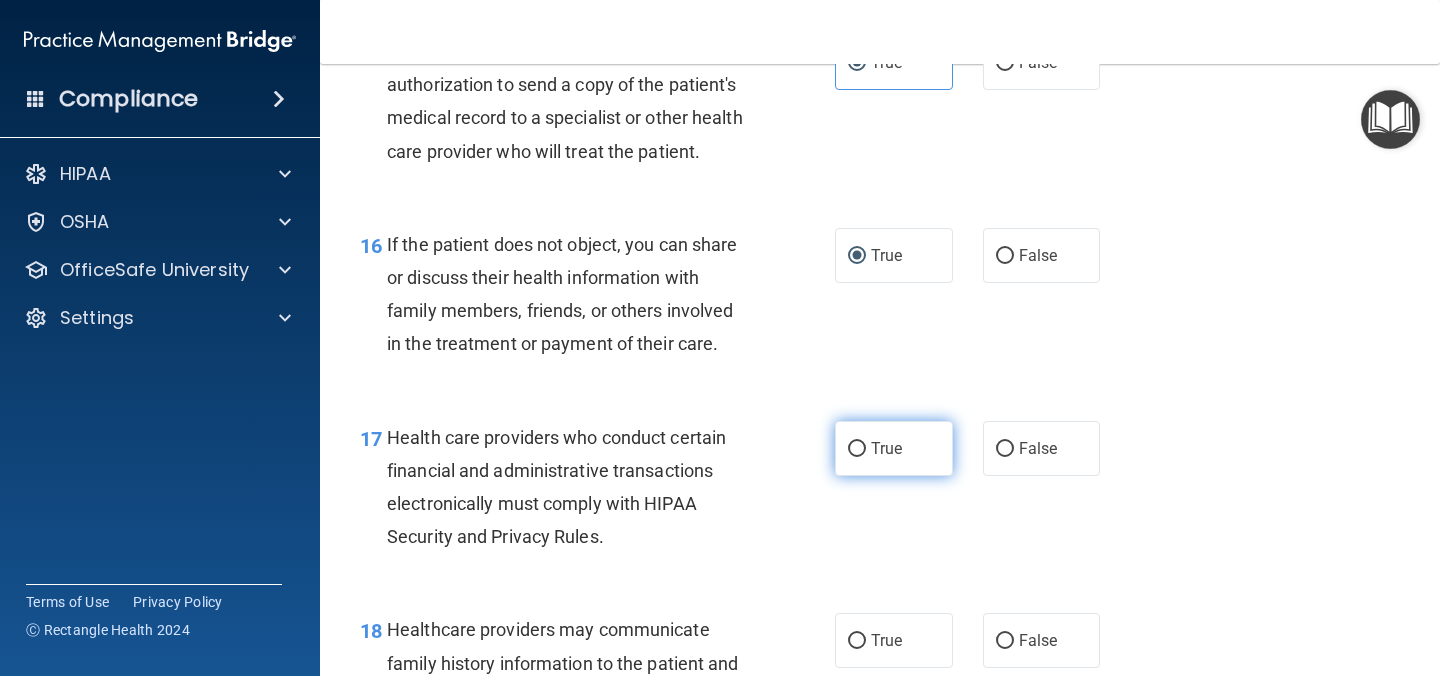 click on "True" at bounding box center (886, 448) 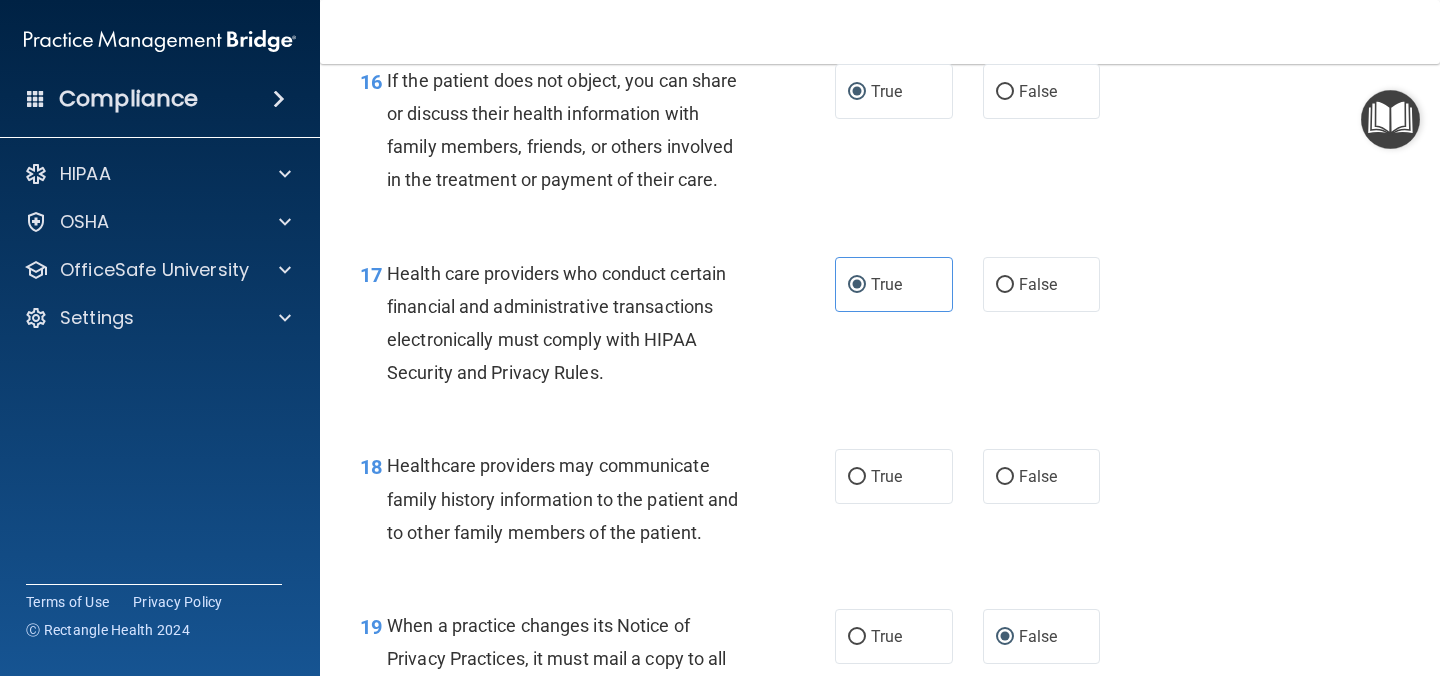 scroll, scrollTop: 3044, scrollLeft: 0, axis: vertical 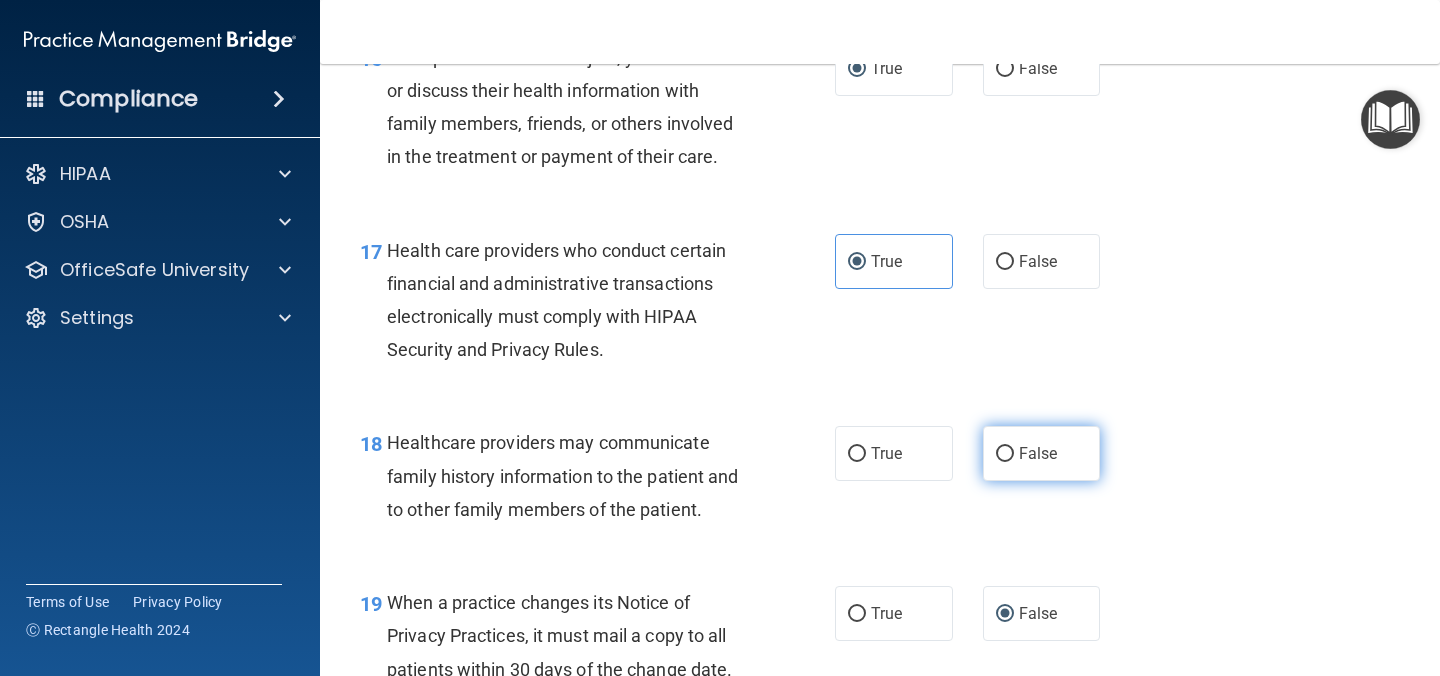 click on "False" at bounding box center [1042, 453] 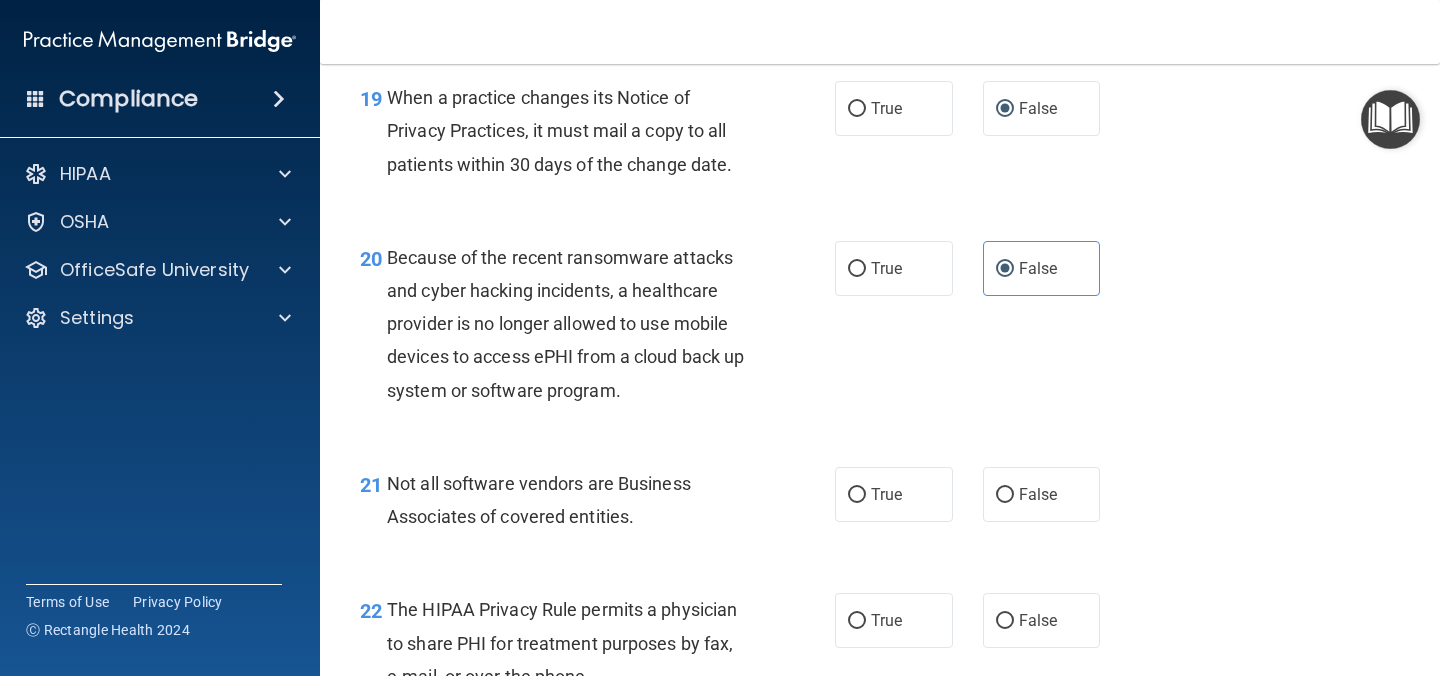 scroll, scrollTop: 3555, scrollLeft: 0, axis: vertical 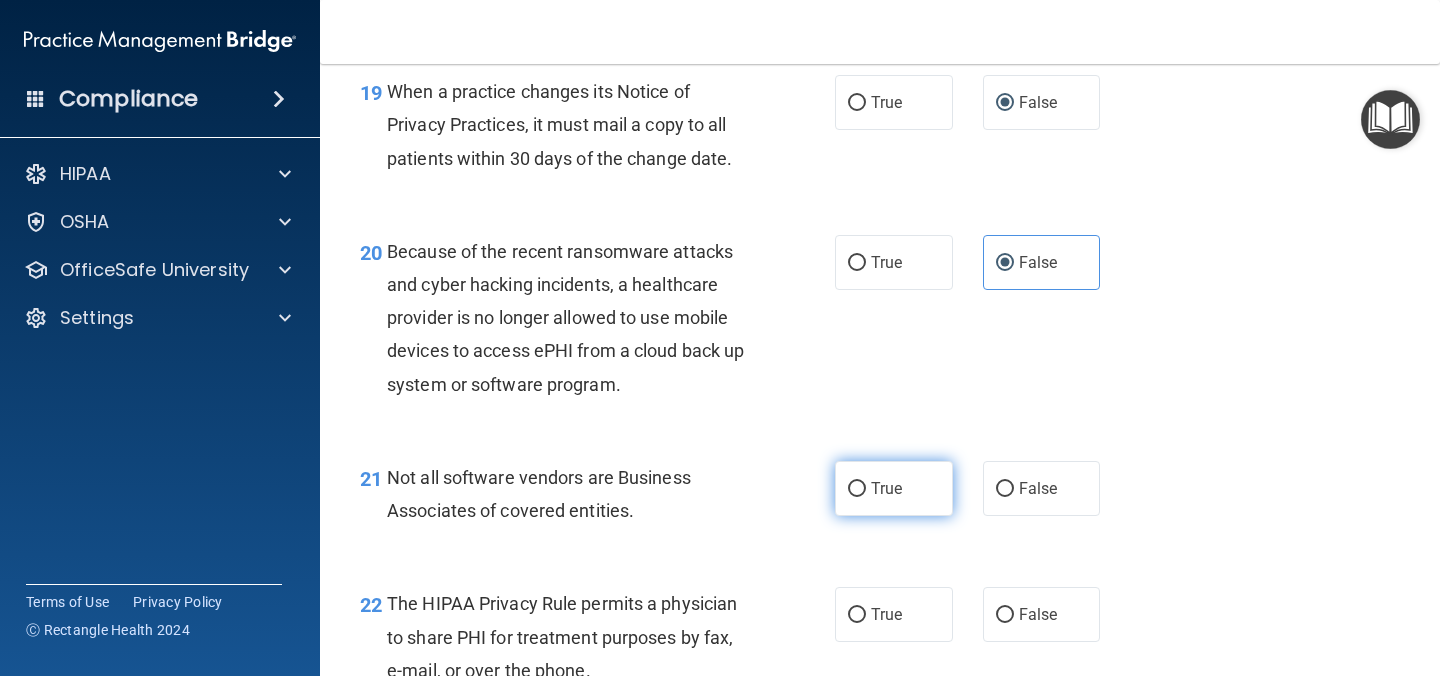 click on "True" at bounding box center (894, 488) 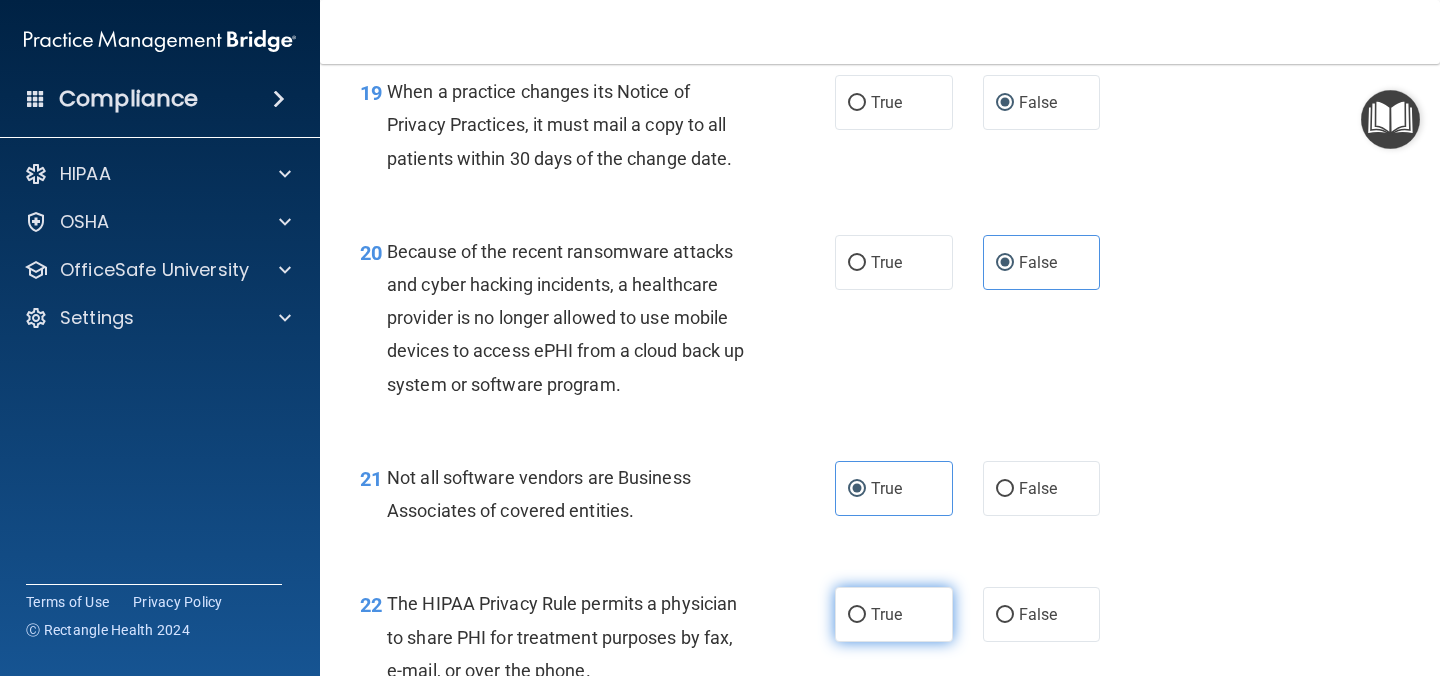 click on "True" at bounding box center [886, 614] 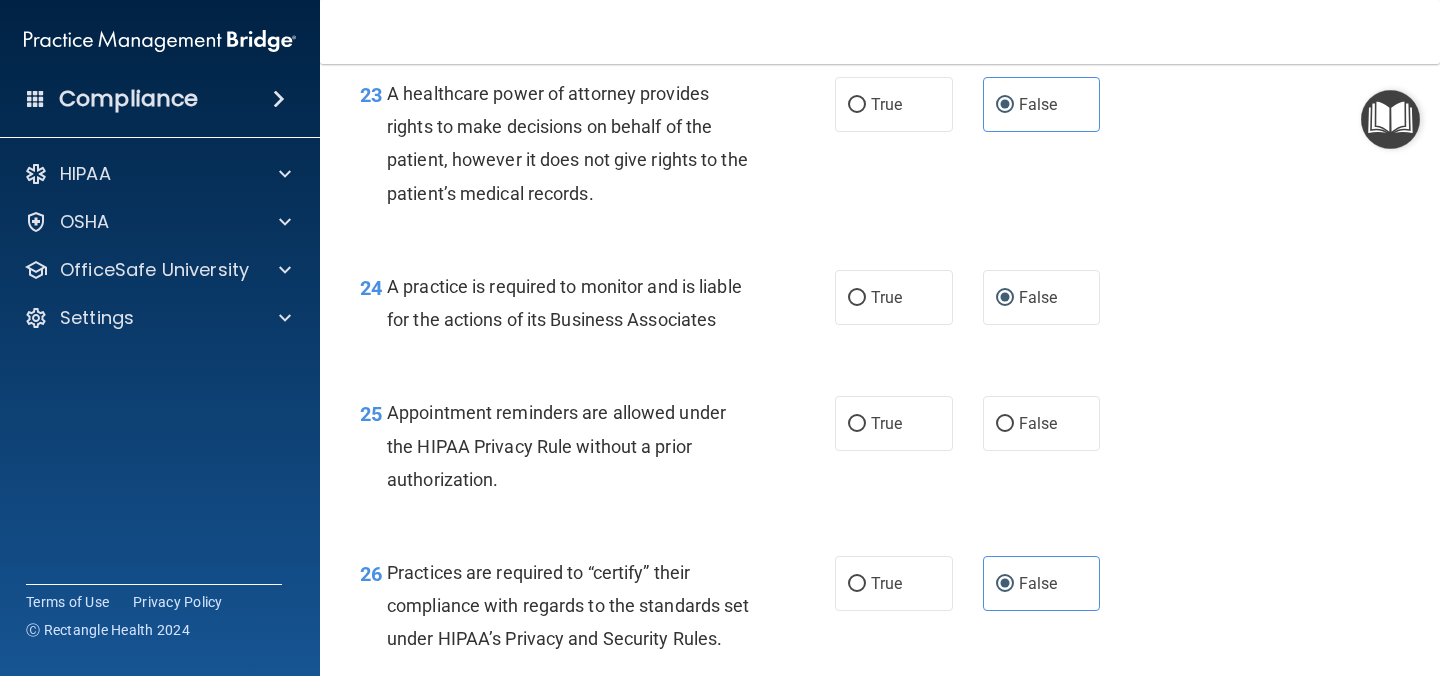 scroll, scrollTop: 4234, scrollLeft: 0, axis: vertical 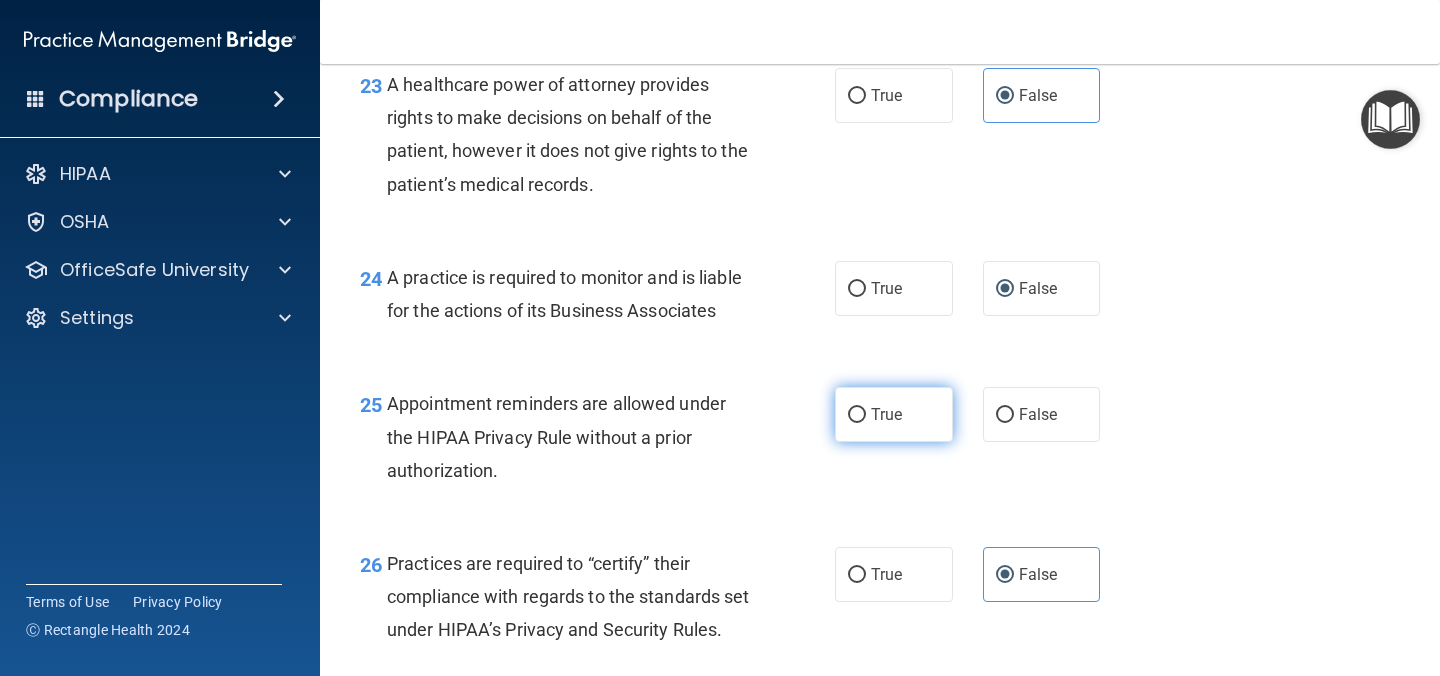 click on "True" at bounding box center [894, 414] 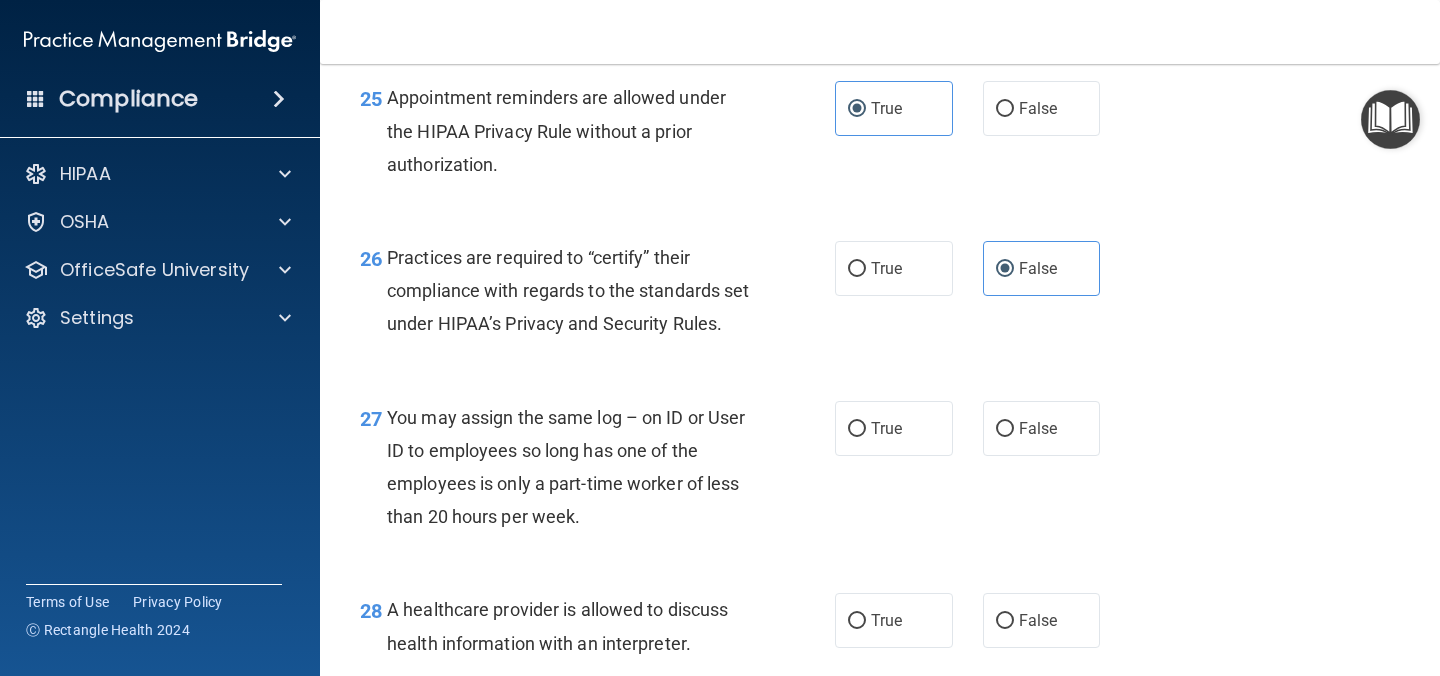 scroll, scrollTop: 4542, scrollLeft: 0, axis: vertical 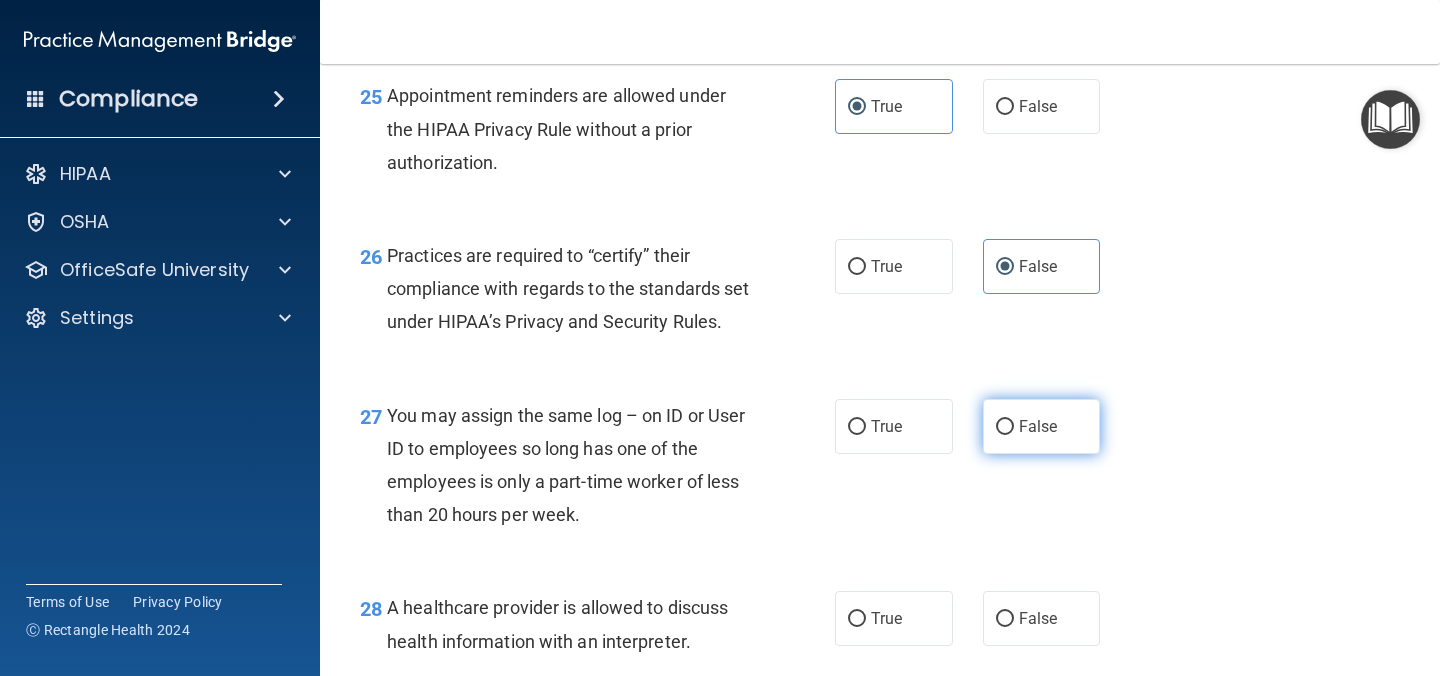 click on "False" at bounding box center (1042, 426) 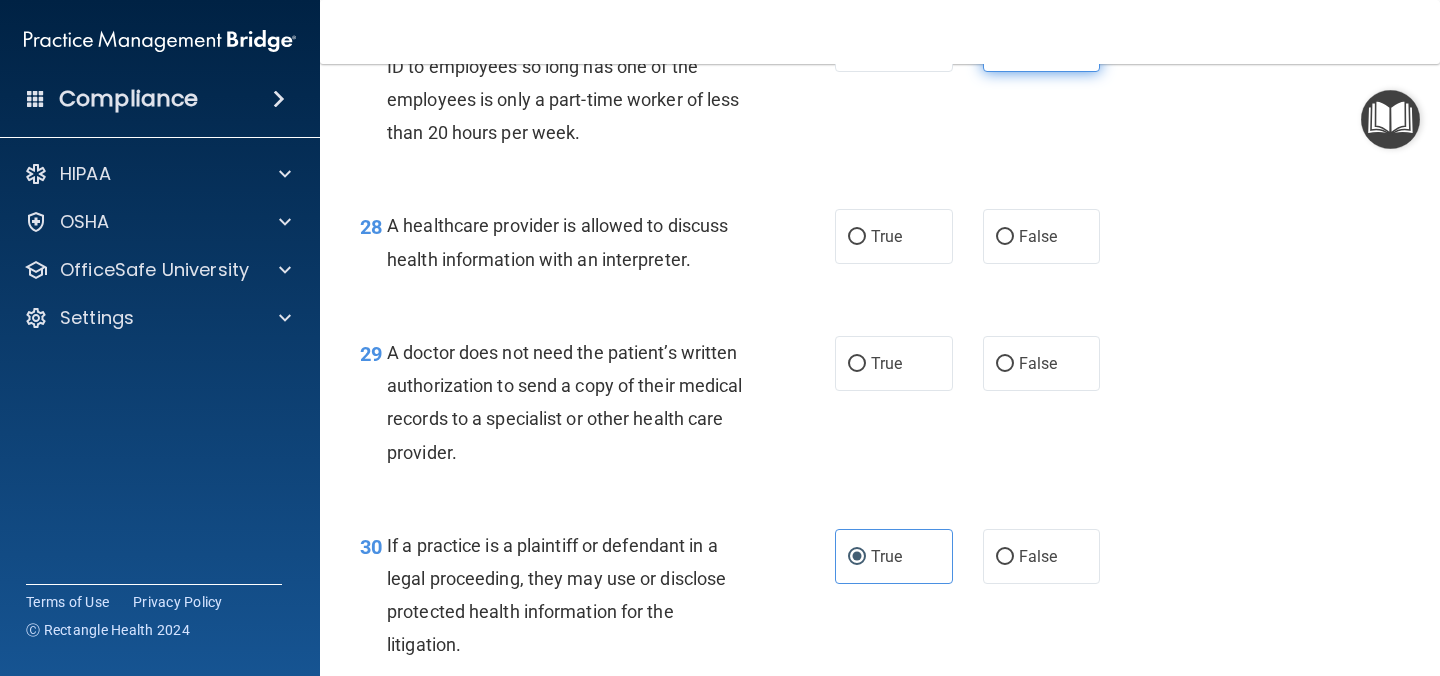scroll, scrollTop: 4926, scrollLeft: 0, axis: vertical 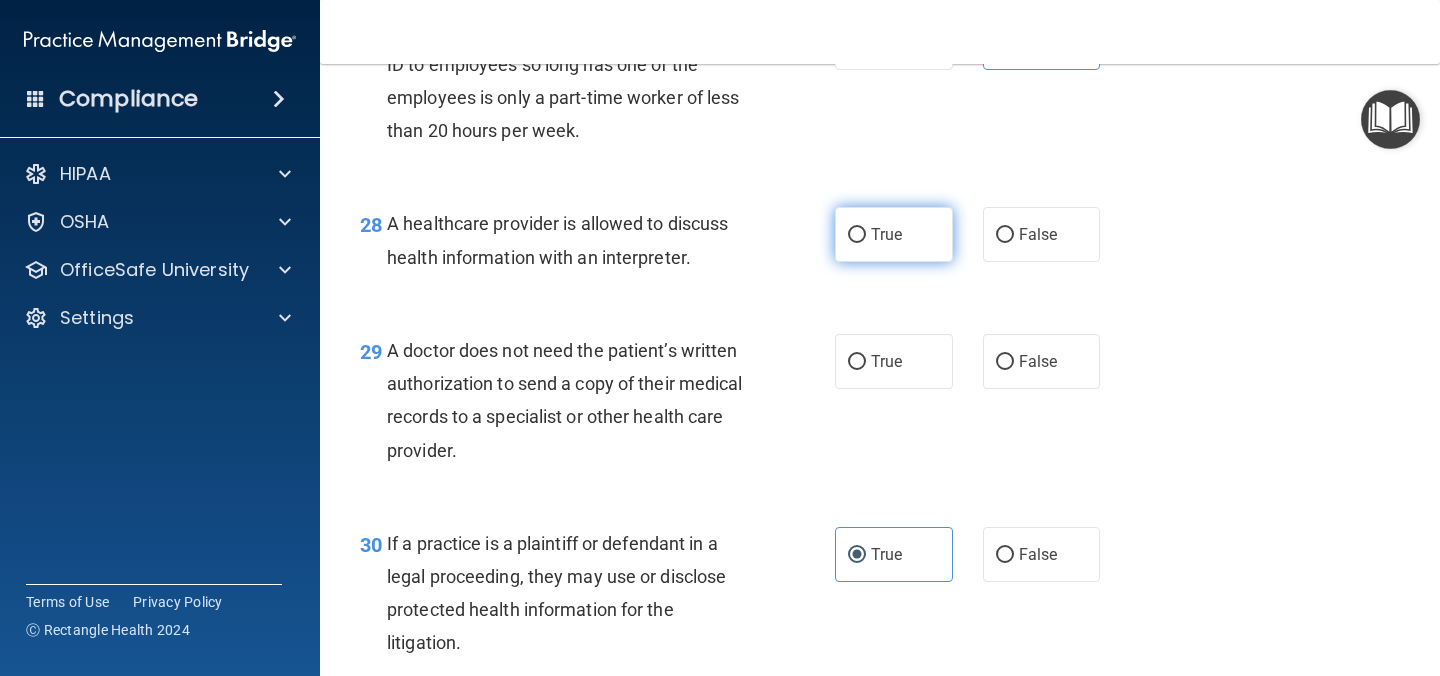 click on "True" at bounding box center [886, 234] 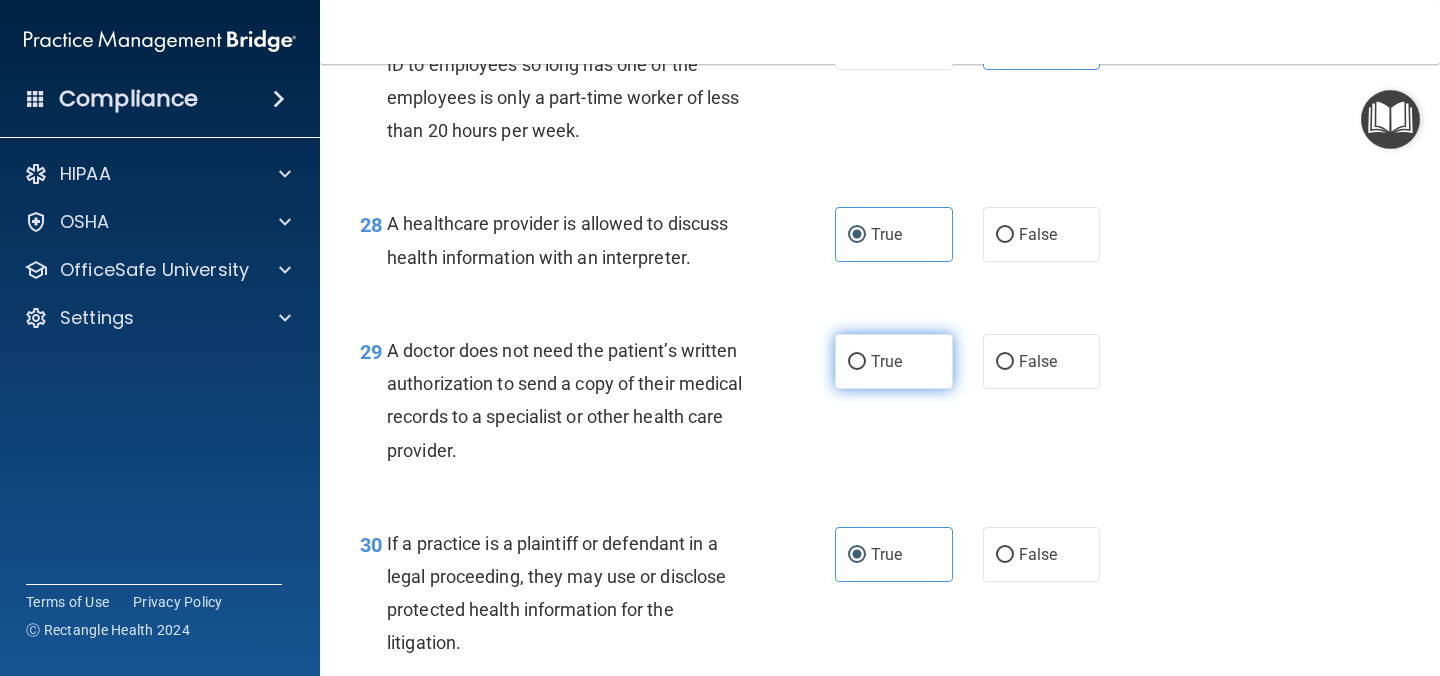 click on "True" at bounding box center [894, 361] 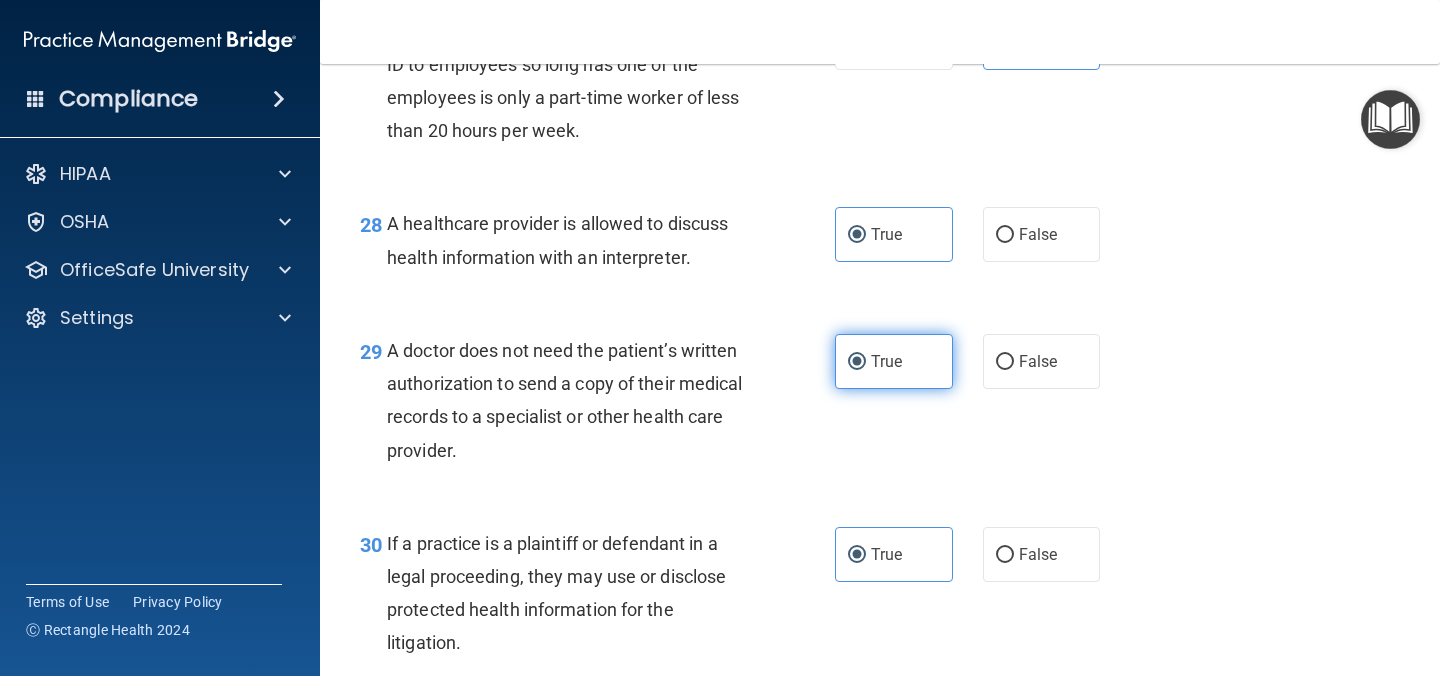 scroll, scrollTop: 5109, scrollLeft: 0, axis: vertical 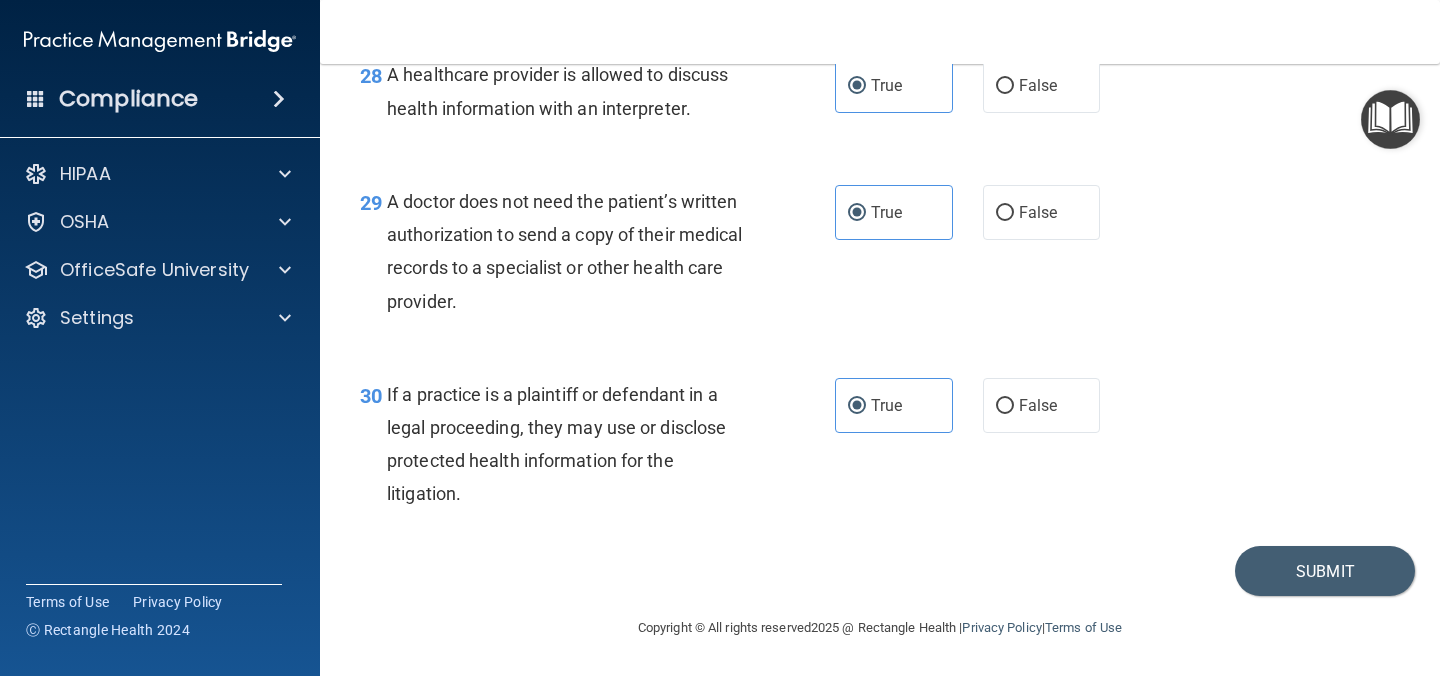 click on "30       If a practice is a plaintiff or defendant in a legal proceeding, they may use or disclose protected health information for the litigation.                 True           False" at bounding box center [880, 449] 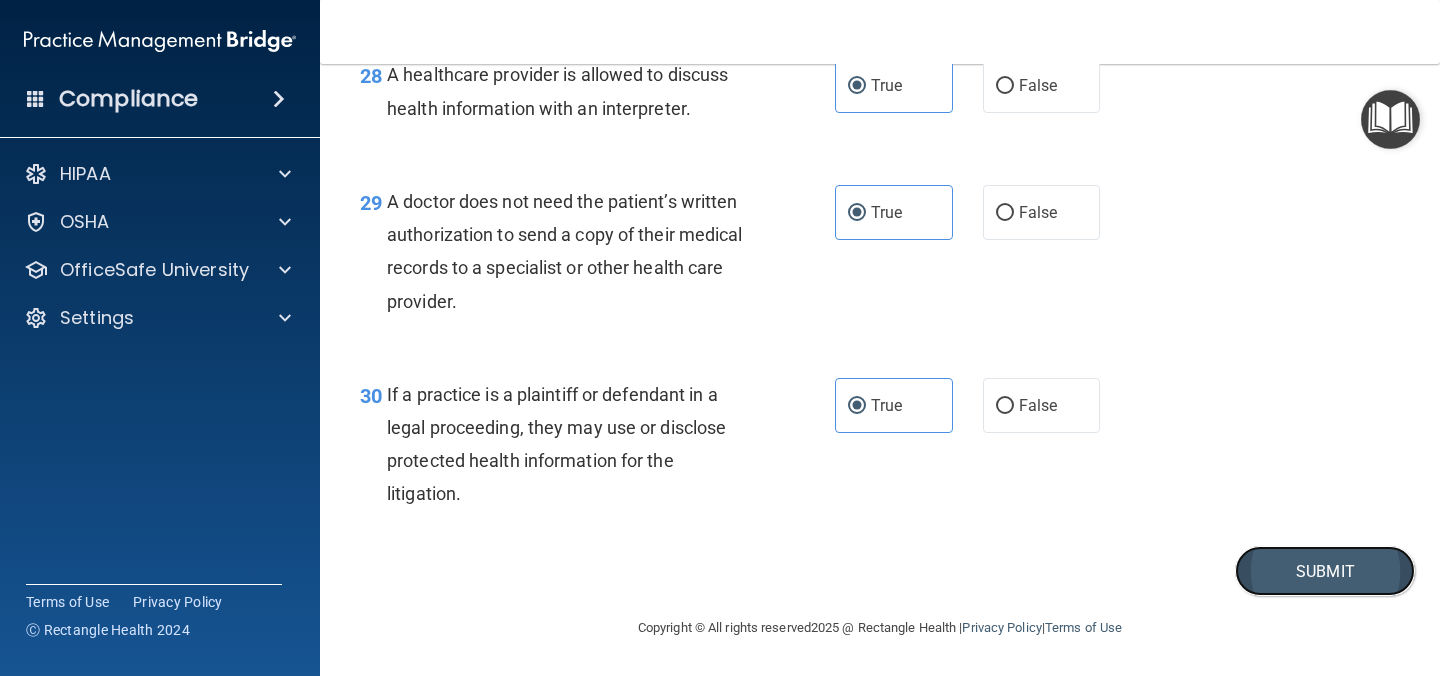 click on "Submit" at bounding box center [1325, 571] 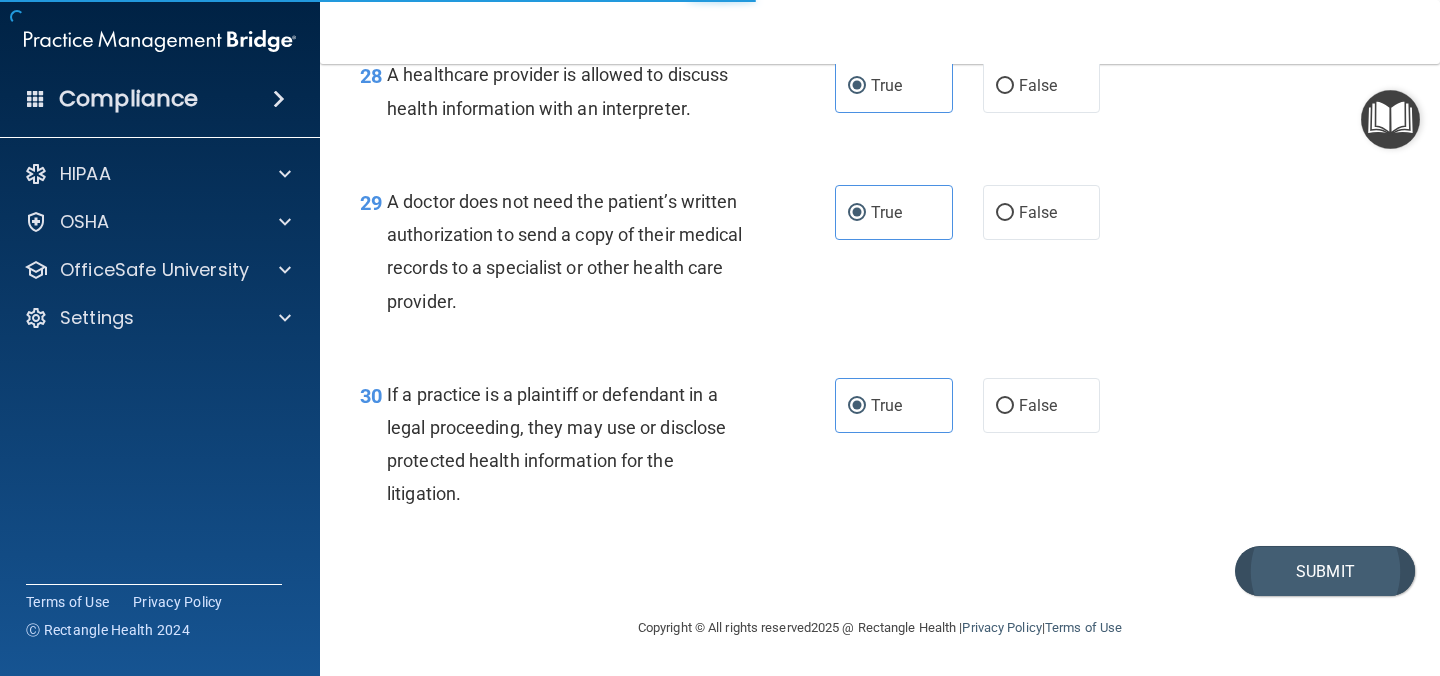 scroll, scrollTop: 0, scrollLeft: 0, axis: both 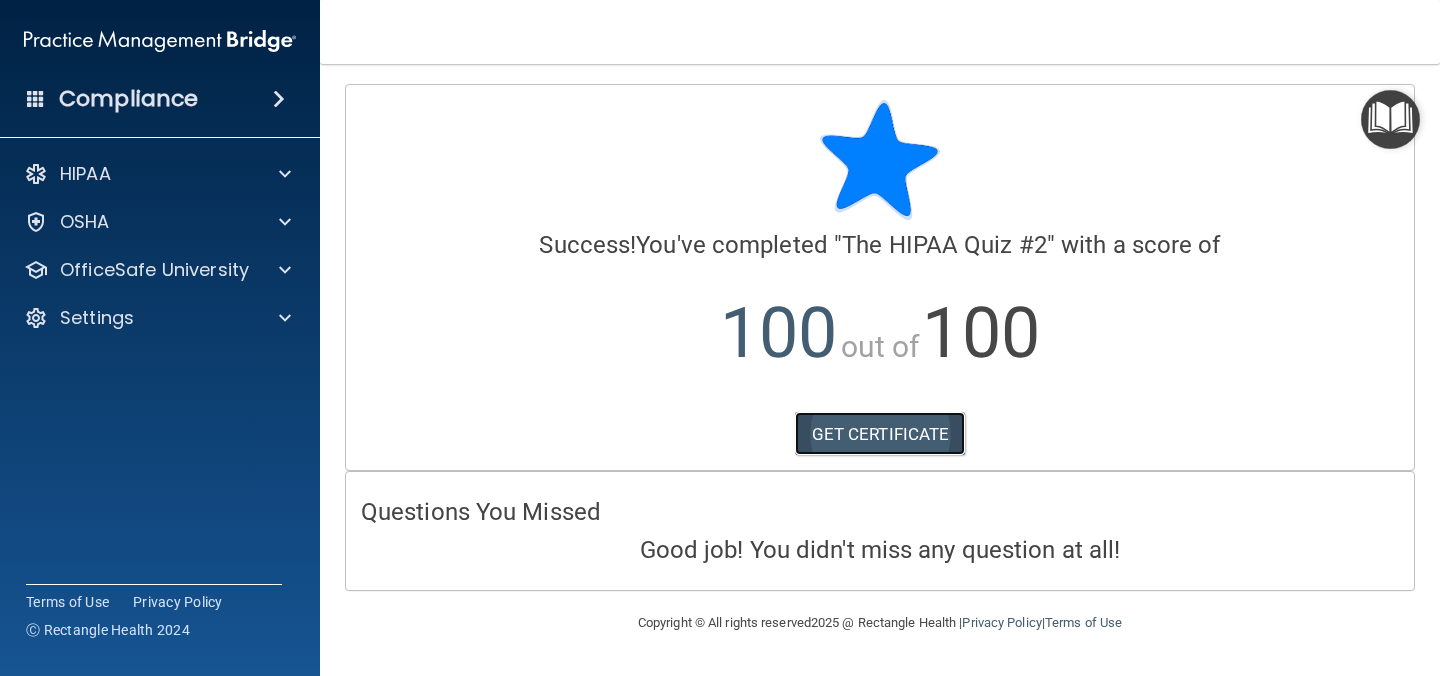 click on "GET CERTIFICATE" at bounding box center (880, 434) 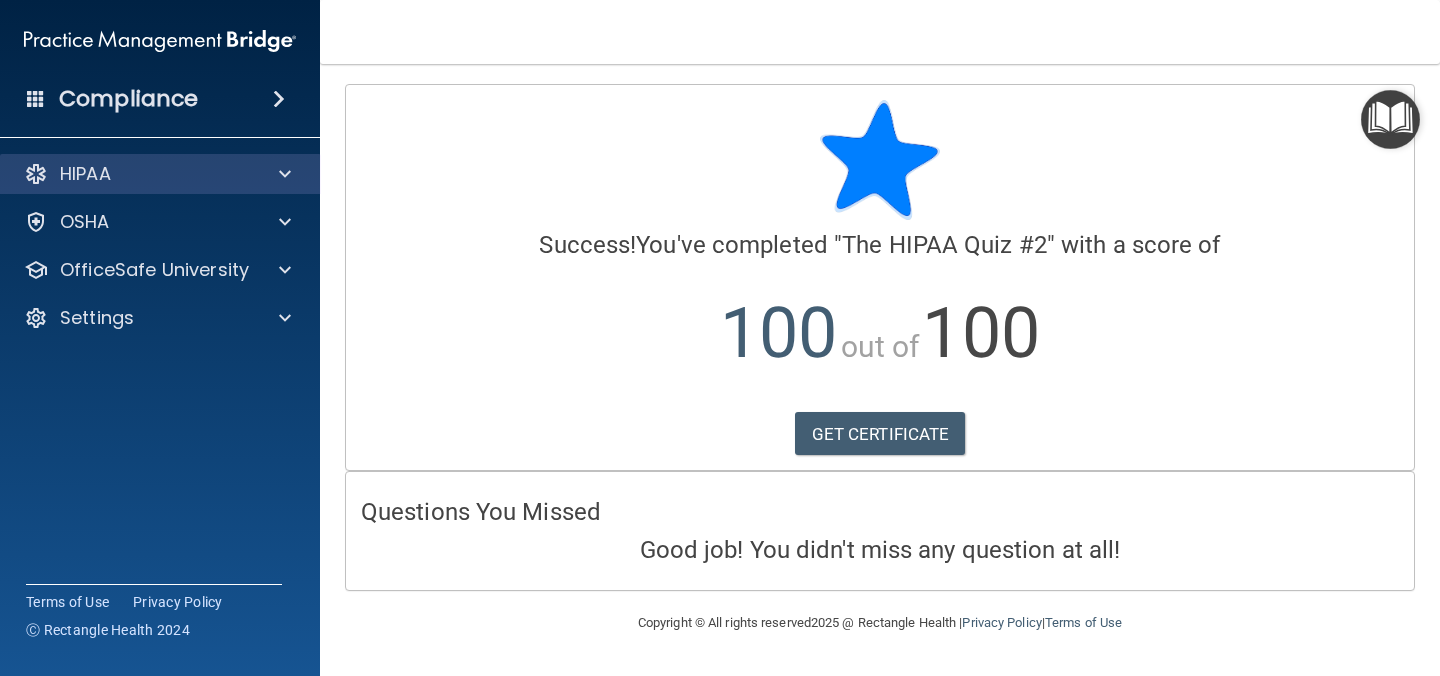 click on "HIPAA" at bounding box center (160, 174) 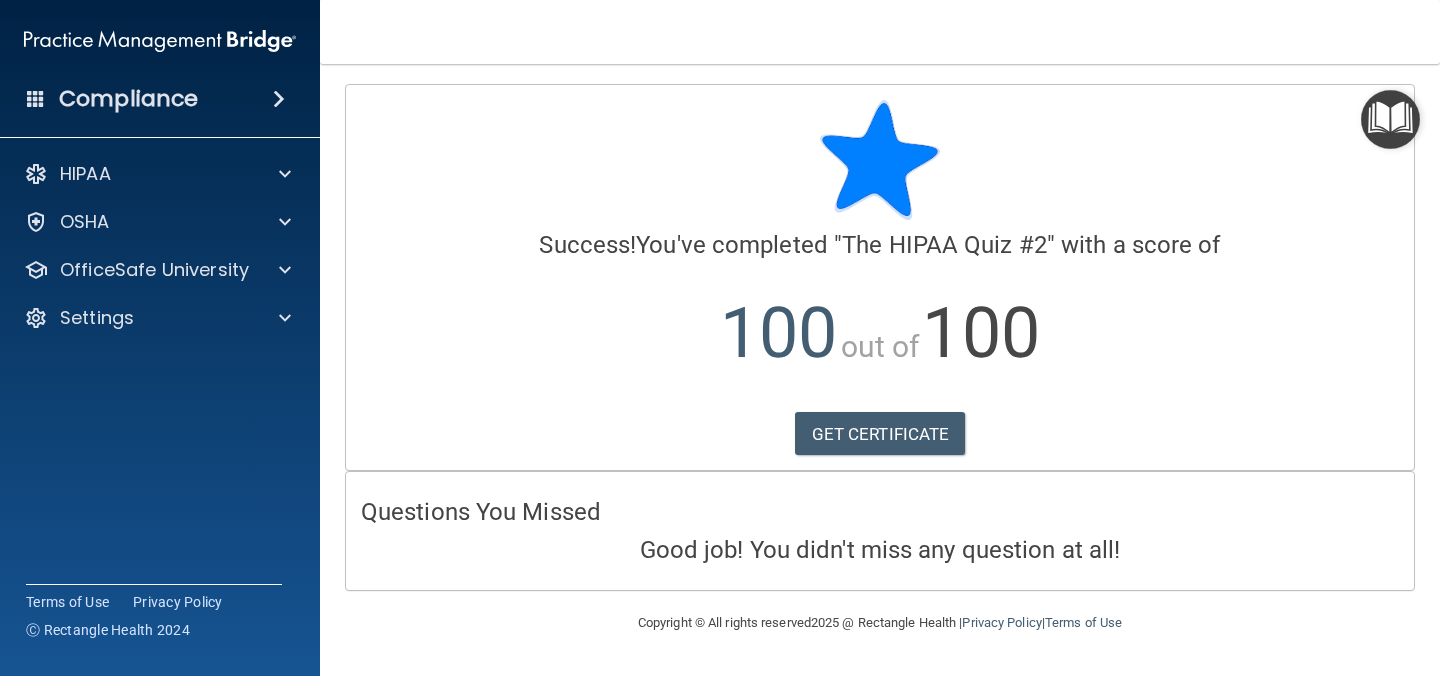 click at bounding box center [1390, 119] 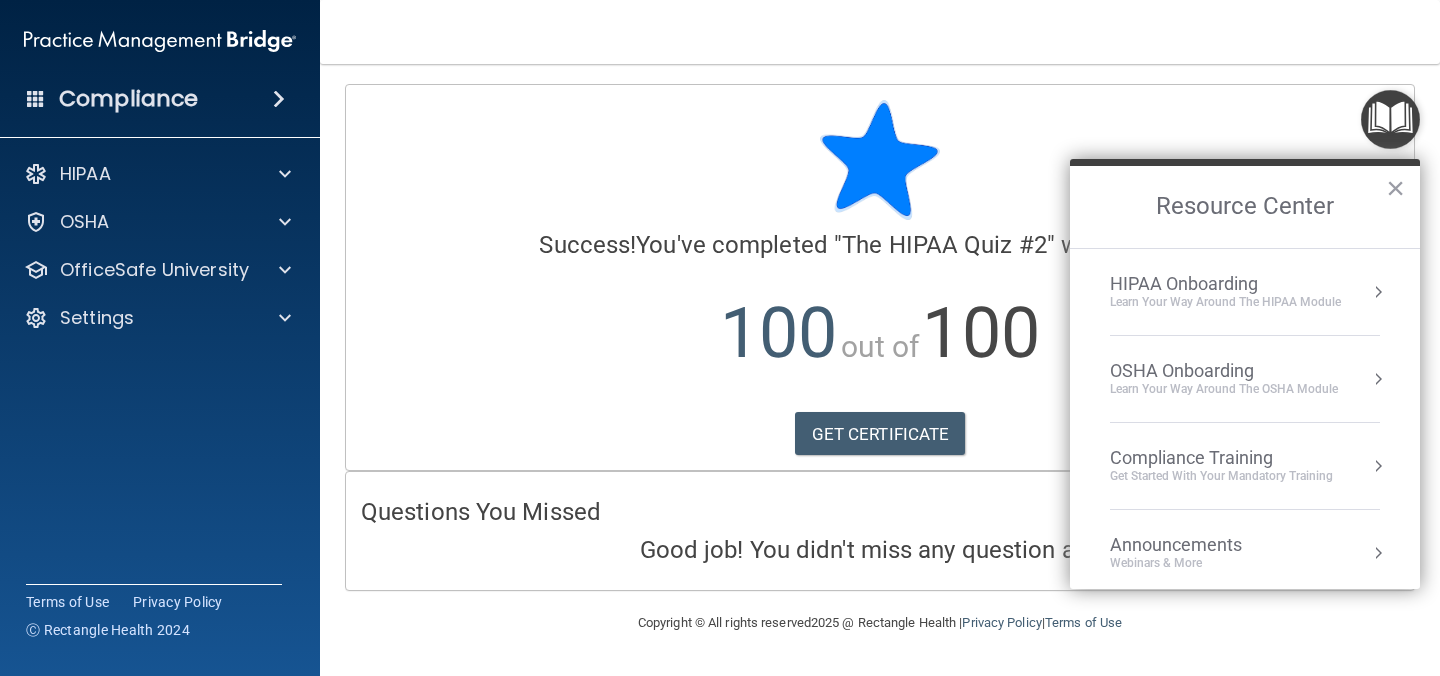 click on "Compliance Training" at bounding box center [1221, 458] 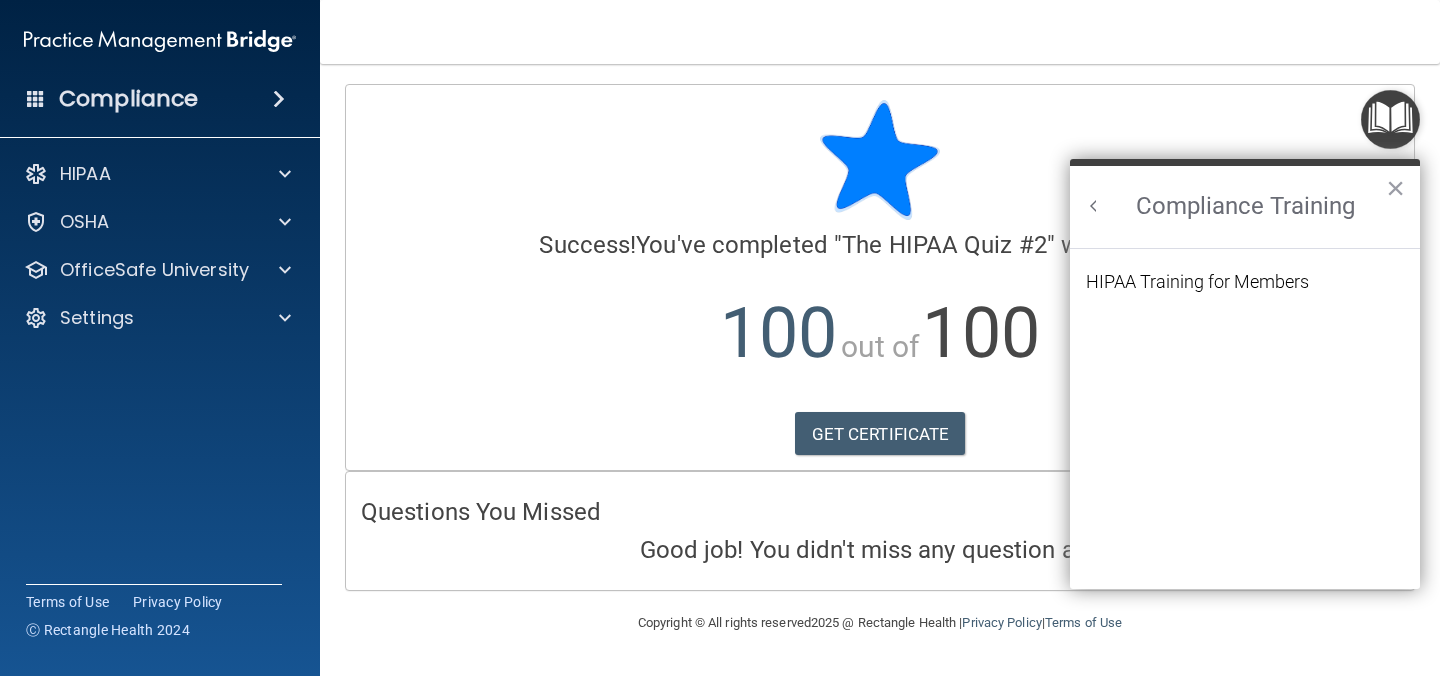 scroll, scrollTop: 0, scrollLeft: 0, axis: both 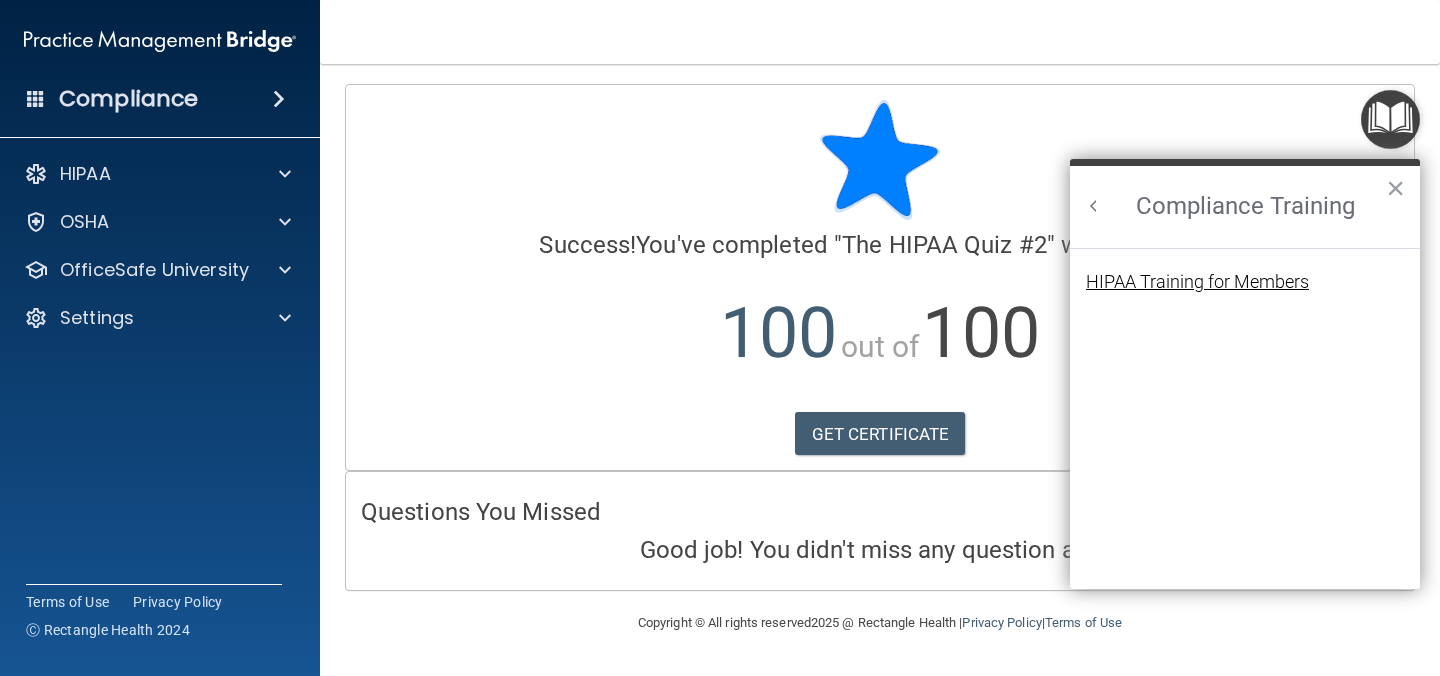 click on "HIPAA Training for Members" at bounding box center [1197, 282] 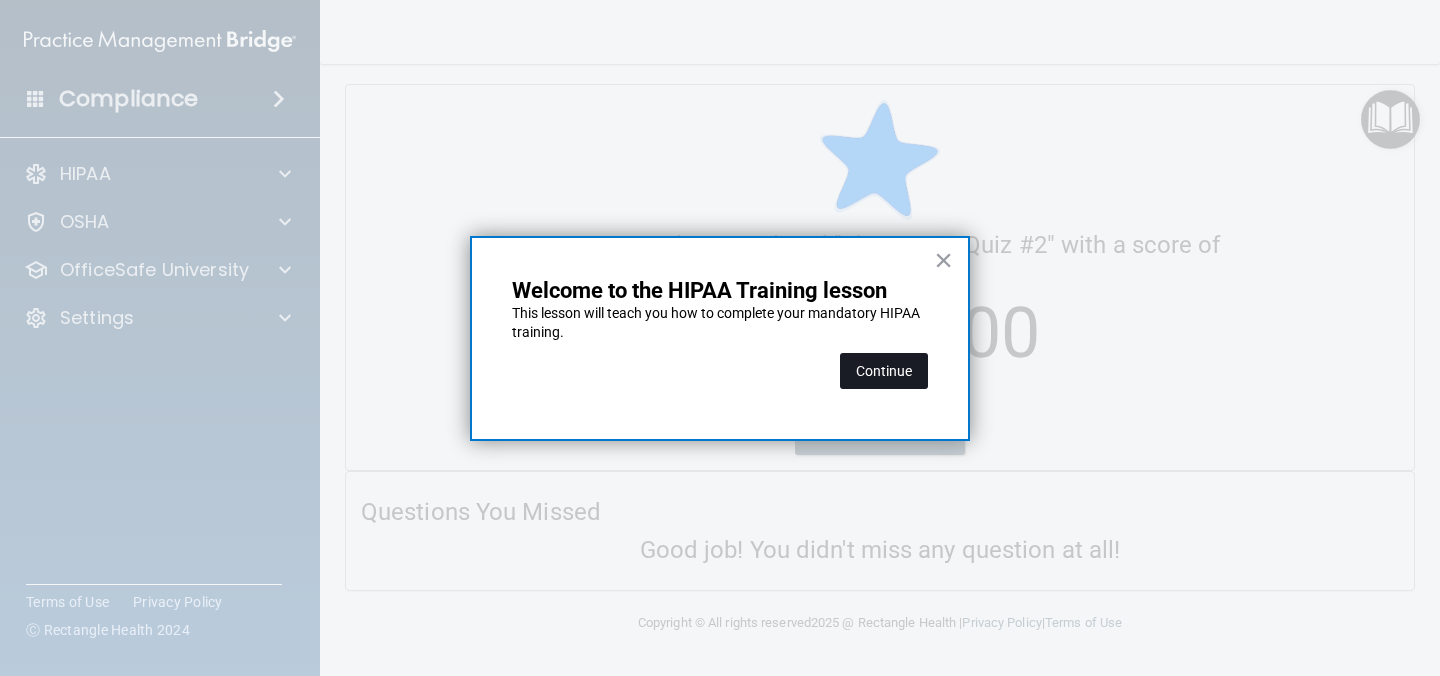 click on "Continue" at bounding box center (884, 371) 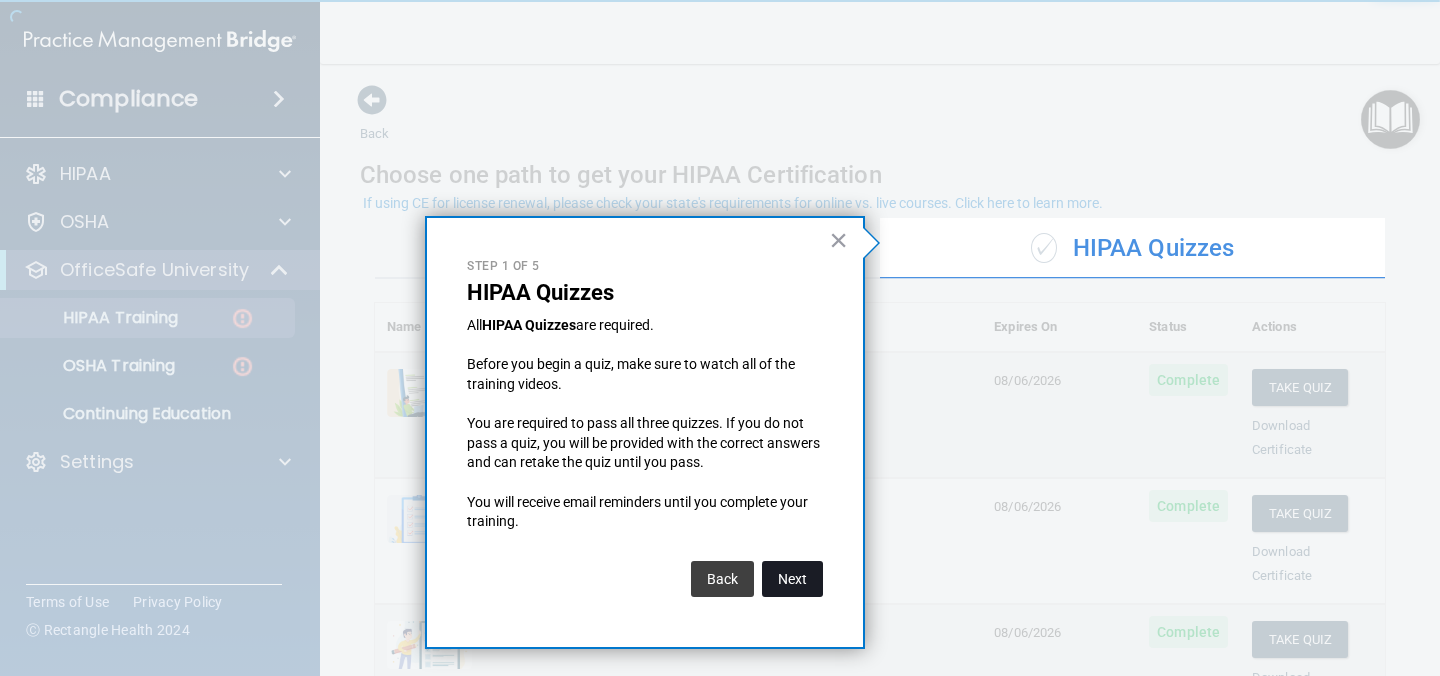 click on "Next" at bounding box center (792, 579) 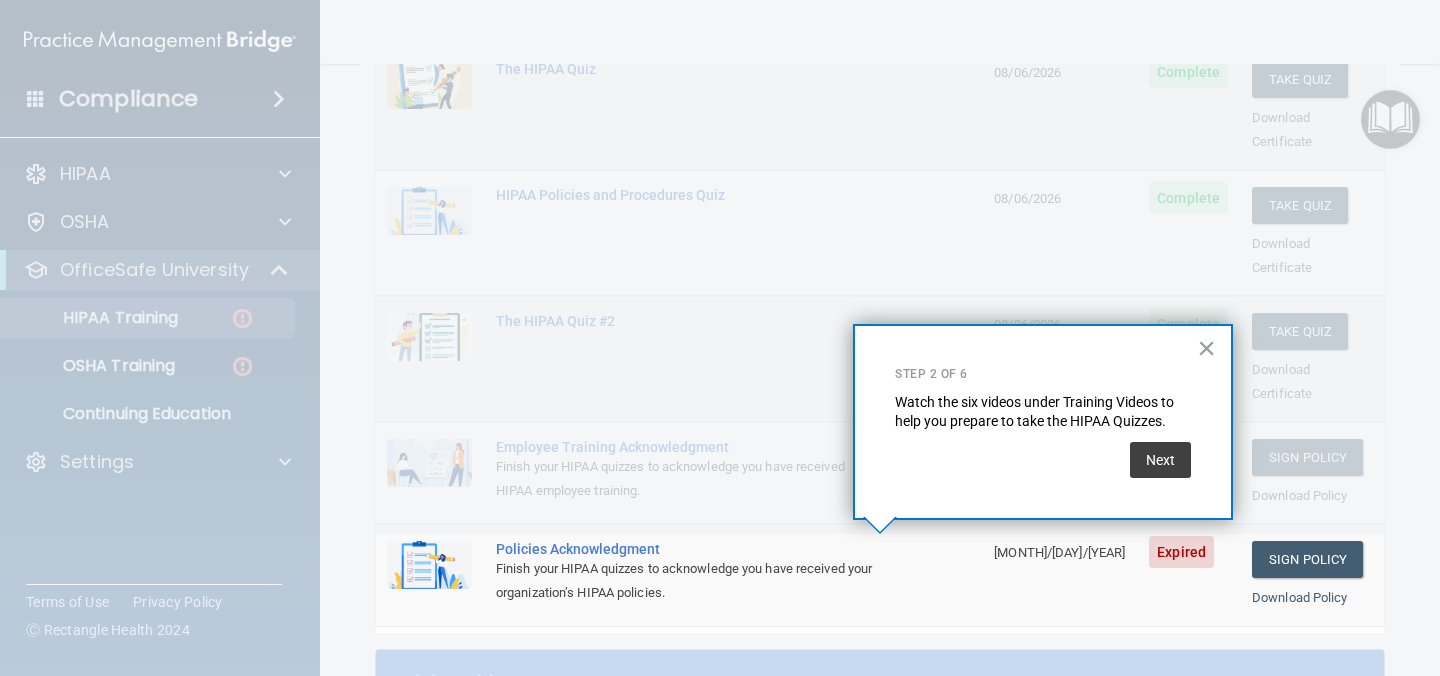 scroll, scrollTop: 405, scrollLeft: 0, axis: vertical 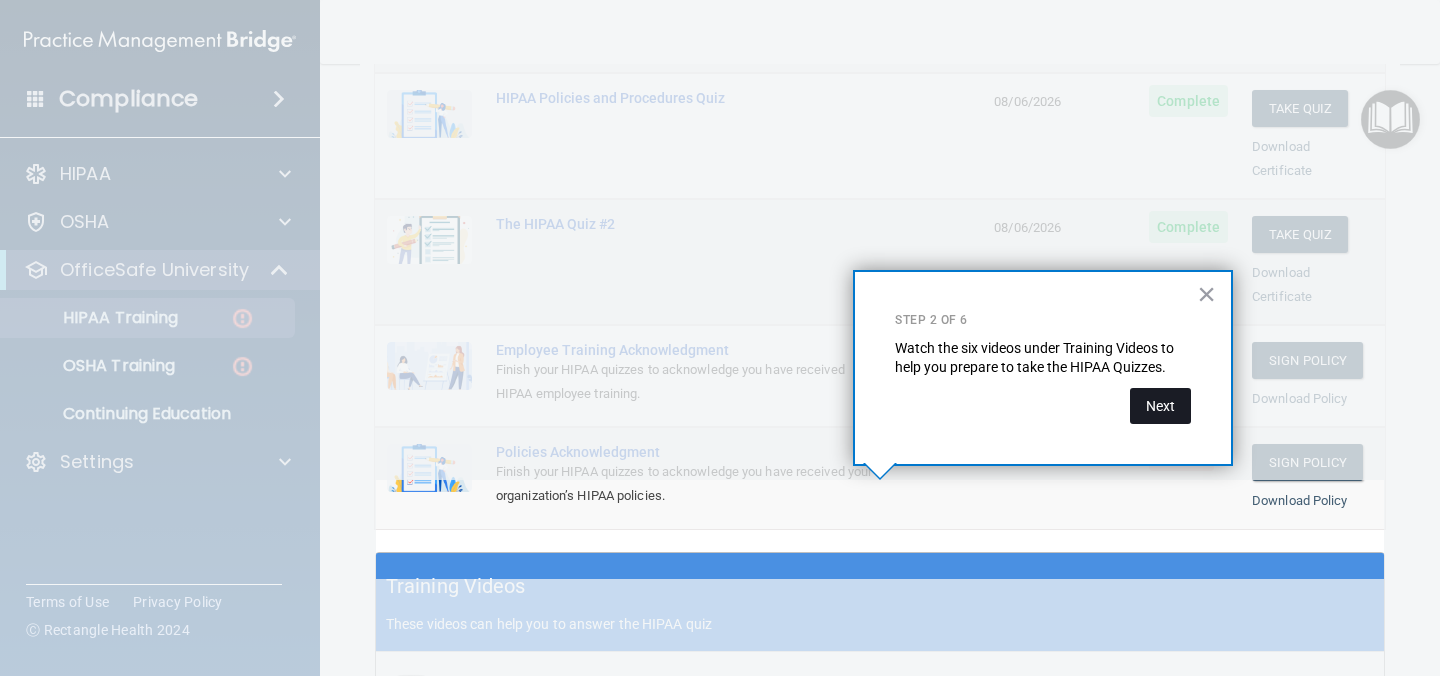 click on "Next" at bounding box center (1160, 406) 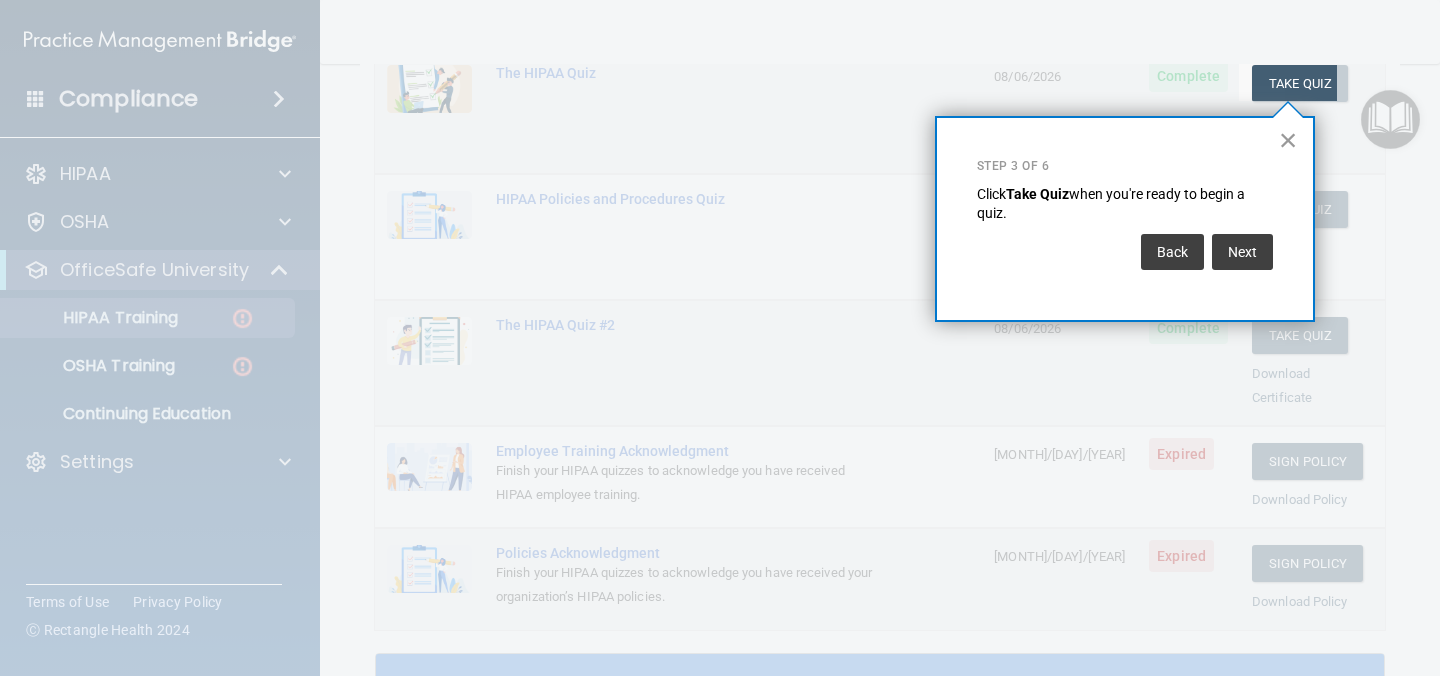click on "×" at bounding box center (1288, 140) 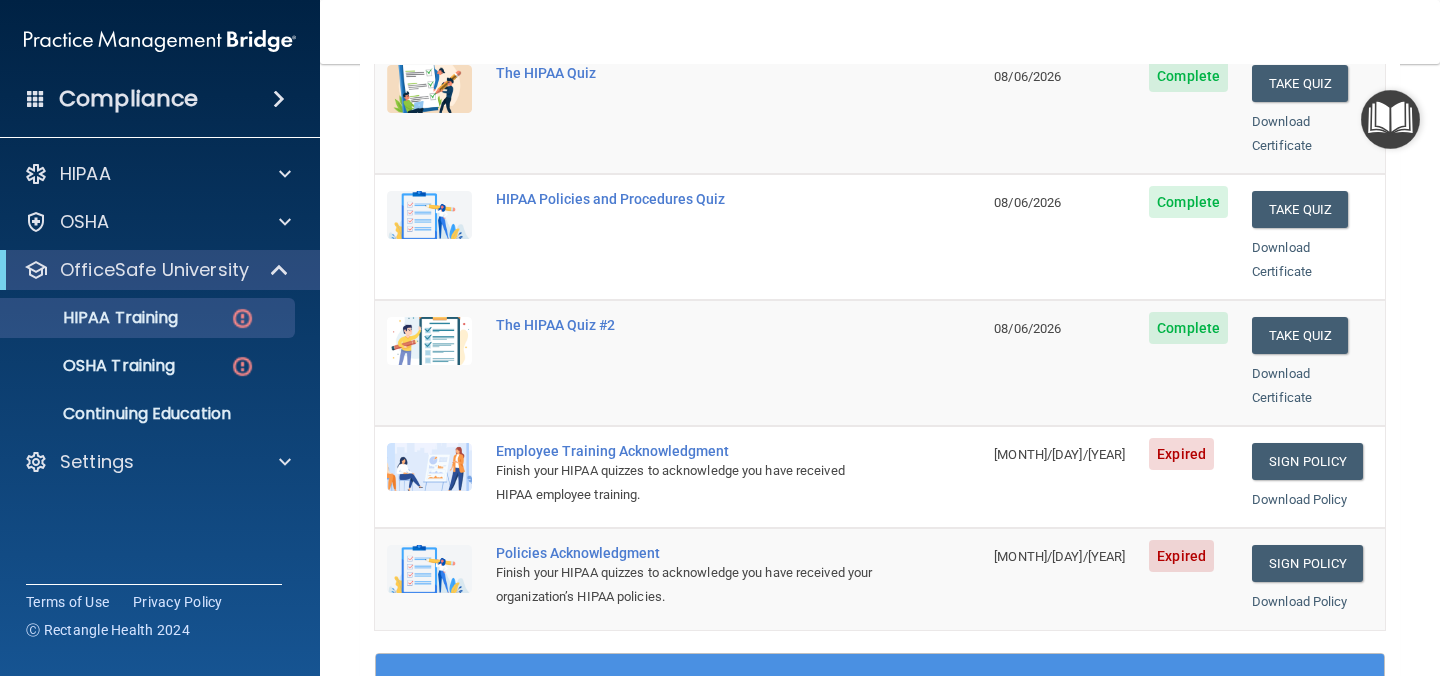 scroll, scrollTop: 348, scrollLeft: 0, axis: vertical 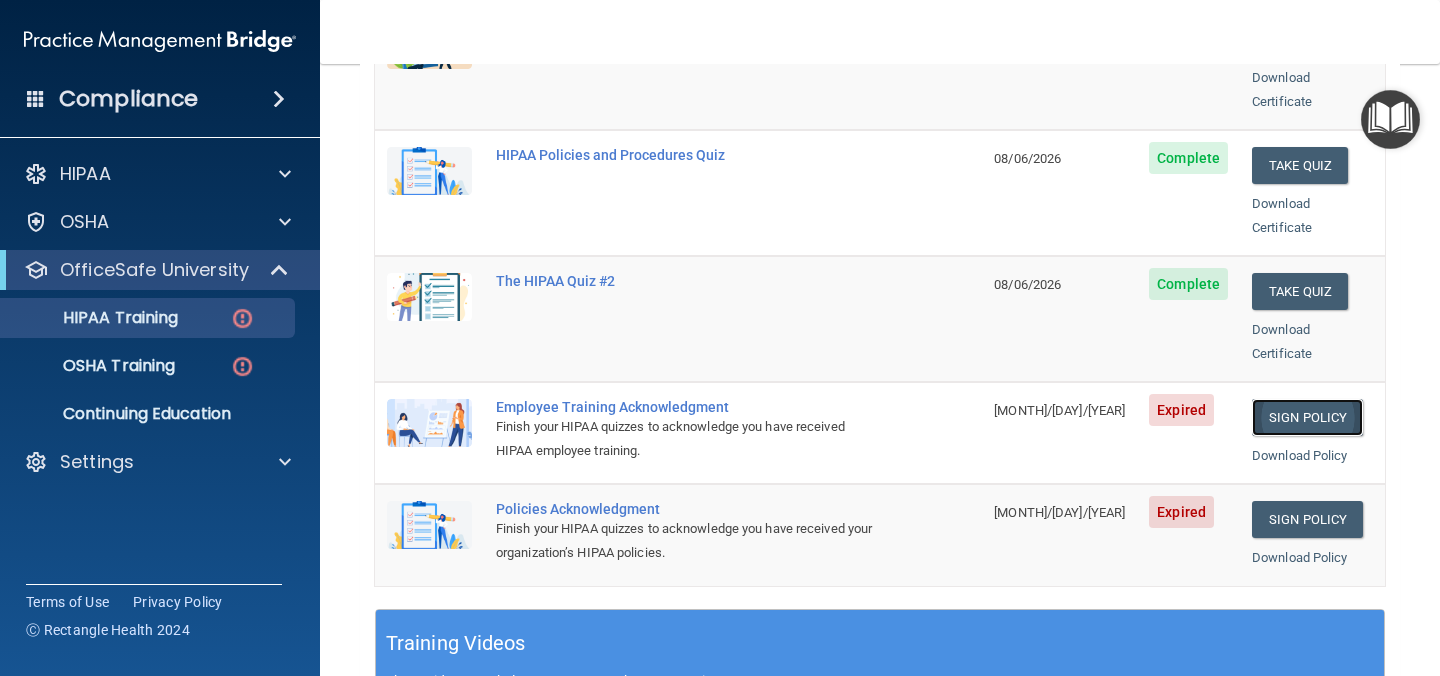 click on "Sign Policy" at bounding box center [1307, 417] 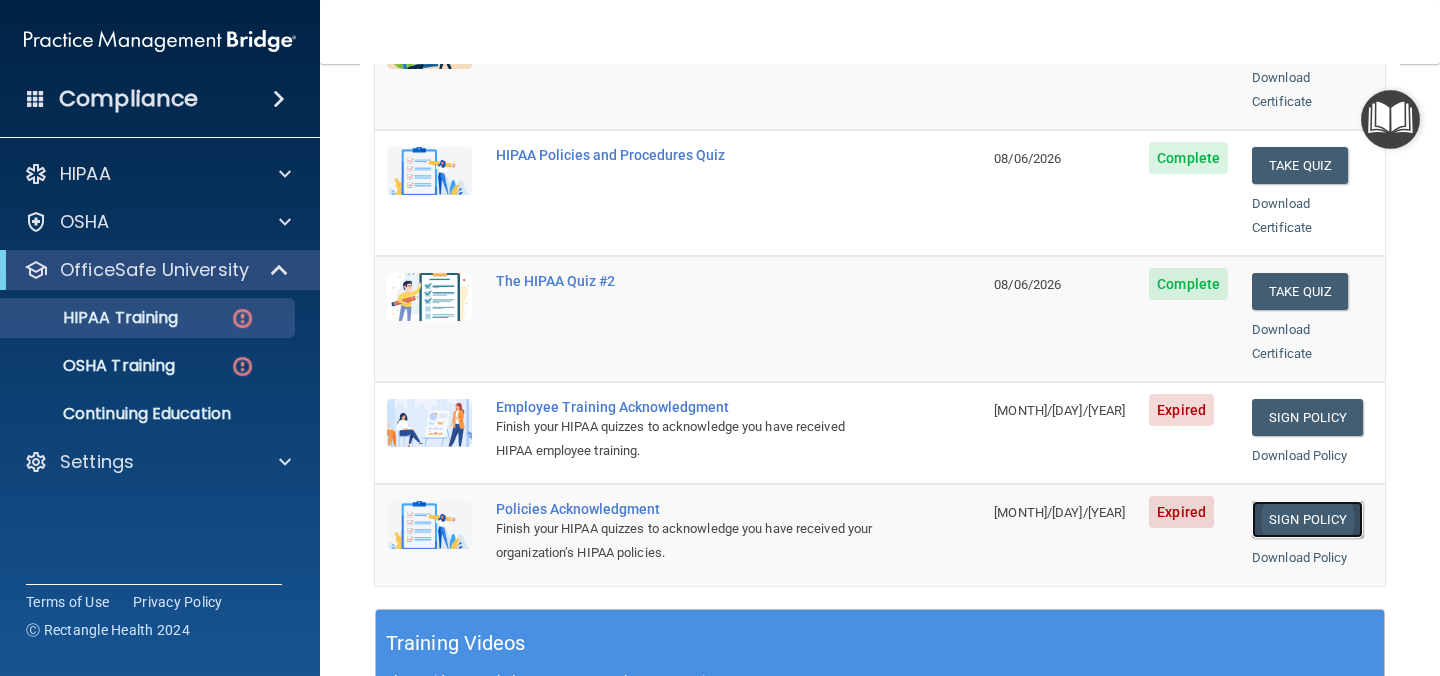 click on "Sign Policy" at bounding box center [1307, 519] 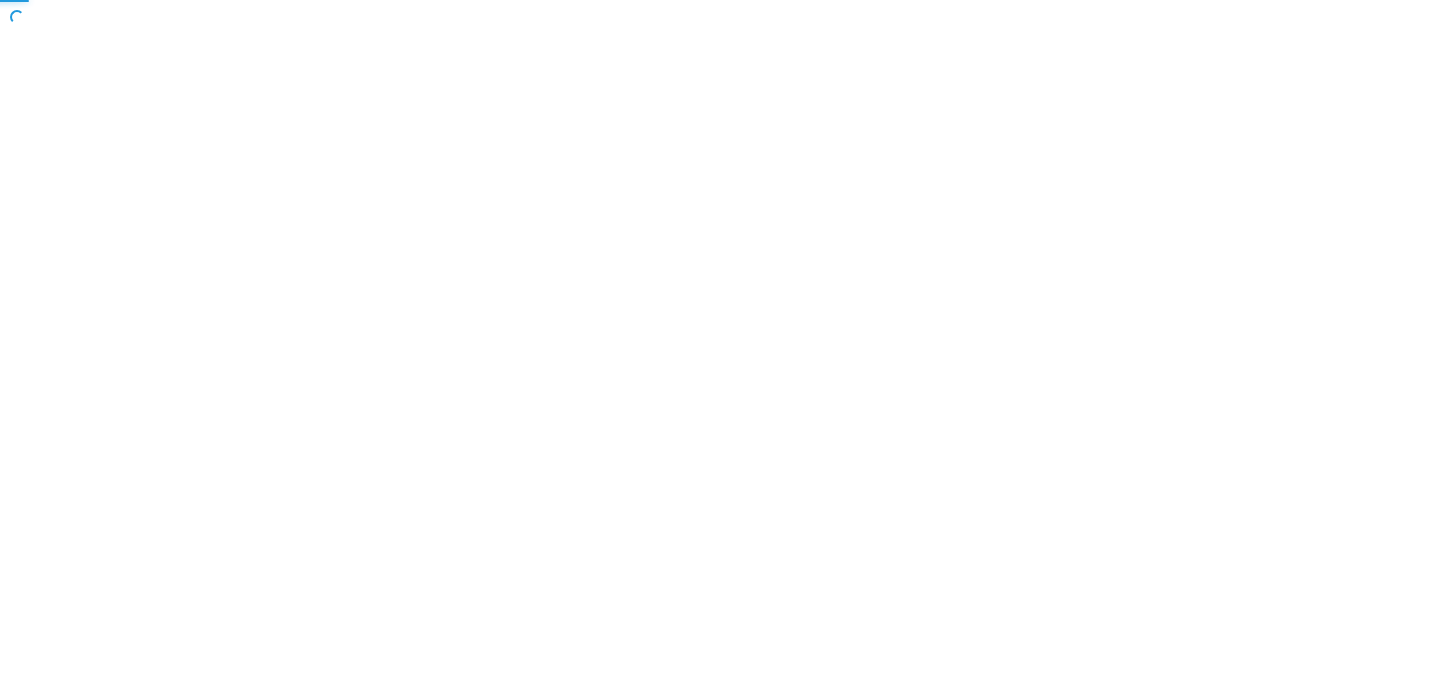 scroll, scrollTop: 0, scrollLeft: 0, axis: both 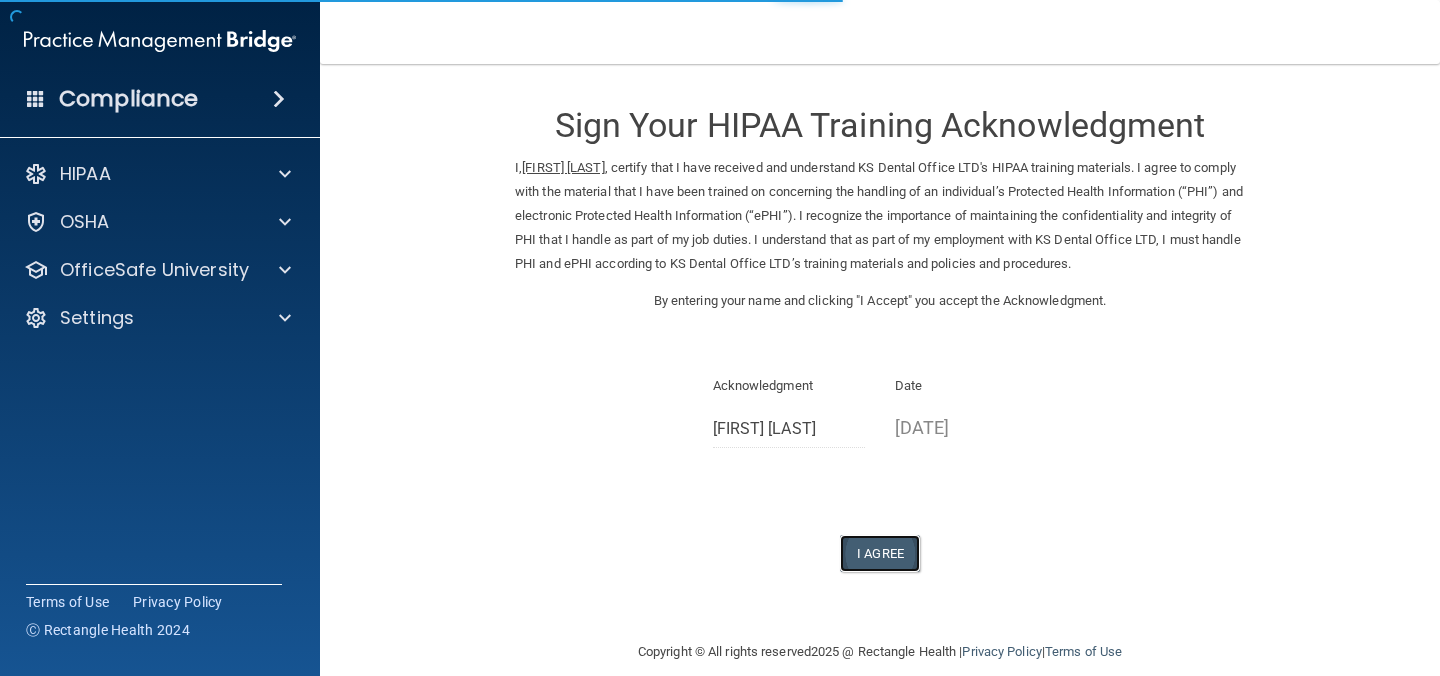 click on "I Agree" at bounding box center [880, 553] 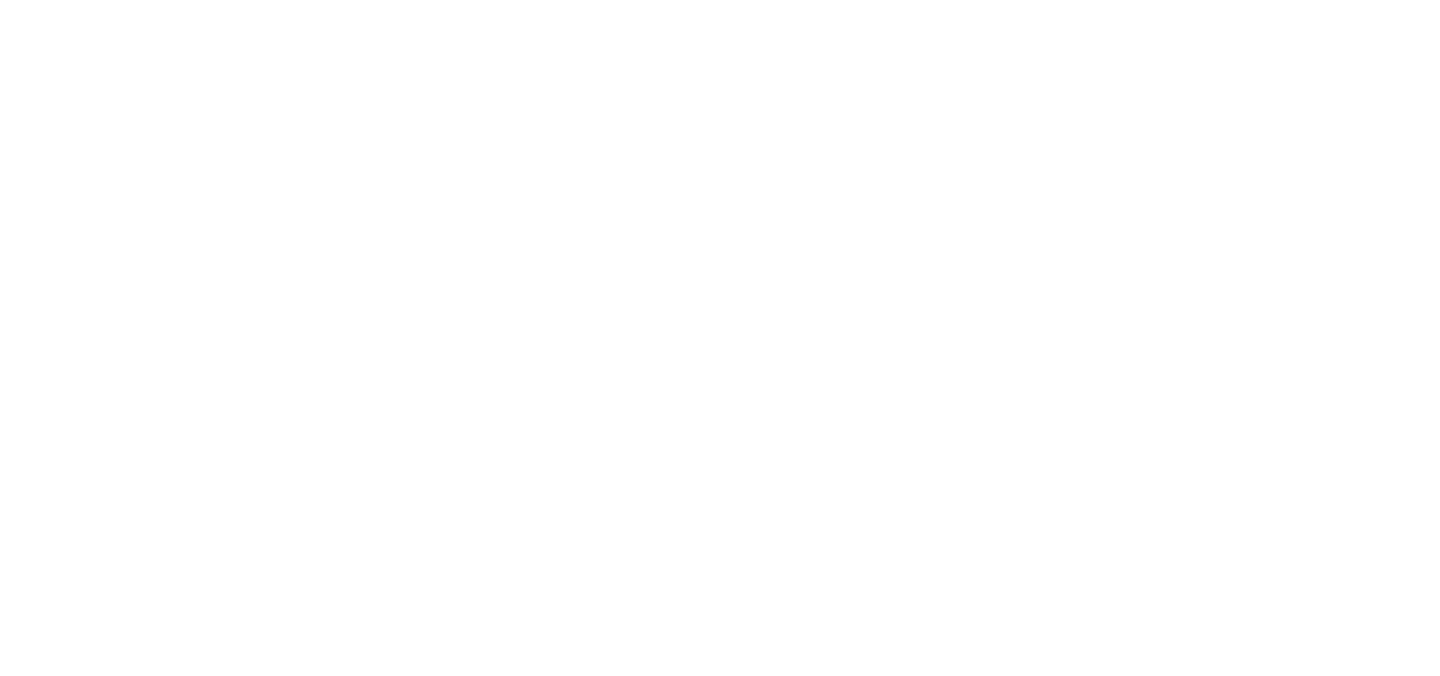 scroll, scrollTop: 0, scrollLeft: 0, axis: both 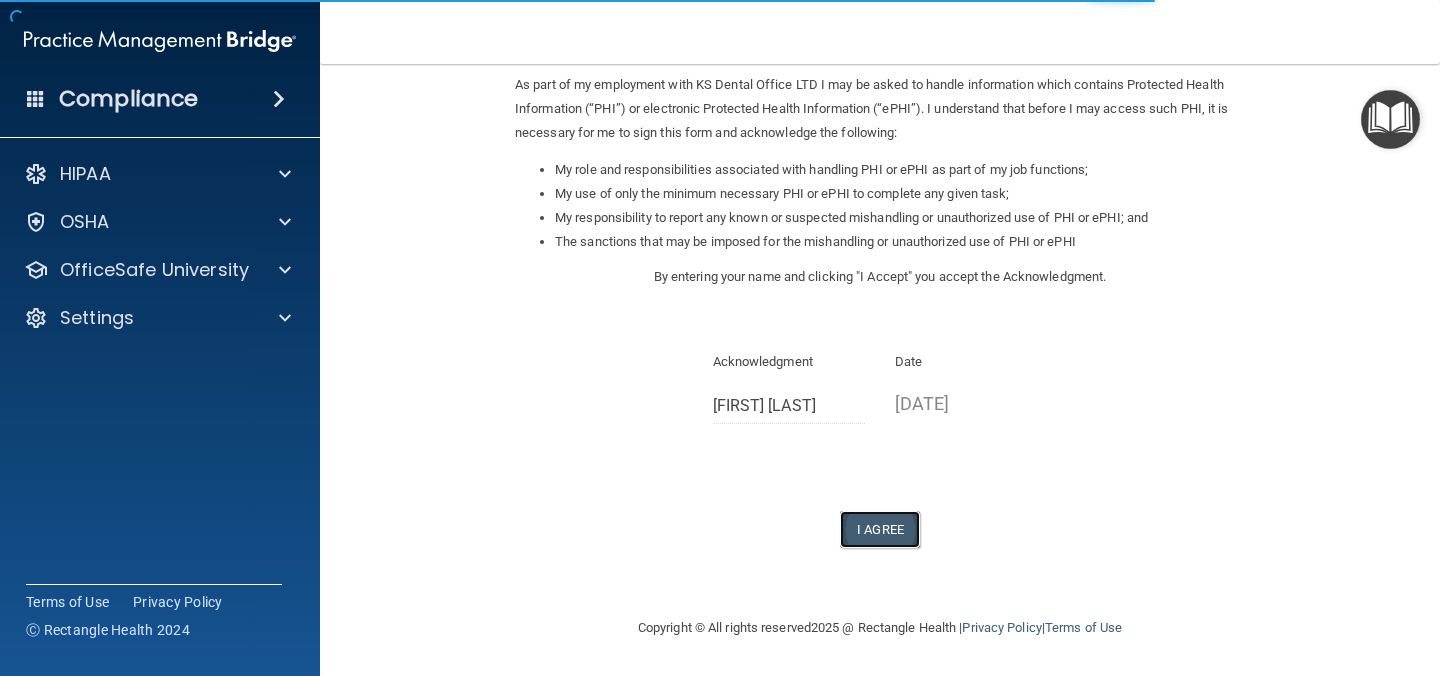 click on "I Agree" at bounding box center (880, 529) 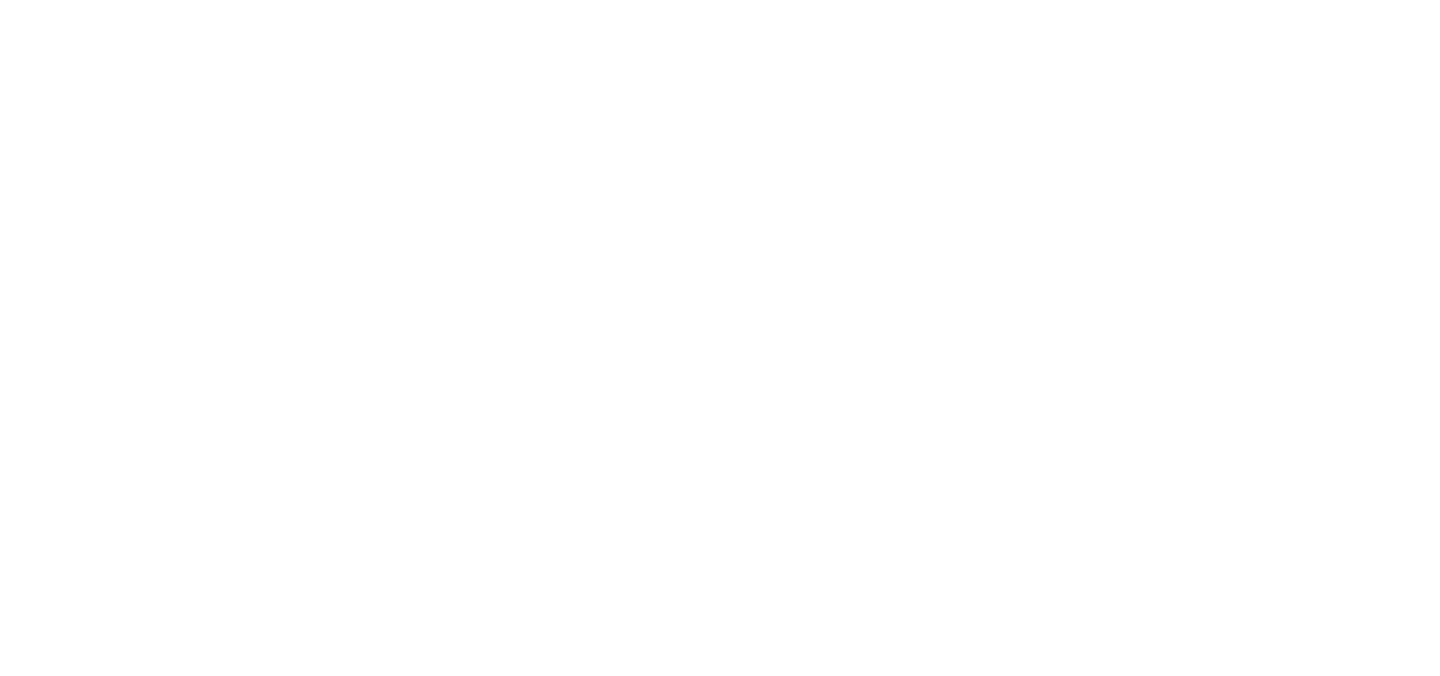 scroll, scrollTop: 0, scrollLeft: 0, axis: both 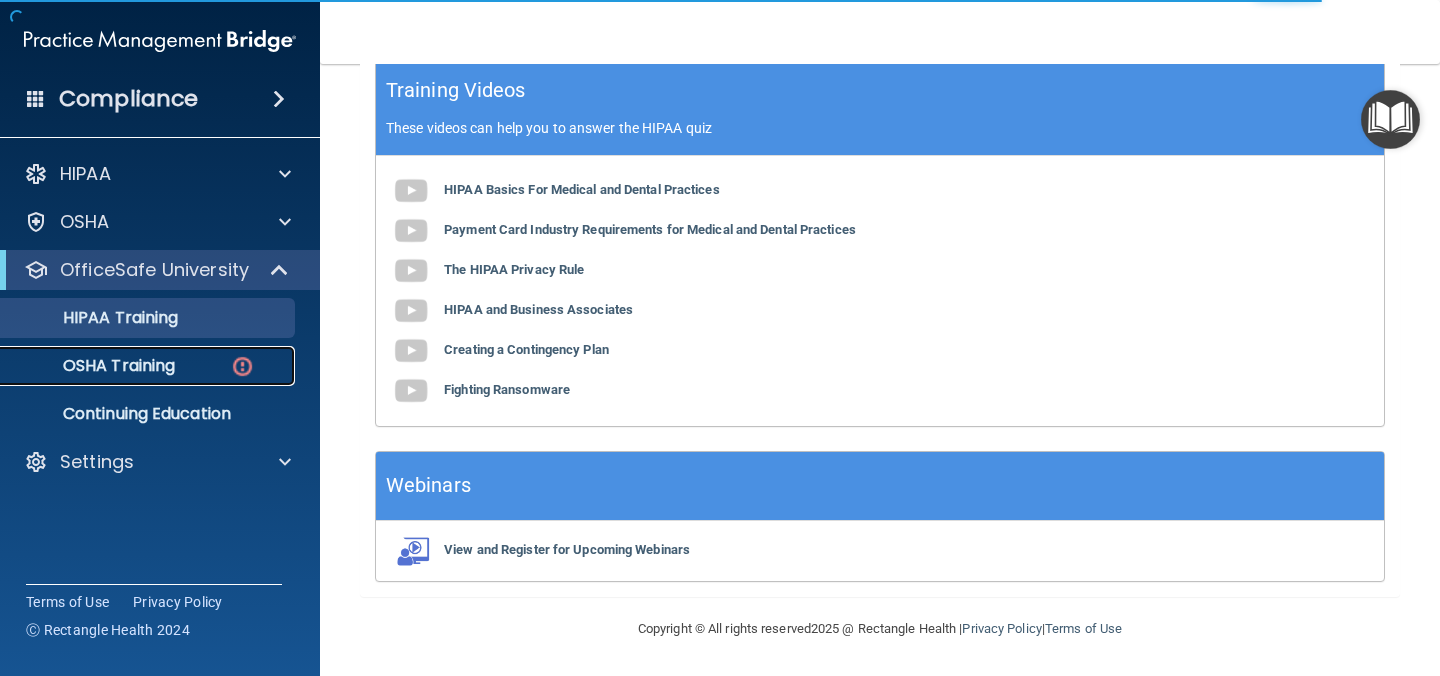 click on "OSHA Training" at bounding box center (149, 366) 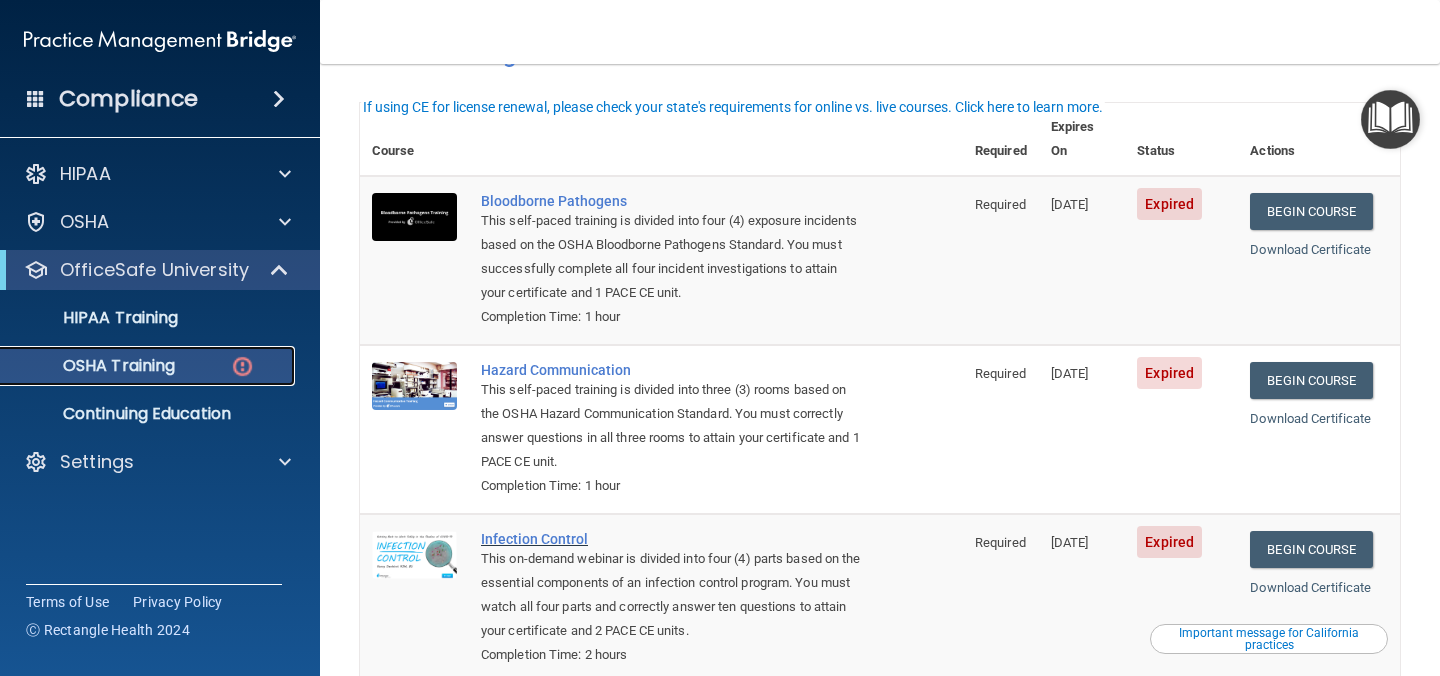 scroll, scrollTop: 98, scrollLeft: 0, axis: vertical 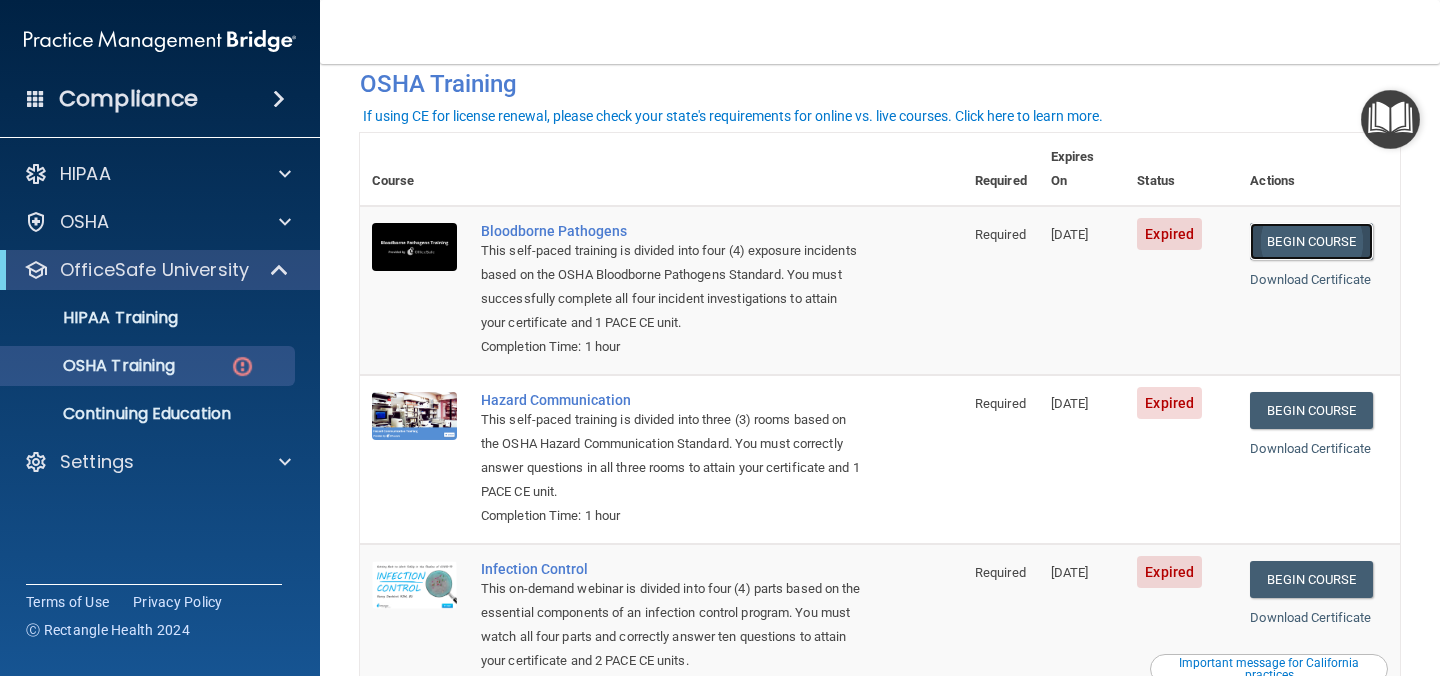 click on "Begin Course" at bounding box center (1311, 241) 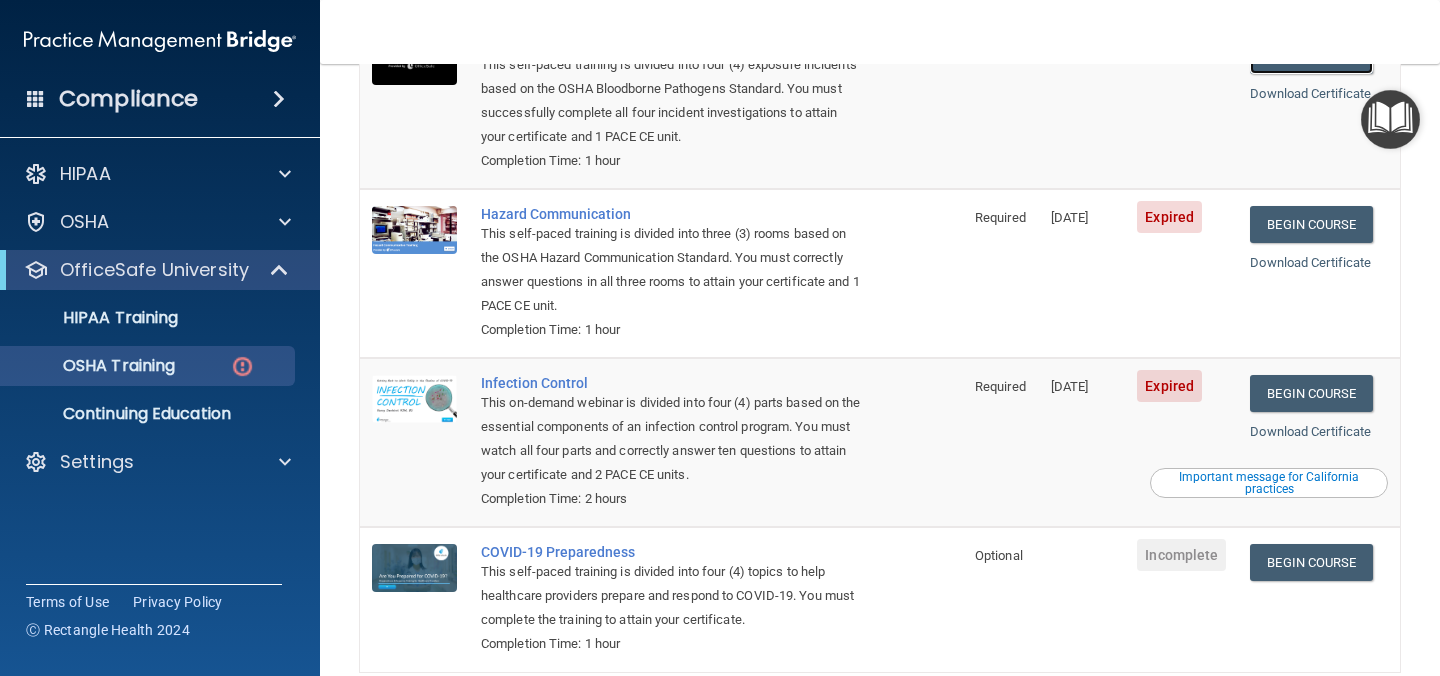 scroll, scrollTop: 361, scrollLeft: 0, axis: vertical 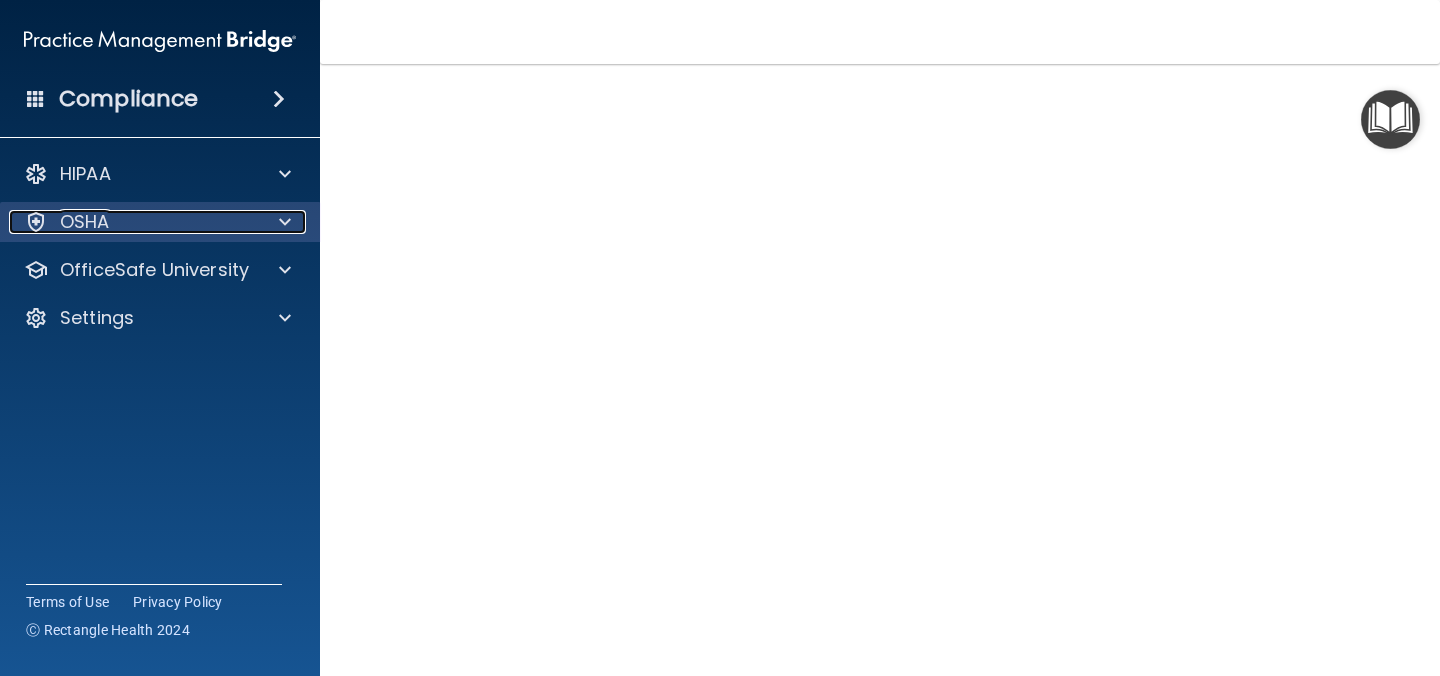 click on "OSHA" at bounding box center (85, 222) 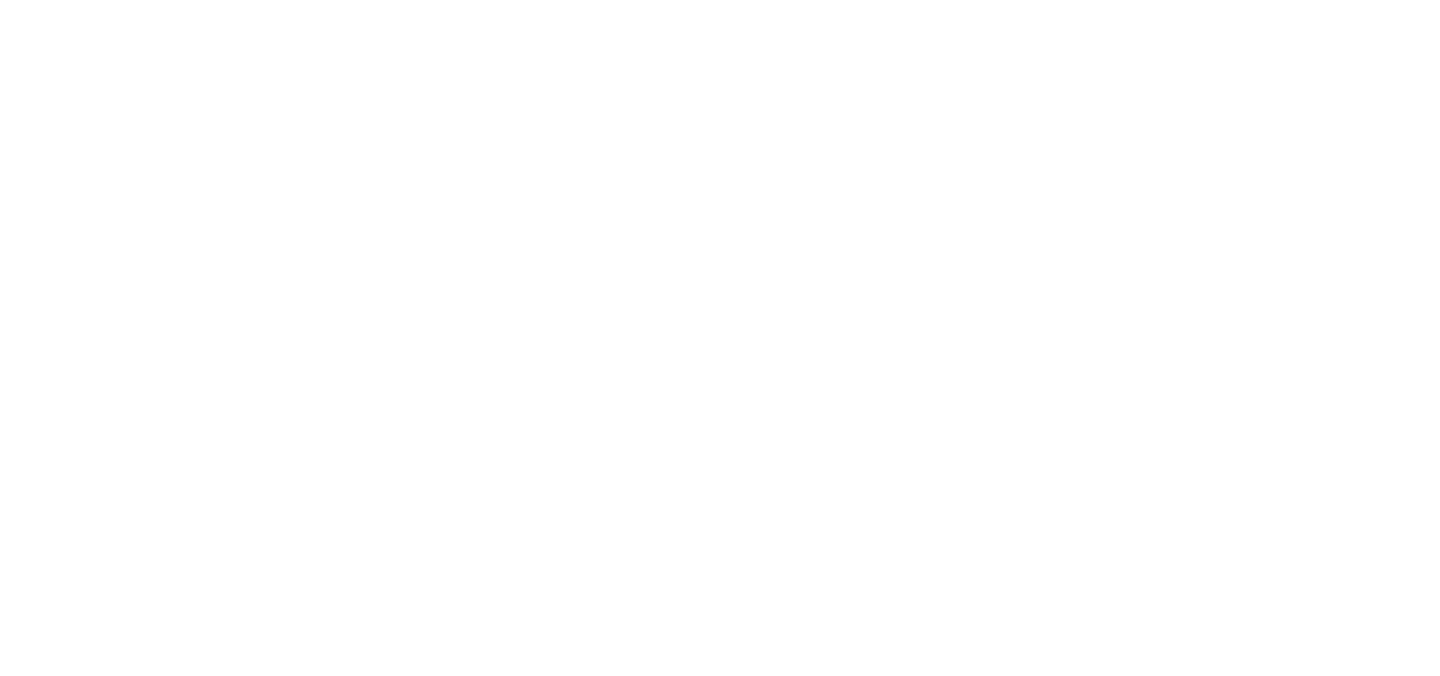 scroll, scrollTop: 0, scrollLeft: 0, axis: both 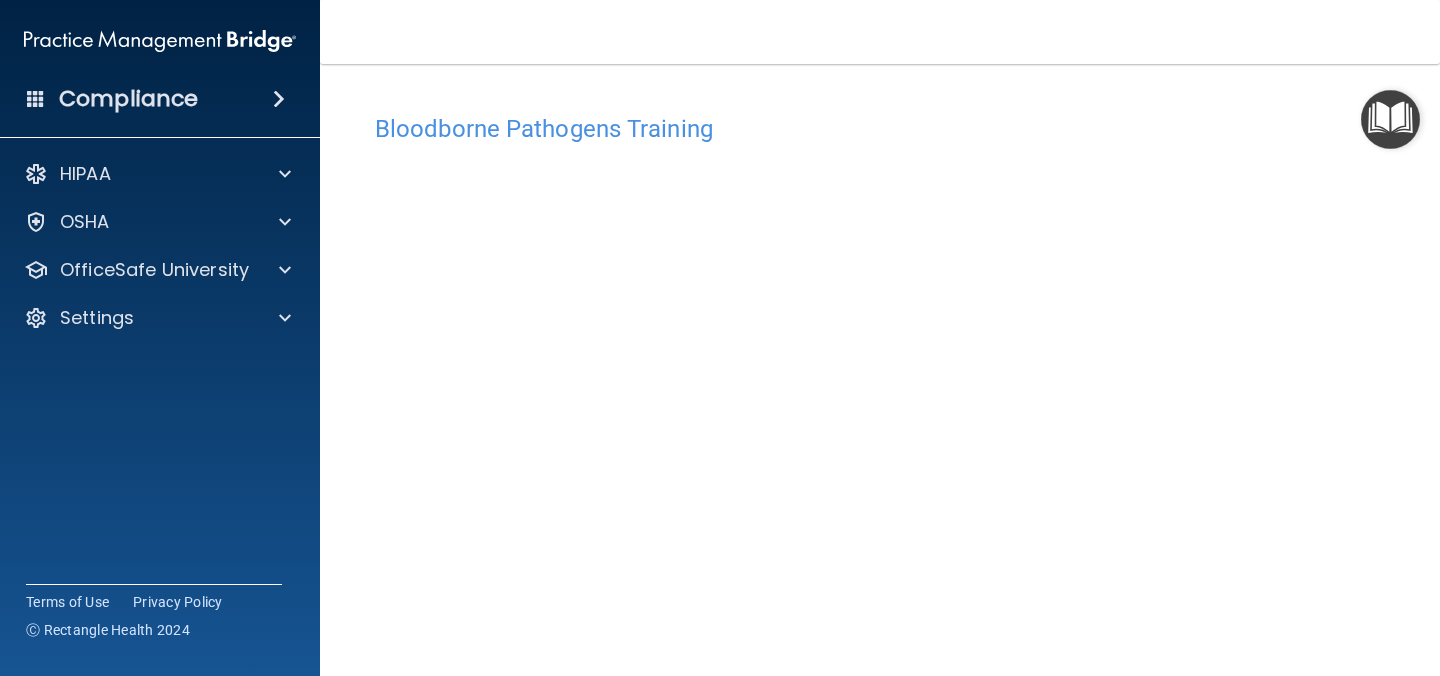 click at bounding box center [1390, 119] 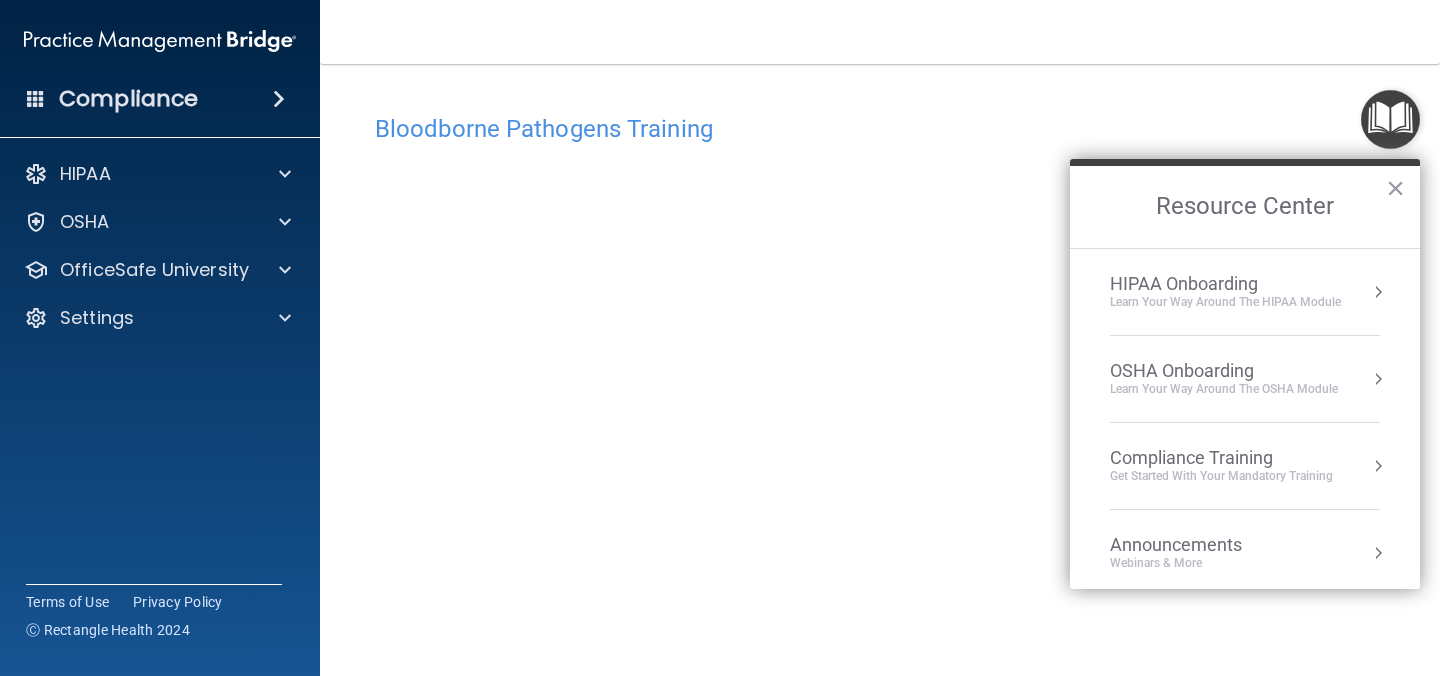 click on "Compliance Training" at bounding box center (1221, 458) 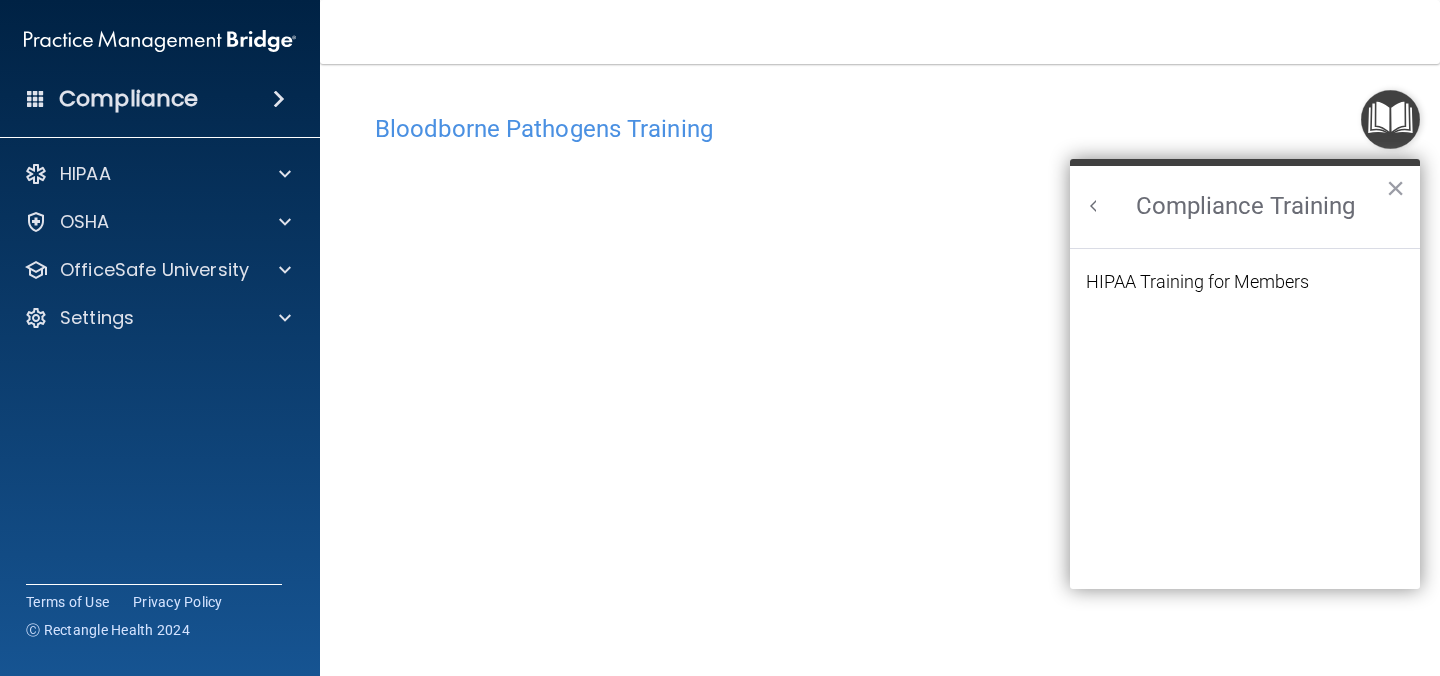 scroll, scrollTop: 0, scrollLeft: 0, axis: both 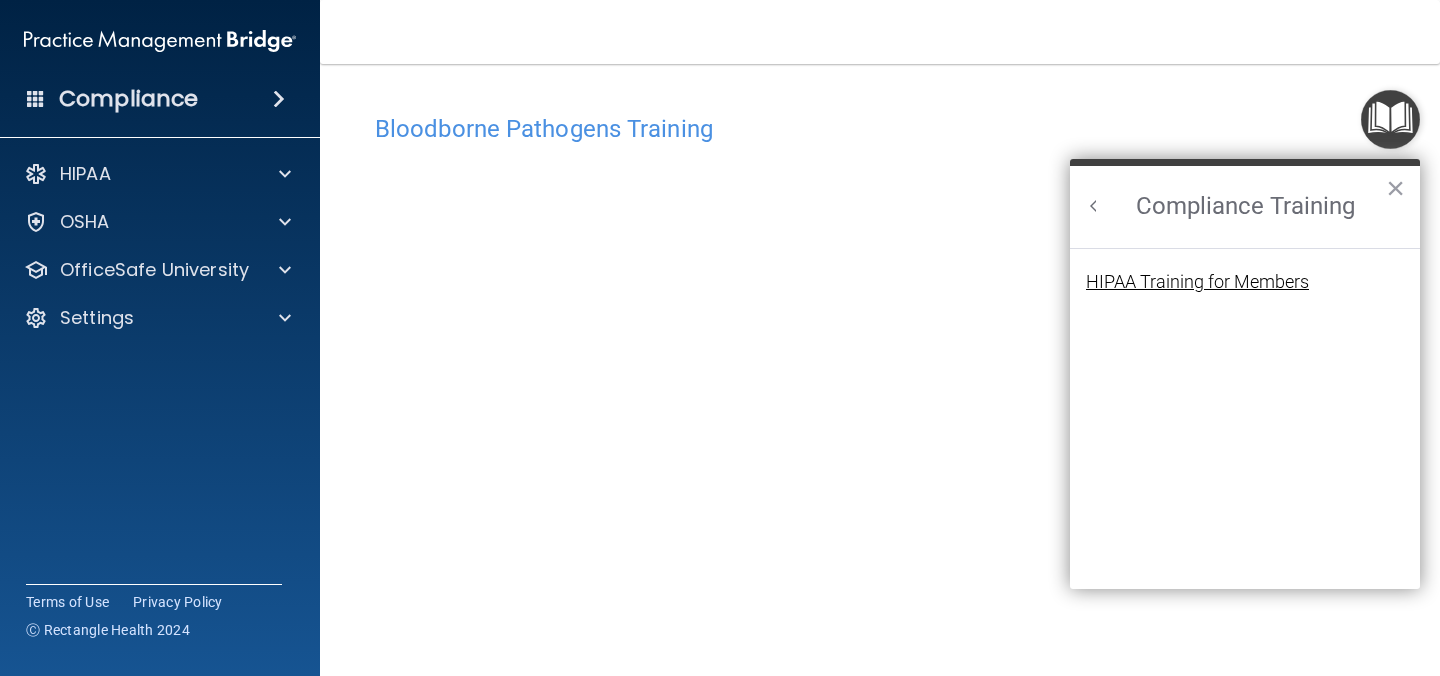 click on "HIPAA Training for Members" at bounding box center [1197, 282] 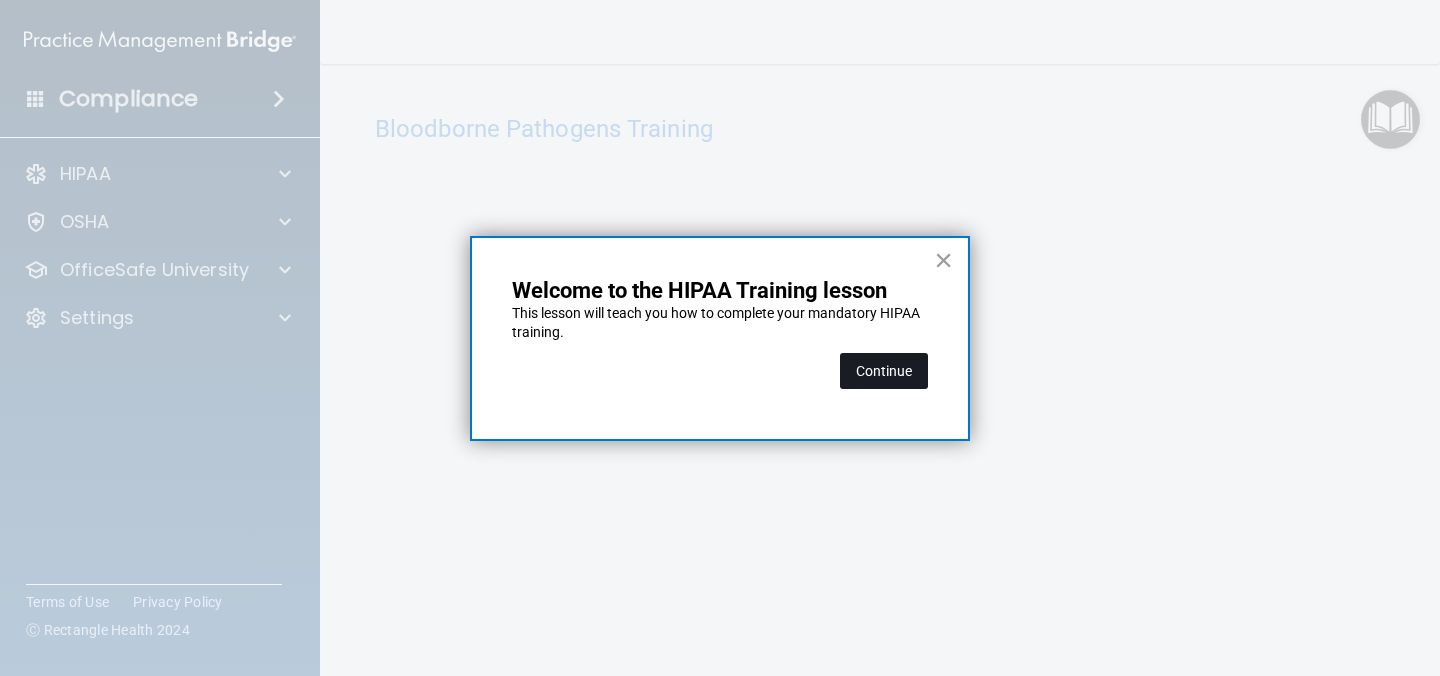 click on "Continue" at bounding box center (884, 371) 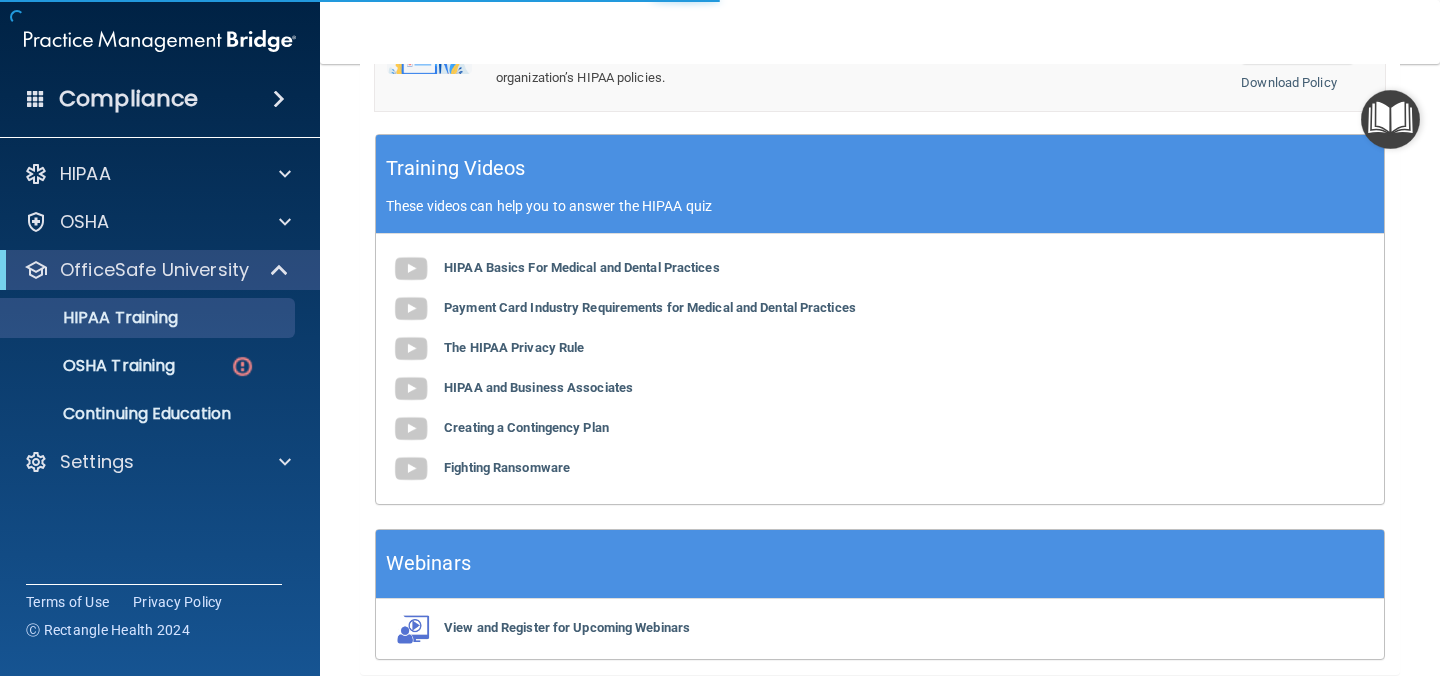 scroll, scrollTop: 154, scrollLeft: 0, axis: vertical 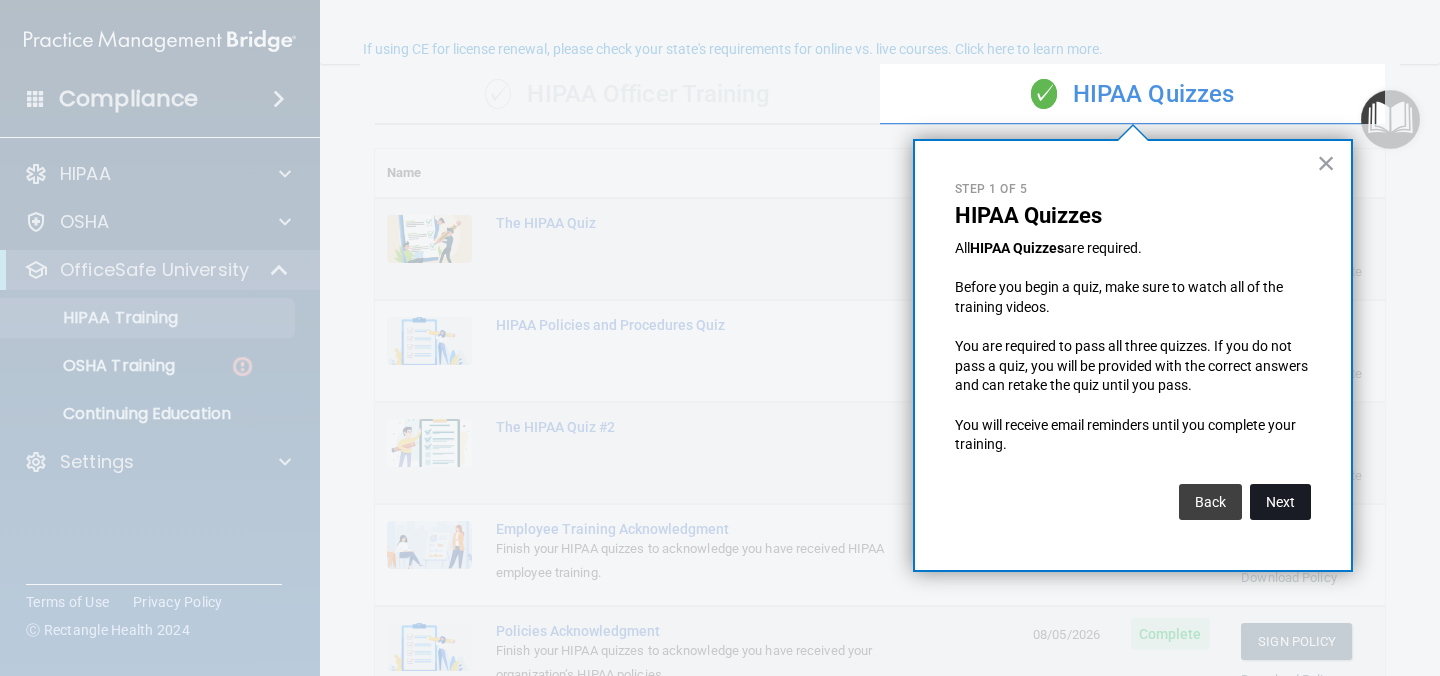 click on "Next" at bounding box center (1280, 502) 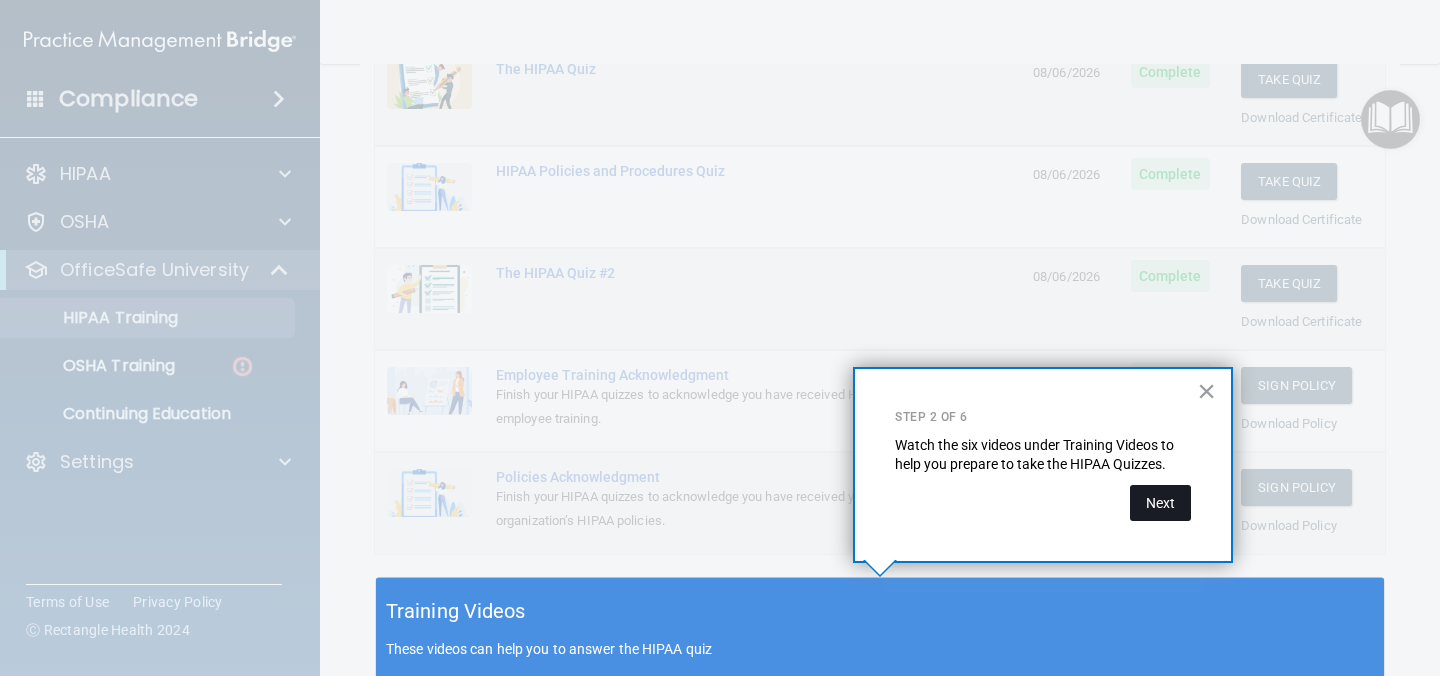 click on "Next" at bounding box center (1160, 503) 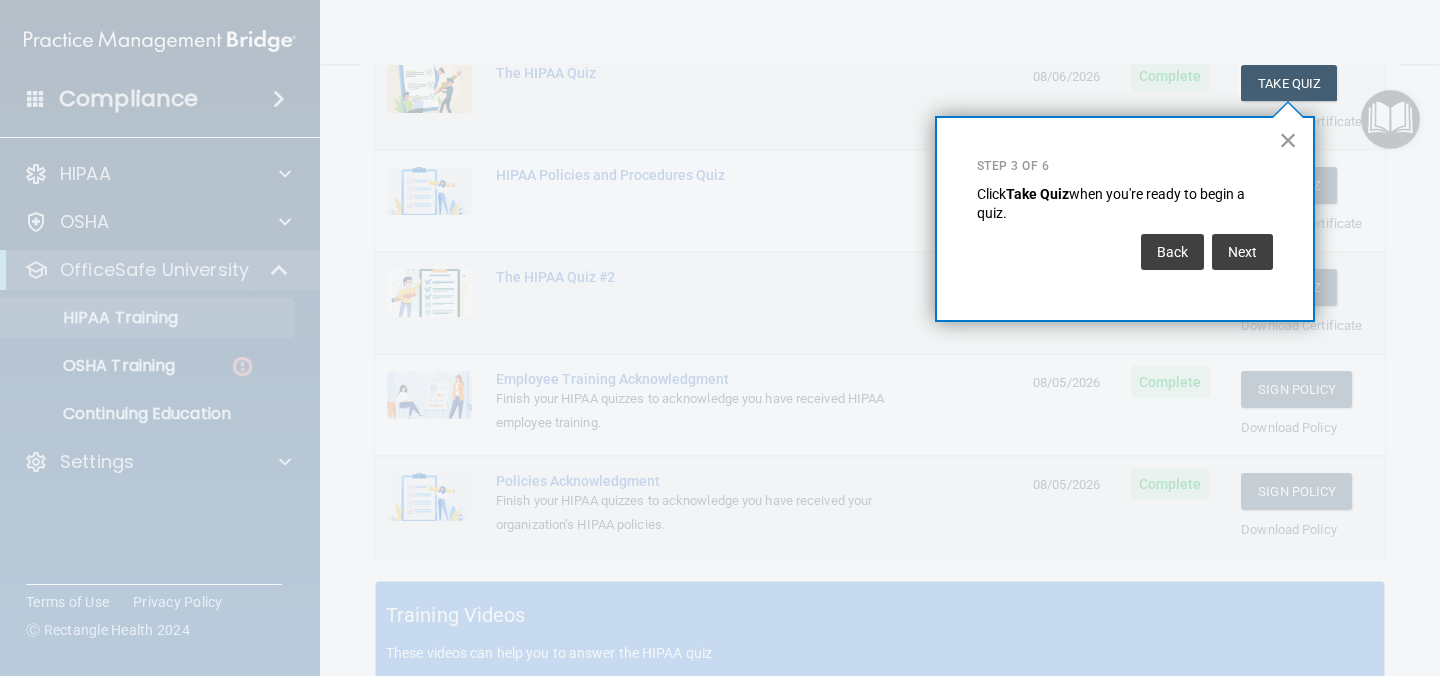 click on "×" at bounding box center (1288, 140) 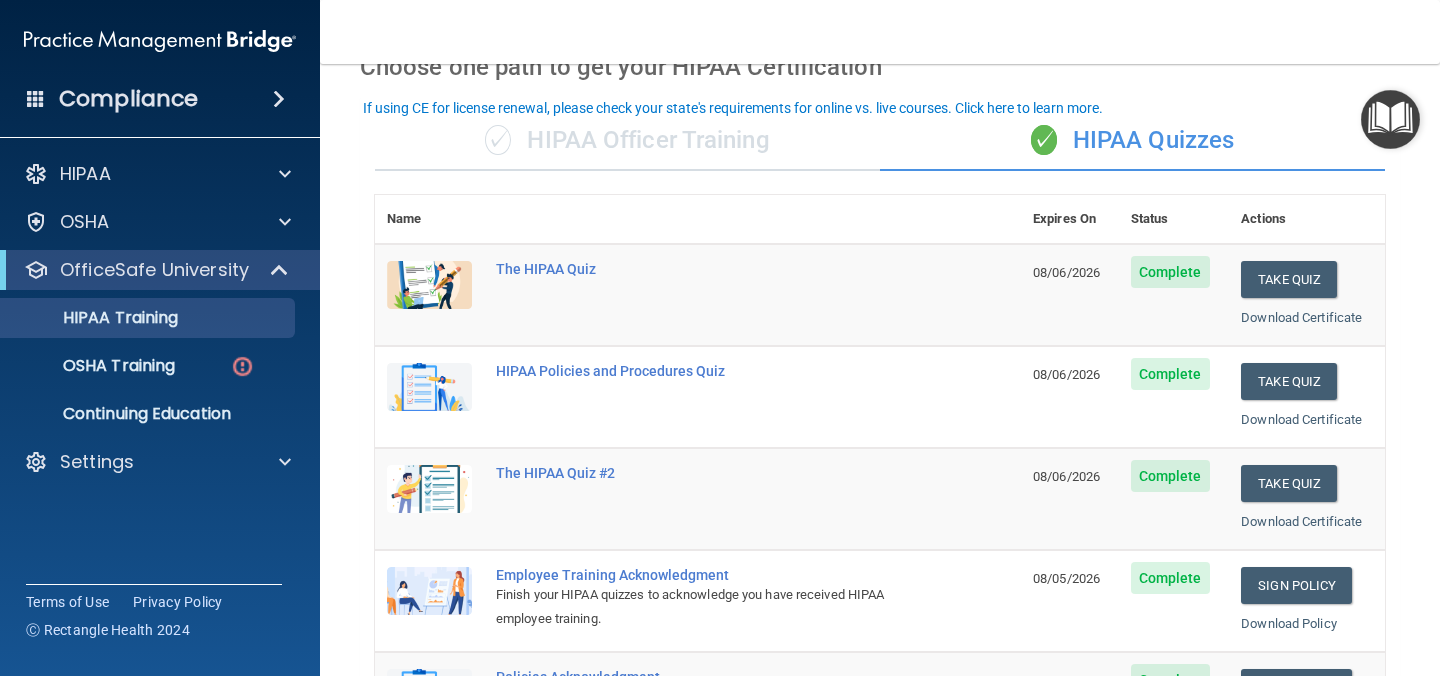 scroll, scrollTop: 68, scrollLeft: 0, axis: vertical 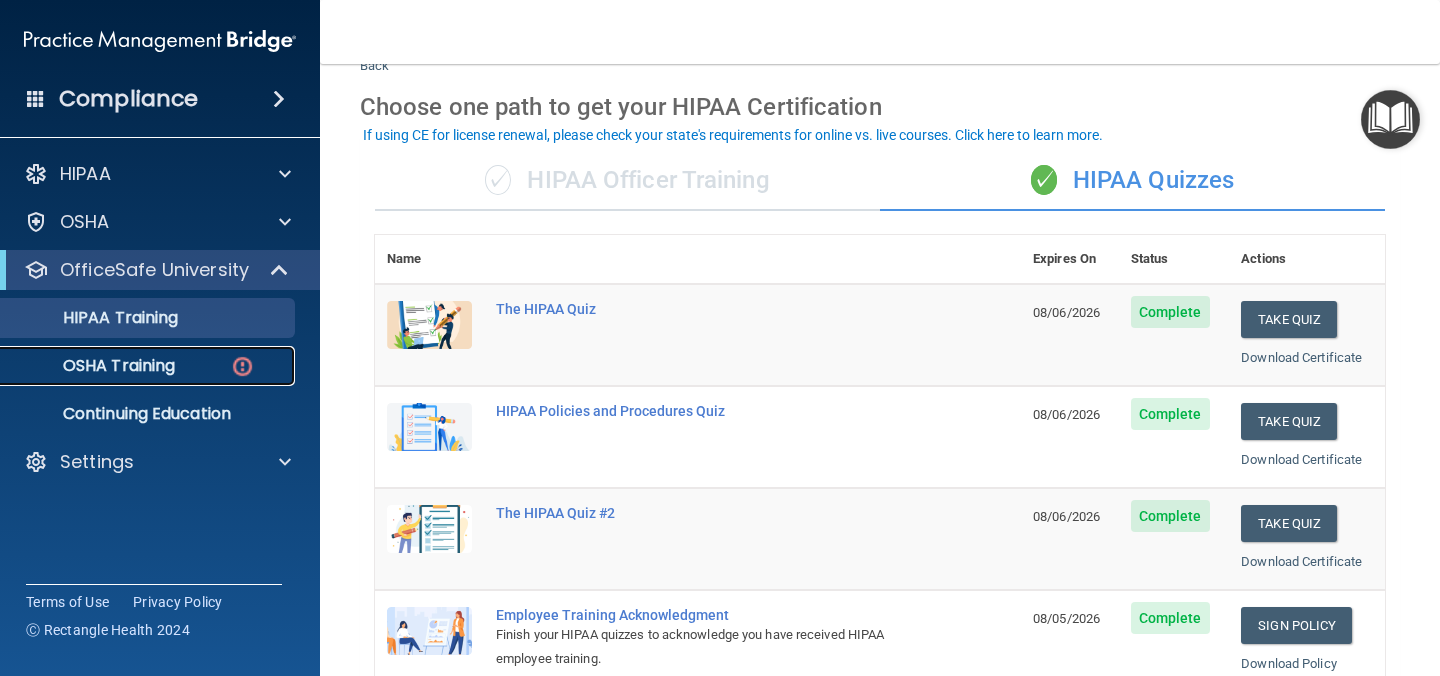 click on "OSHA Training" at bounding box center (137, 366) 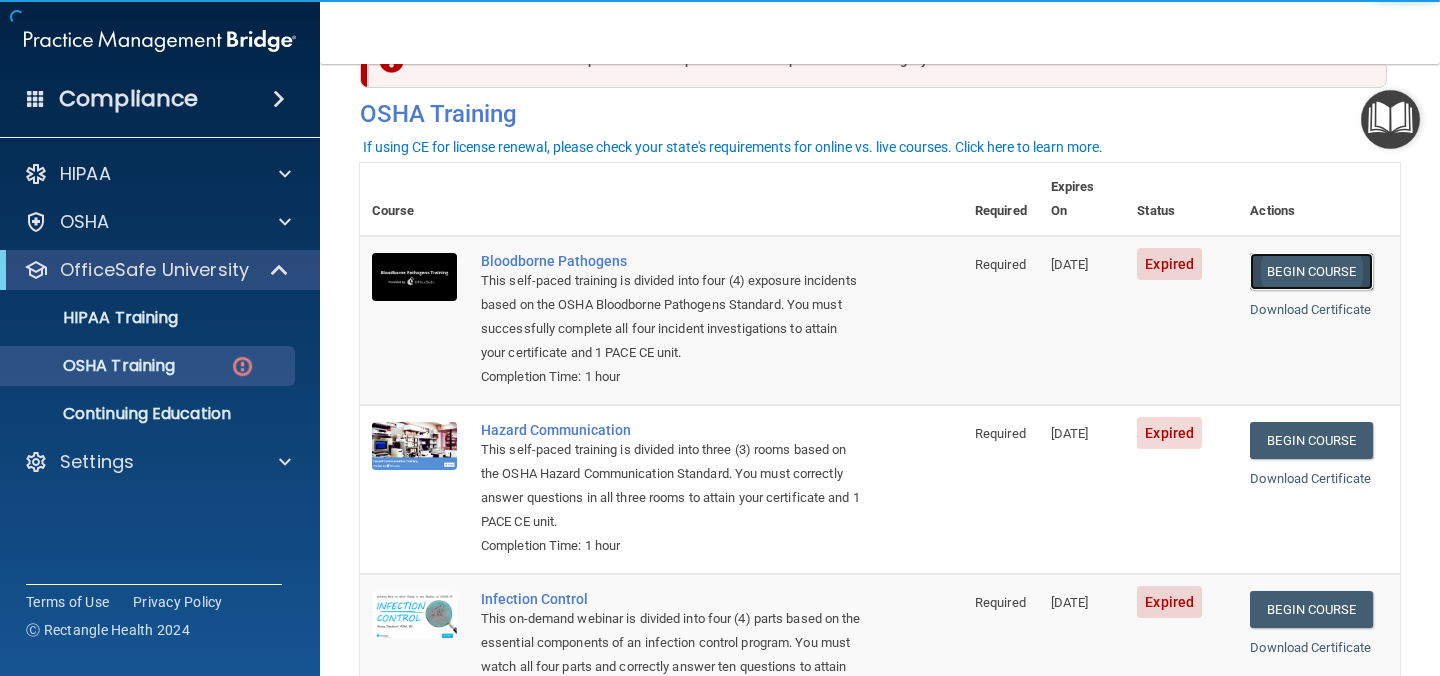 click on "Begin Course" at bounding box center (1311, 271) 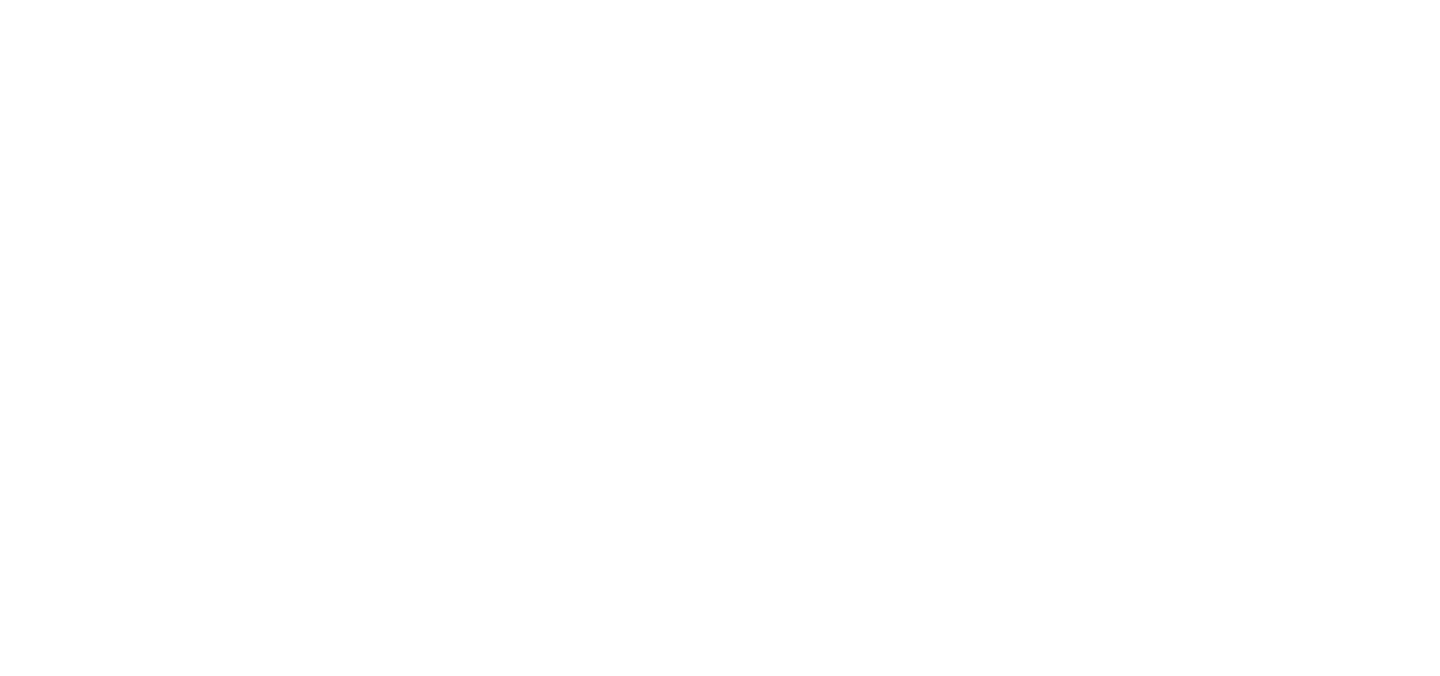 scroll, scrollTop: 0, scrollLeft: 0, axis: both 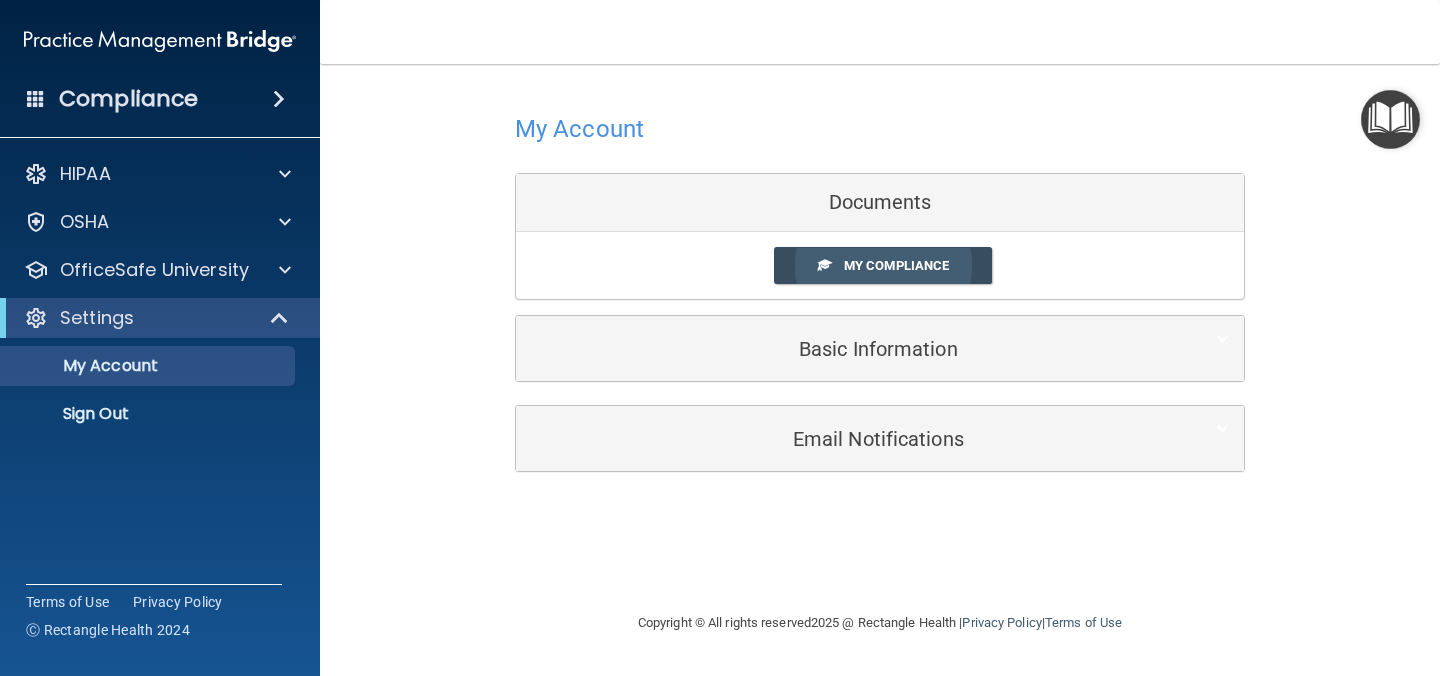 click on "My Compliance" at bounding box center [896, 265] 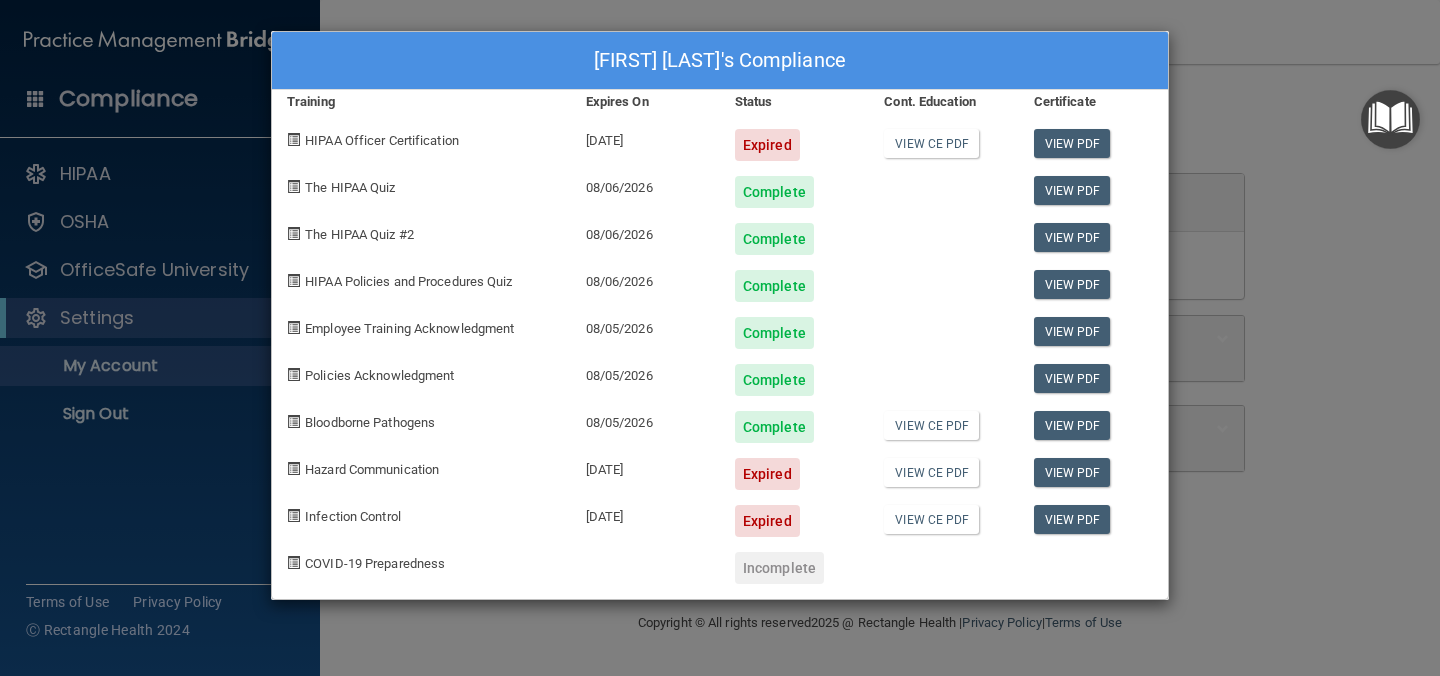 click on "Expired" at bounding box center (767, 145) 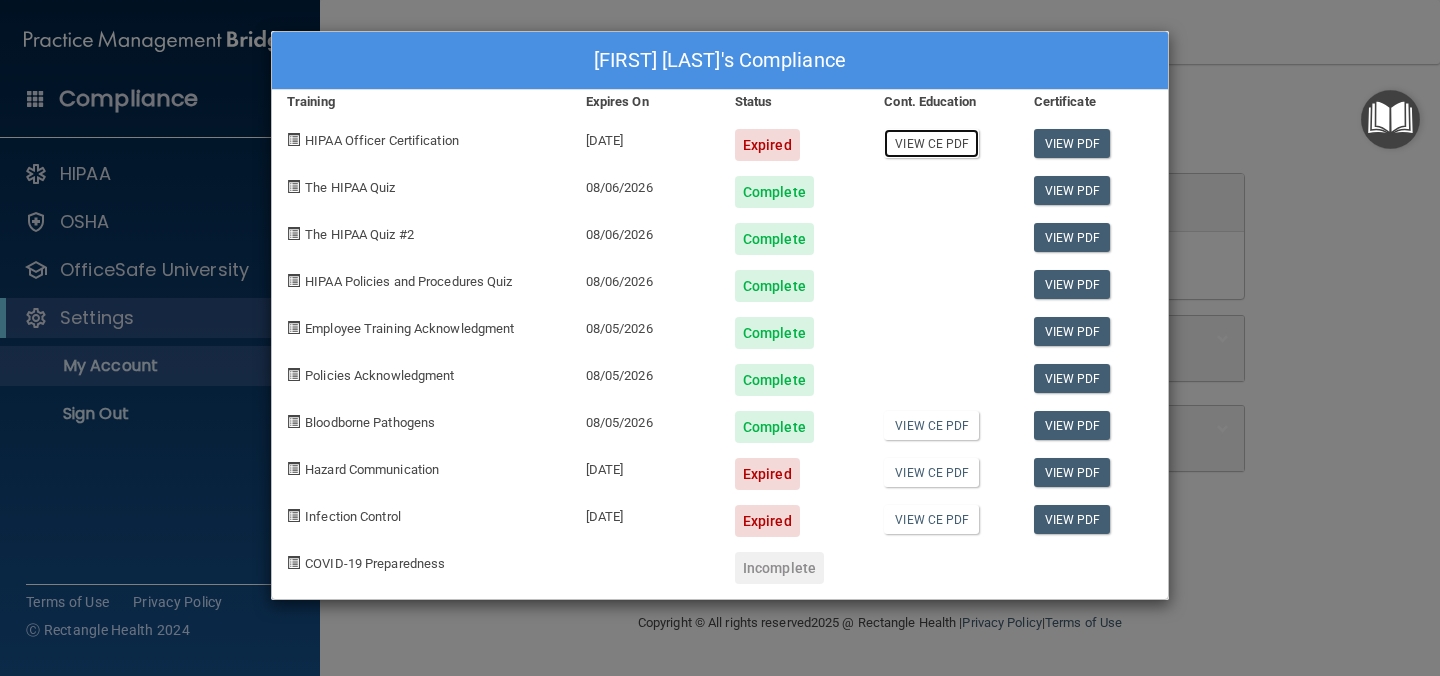 click on "View CE PDF" at bounding box center [931, 143] 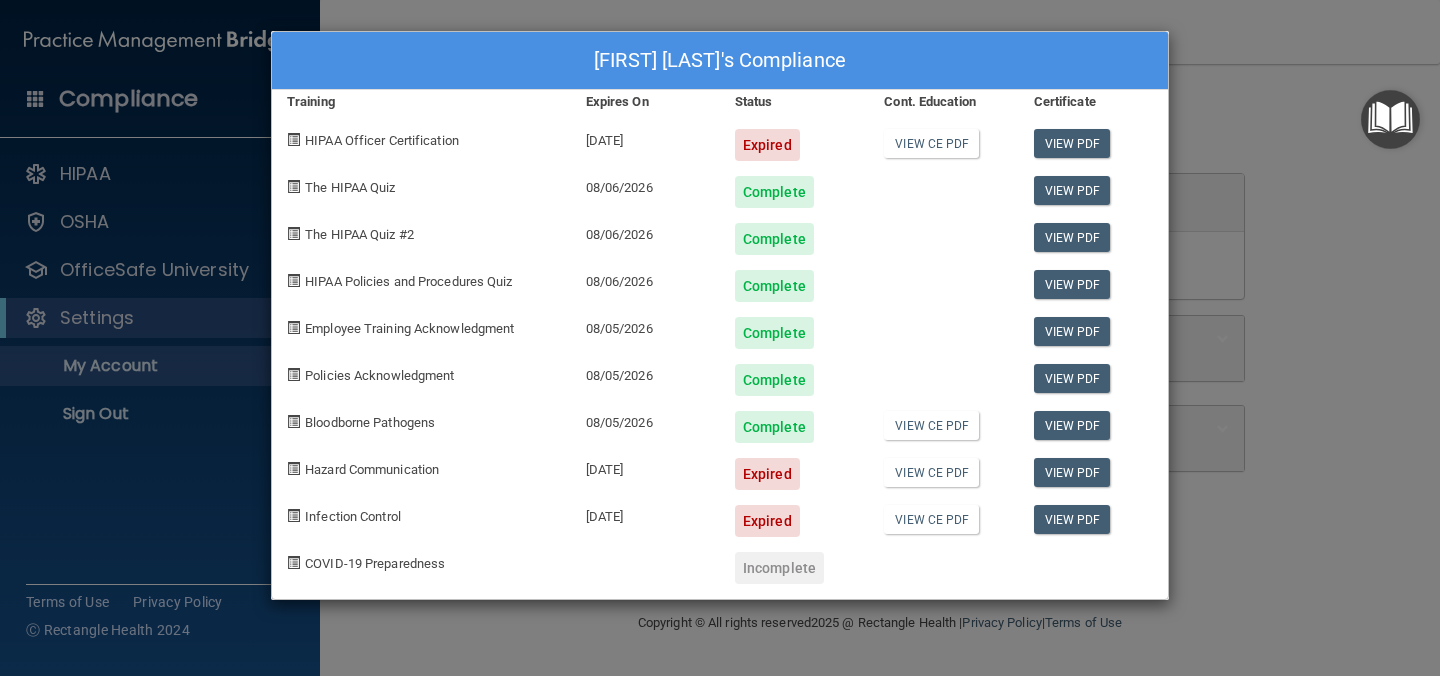 click on "Expired" at bounding box center (767, 145) 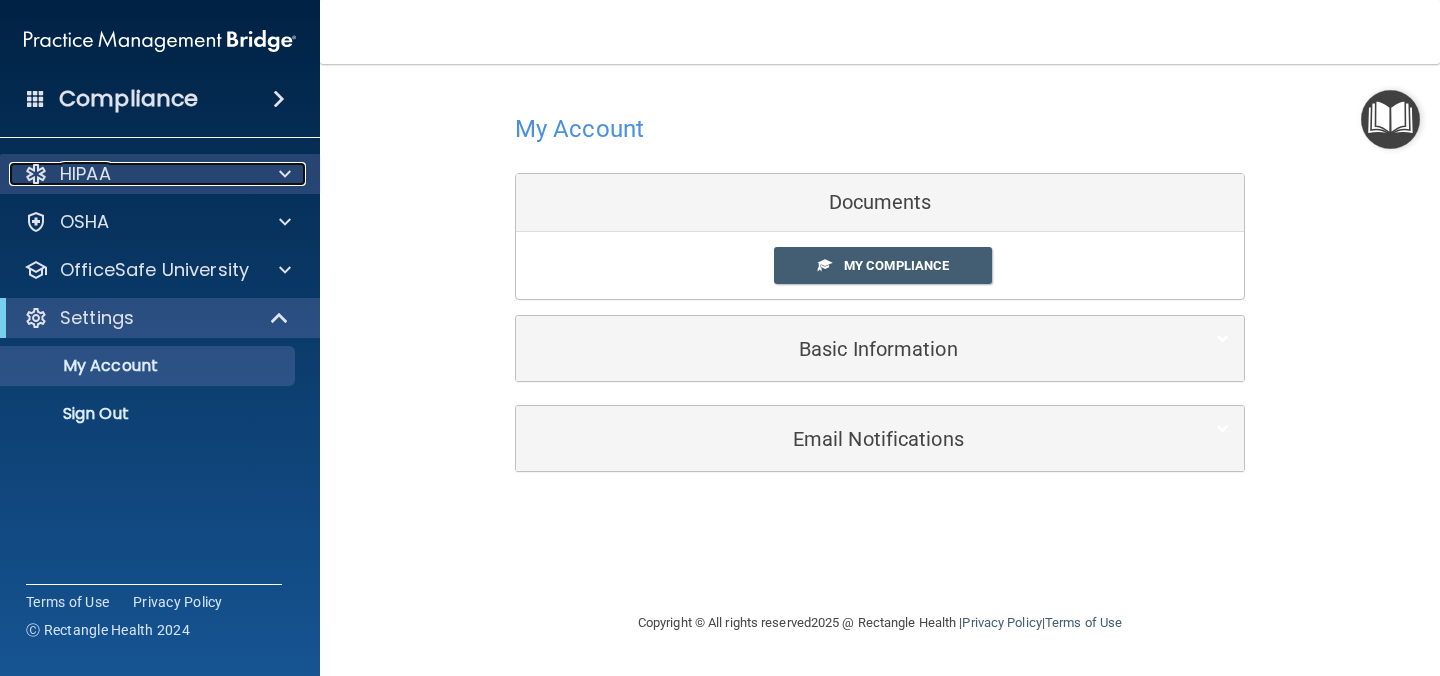 click on "HIPAA" at bounding box center [133, 174] 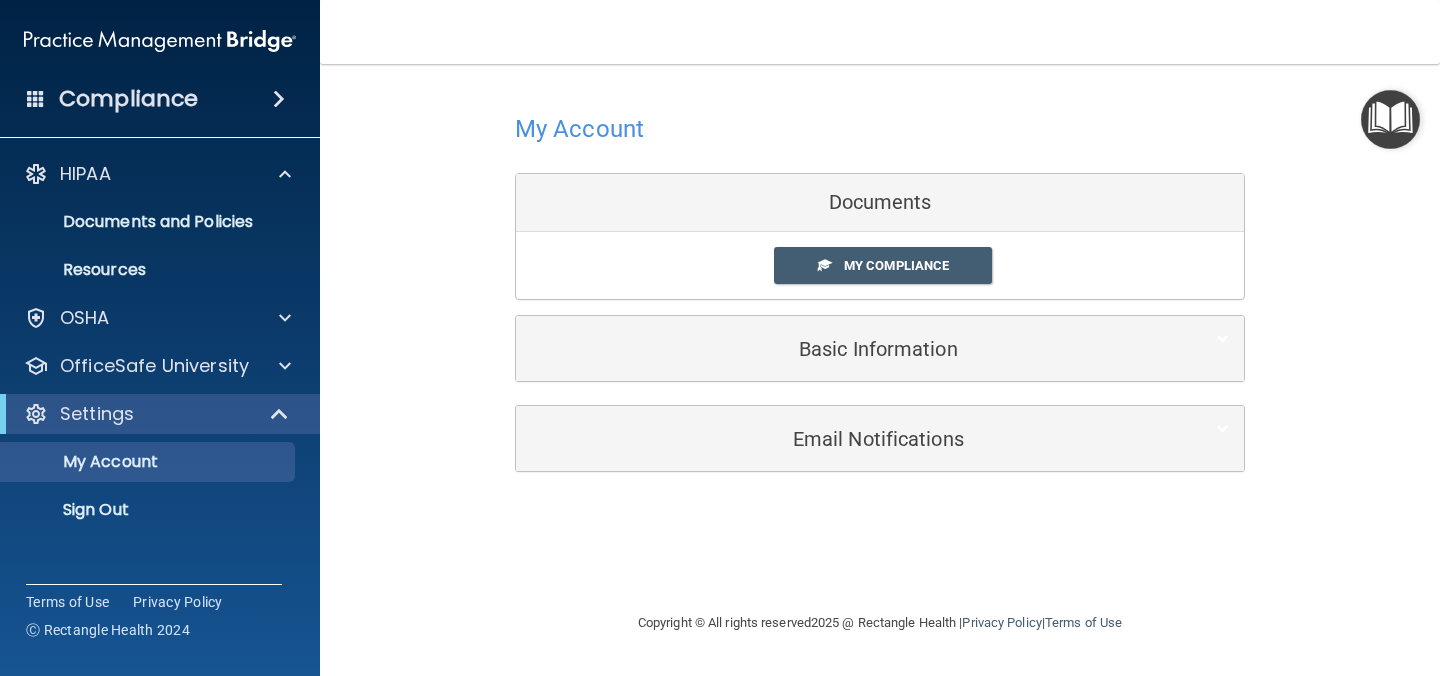 click at bounding box center [1390, 119] 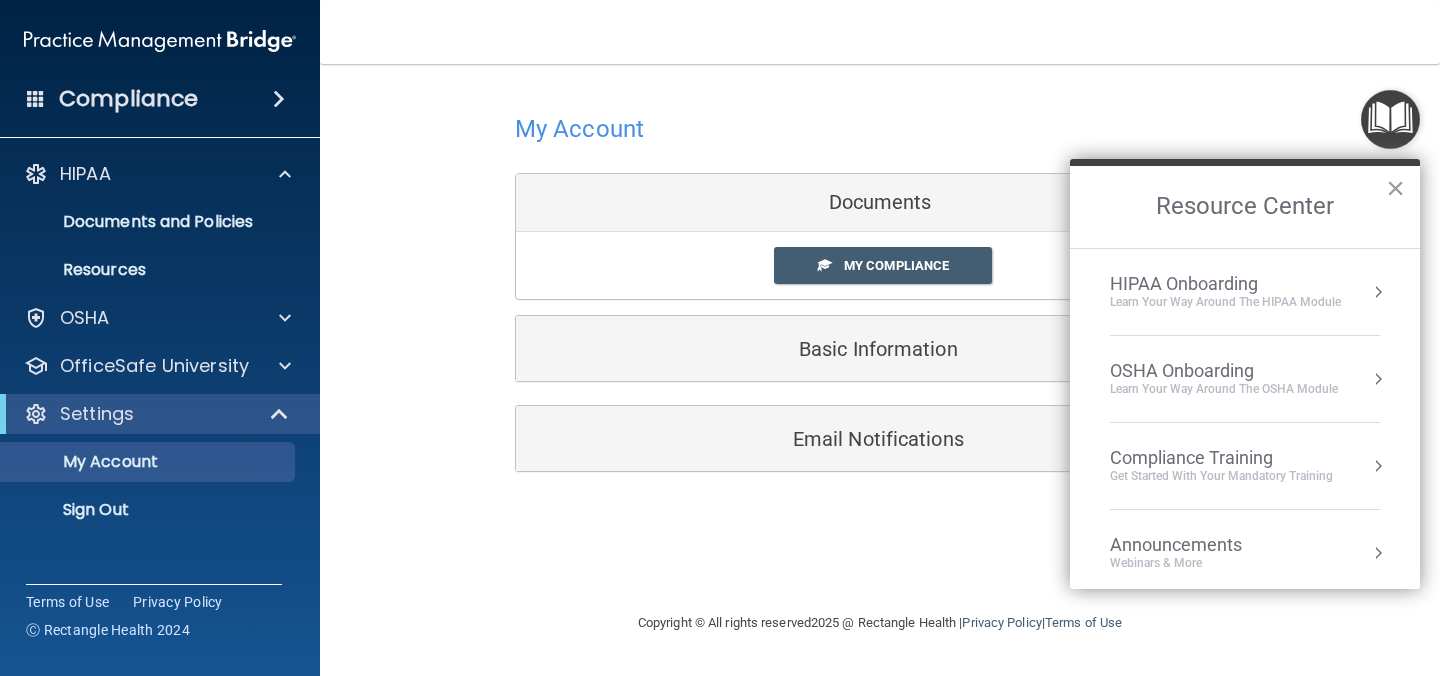 click on "Learn Your Way around the HIPAA module" at bounding box center (1225, 302) 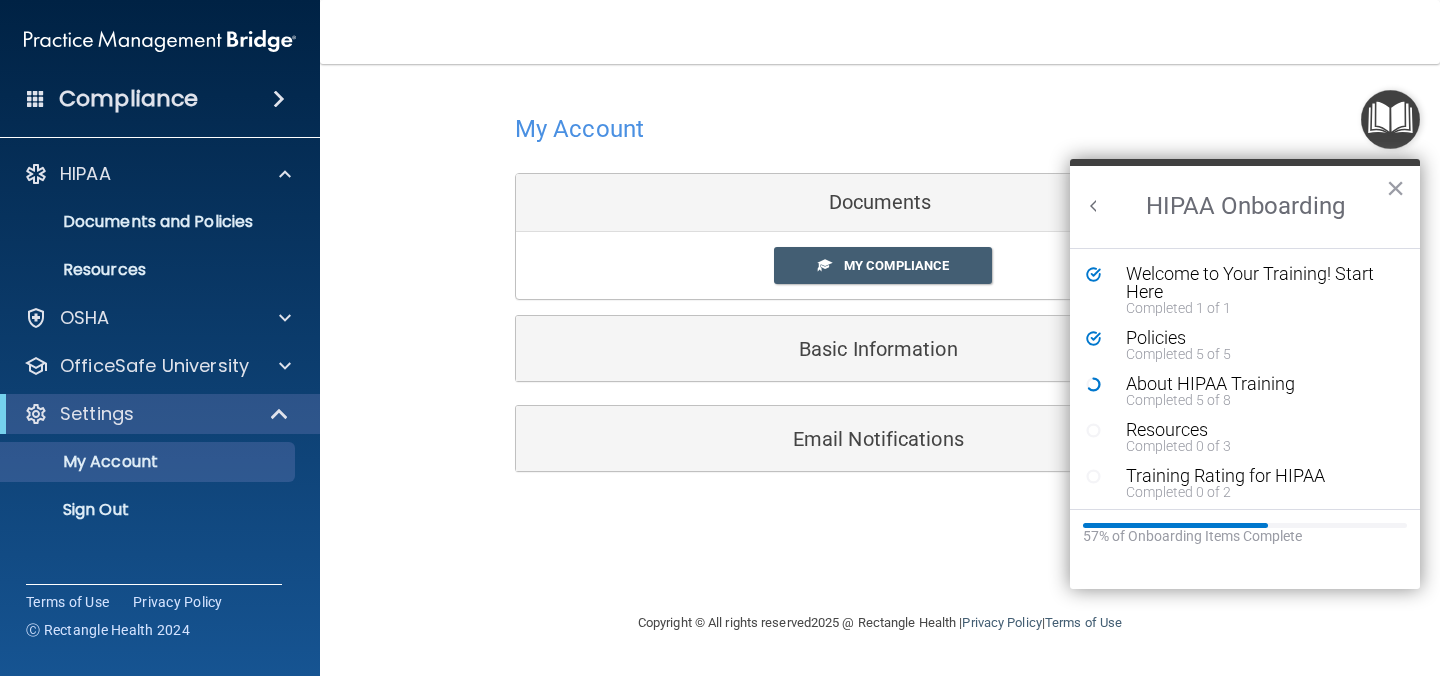 scroll, scrollTop: 0, scrollLeft: 0, axis: both 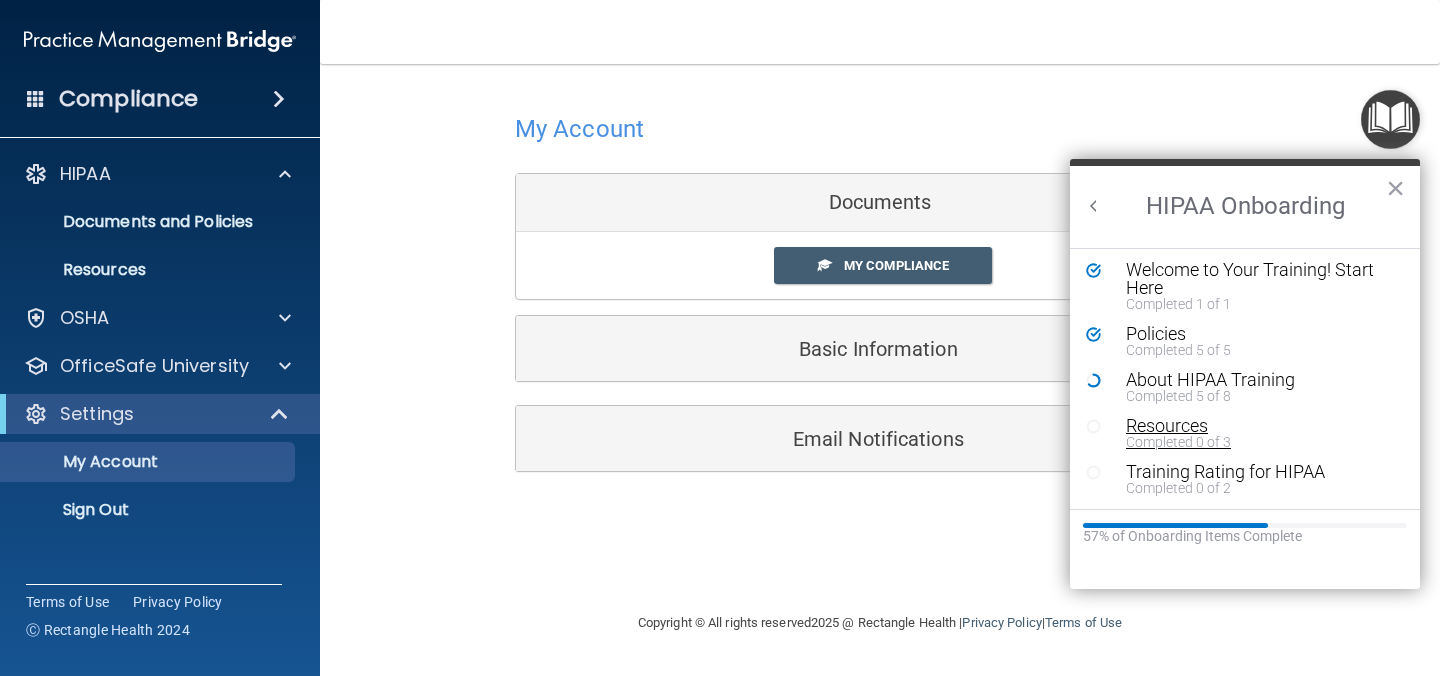 click on "Completed 0 of 3" at bounding box center [1260, 442] 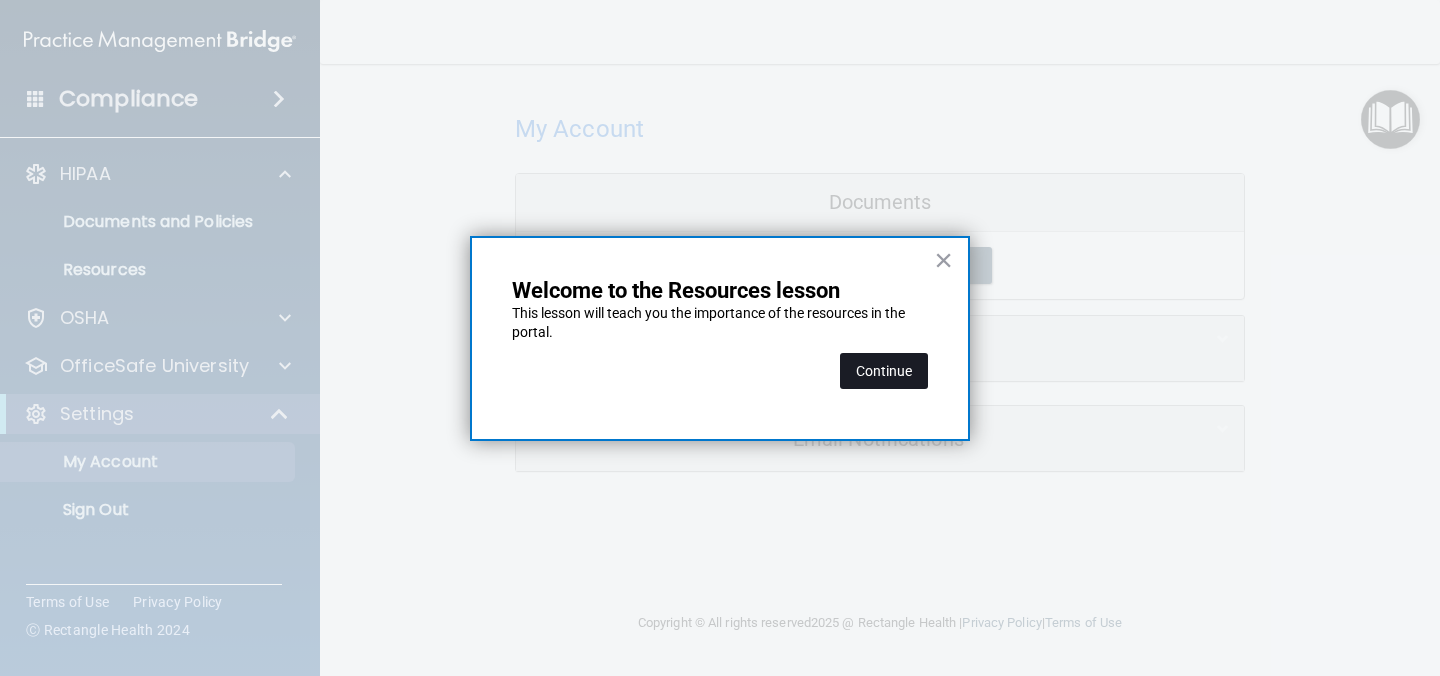 click on "Continue" at bounding box center (884, 371) 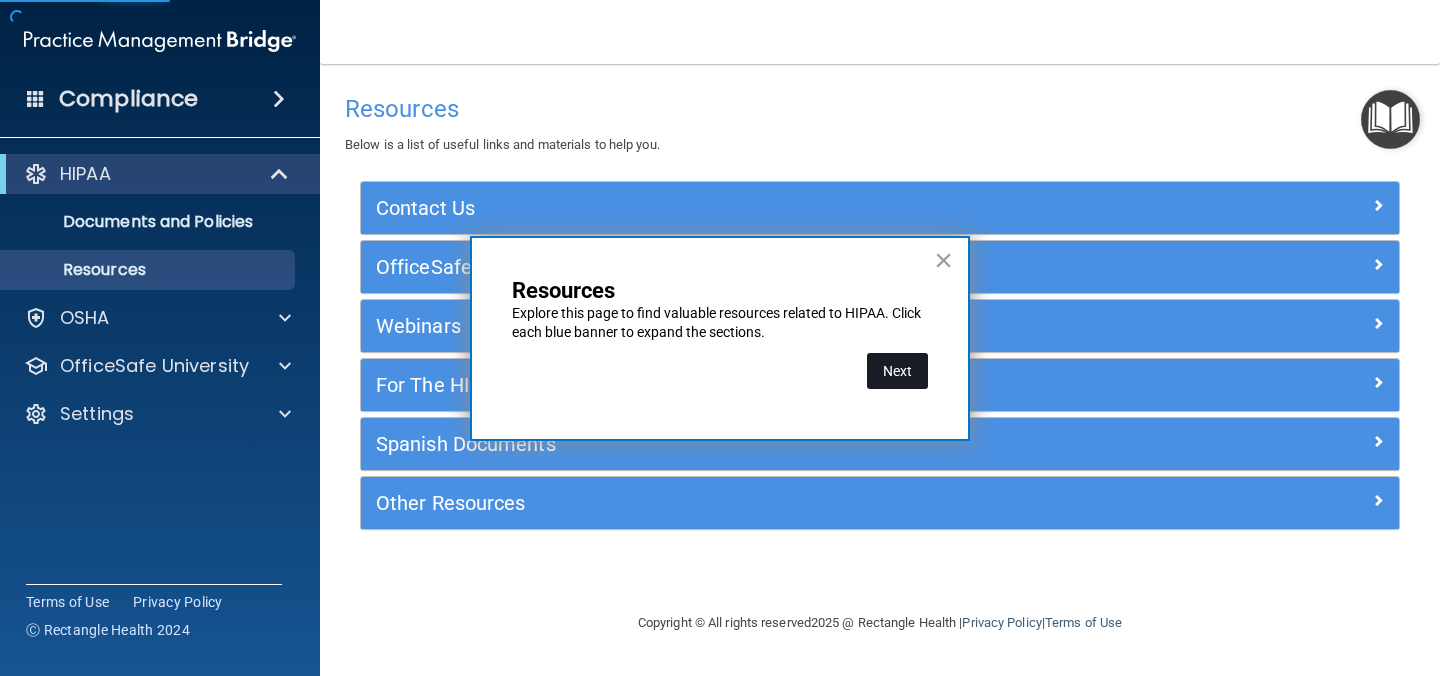 click on "Next" at bounding box center (897, 371) 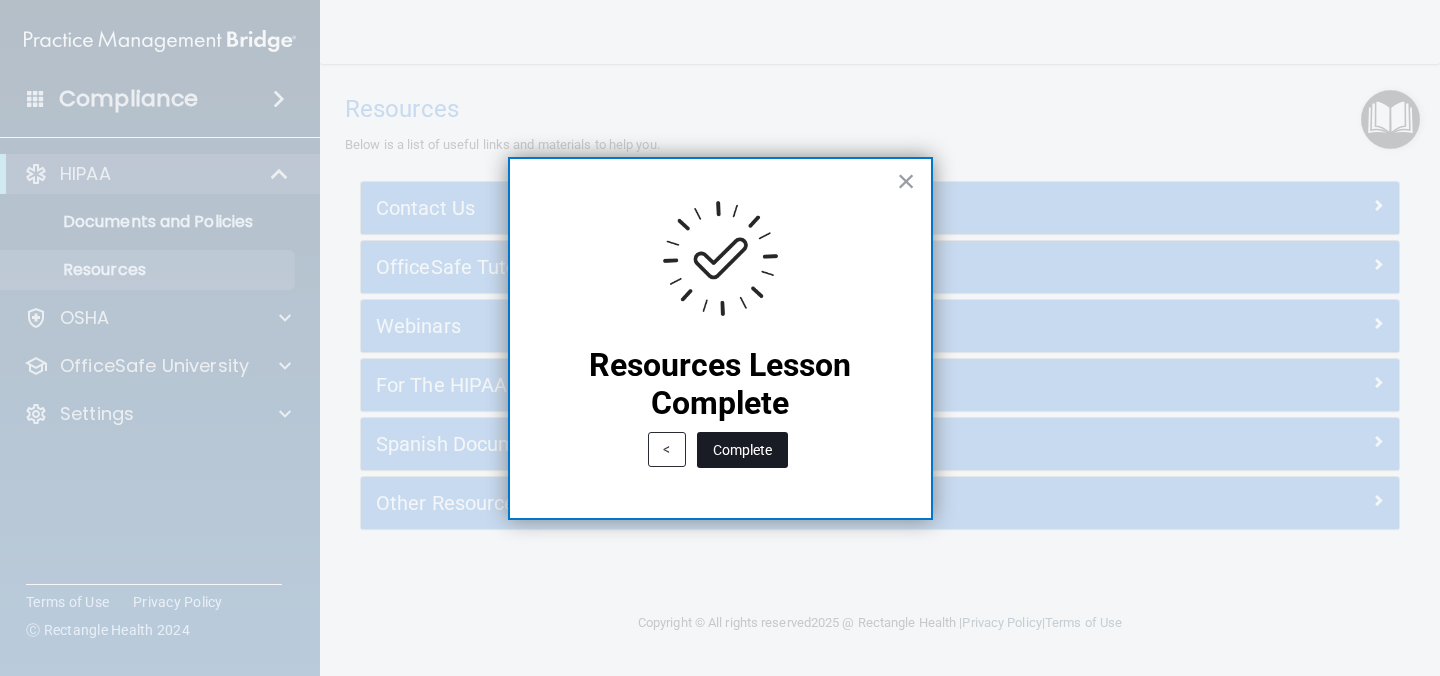 click on "Complete" at bounding box center (742, 450) 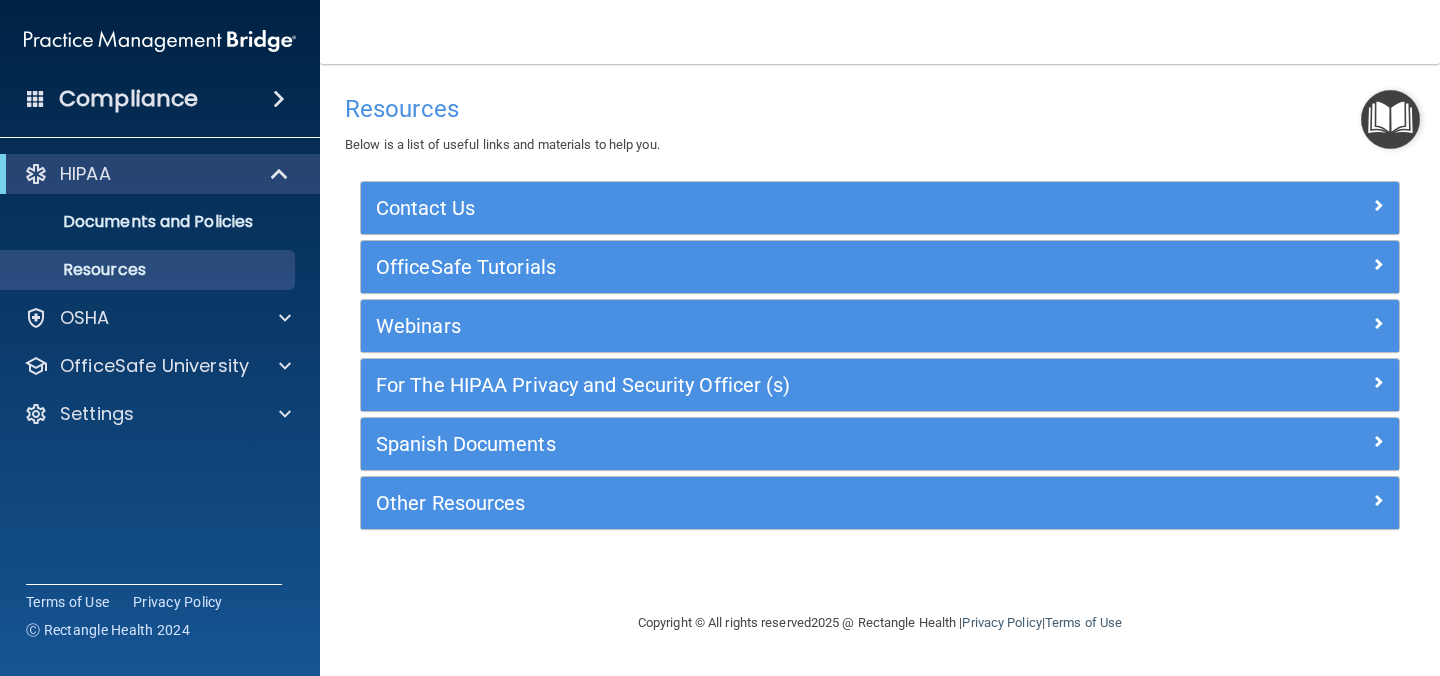 click at bounding box center (1390, 119) 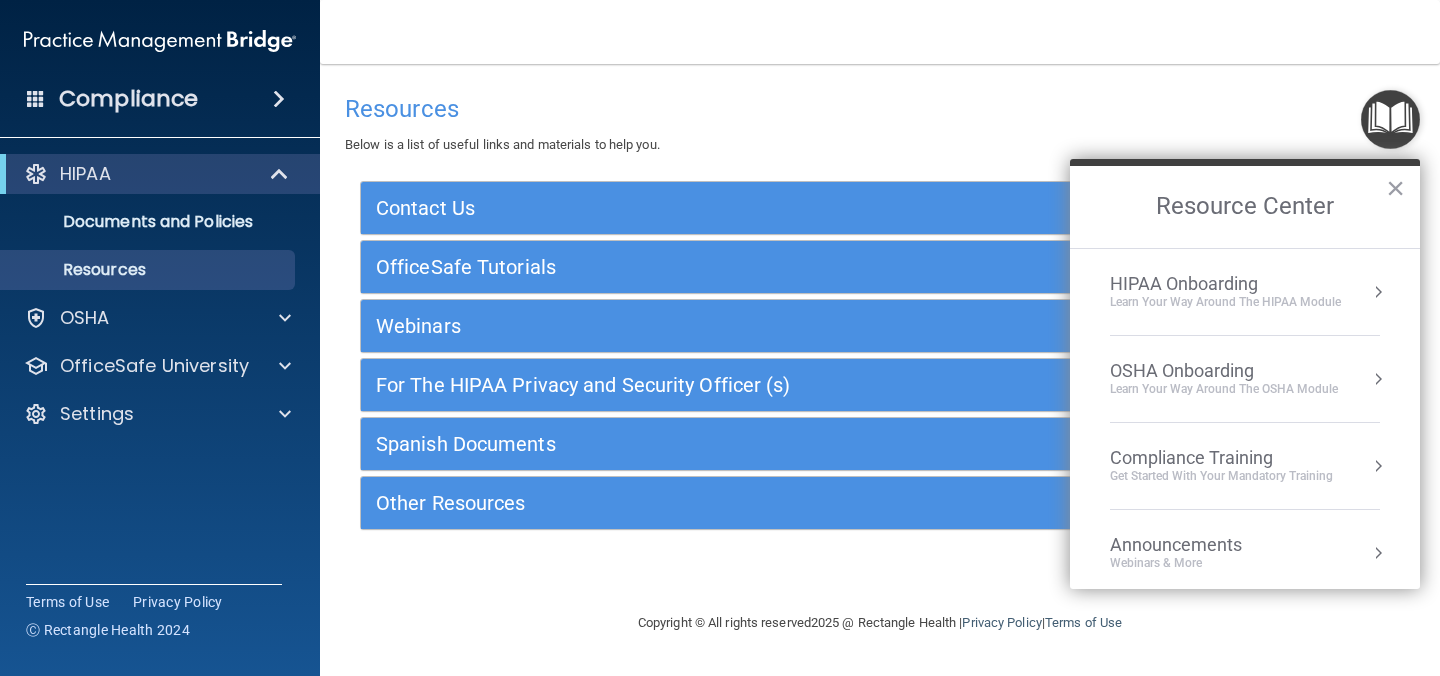 click on "Compliance Training" at bounding box center [1221, 458] 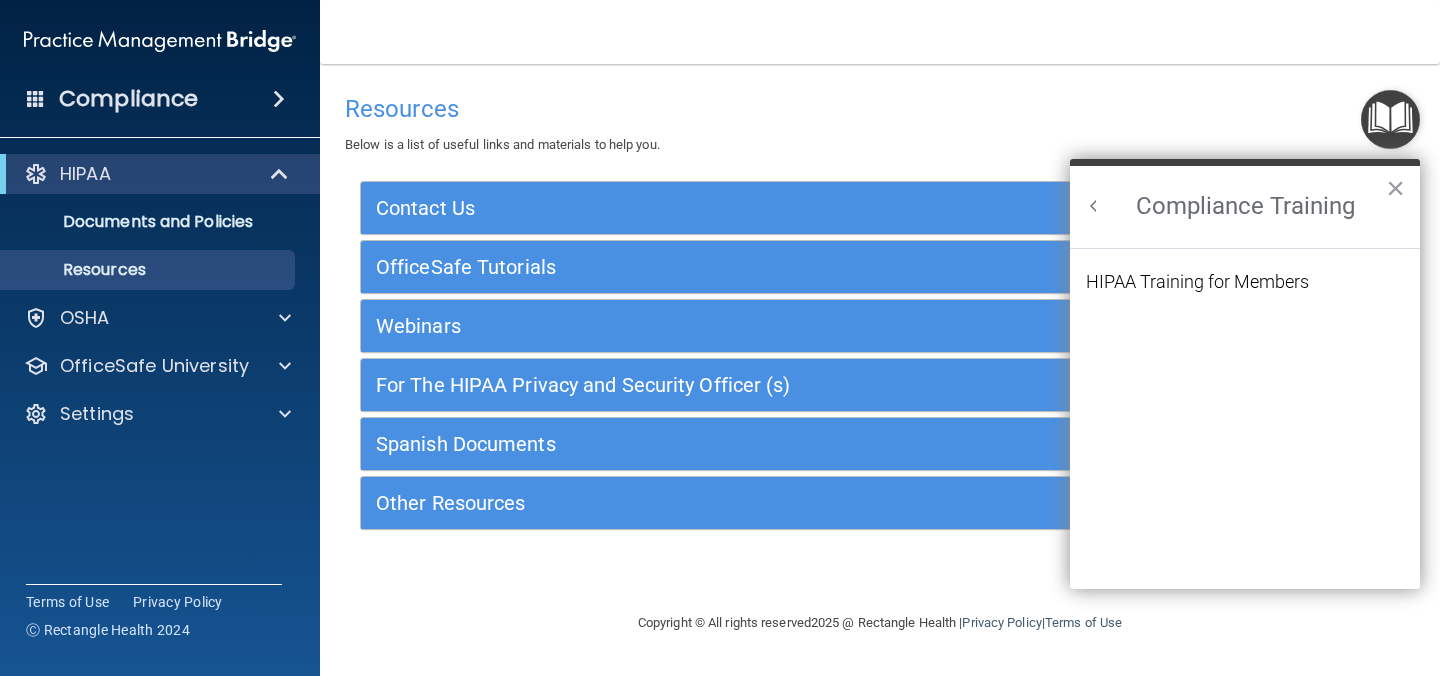 scroll, scrollTop: 0, scrollLeft: 0, axis: both 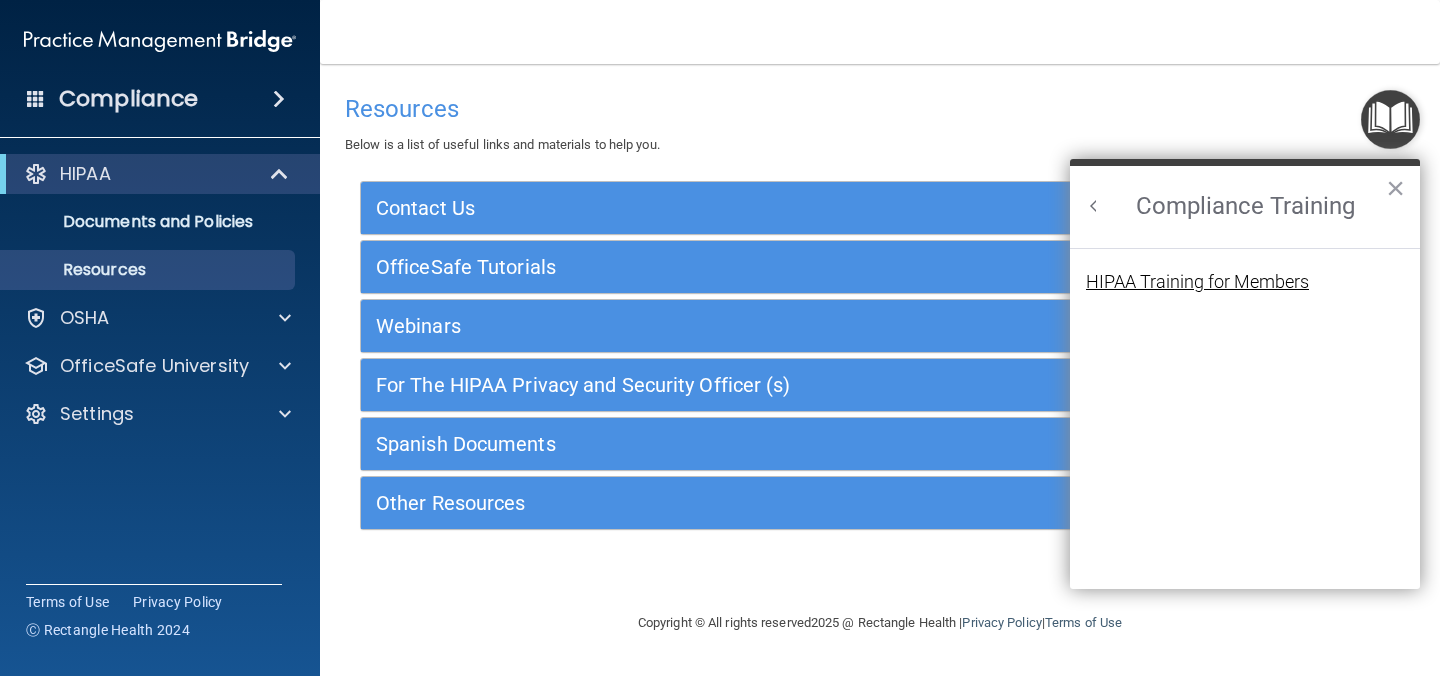 click on "HIPAA Training for Members" at bounding box center (1197, 282) 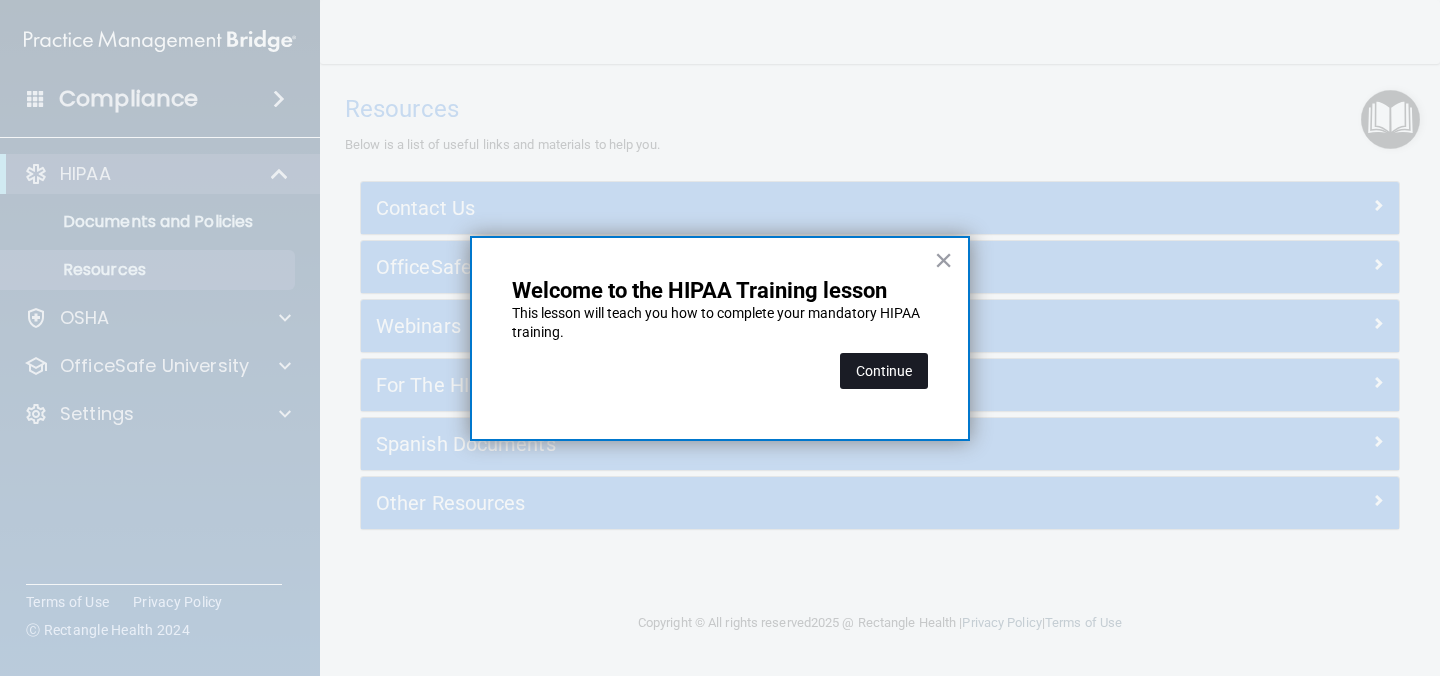 click on "Continue" at bounding box center (884, 371) 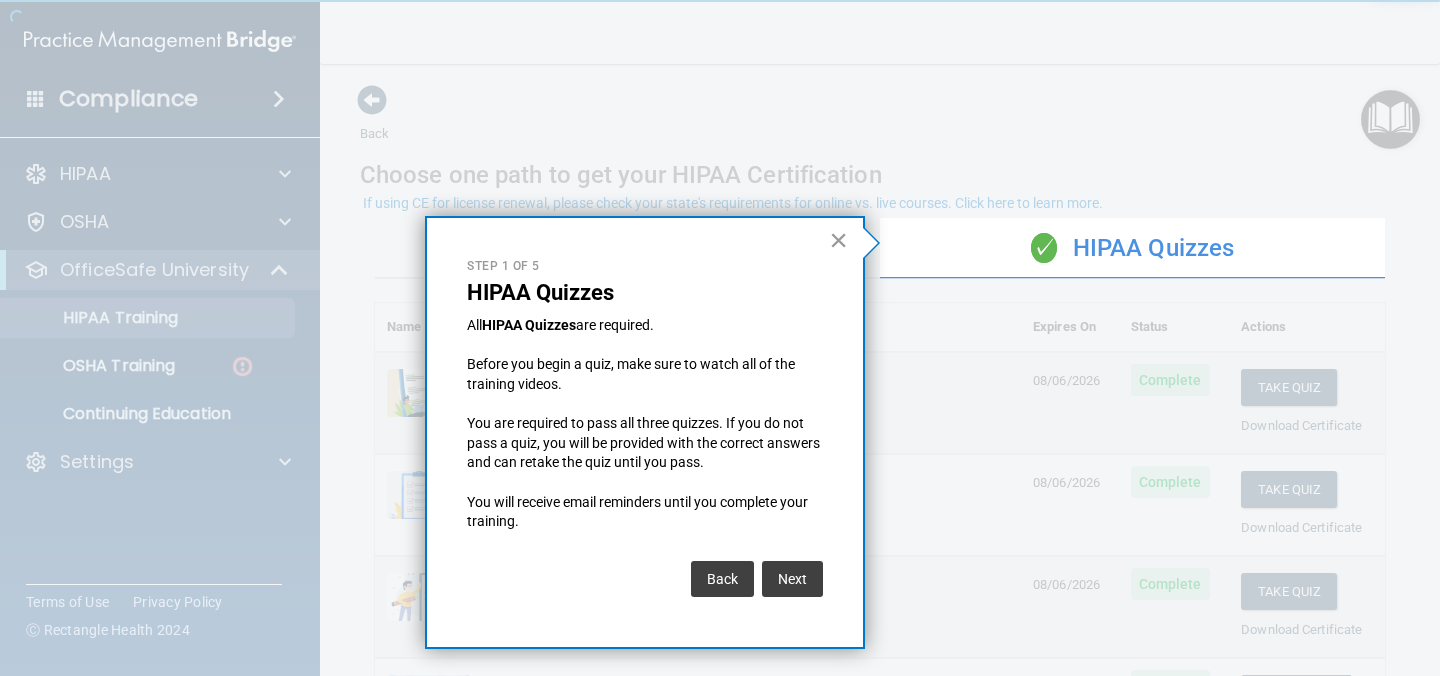 click on "×" at bounding box center (838, 240) 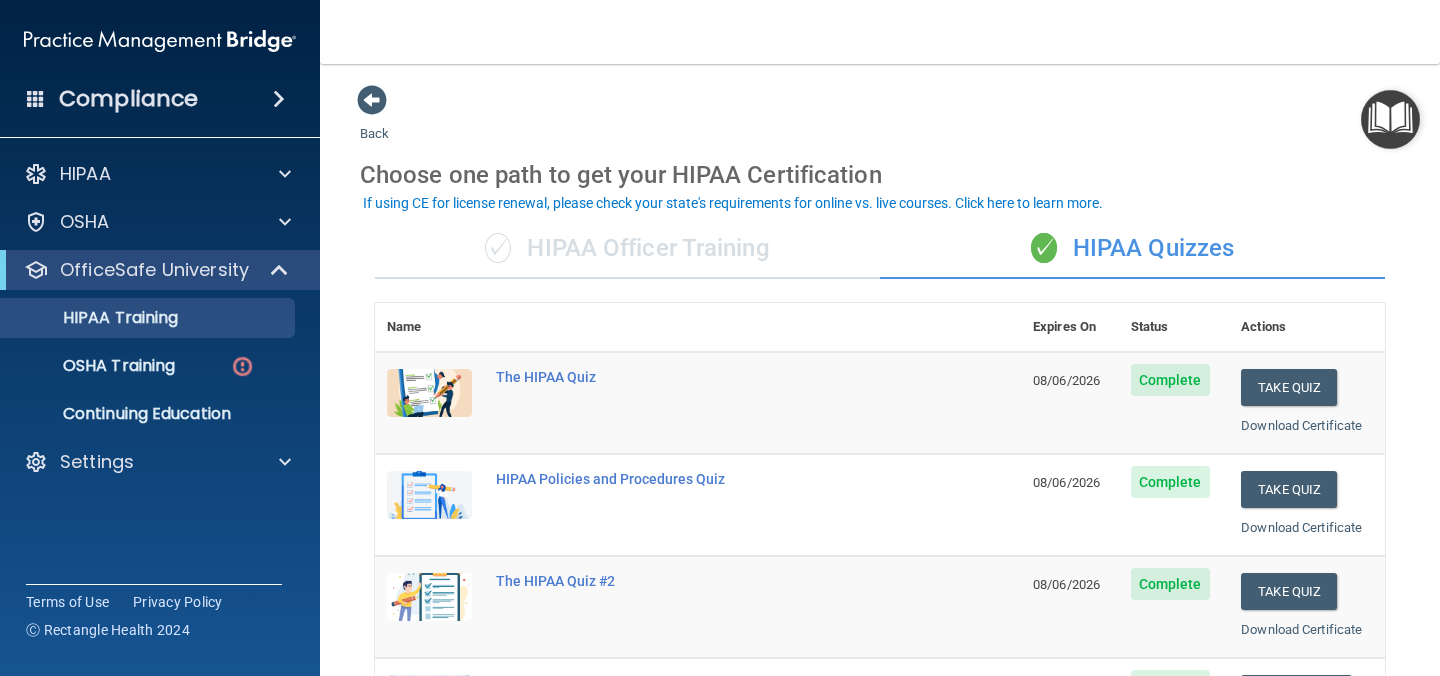 scroll, scrollTop: 186, scrollLeft: 0, axis: vertical 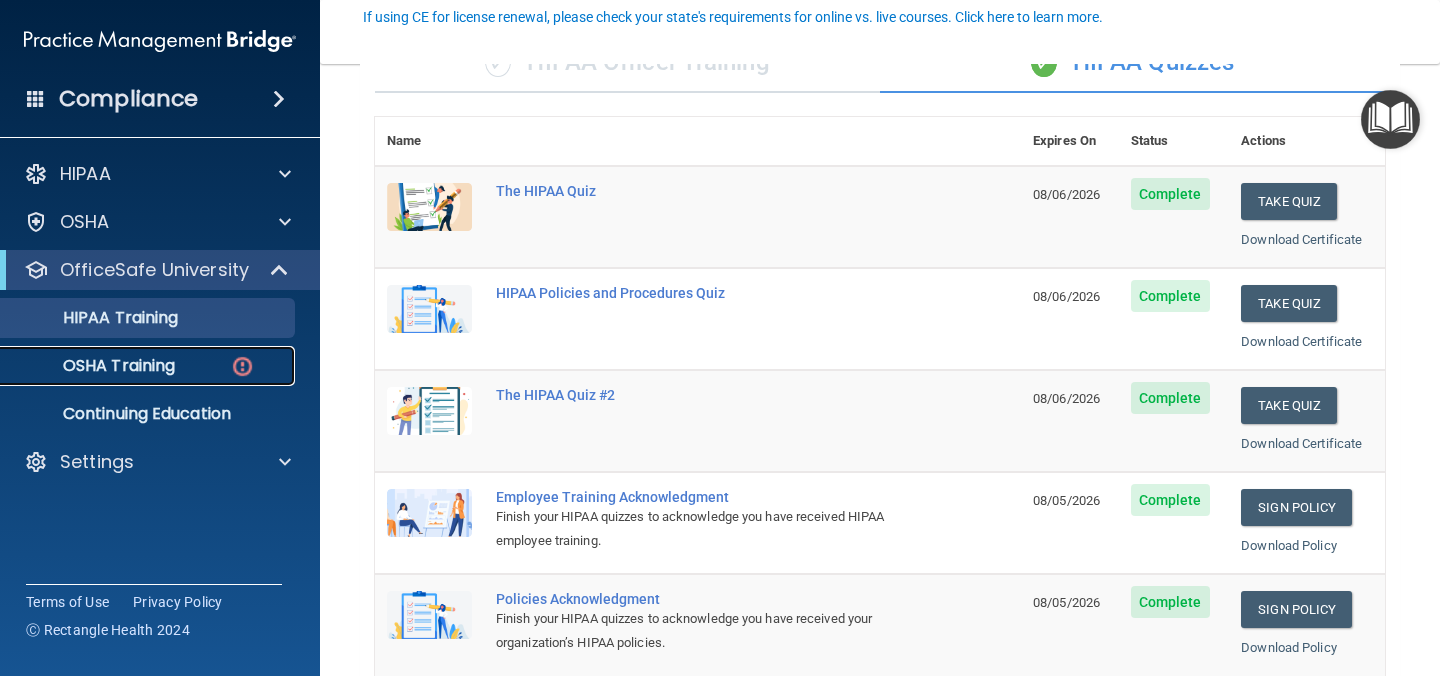 click on "OSHA Training" at bounding box center (94, 366) 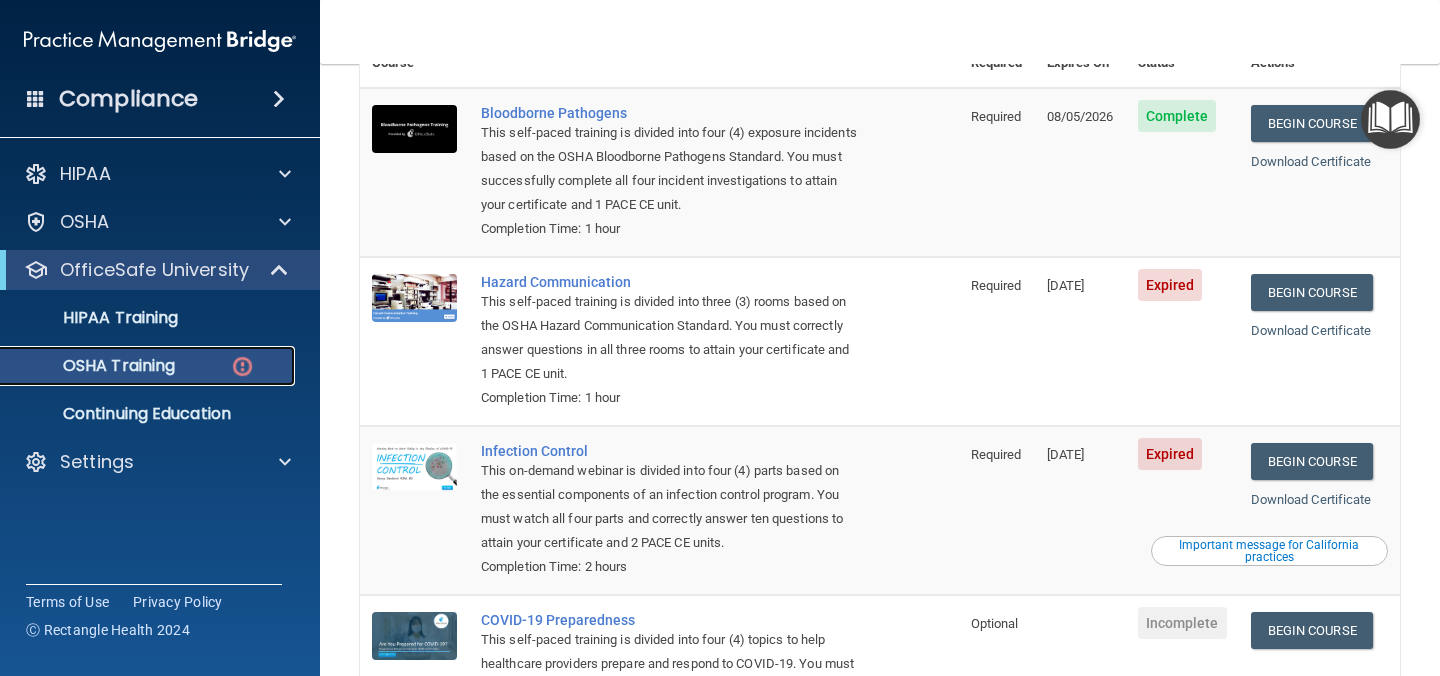 scroll, scrollTop: 141, scrollLeft: 0, axis: vertical 